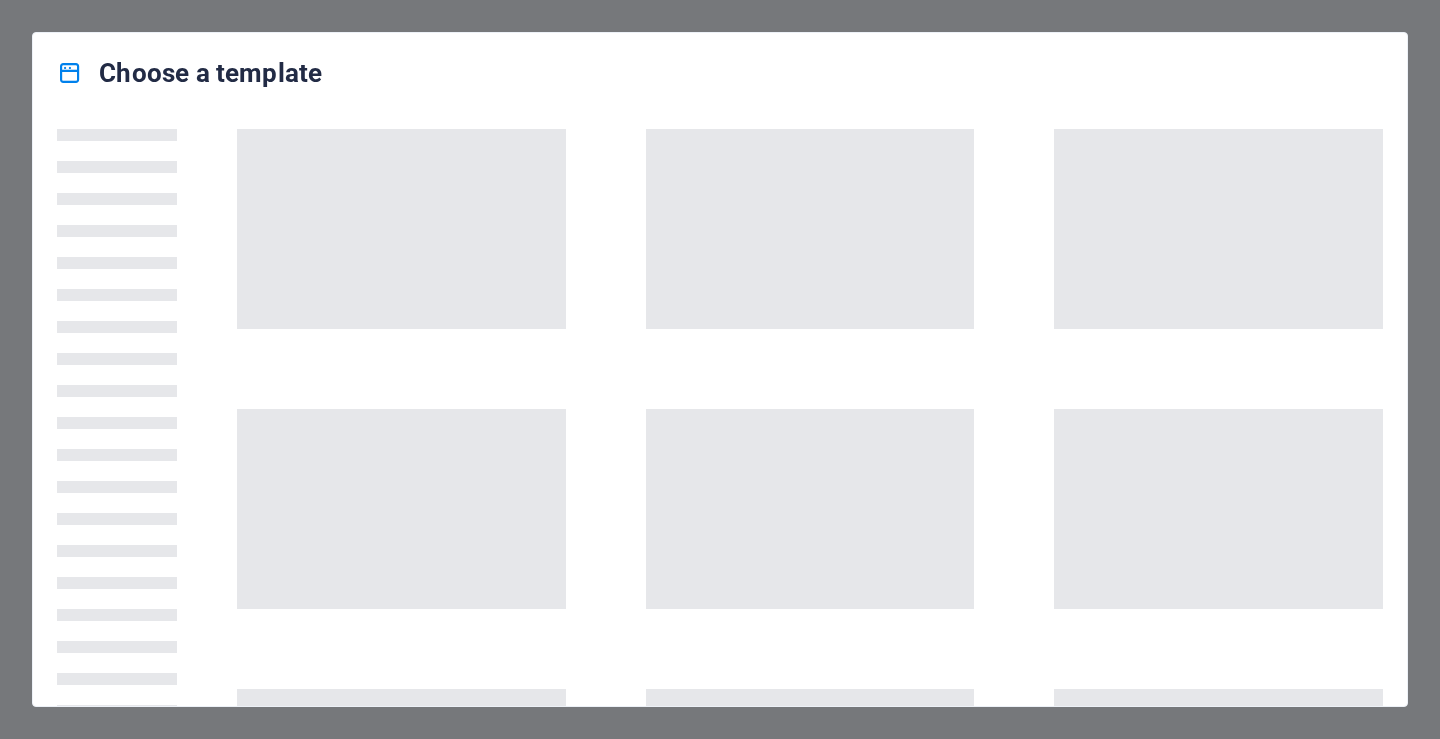 scroll, scrollTop: 0, scrollLeft: 0, axis: both 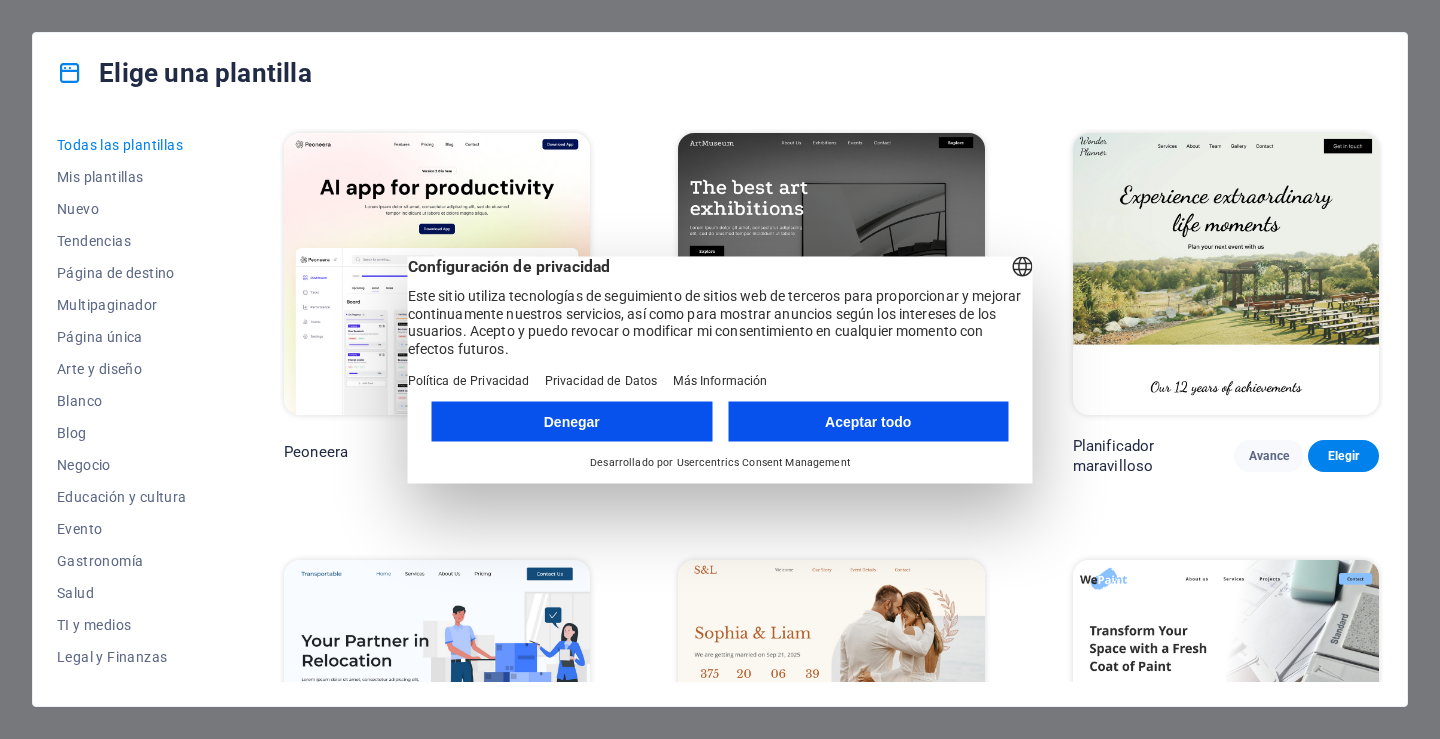 click on "Aceptar todo" at bounding box center [868, 421] 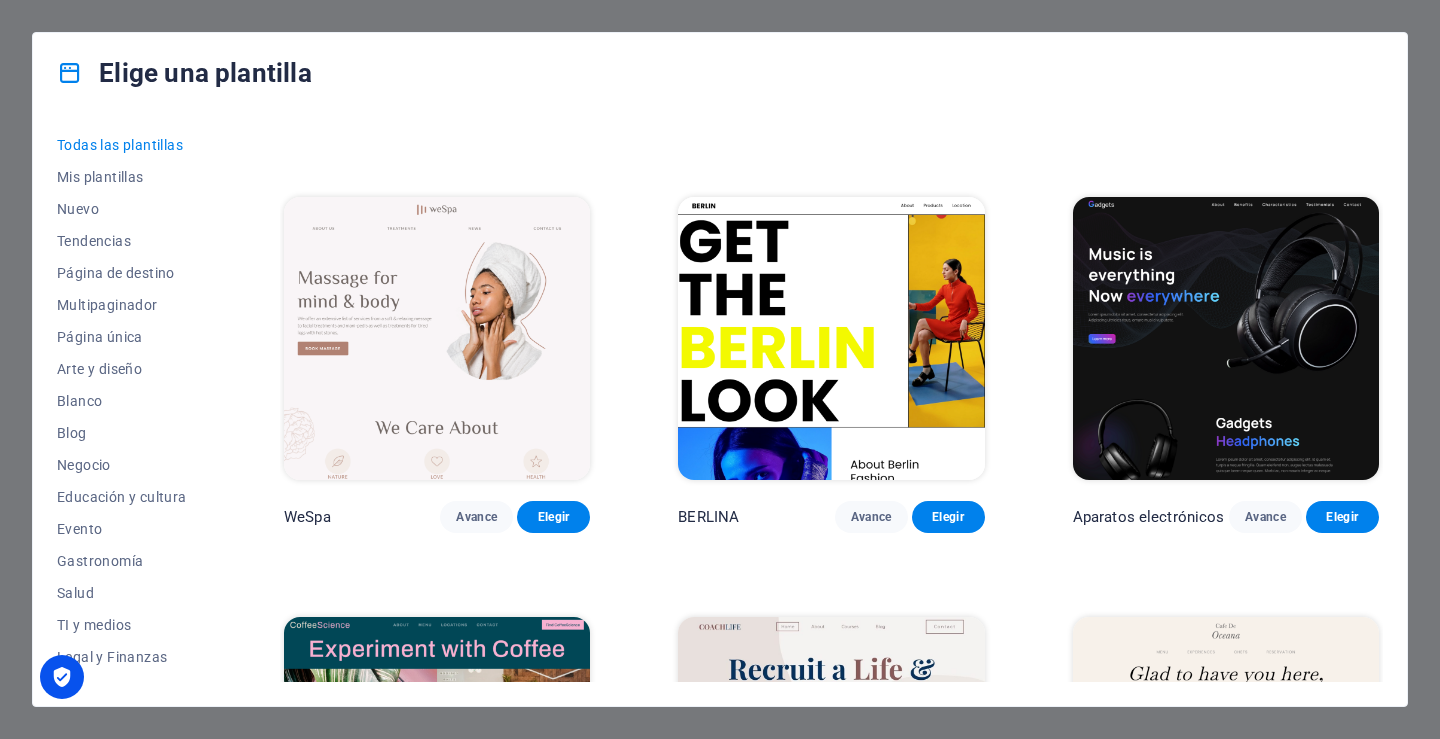 scroll, scrollTop: 4400, scrollLeft: 0, axis: vertical 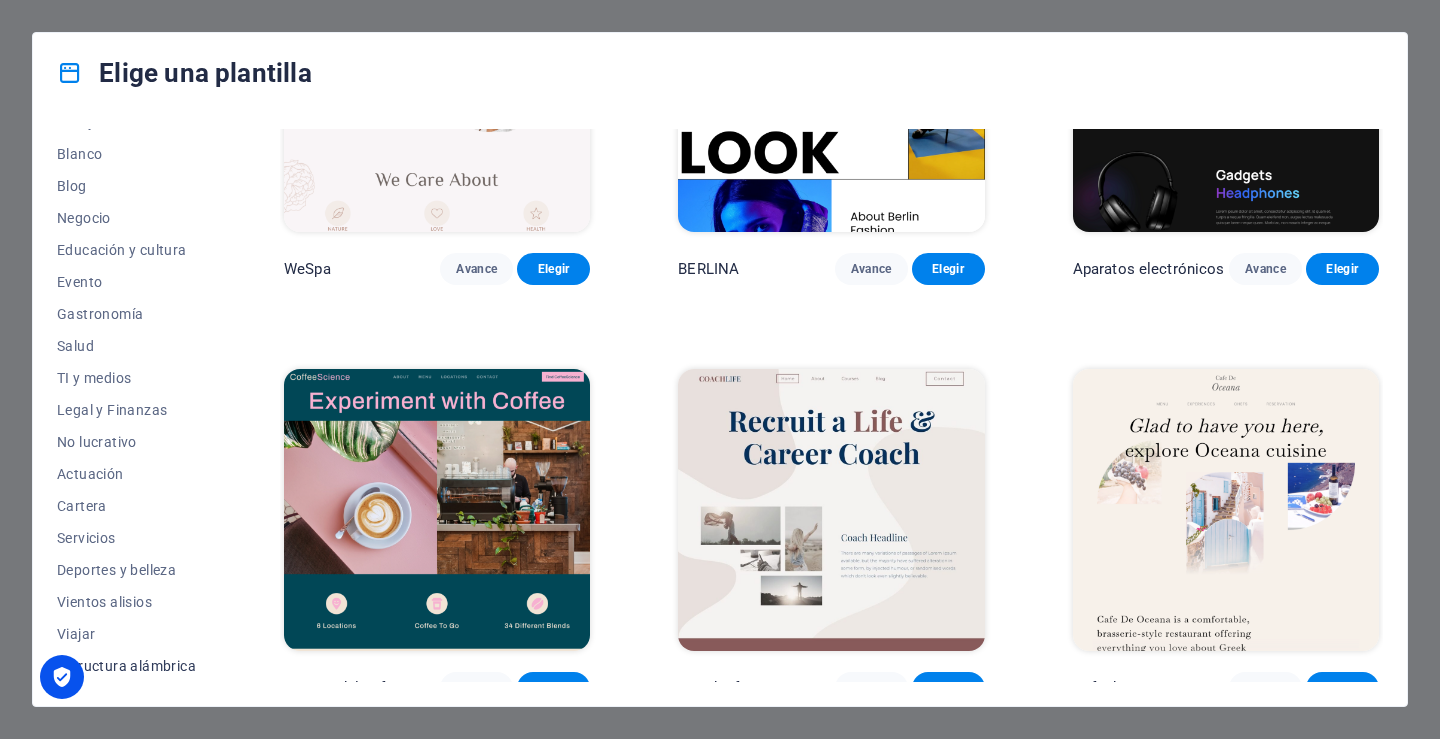 click on "Estructura alámbrica" at bounding box center (126, 666) 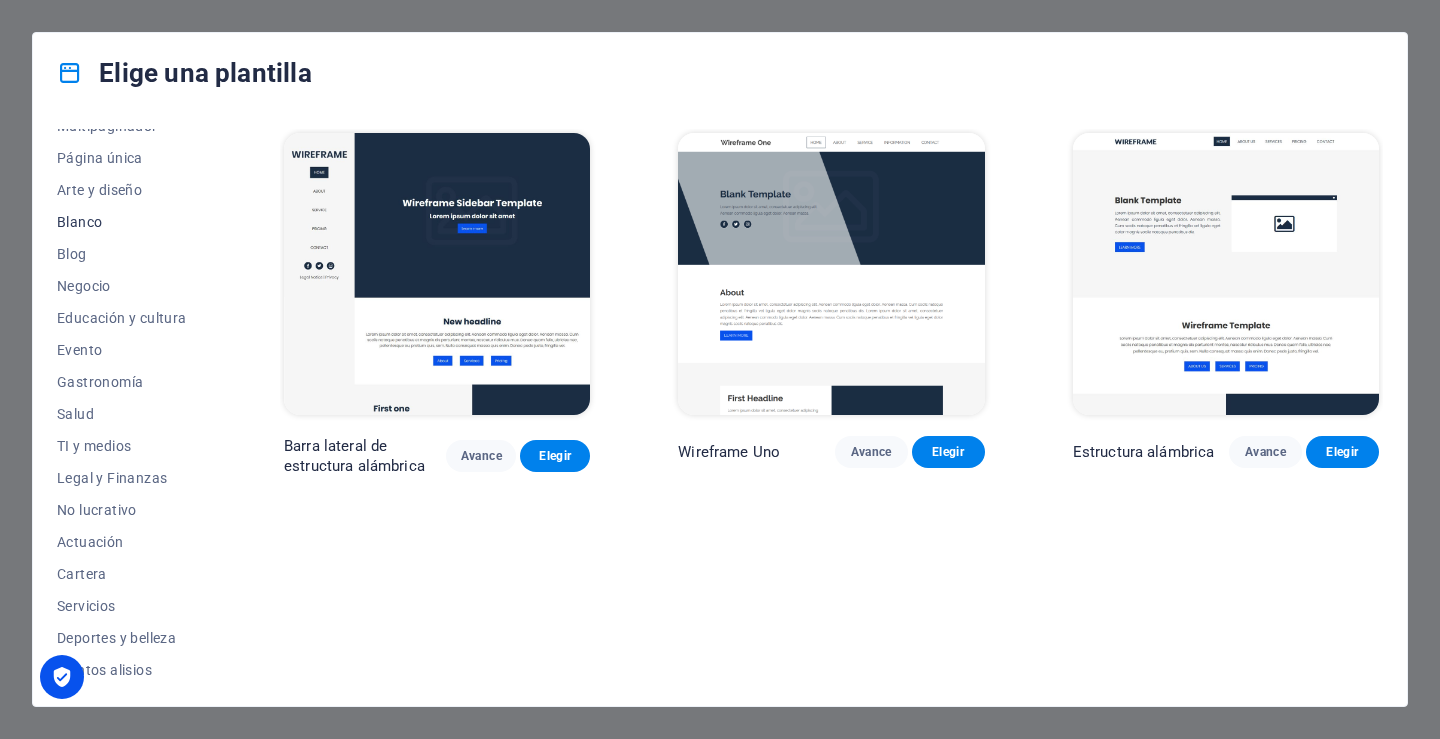 scroll, scrollTop: 0, scrollLeft: 0, axis: both 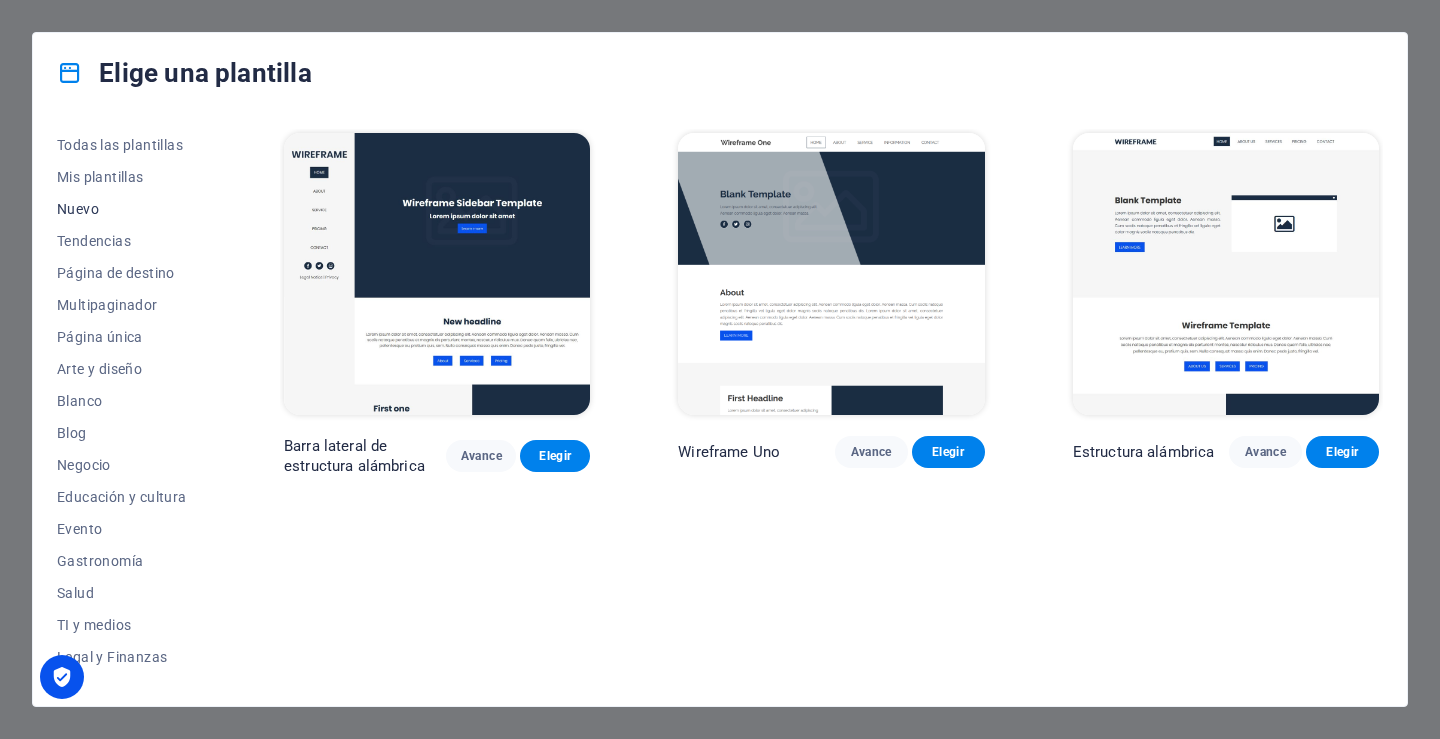 click on "Nuevo" at bounding box center (78, 209) 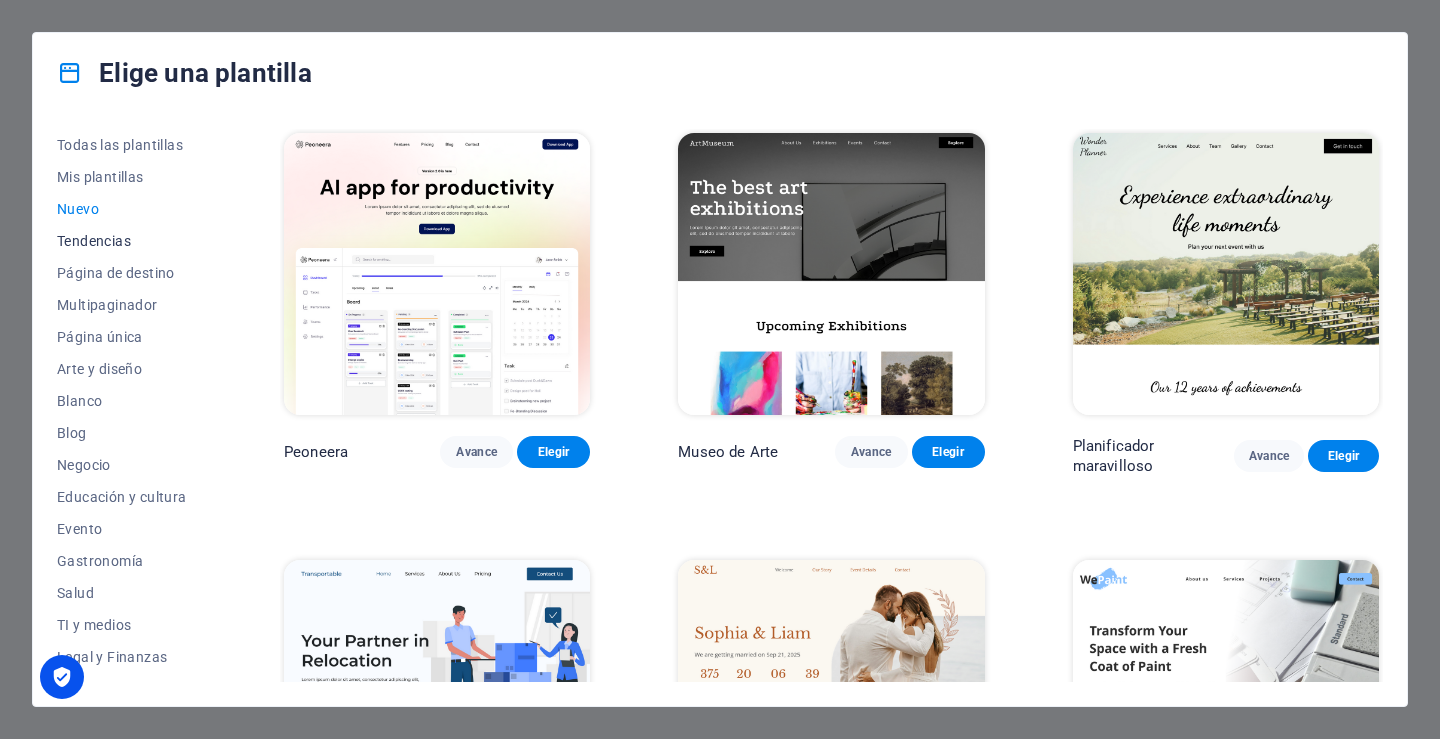 click on "Tendencias" at bounding box center [94, 241] 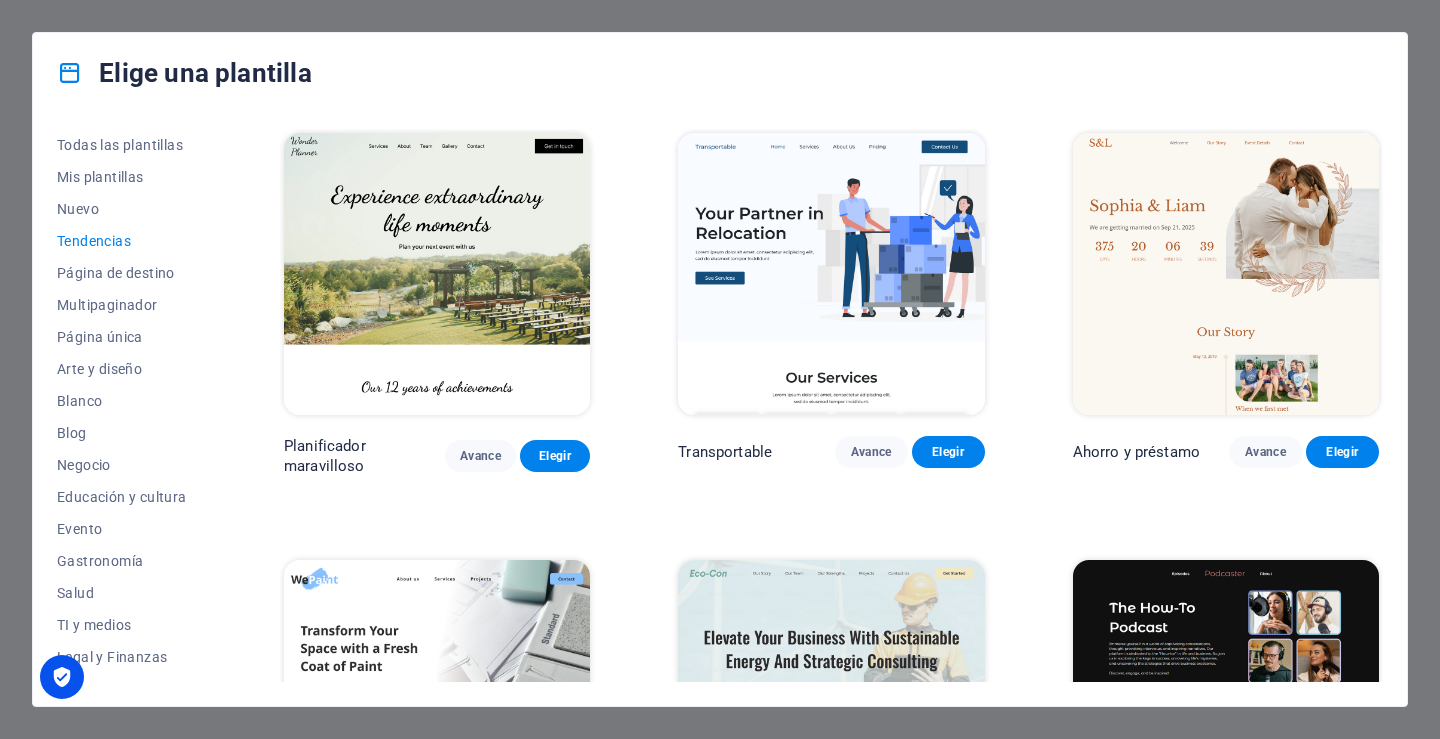 scroll, scrollTop: 300, scrollLeft: 0, axis: vertical 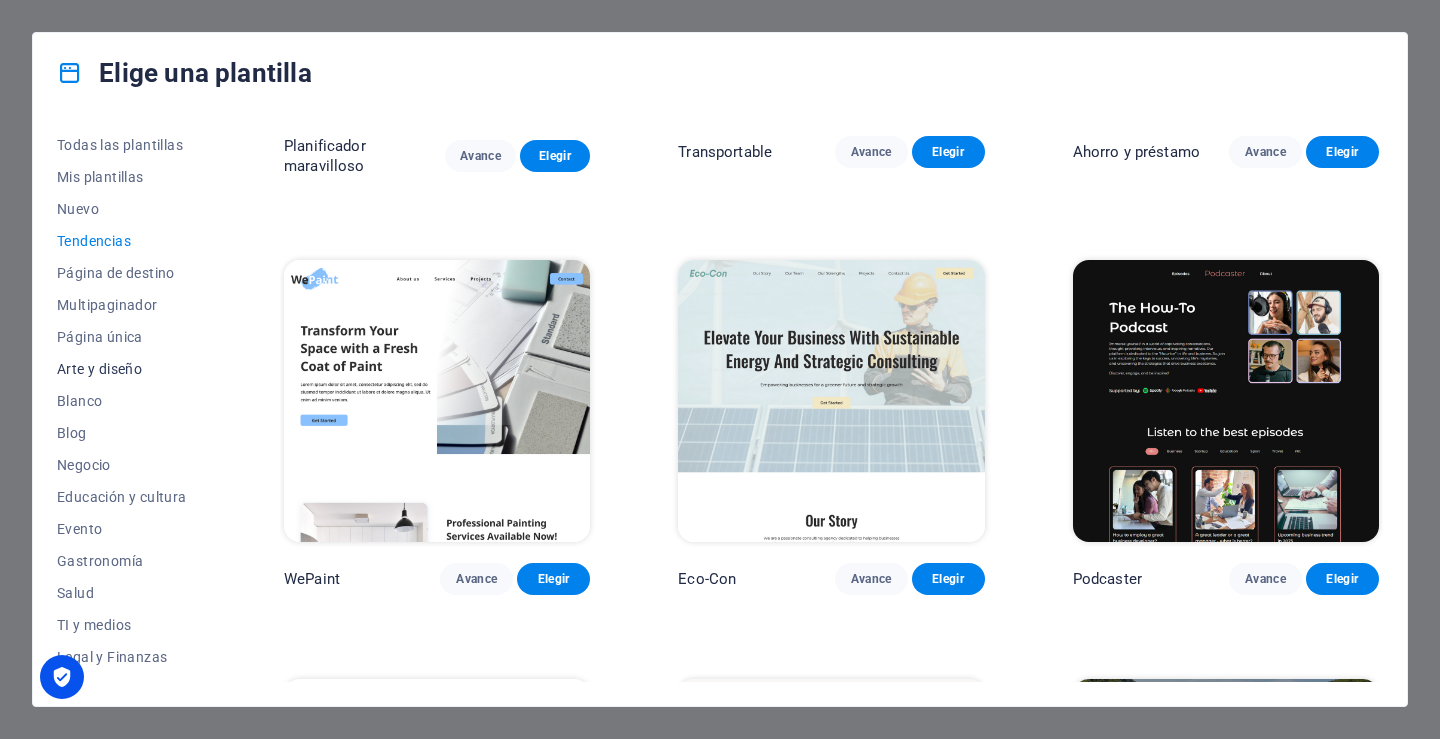 click on "Arte y diseño" at bounding box center [126, 369] 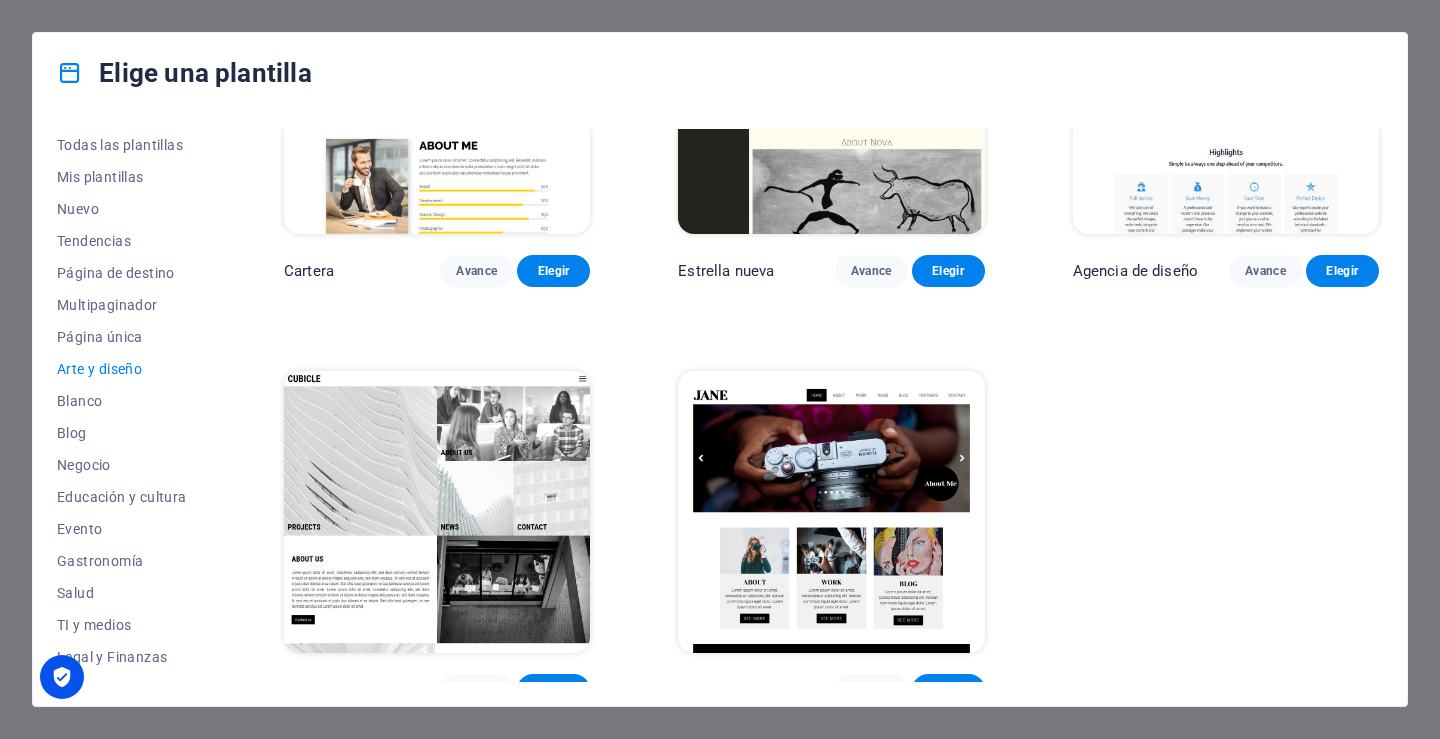 scroll, scrollTop: 1454, scrollLeft: 0, axis: vertical 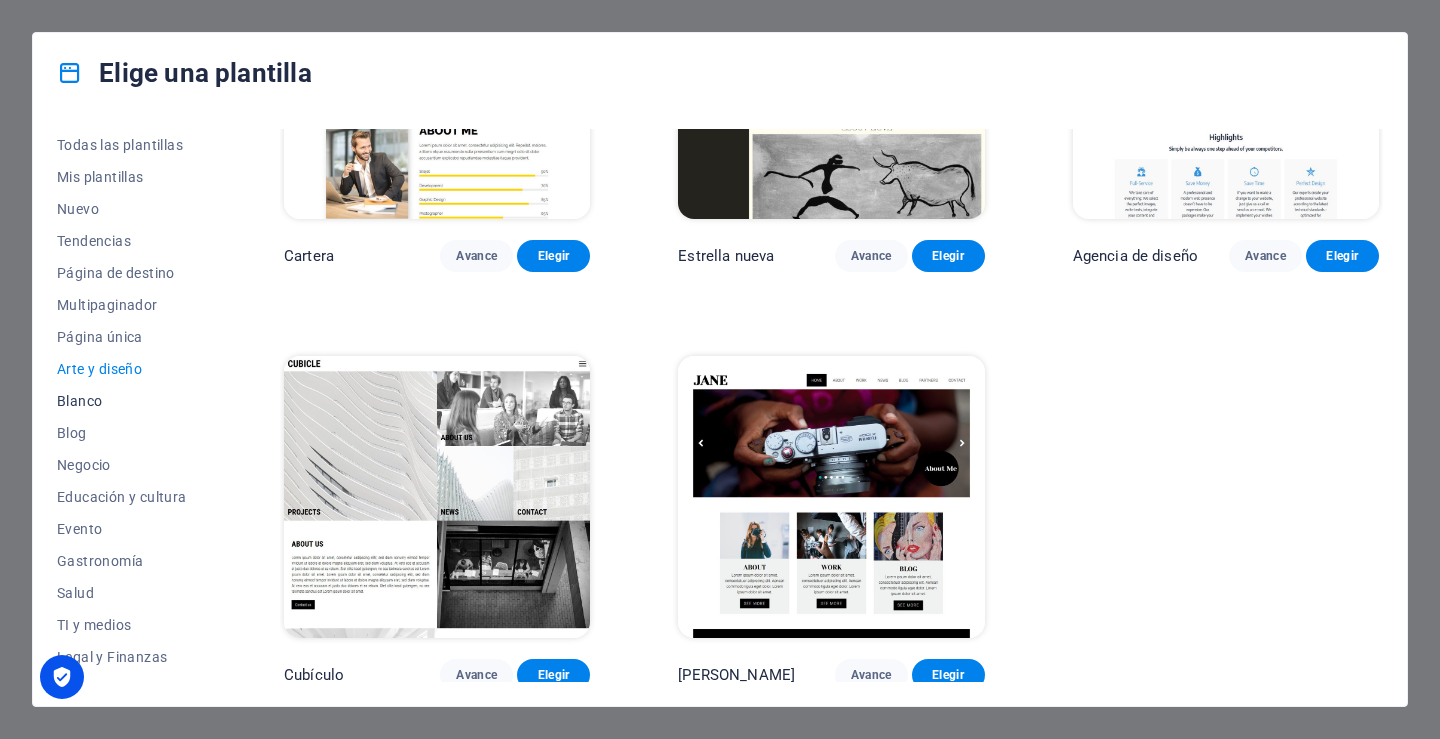 click on "Blanco" at bounding box center (79, 401) 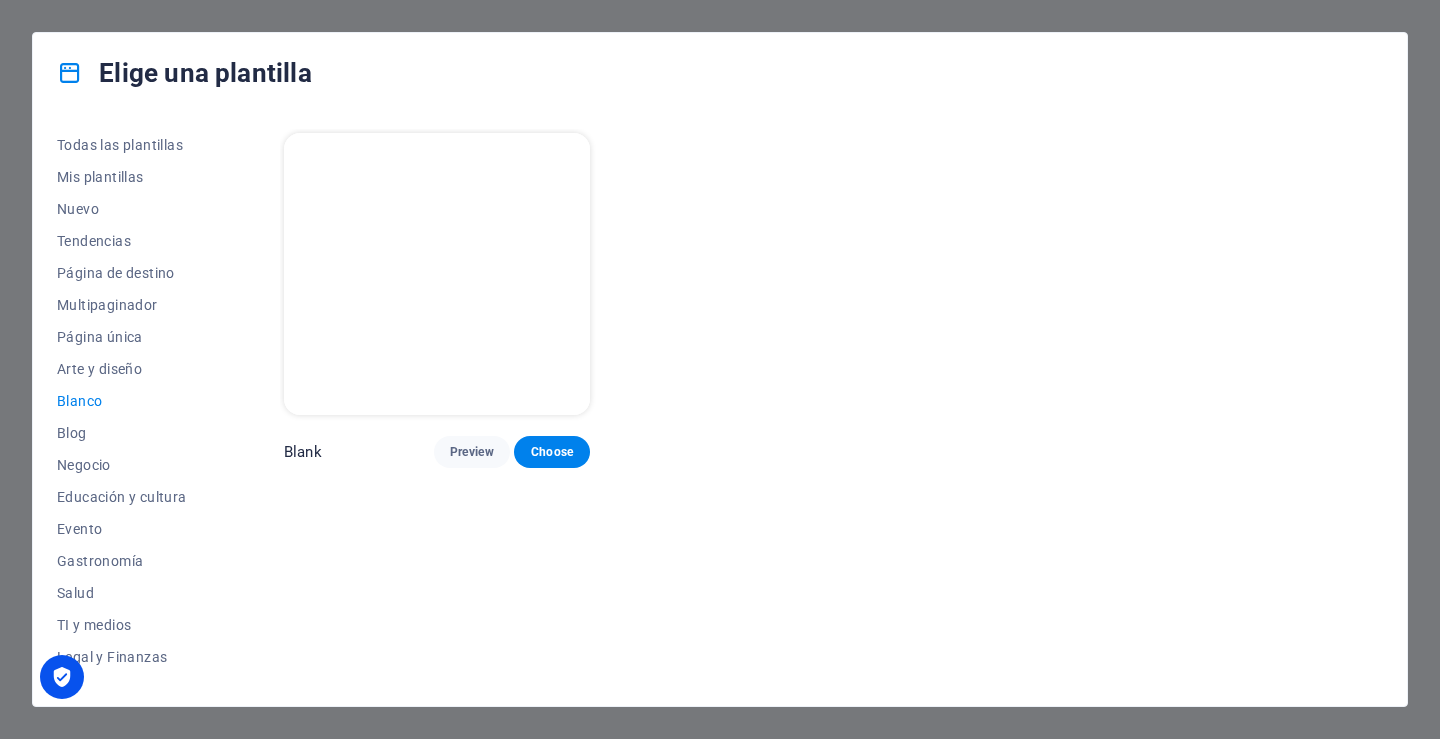 scroll, scrollTop: 0, scrollLeft: 0, axis: both 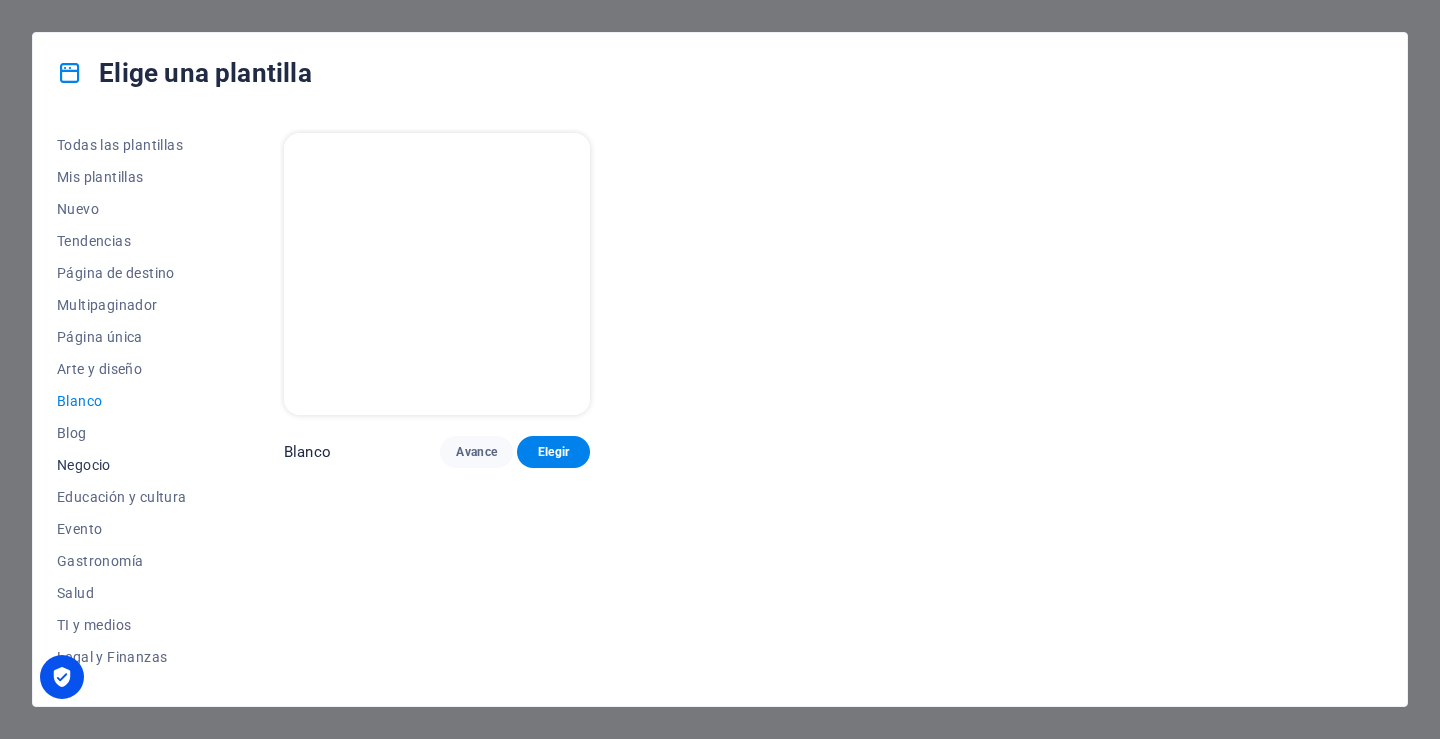 click on "Negocio" at bounding box center [84, 465] 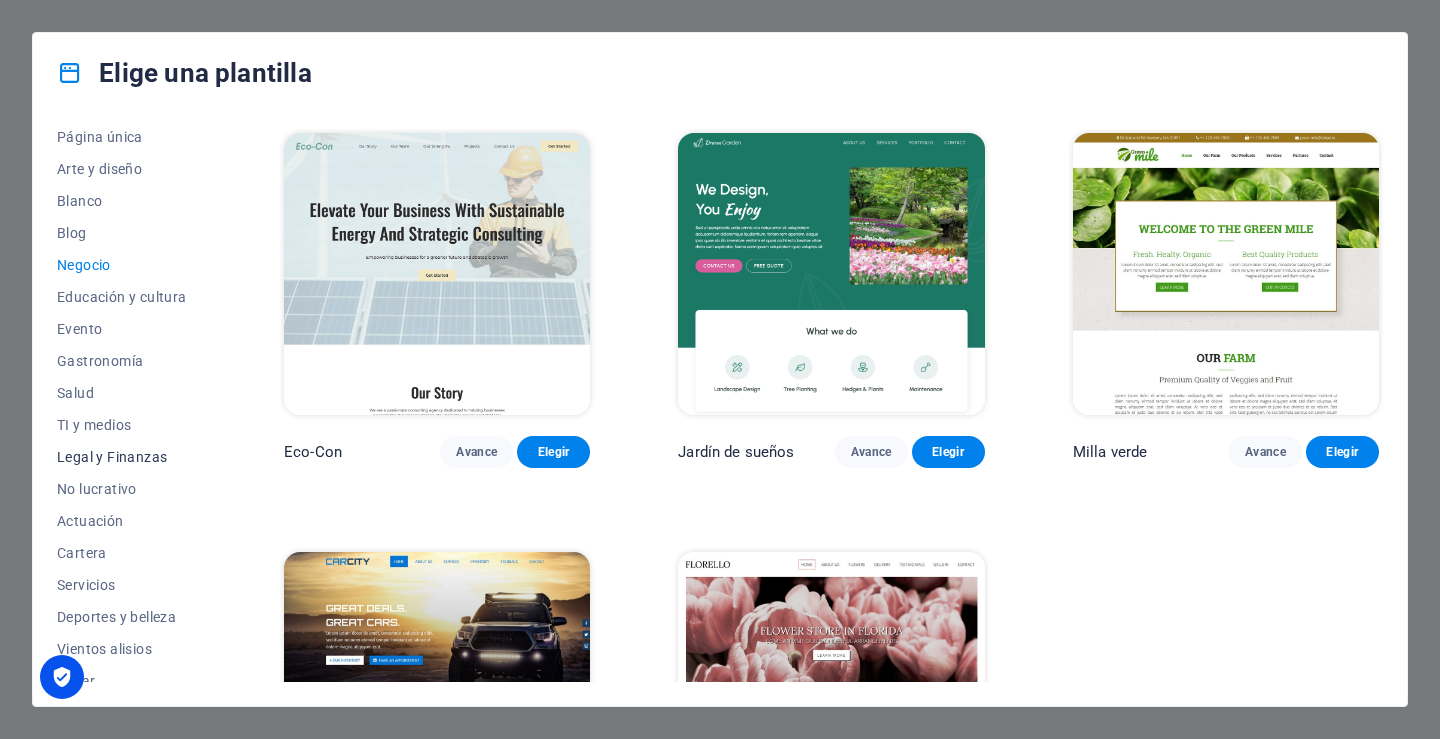 scroll, scrollTop: 247, scrollLeft: 0, axis: vertical 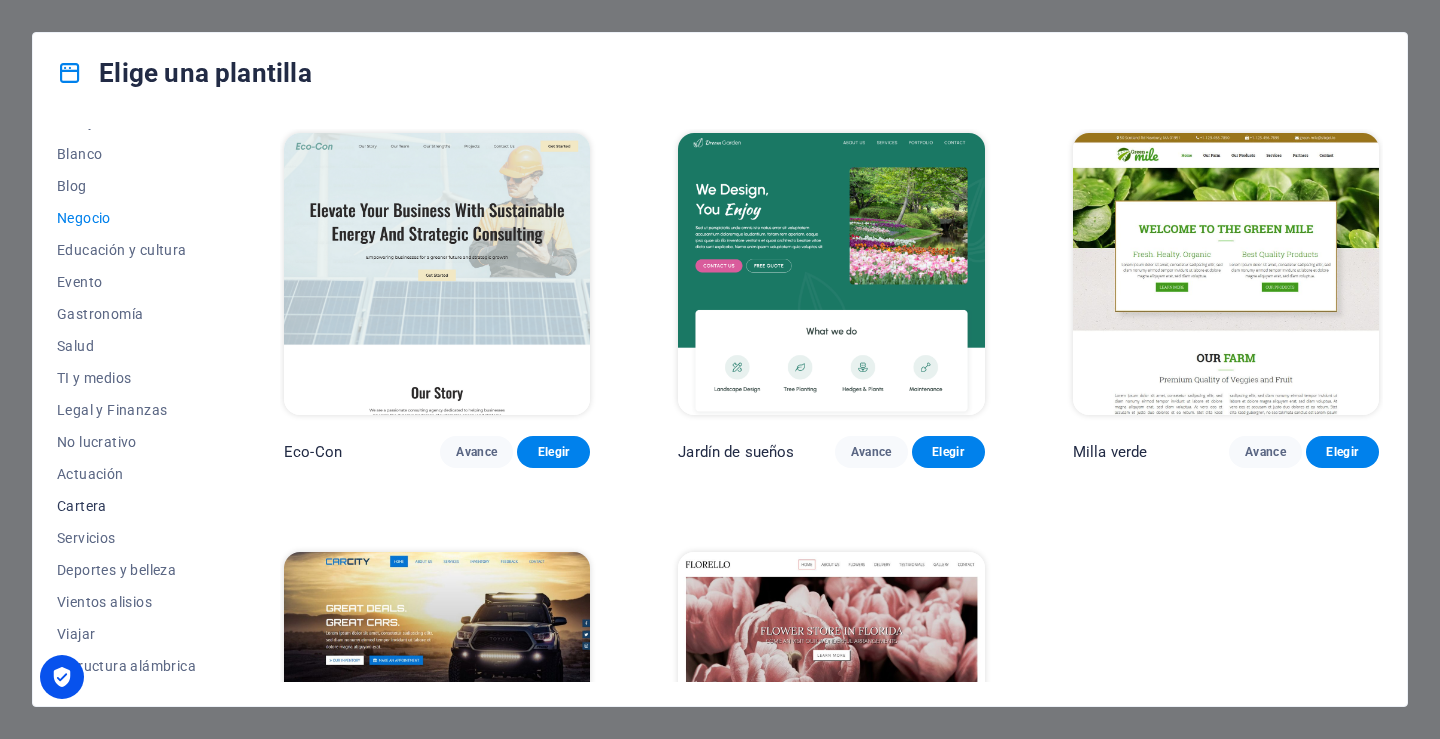 click on "Cartera" at bounding box center [82, 506] 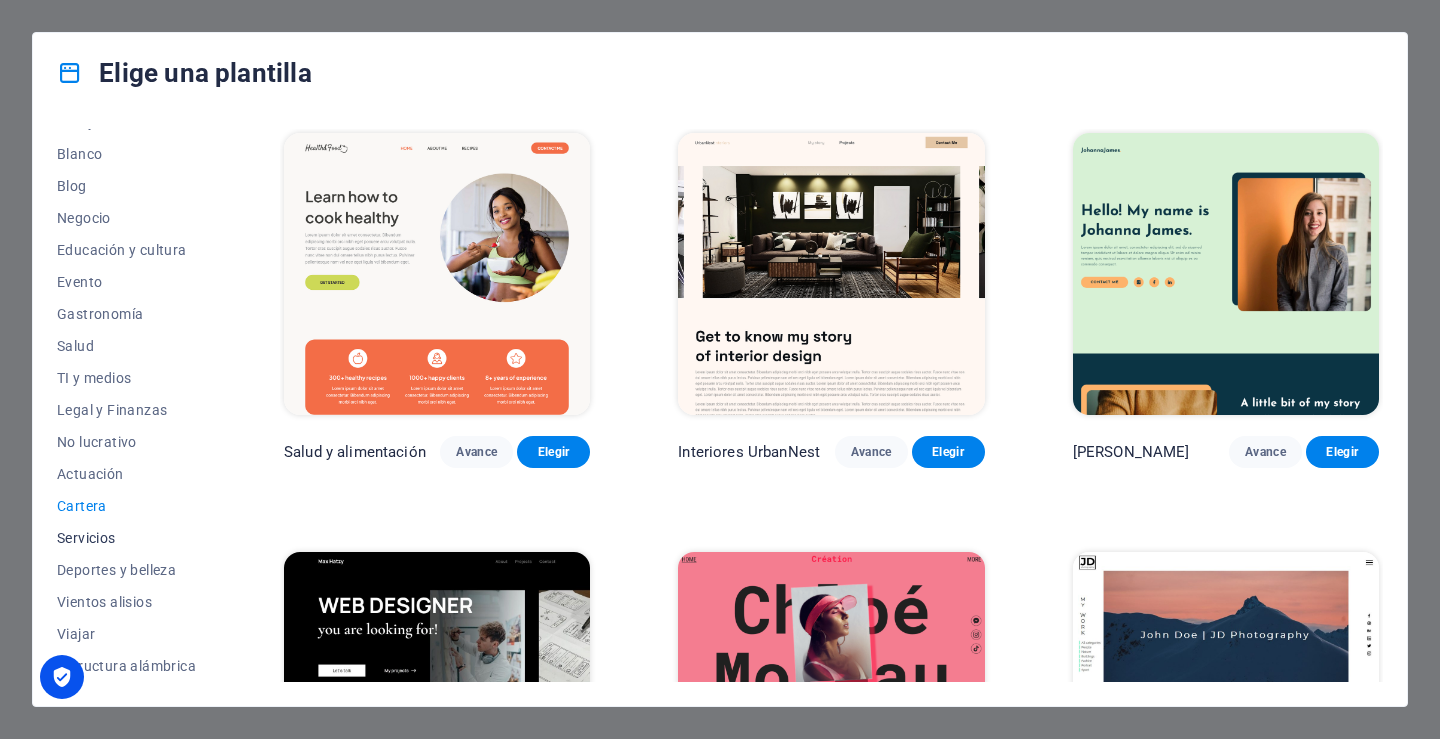 click on "Servicios" at bounding box center [86, 538] 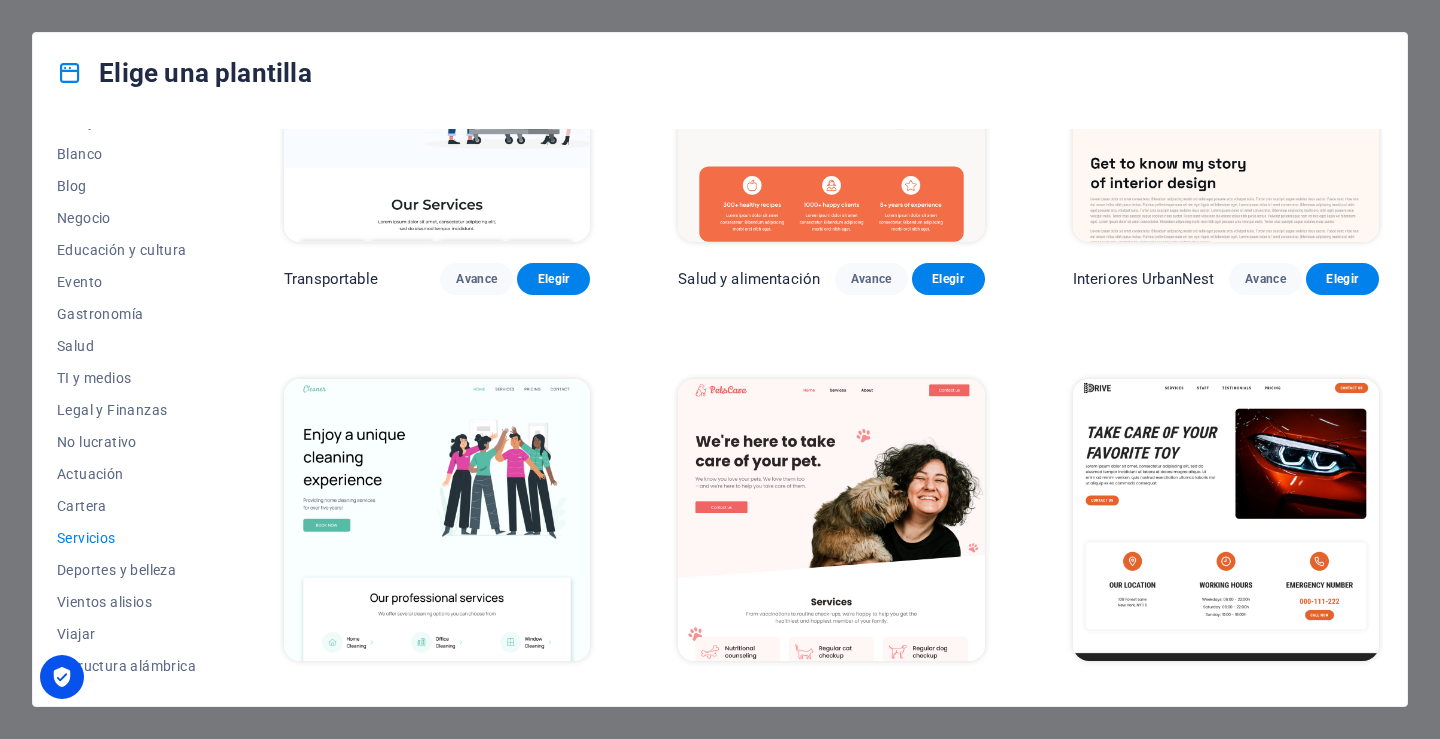 scroll, scrollTop: 300, scrollLeft: 0, axis: vertical 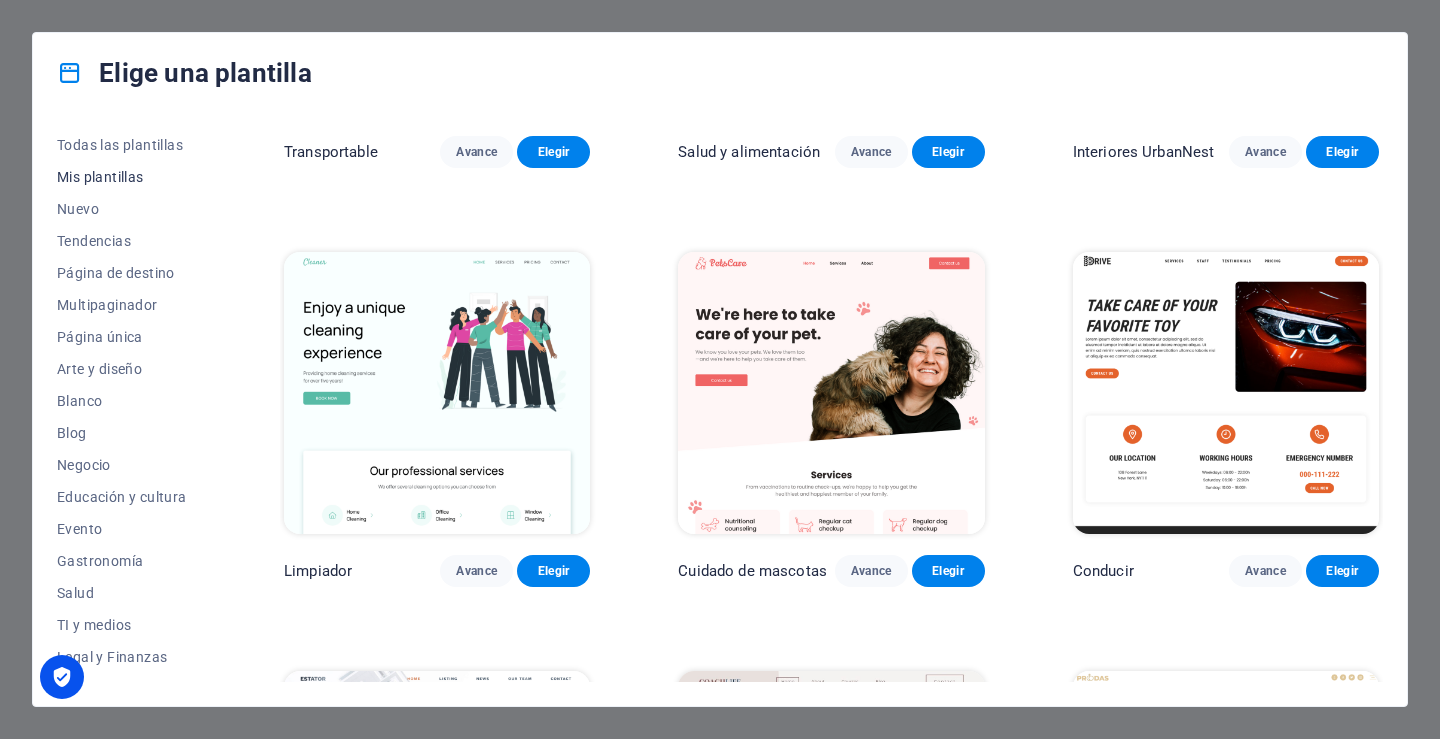 click on "Mis plantillas" at bounding box center (100, 177) 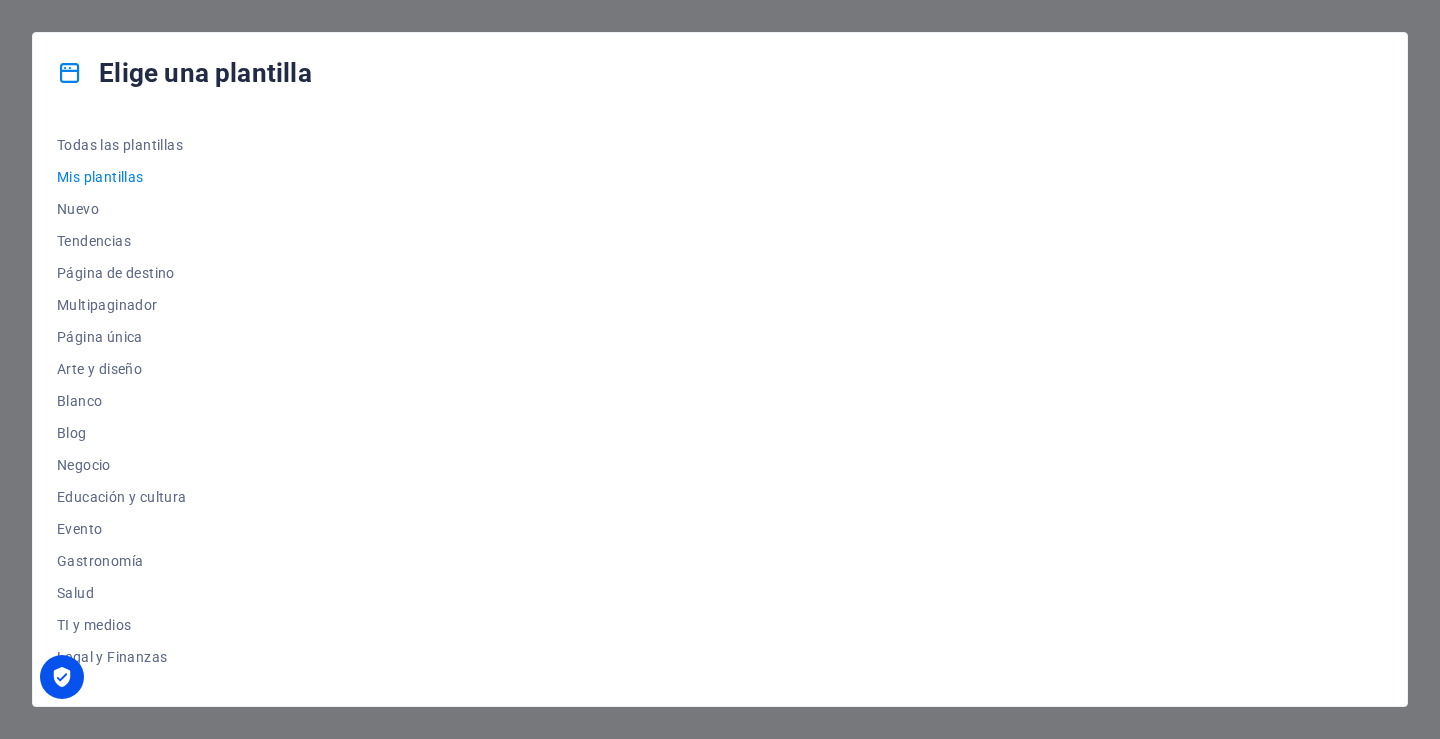 scroll, scrollTop: 0, scrollLeft: 0, axis: both 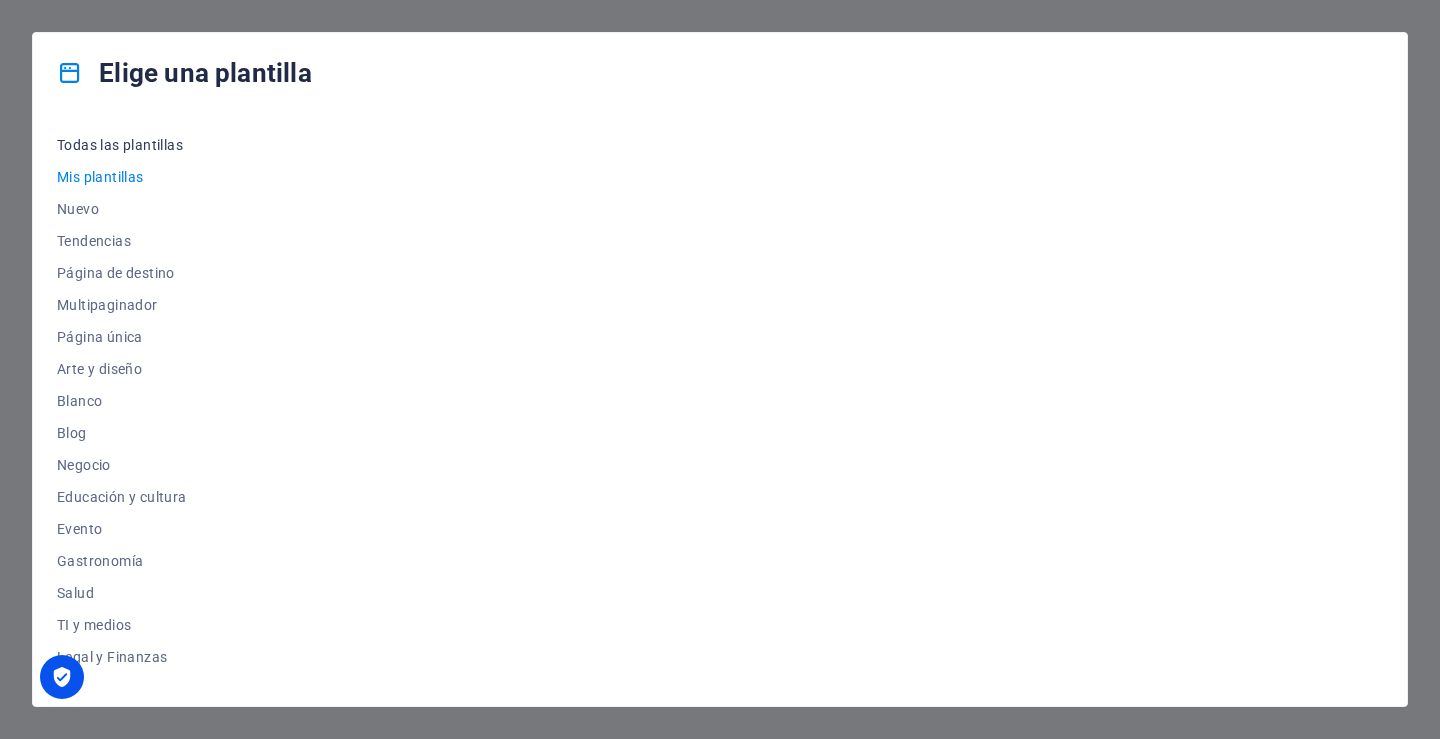 click on "Todas las plantillas" at bounding box center (126, 145) 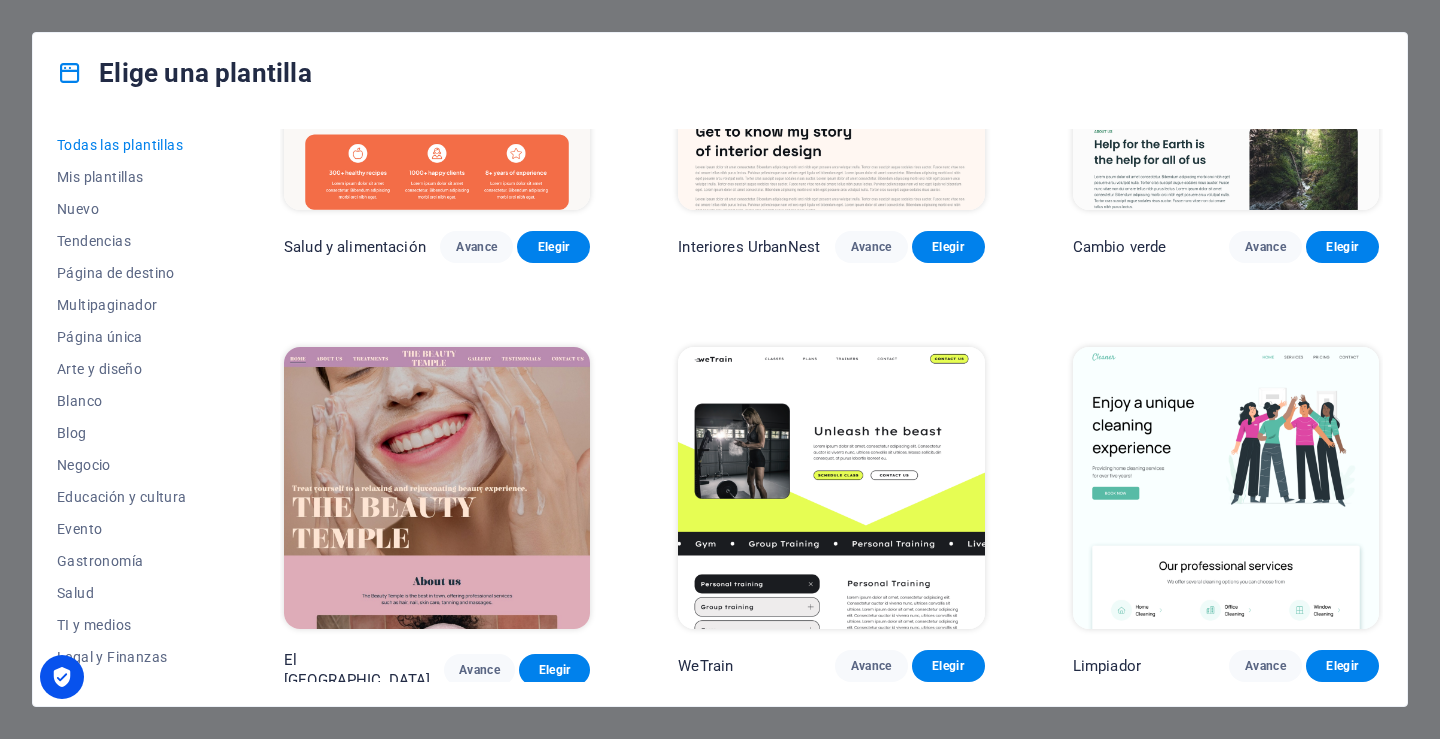 scroll, scrollTop: 2000, scrollLeft: 0, axis: vertical 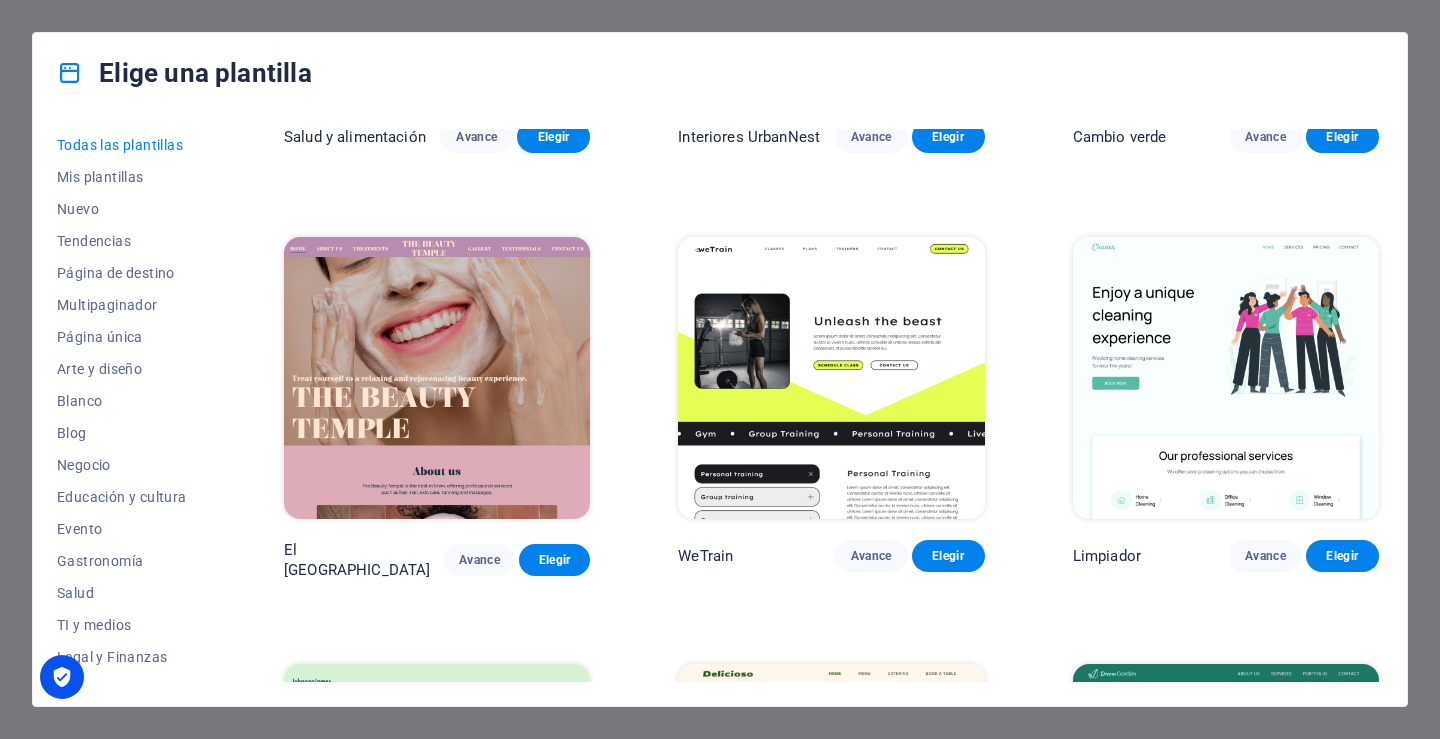 drag, startPoint x: 1377, startPoint y: 186, endPoint x: 1382, endPoint y: 302, distance: 116.10771 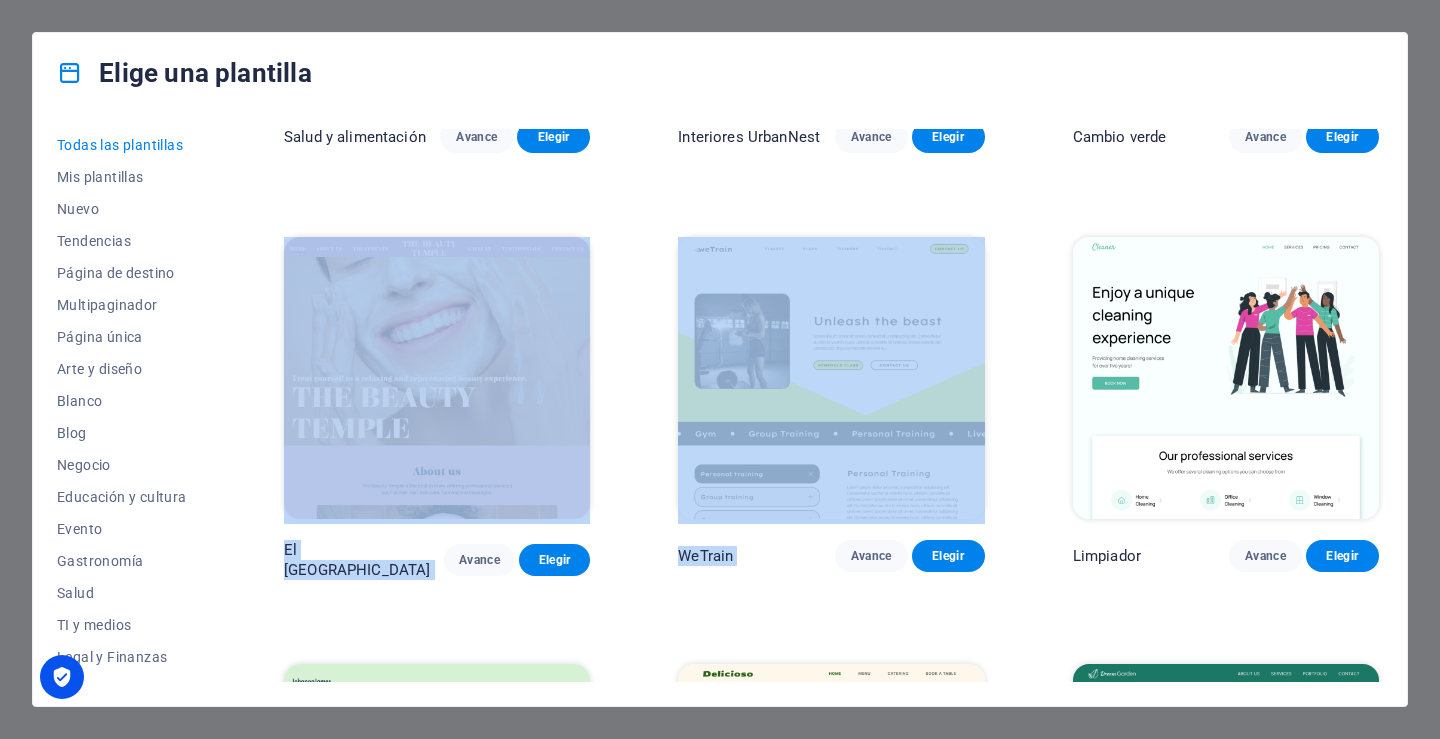 drag, startPoint x: 1384, startPoint y: 181, endPoint x: 1376, endPoint y: 218, distance: 37.85499 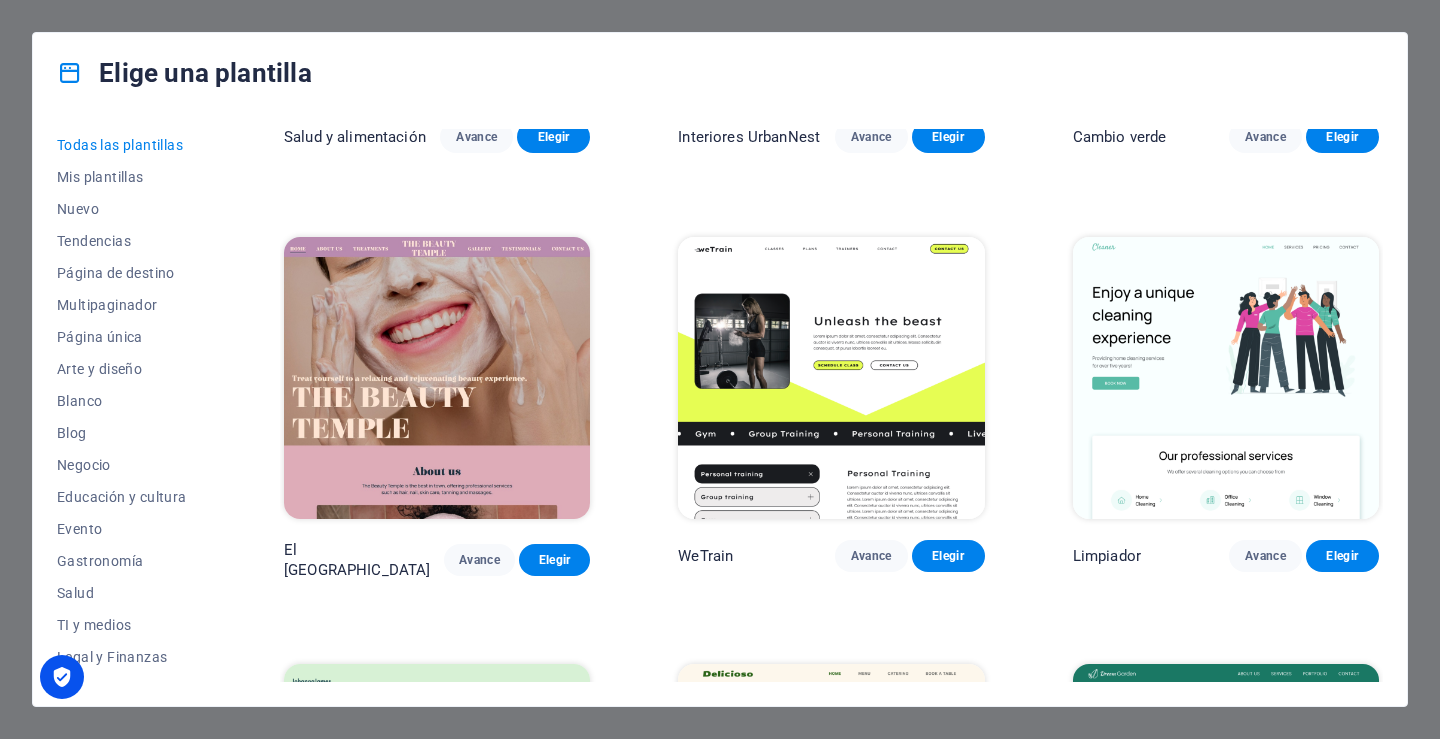click on "Todas las plantillas Mis plantillas Nuevo Tendencias Página de destino Multipaginador Página única Arte y diseño Blanco Blog Negocio Educación y cultura Evento Gastronomía Salud TI y medios Legal y Finanzas No lucrativo Actuación Cartera Servicios Deportes y belleza Vientos alisios Viajar Estructura alámbrica Peoneera Avance Elegir Museo de Arte Avance Elegir Planificador maravilloso Avance Elegir Transportable Avance Elegir Ahorro y préstamo Avance Elegir WePaint Avance Elegir Eco-Con Avance Elegir Reunión Avance Elegir Ayuda y cuidado Avance Elegir Podcaster Avance Elegir Academix Avance Elegir Gran peluquería Avance Elegir Salud y alimentación Avance Elegir Interiores UrbanNest Avance Elegir Cambio verde Avance Elegir El Templo de la Belleza Avance Elegir WeTrain Avance Elegir Limpiador Avance Elegir Johanna James Avance Elegir Delicioso Avance Elegir Jardín de sueños Avance Elegir LumeDeAqua Avance Elegir Cuidado de mascotas Avance Elegir Espacio seguro Avance Elegir Avance Elegir Conducir" at bounding box center (720, 409) 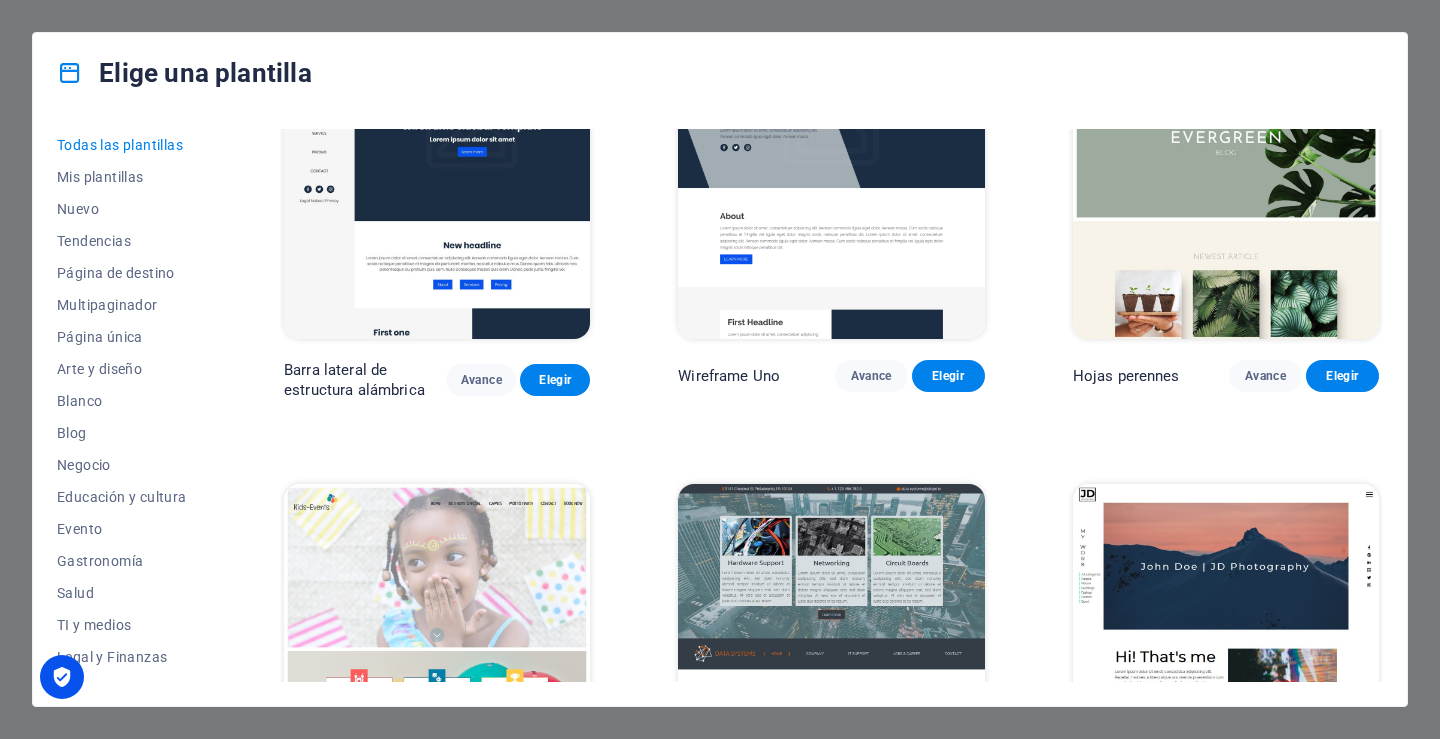scroll, scrollTop: 7298, scrollLeft: 0, axis: vertical 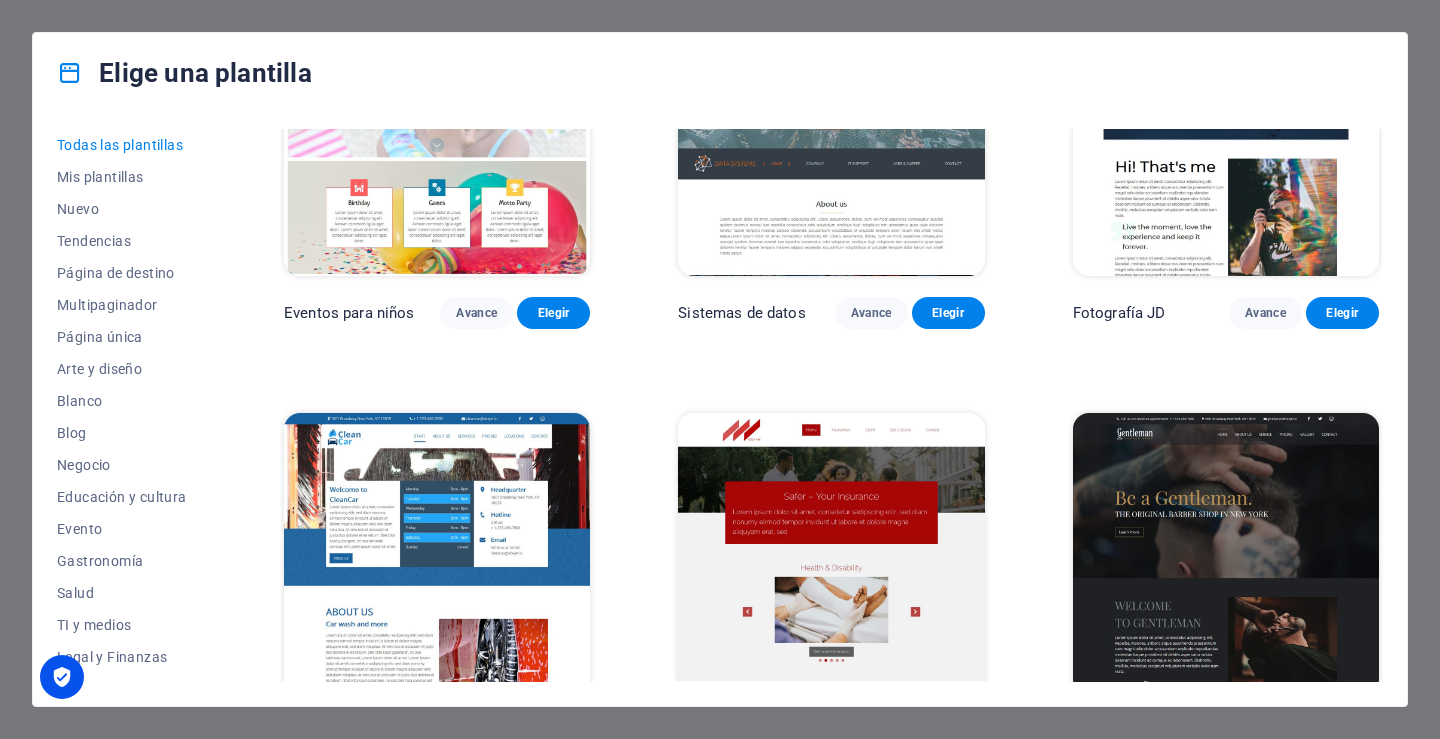 drag, startPoint x: 1377, startPoint y: 317, endPoint x: 1347, endPoint y: 334, distance: 34.48188 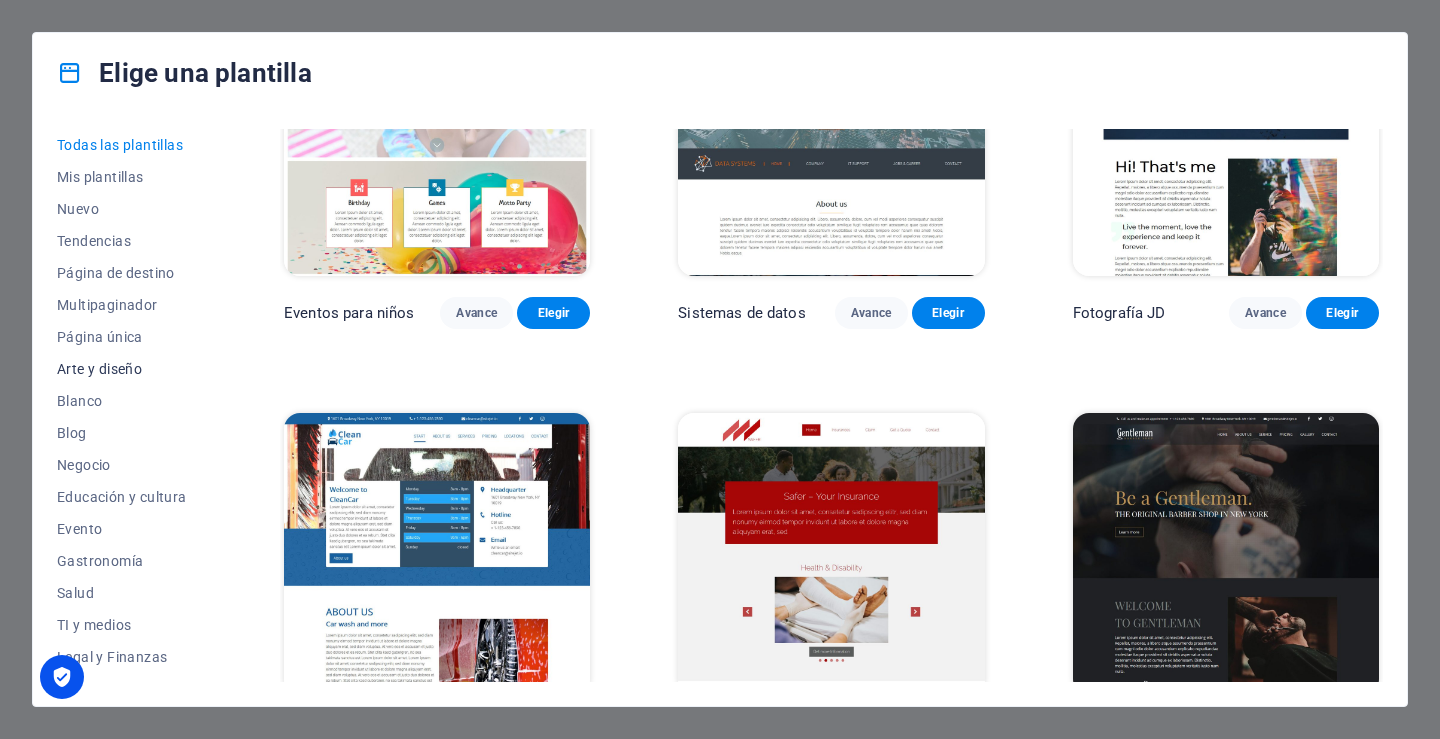 click on "Arte y diseño" at bounding box center (126, 369) 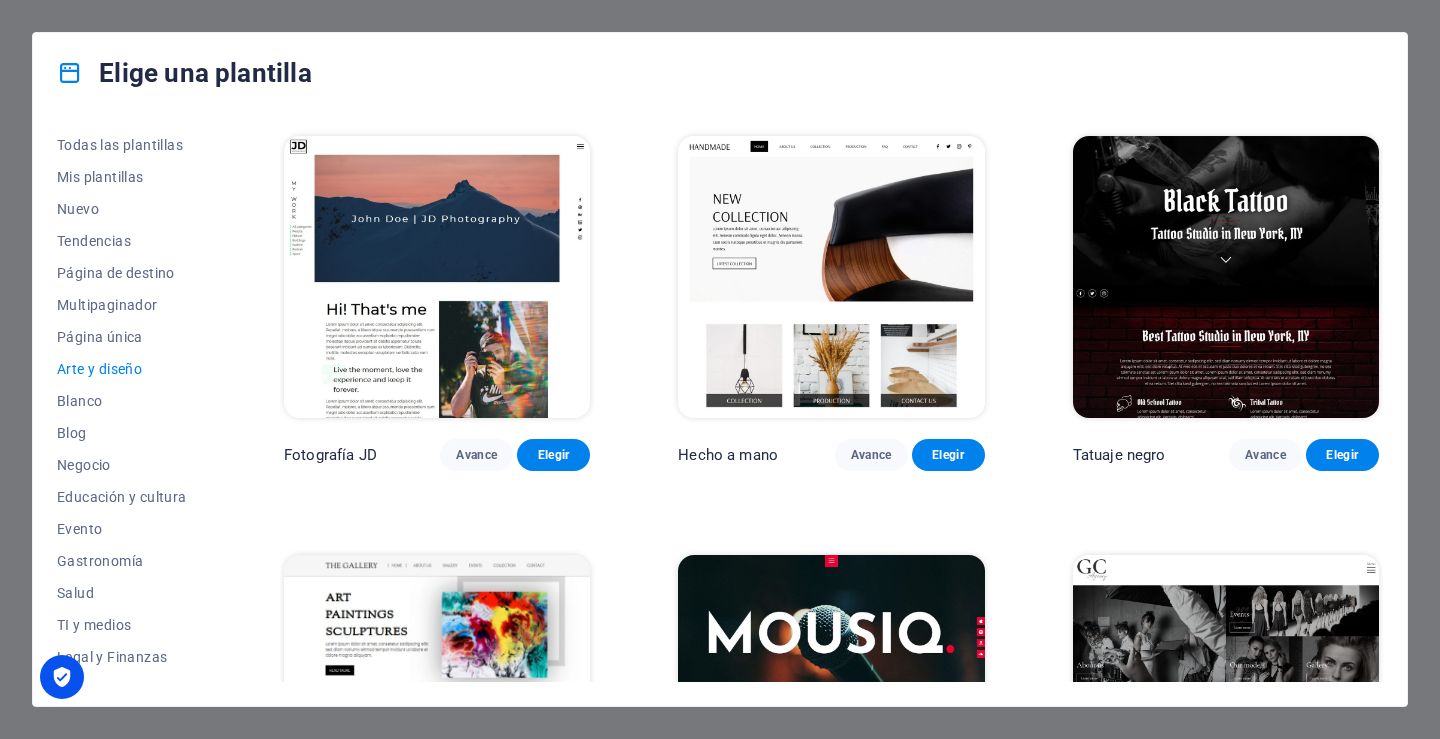 scroll, scrollTop: 354, scrollLeft: 0, axis: vertical 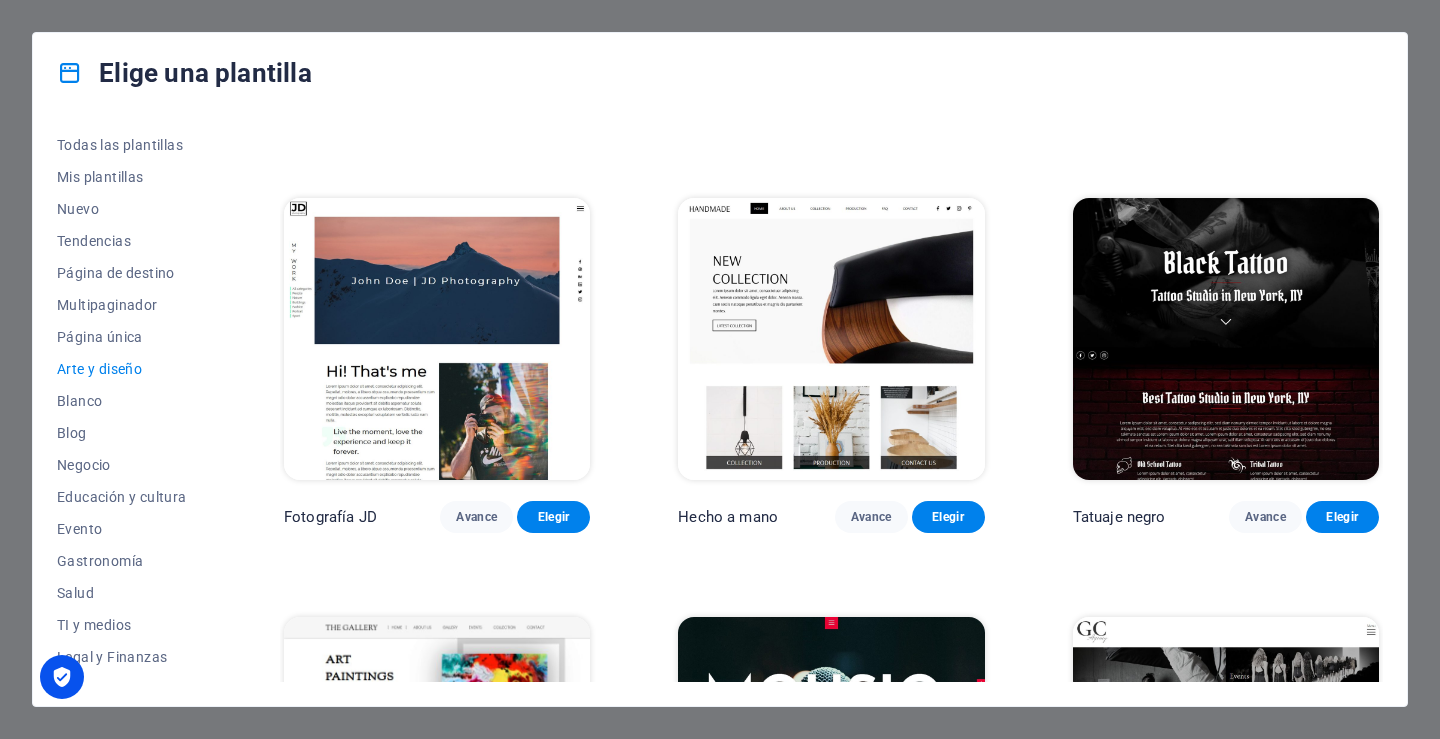 click at bounding box center (831, 339) 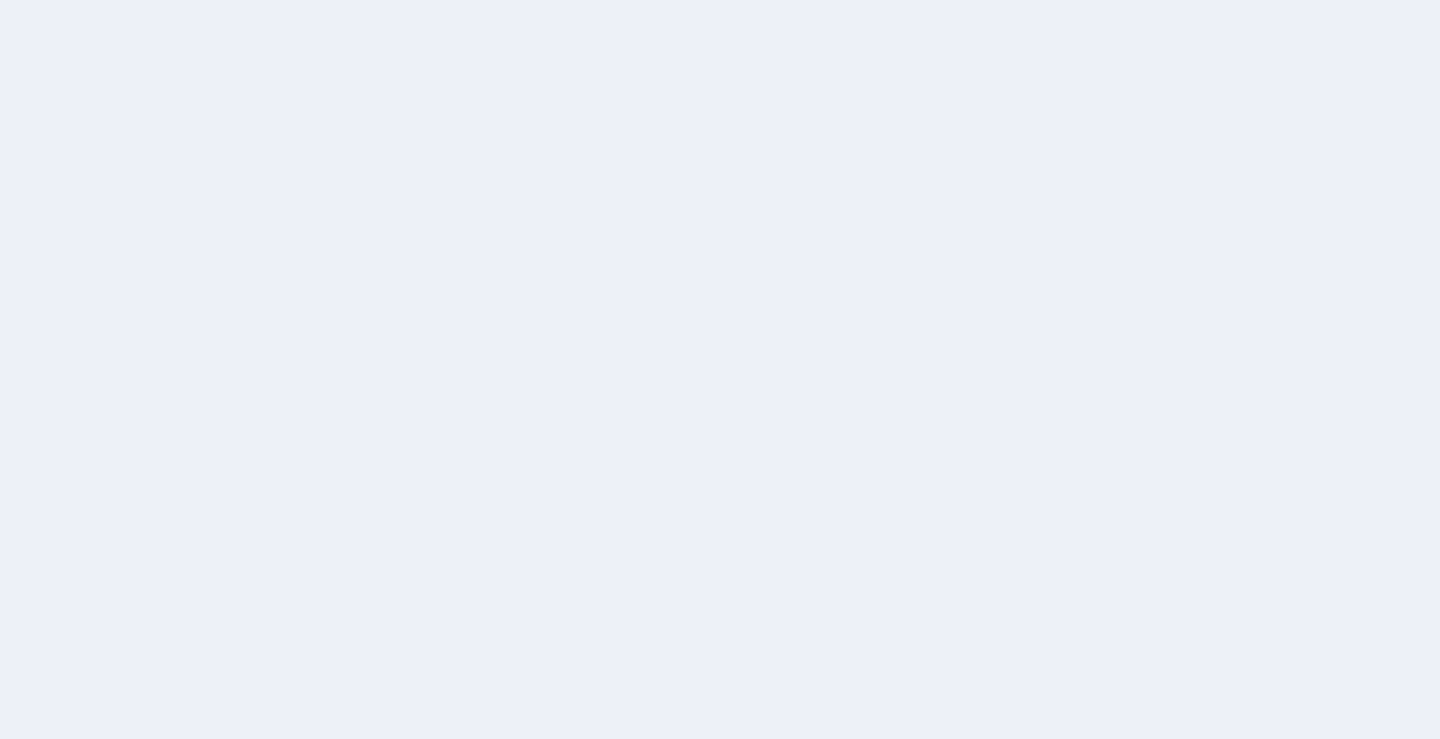 scroll, scrollTop: 0, scrollLeft: 0, axis: both 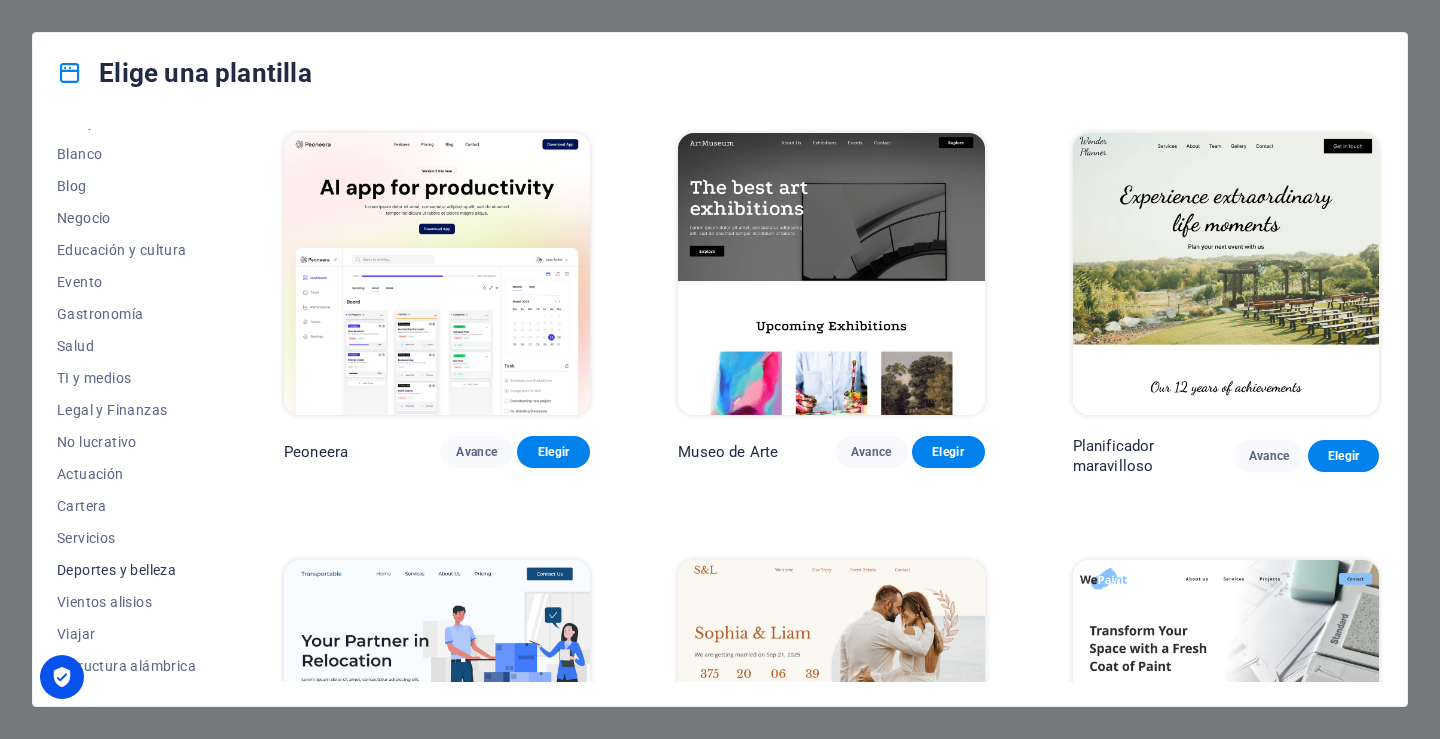 click on "Deportes y belleza" at bounding box center (116, 570) 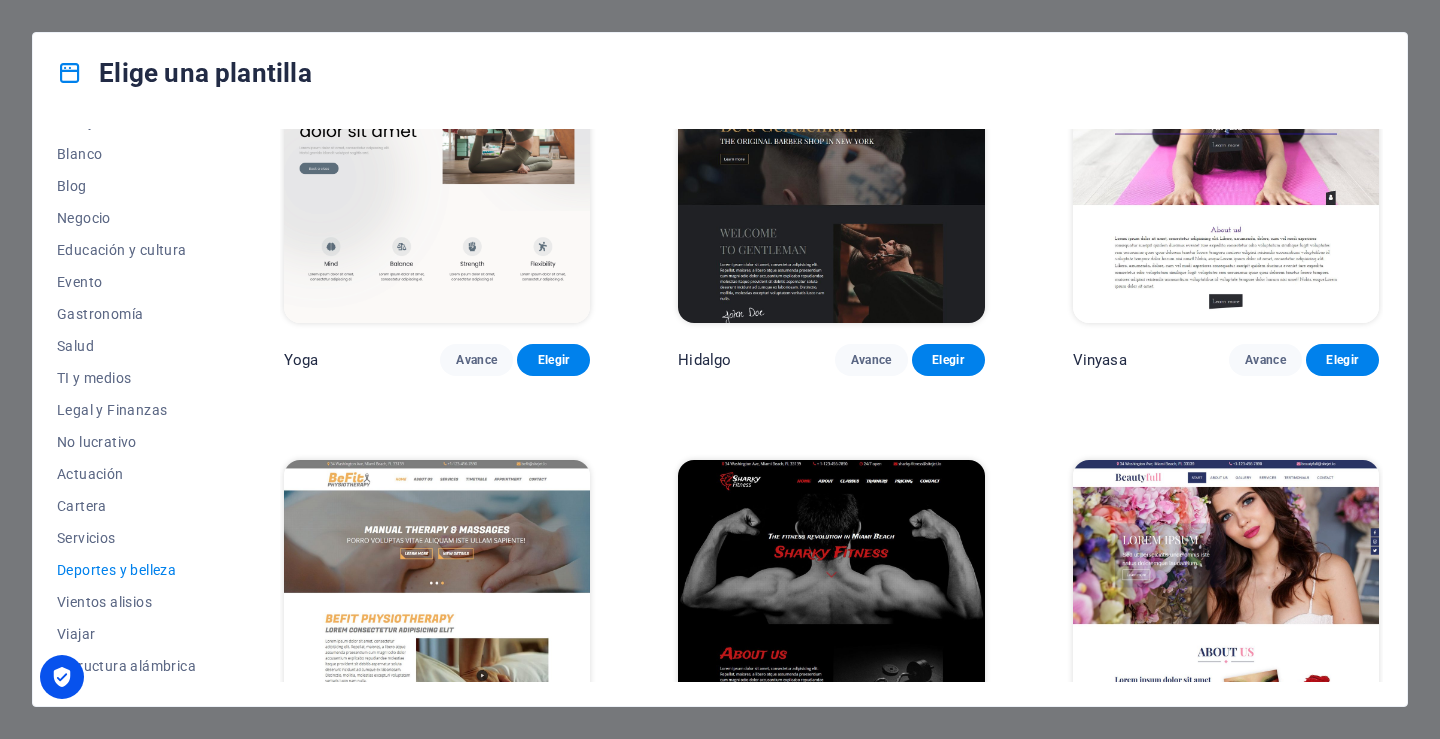 scroll, scrollTop: 1000, scrollLeft: 0, axis: vertical 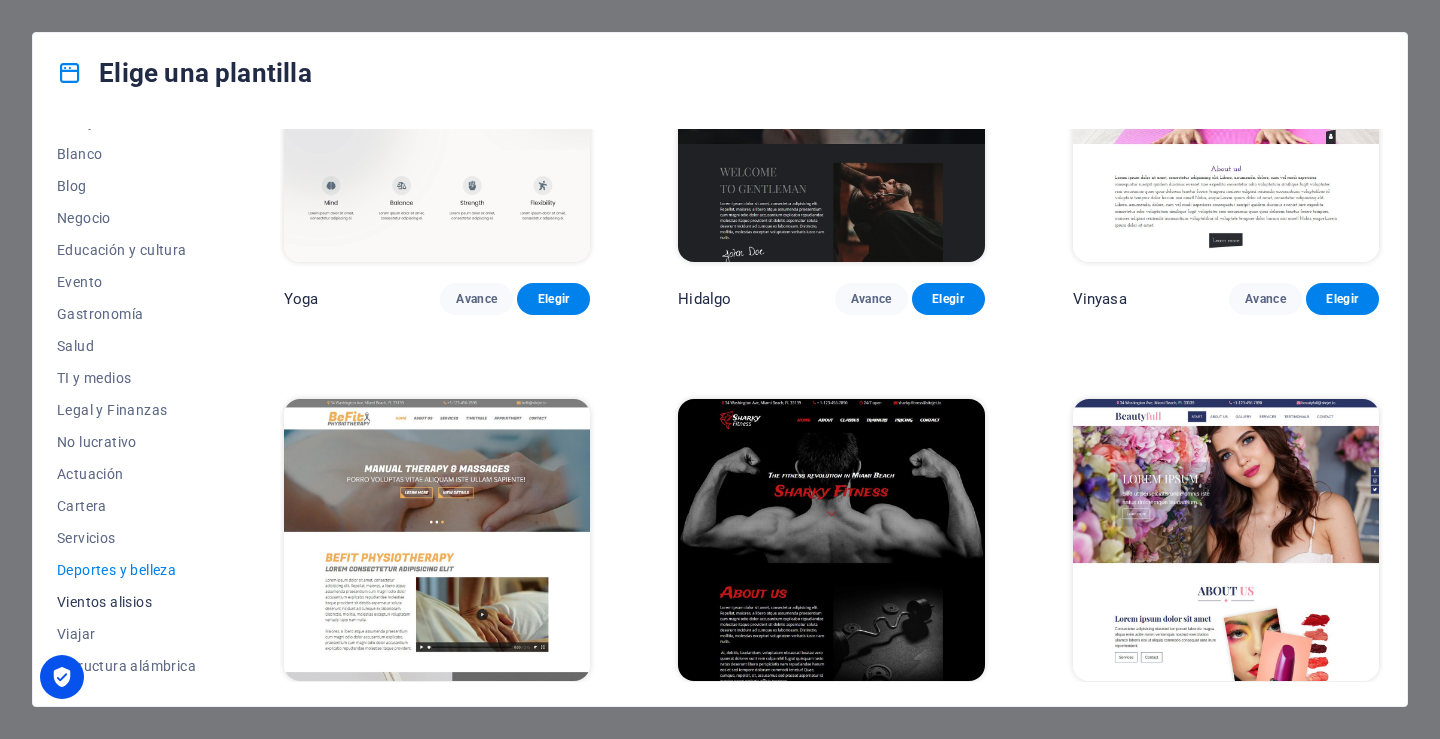click on "Vientos alisios" at bounding box center (104, 602) 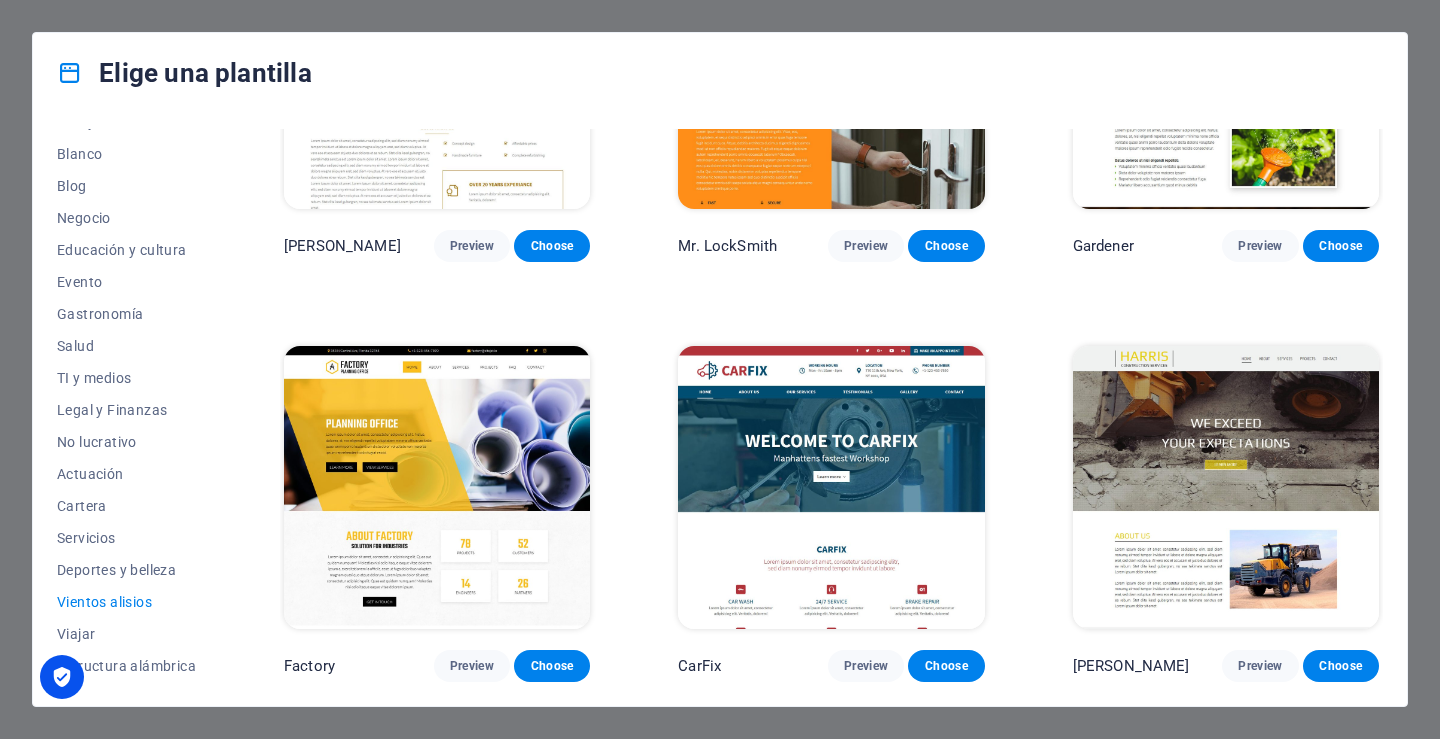scroll, scrollTop: 619, scrollLeft: 0, axis: vertical 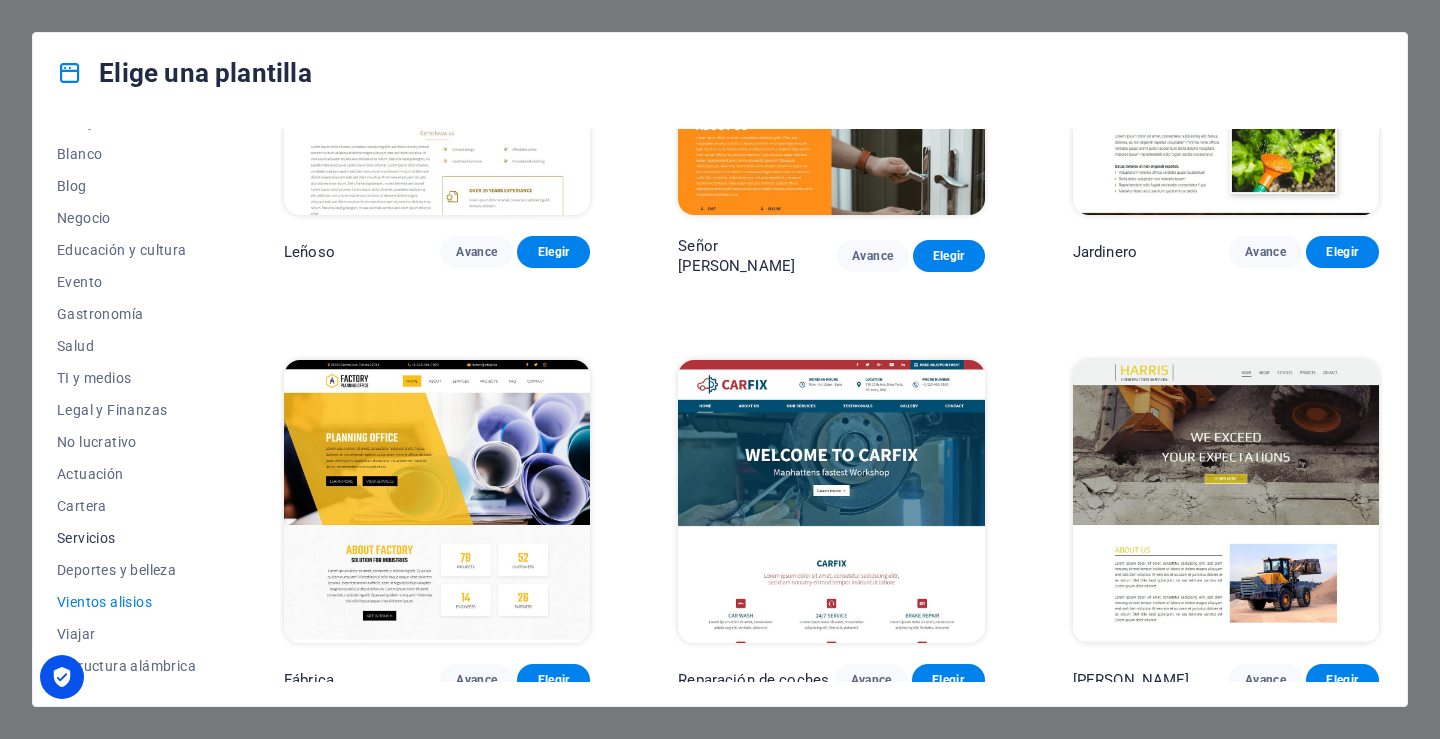 click on "Servicios" at bounding box center [126, 538] 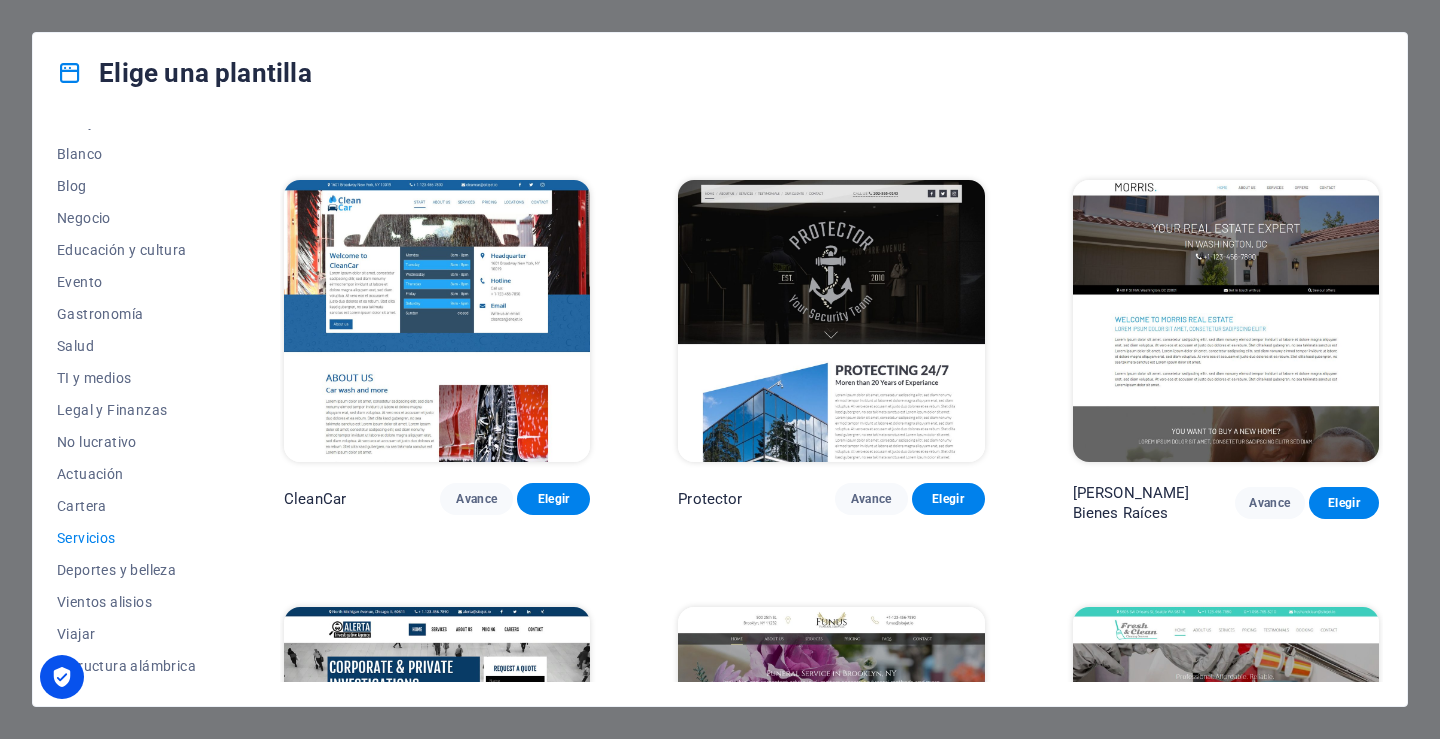 scroll, scrollTop: 1300, scrollLeft: 0, axis: vertical 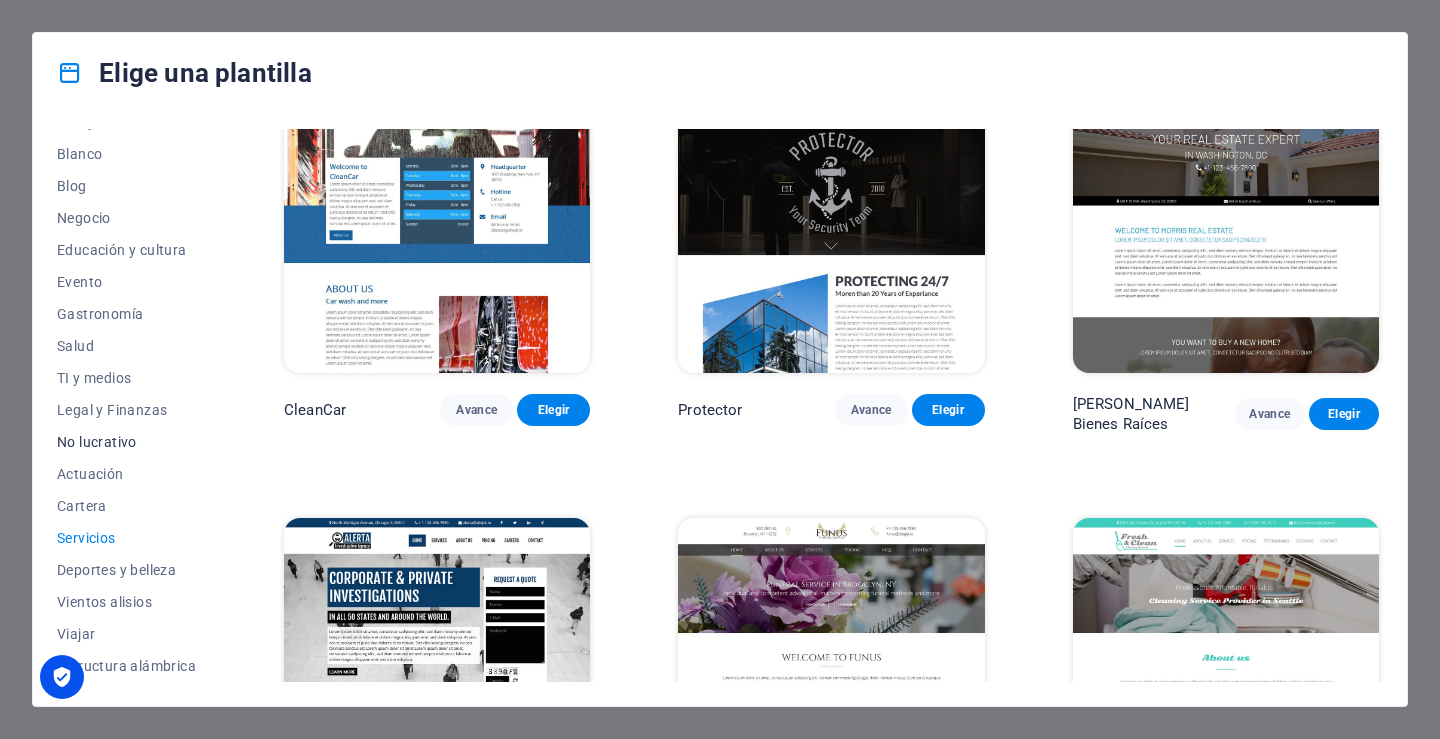 click on "No lucrativo" at bounding box center (97, 442) 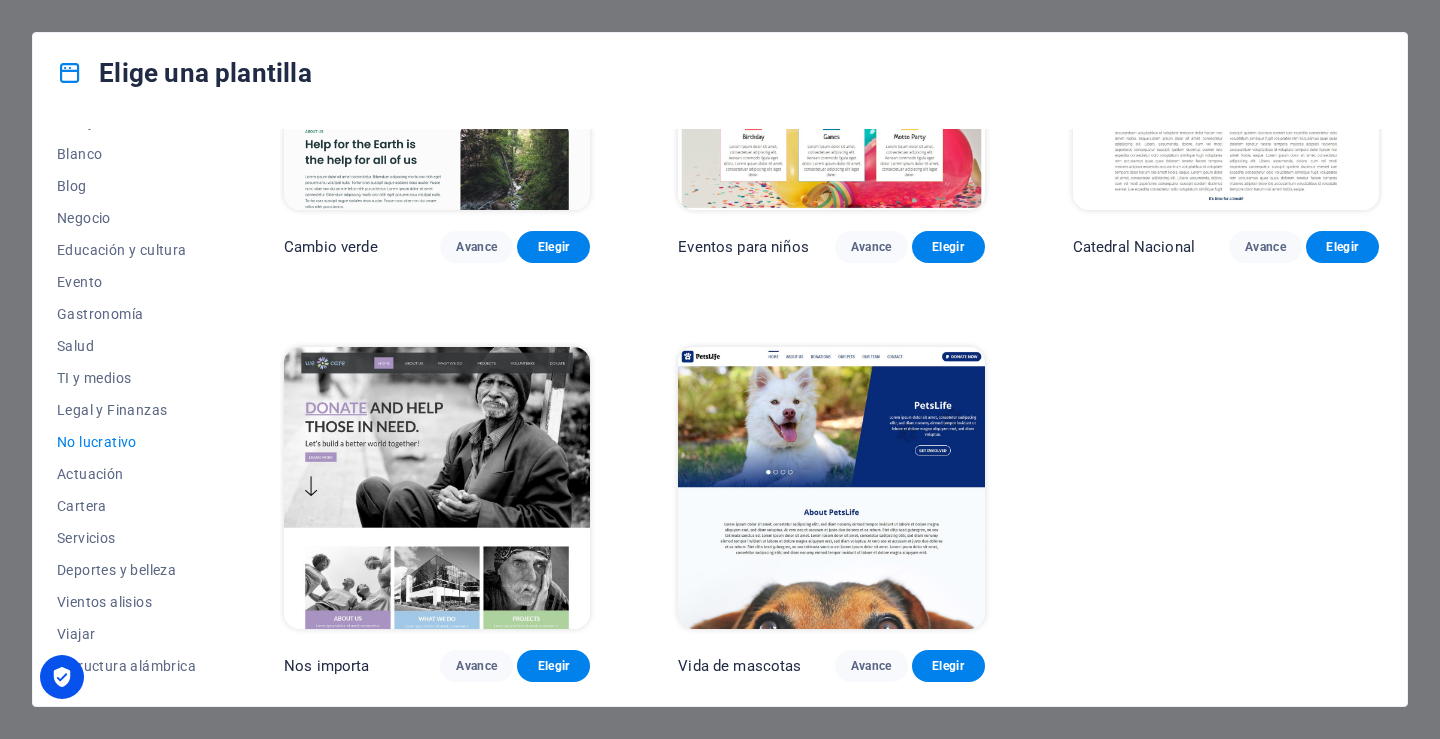 scroll, scrollTop: 202, scrollLeft: 0, axis: vertical 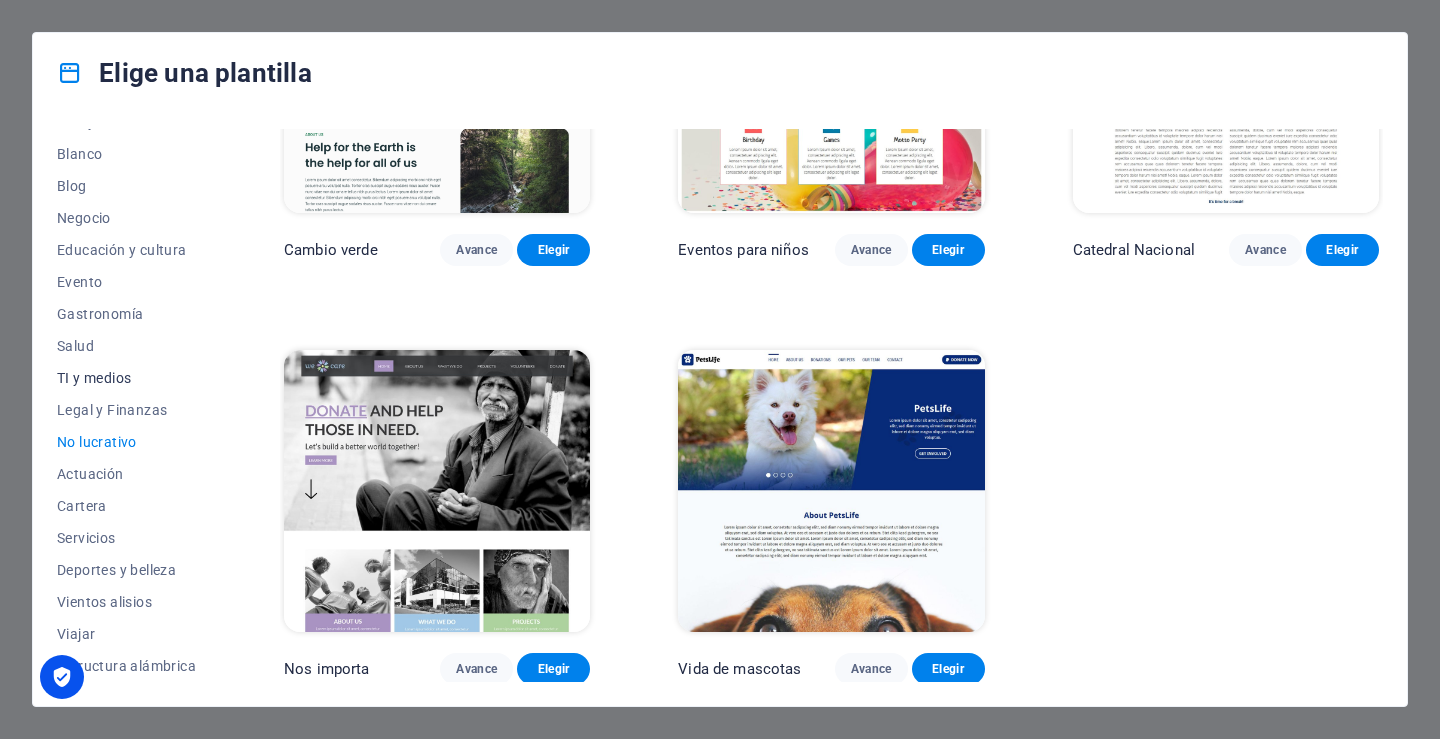 click on "TI y medios" at bounding box center [94, 378] 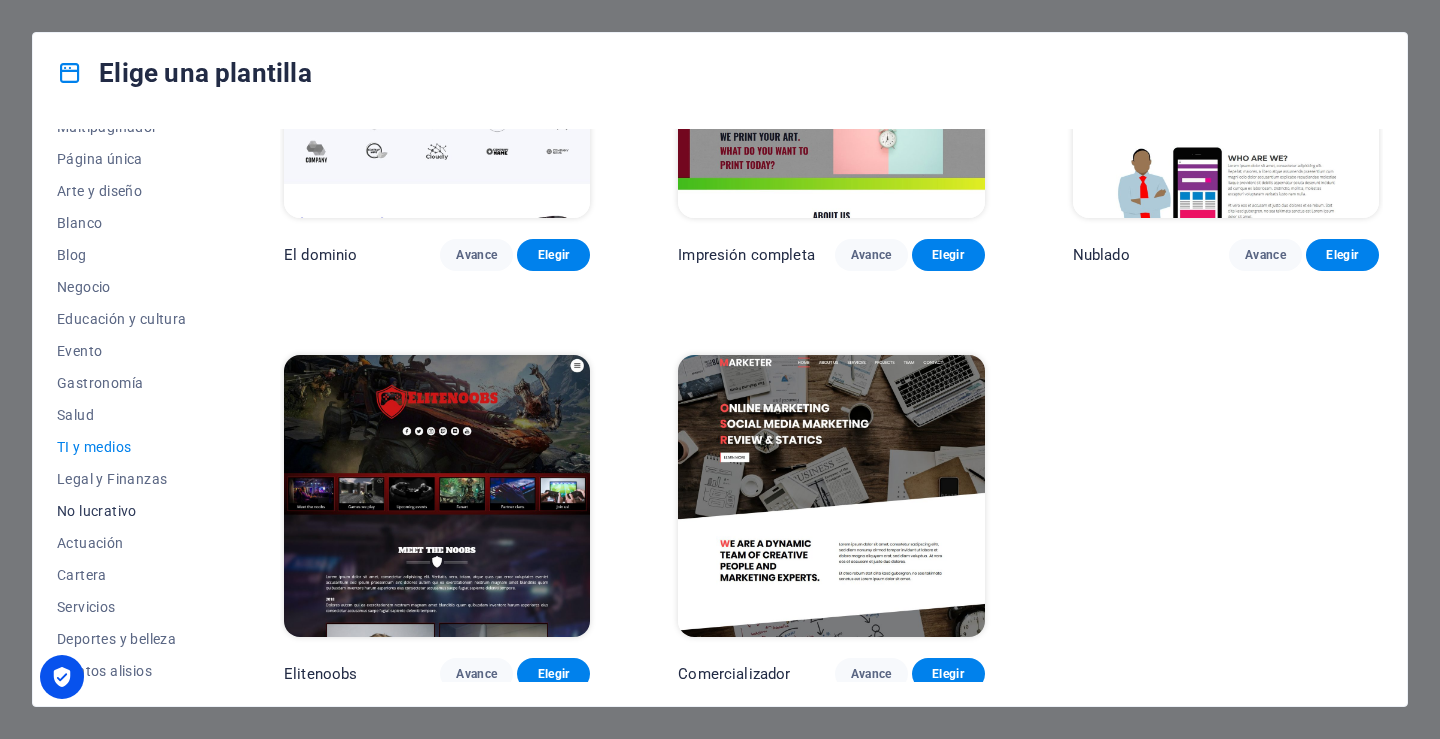scroll, scrollTop: 147, scrollLeft: 0, axis: vertical 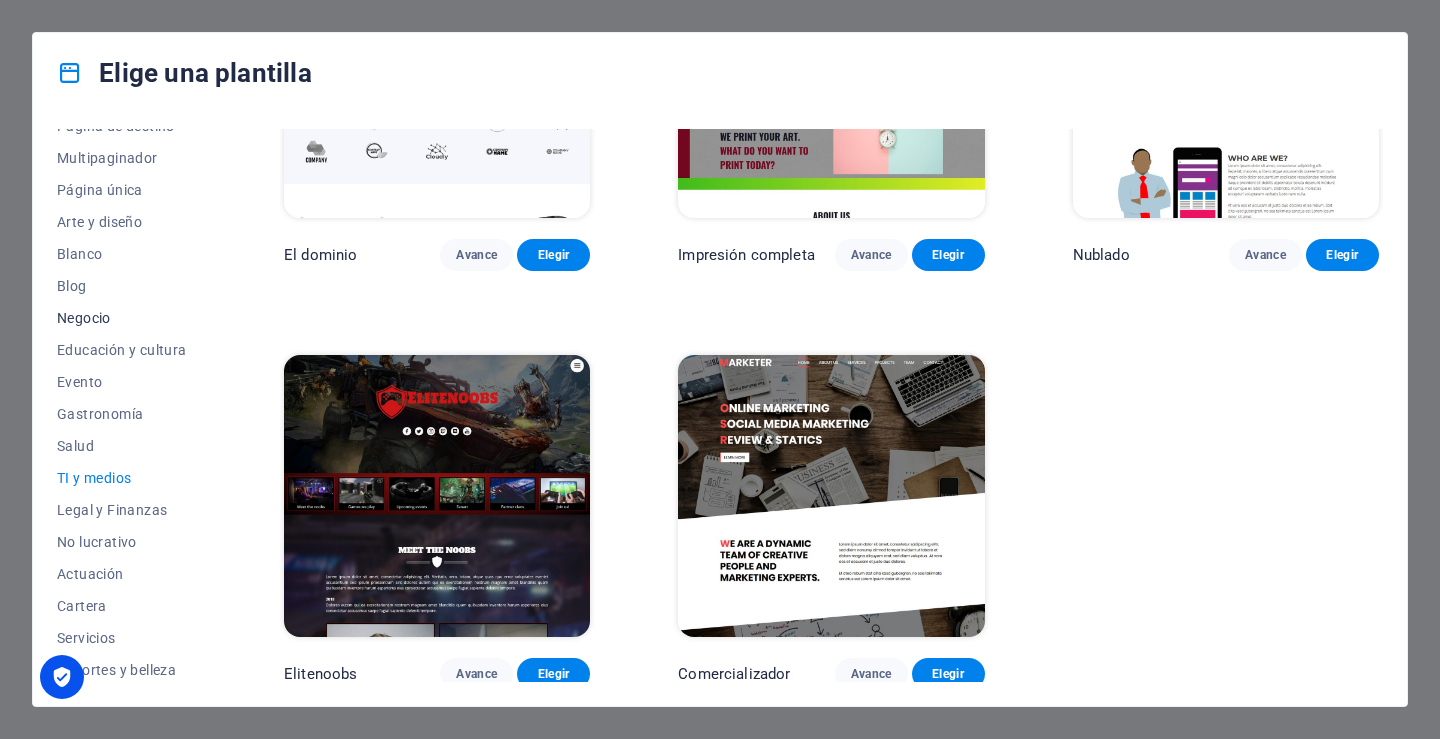 click on "Negocio" at bounding box center [84, 318] 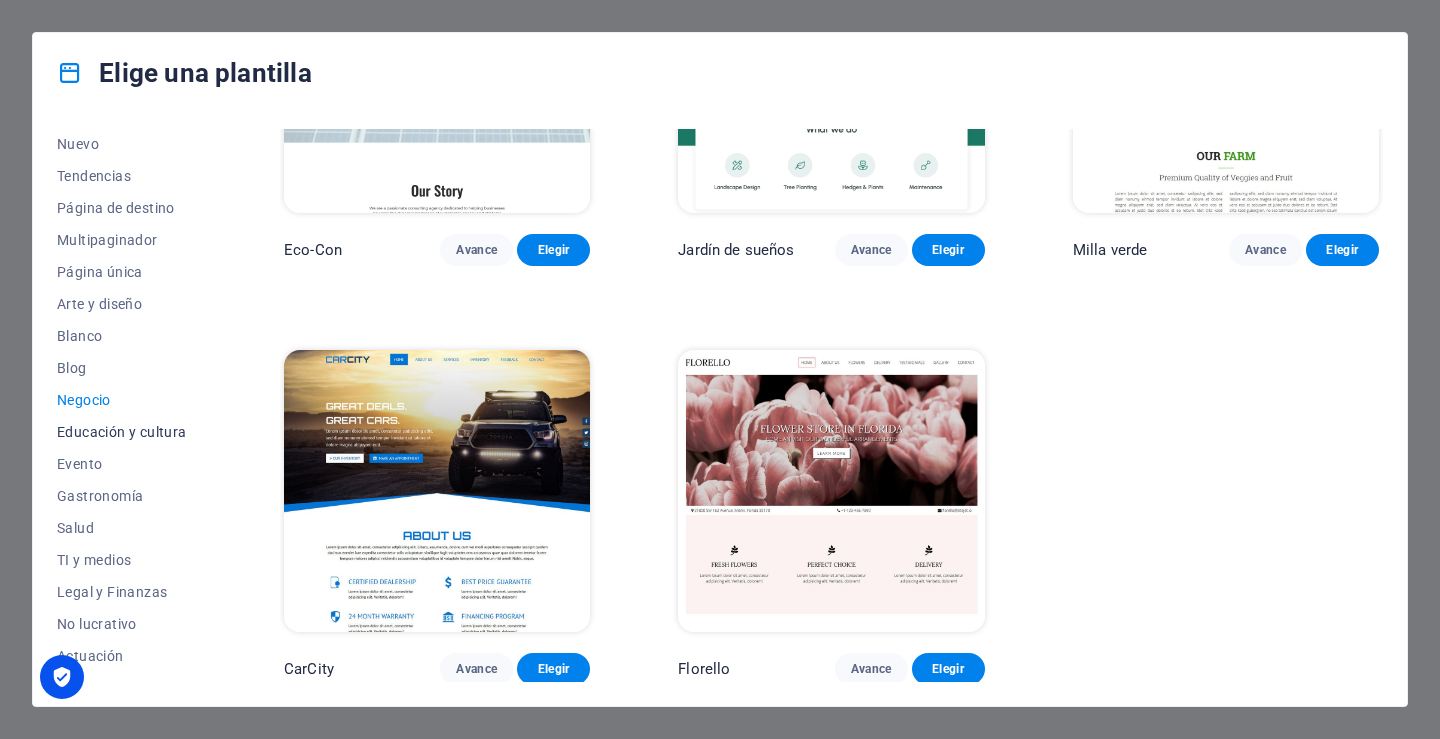 scroll, scrollTop: 47, scrollLeft: 0, axis: vertical 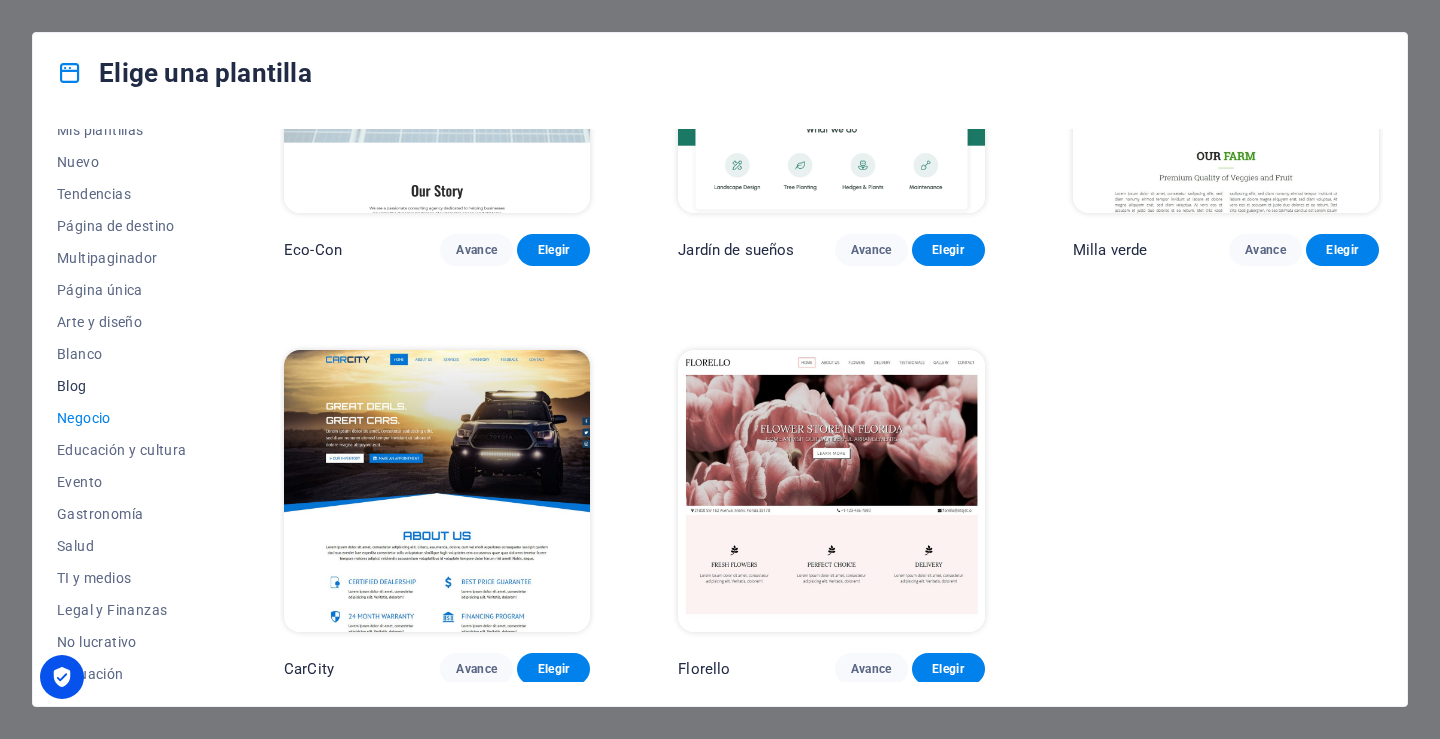 click on "Blog" at bounding box center [72, 386] 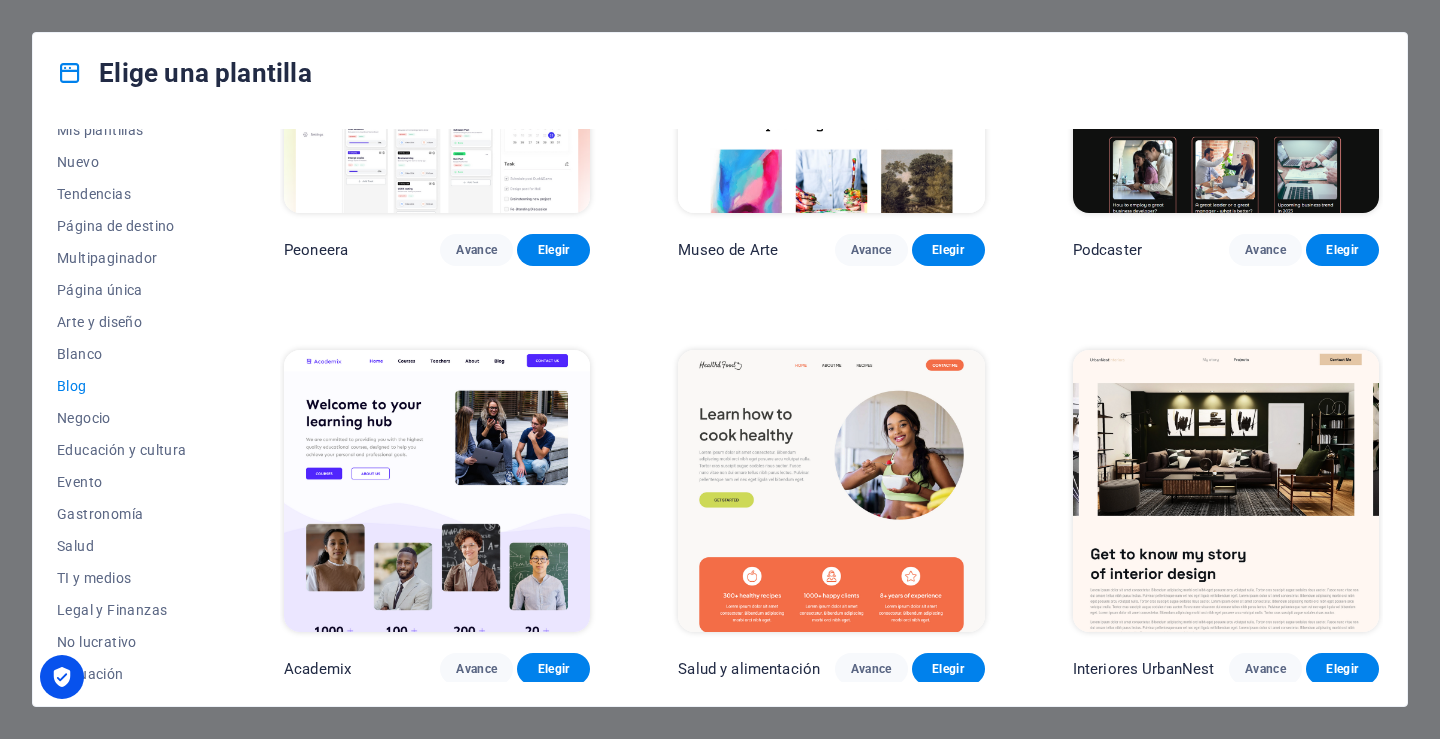 scroll, scrollTop: 1300, scrollLeft: 0, axis: vertical 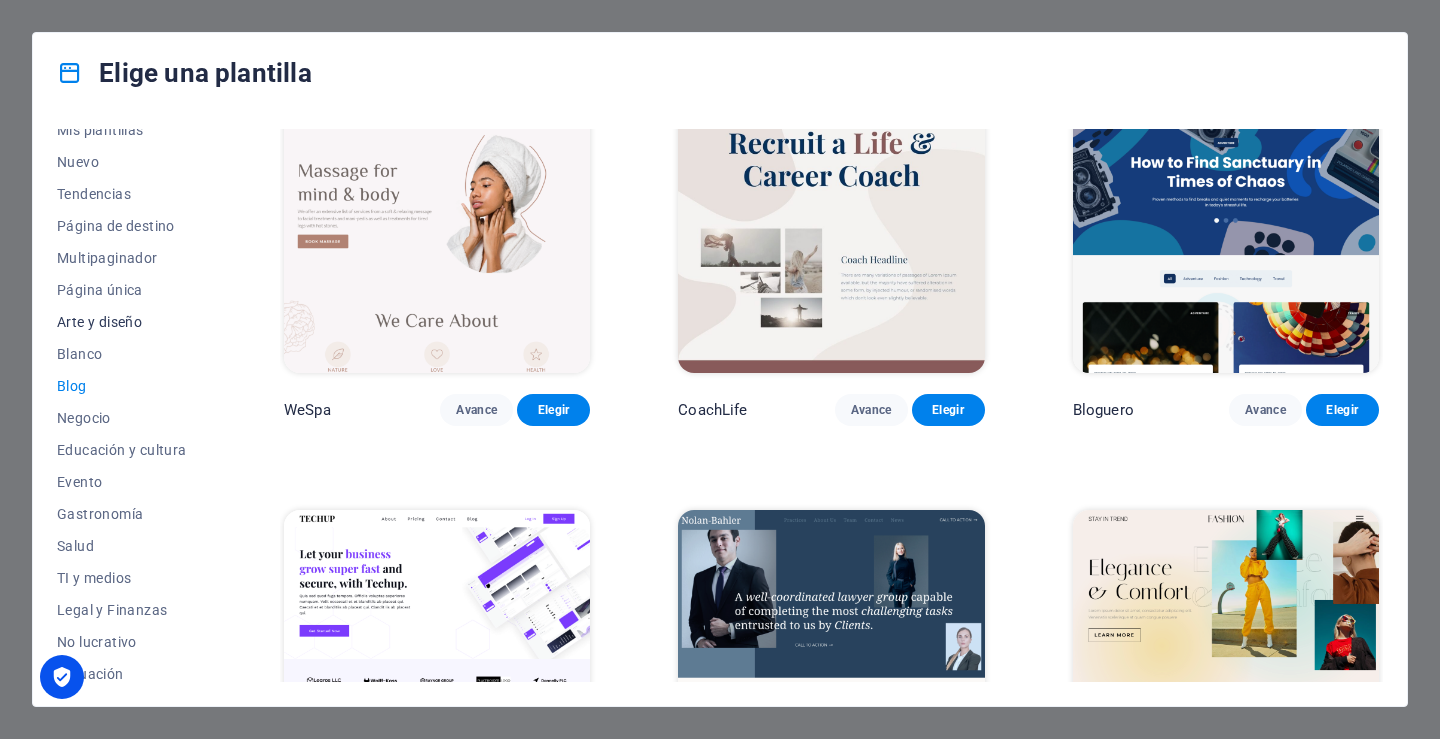 click on "Arte y diseño" at bounding box center [99, 322] 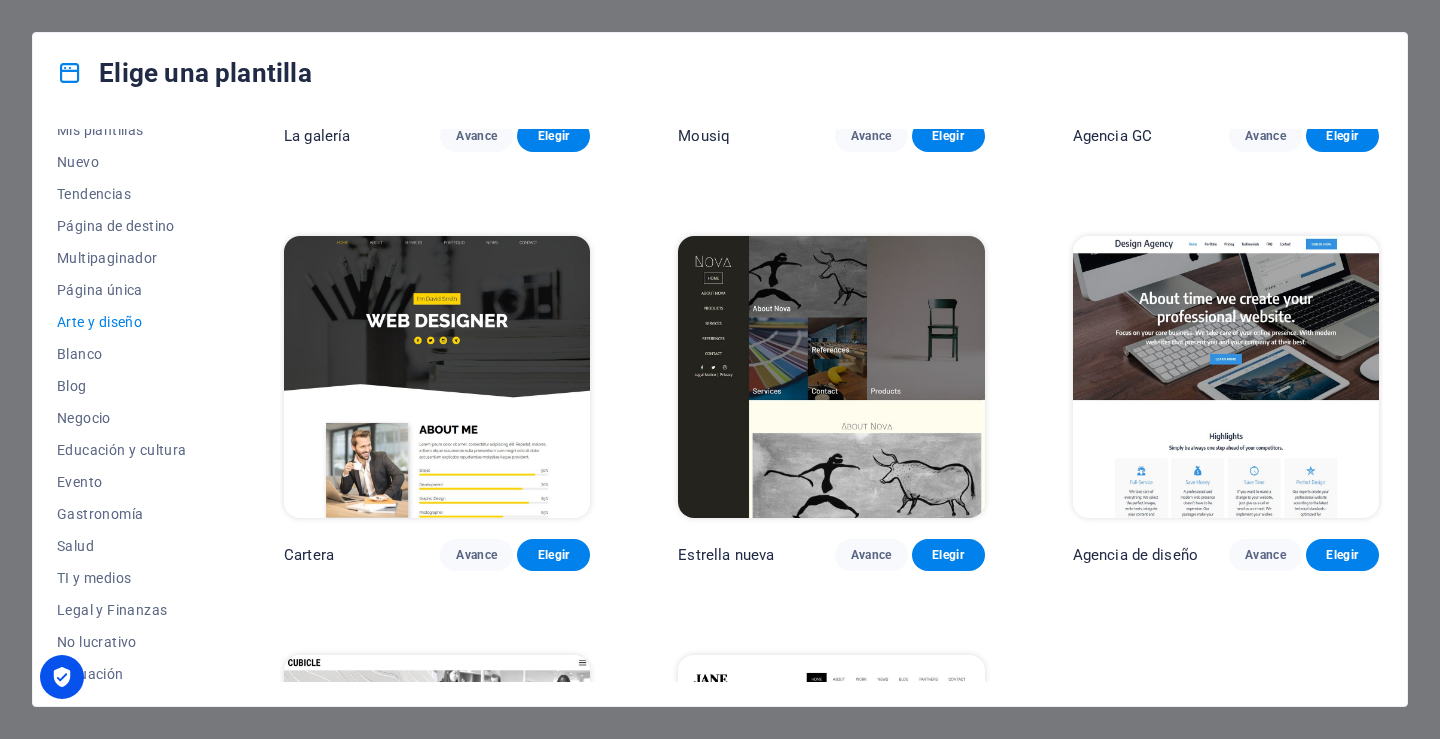 scroll, scrollTop: 1154, scrollLeft: 0, axis: vertical 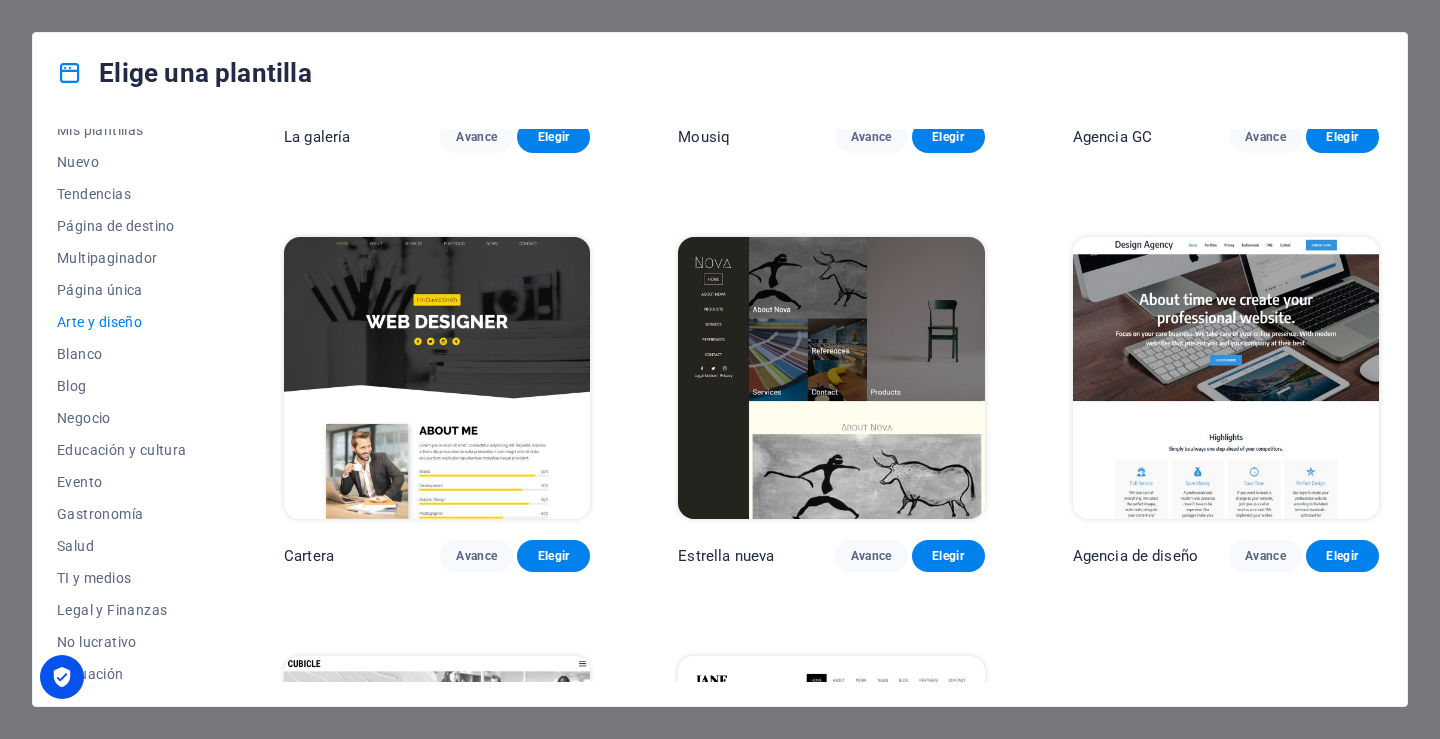 click at bounding box center (831, 378) 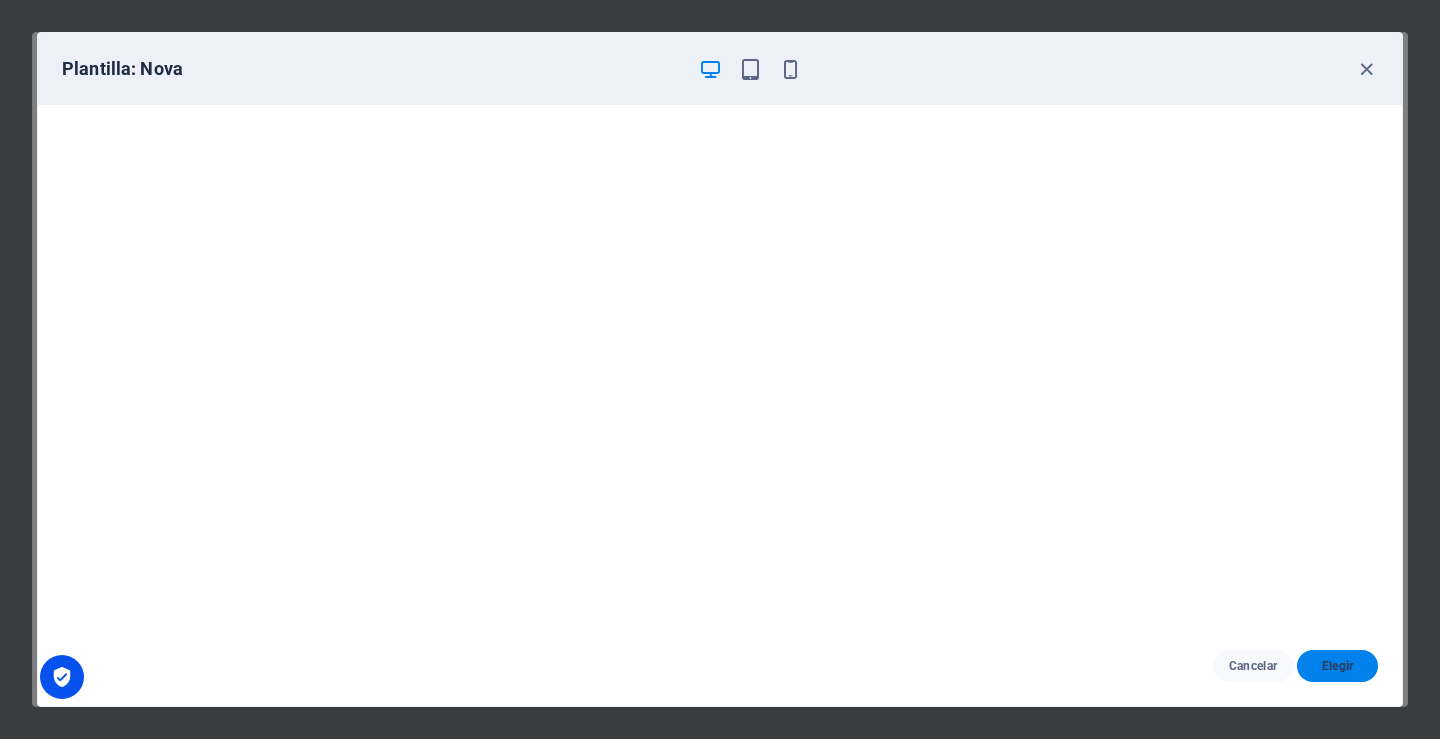 click on "Elegir" at bounding box center [1338, 666] 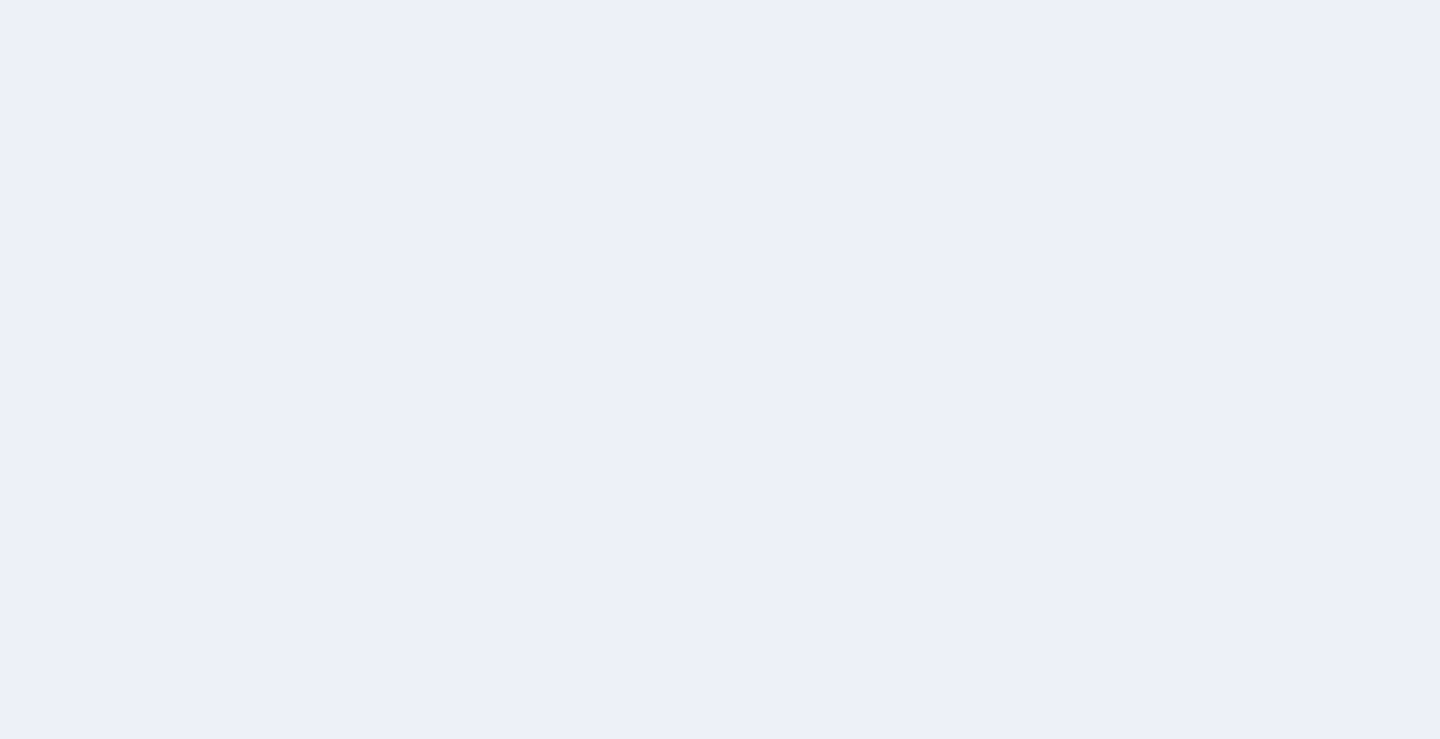 scroll, scrollTop: 0, scrollLeft: 0, axis: both 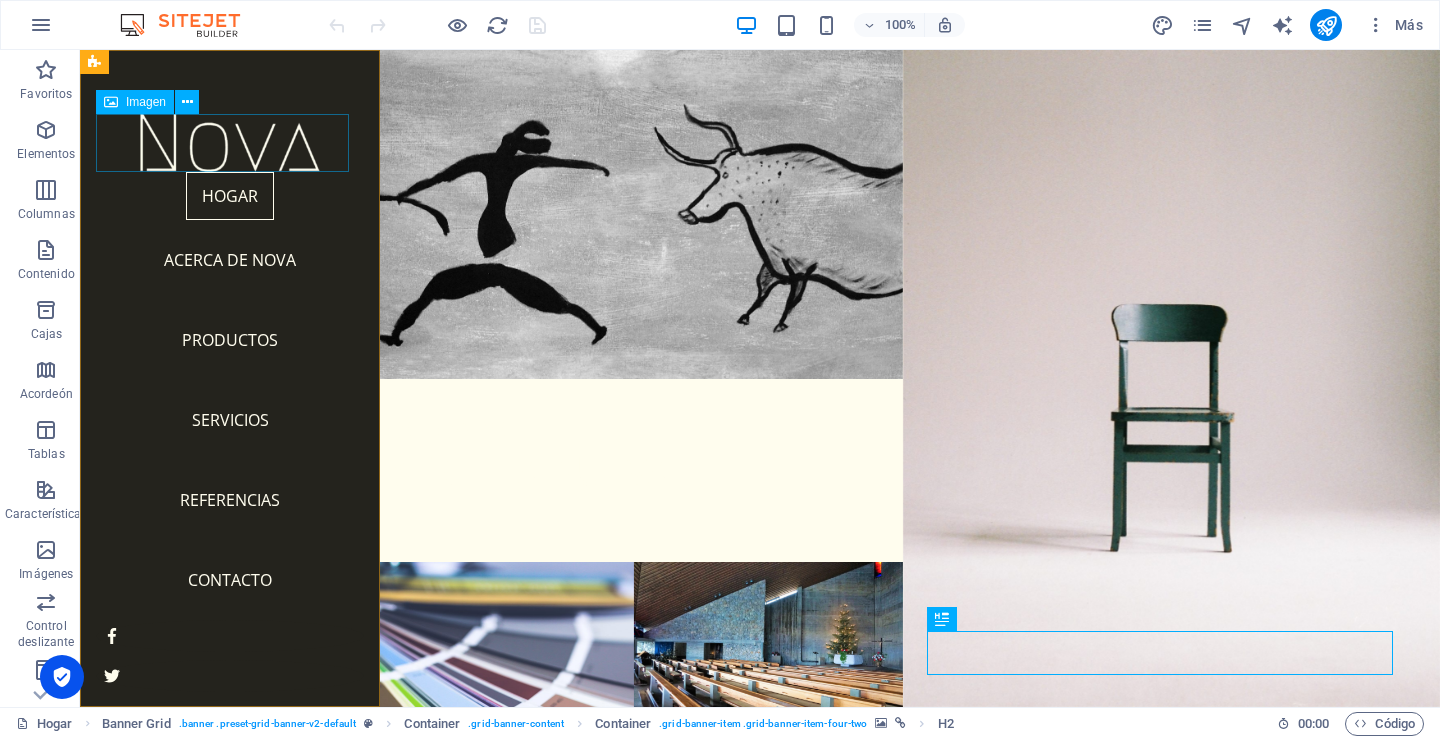 click at bounding box center (230, 143) 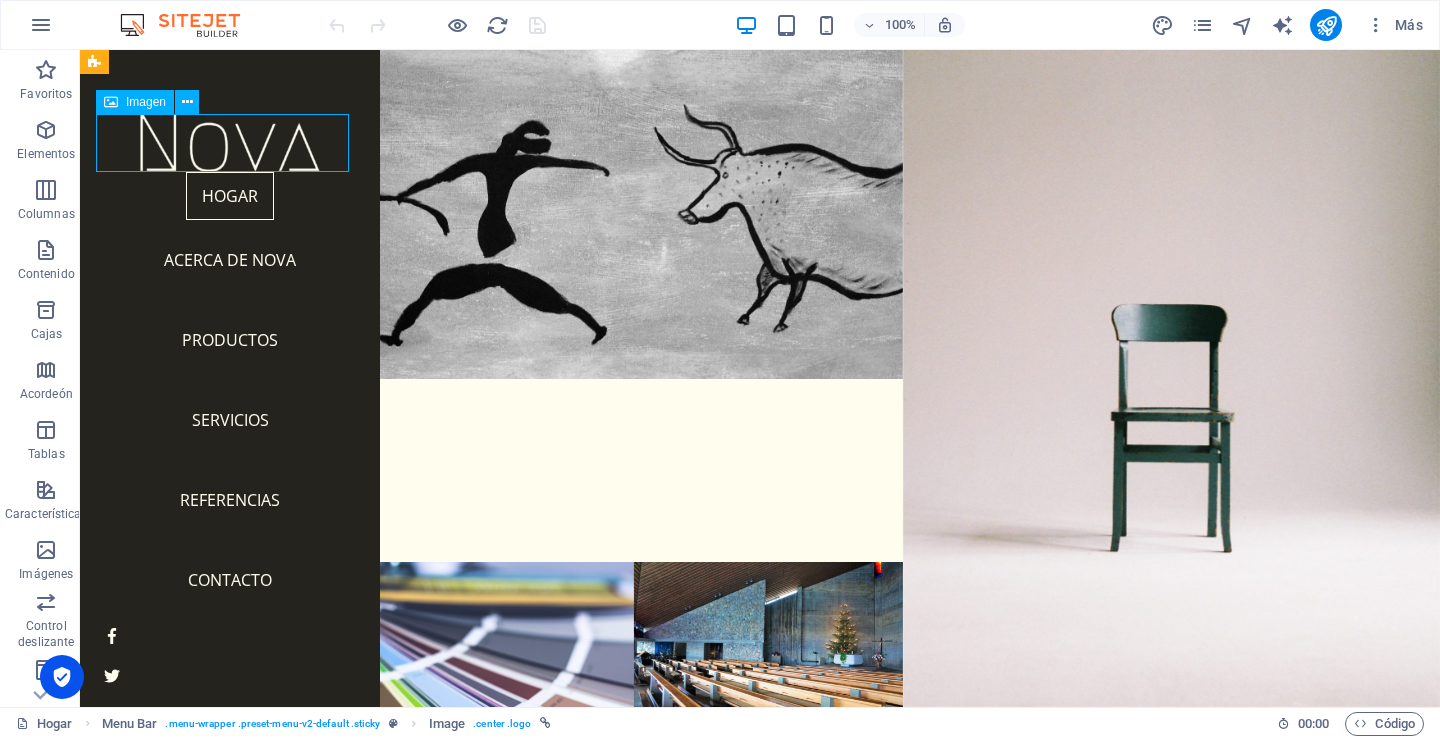 click at bounding box center [230, 143] 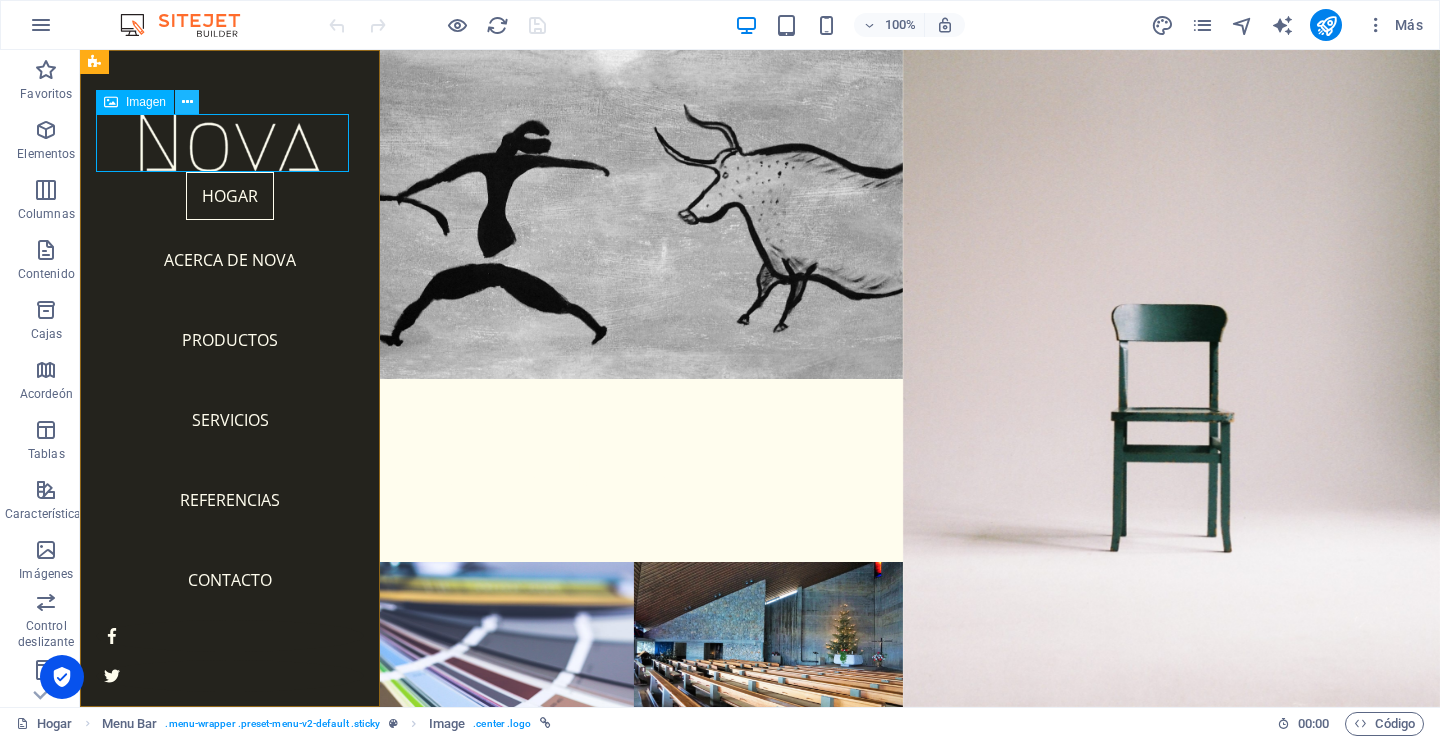 click at bounding box center [187, 102] 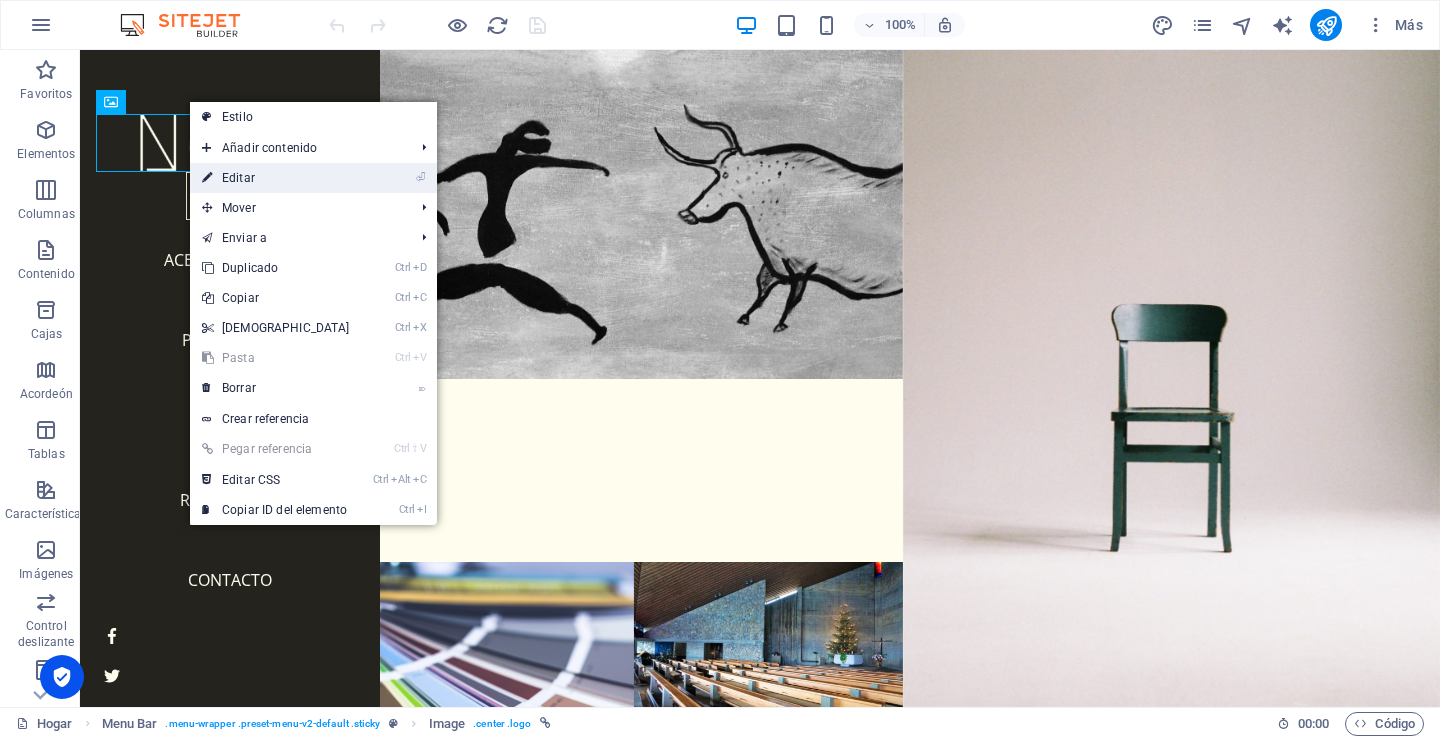 click on "Editar" at bounding box center [238, 178] 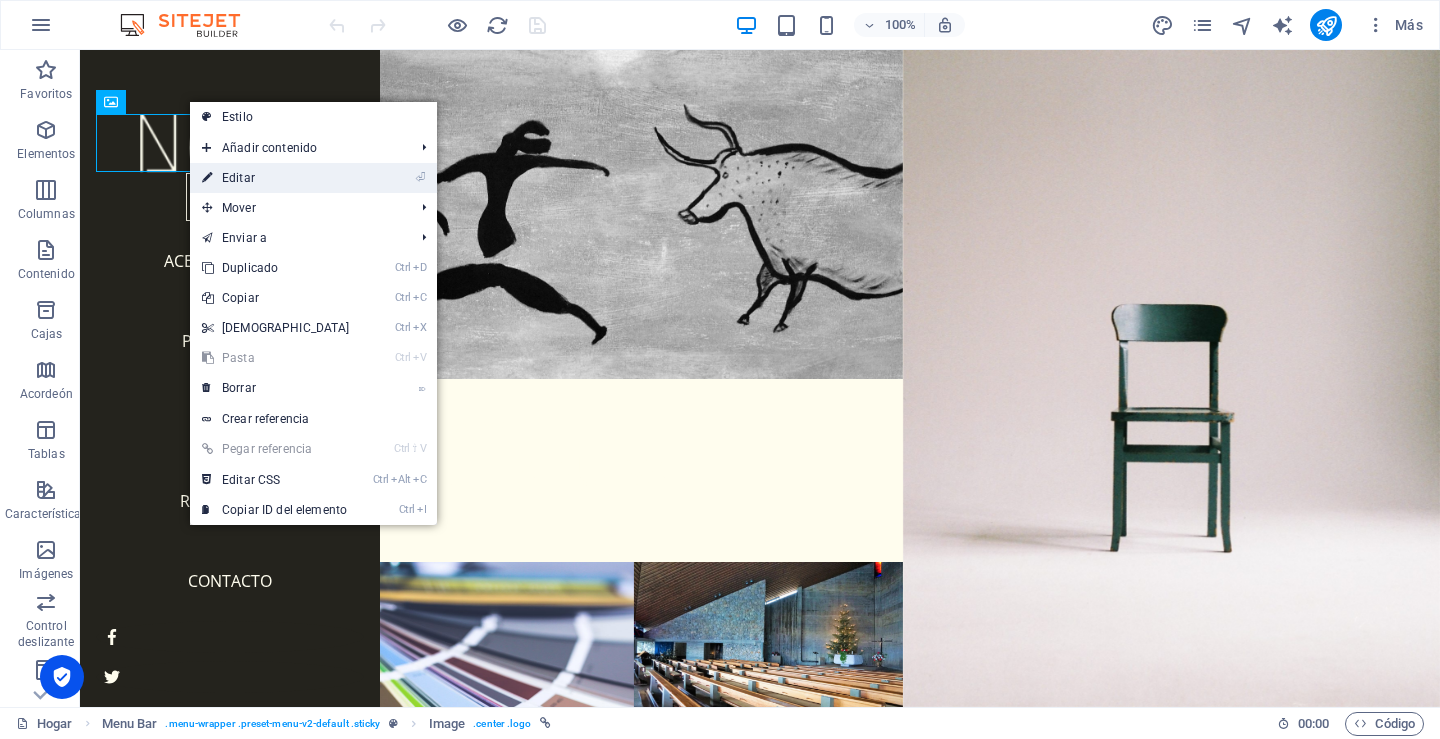 select on "px" 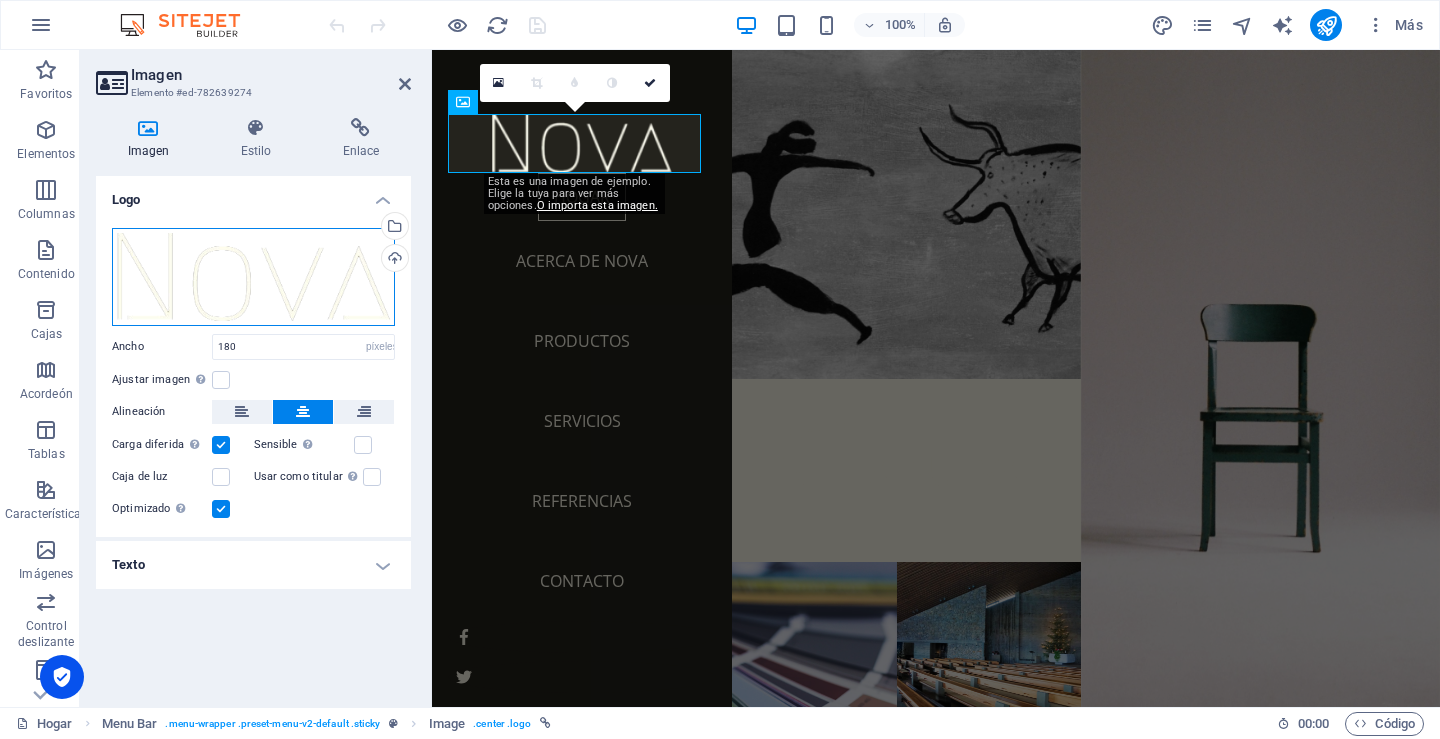 click on "Arrastre los archivos aquí, haga clic para elegir archivos o  seleccione archivos de Archivos o de nuestras fotos y videos de archivo gratuitos" at bounding box center [253, 277] 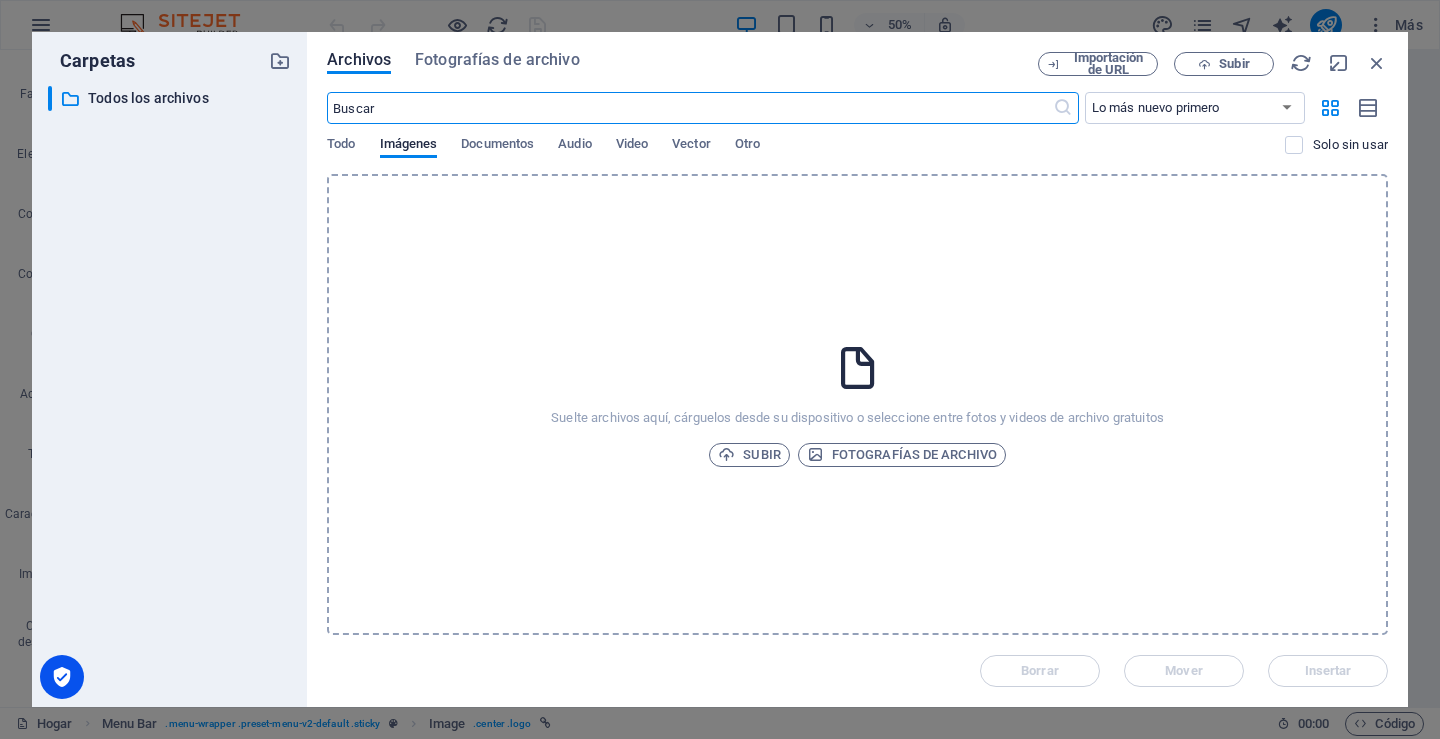 click on "Suelte archivos aquí, cárguelos desde su dispositivo o seleccione entre fotos y videos de archivo gratuitos Subir Fotografías de archivo" at bounding box center (857, 404) 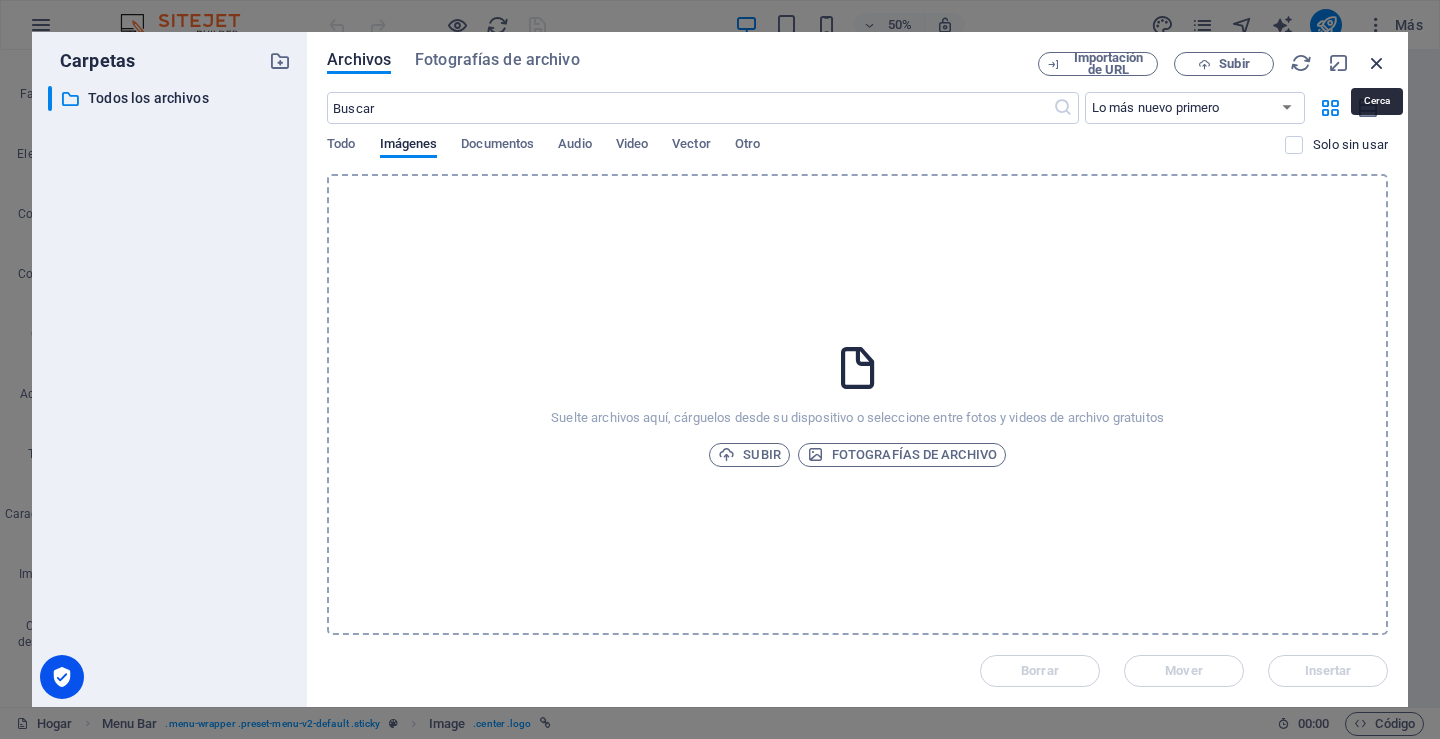 click at bounding box center (1377, 63) 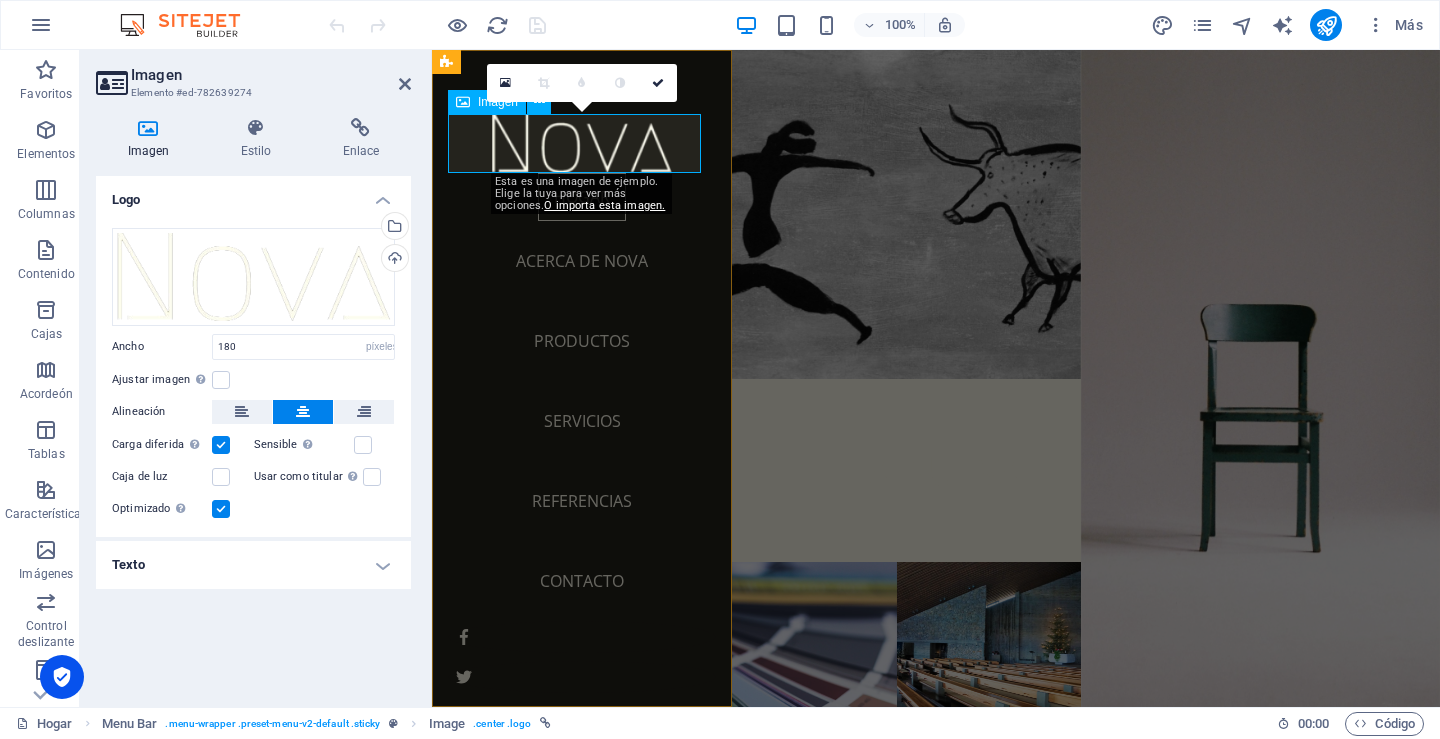 click at bounding box center [582, 143] 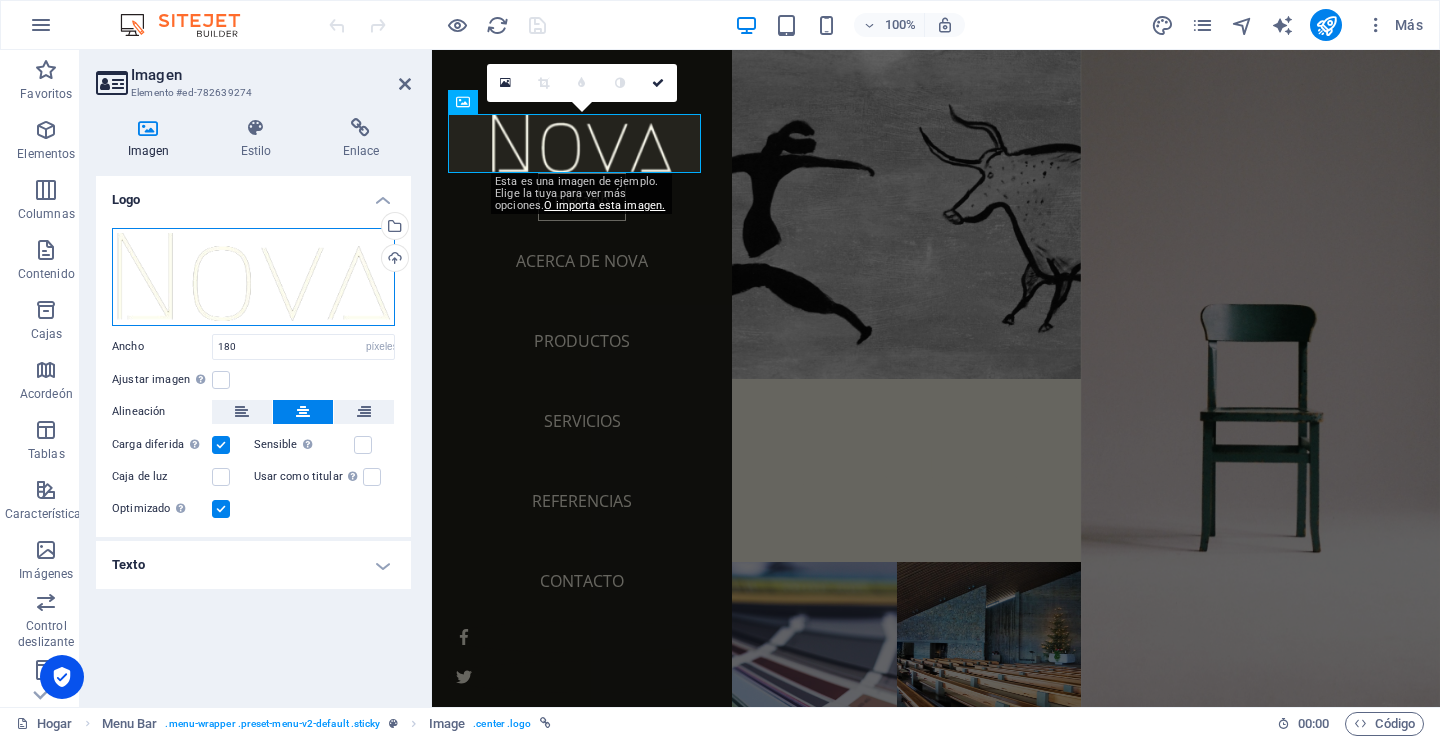 click on "Arrastre los archivos aquí, haga clic para elegir archivos o  seleccione archivos de Archivos o de nuestras fotos y videos de archivo gratuitos" at bounding box center (253, 277) 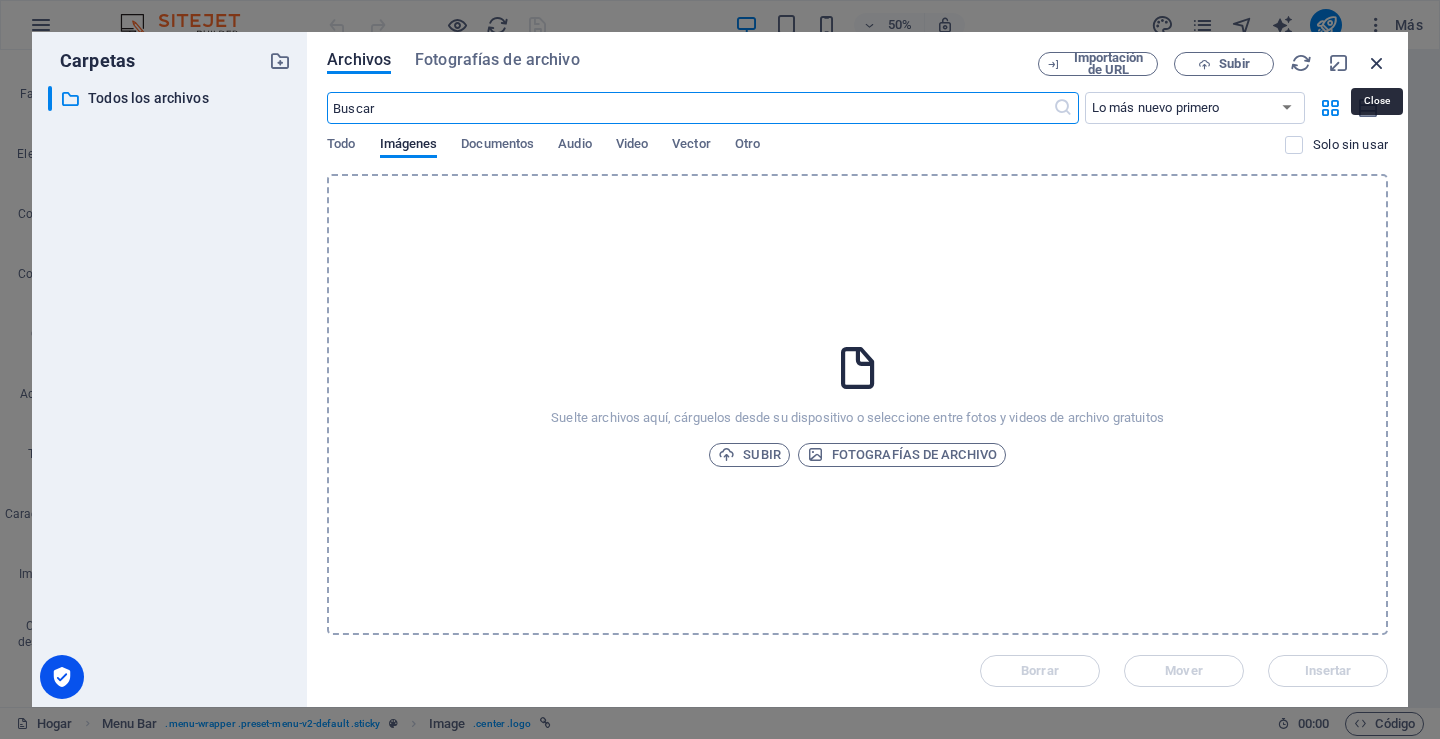 click at bounding box center (1377, 63) 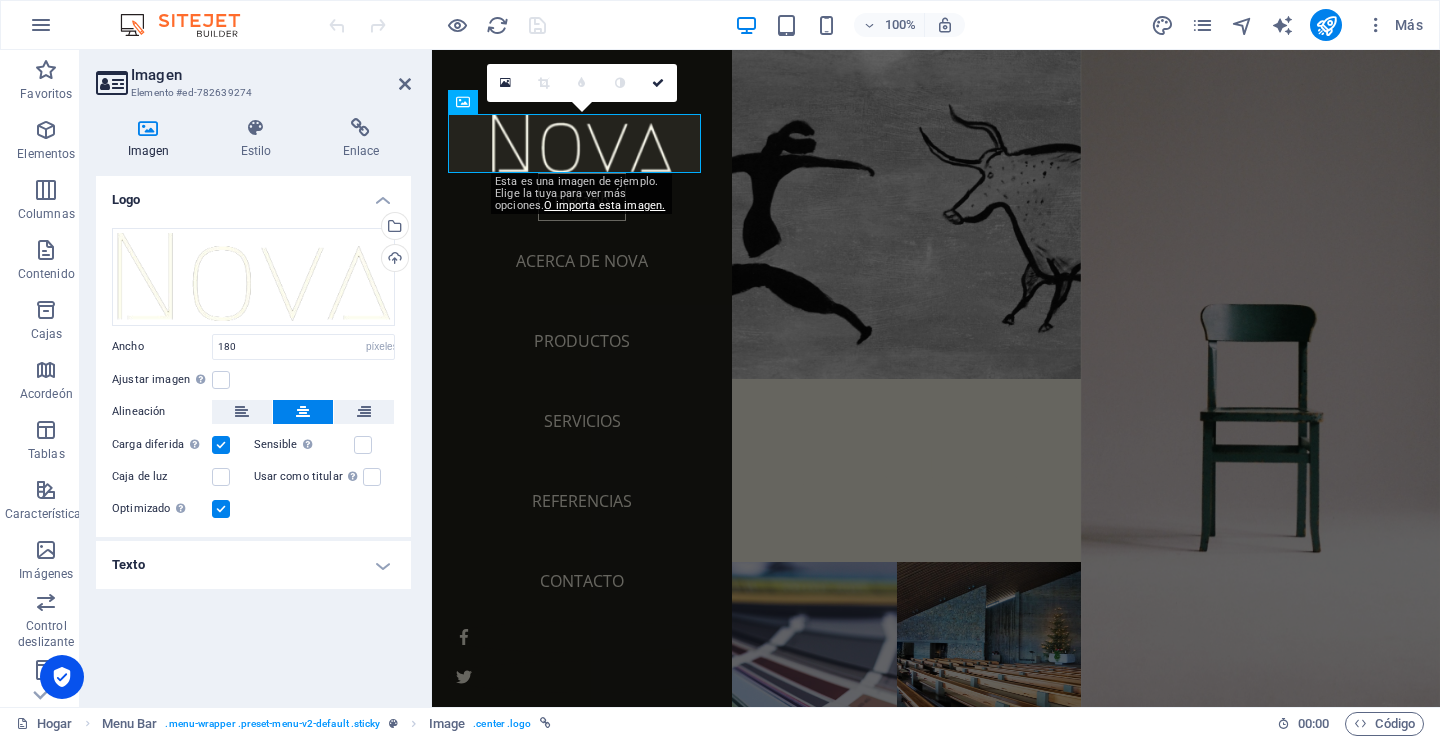 click on "Texto" at bounding box center [253, 565] 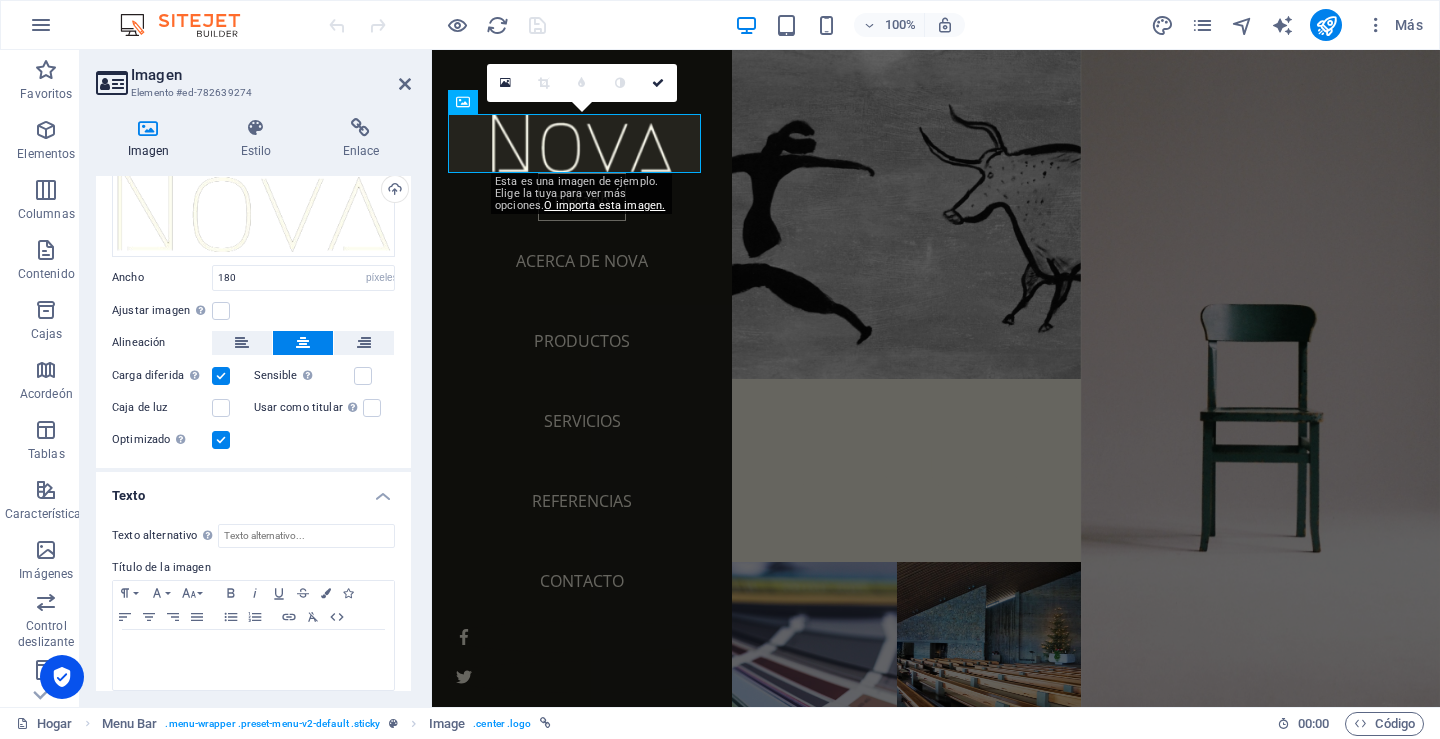scroll, scrollTop: 84, scrollLeft: 0, axis: vertical 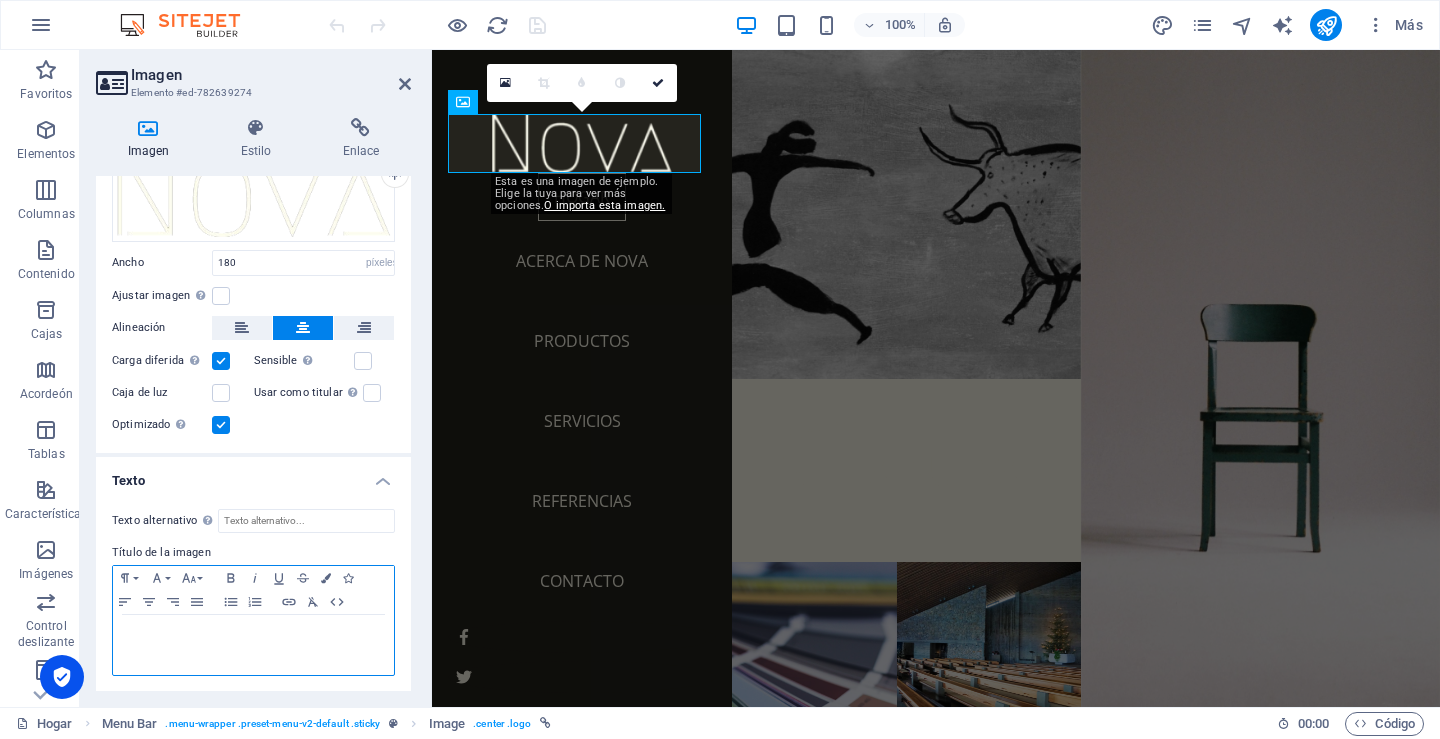 click at bounding box center (253, 634) 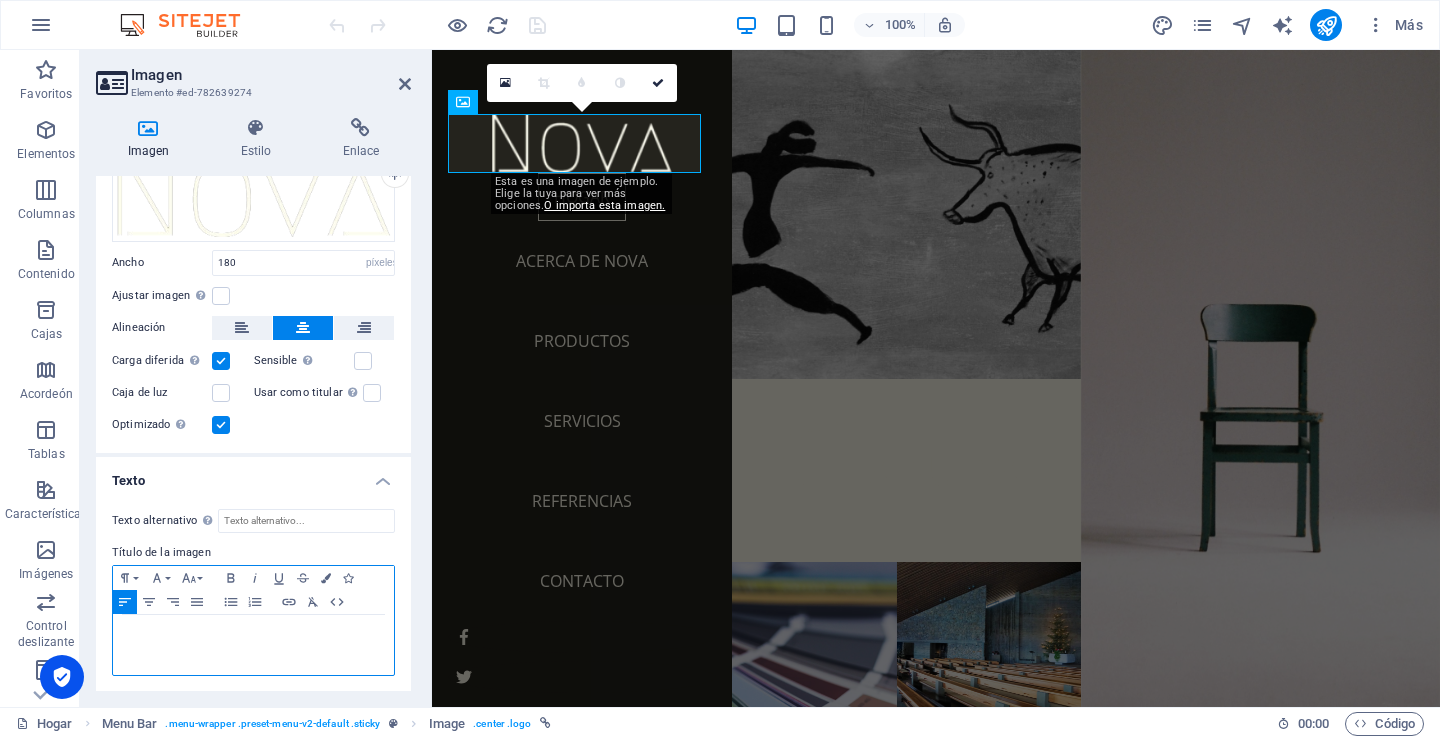 type 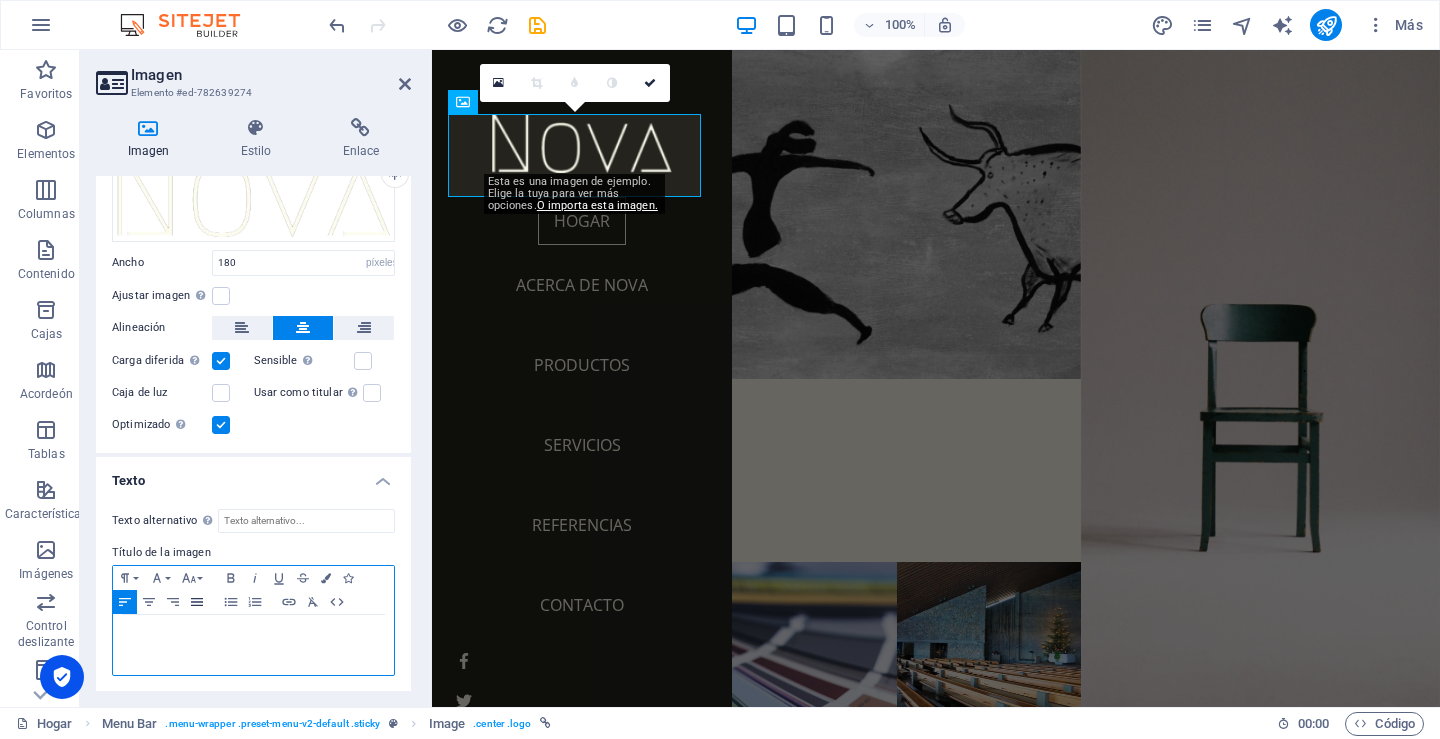 click 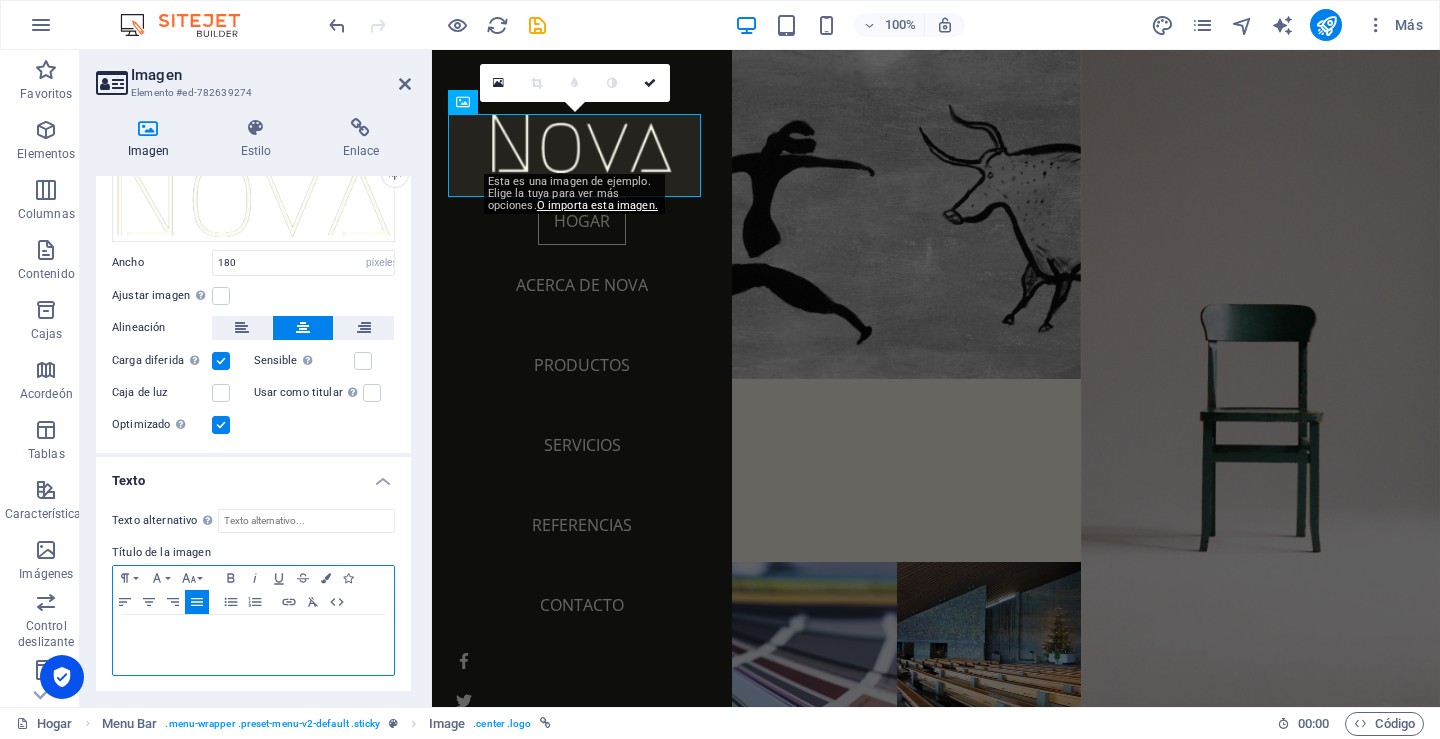 click at bounding box center (253, 645) 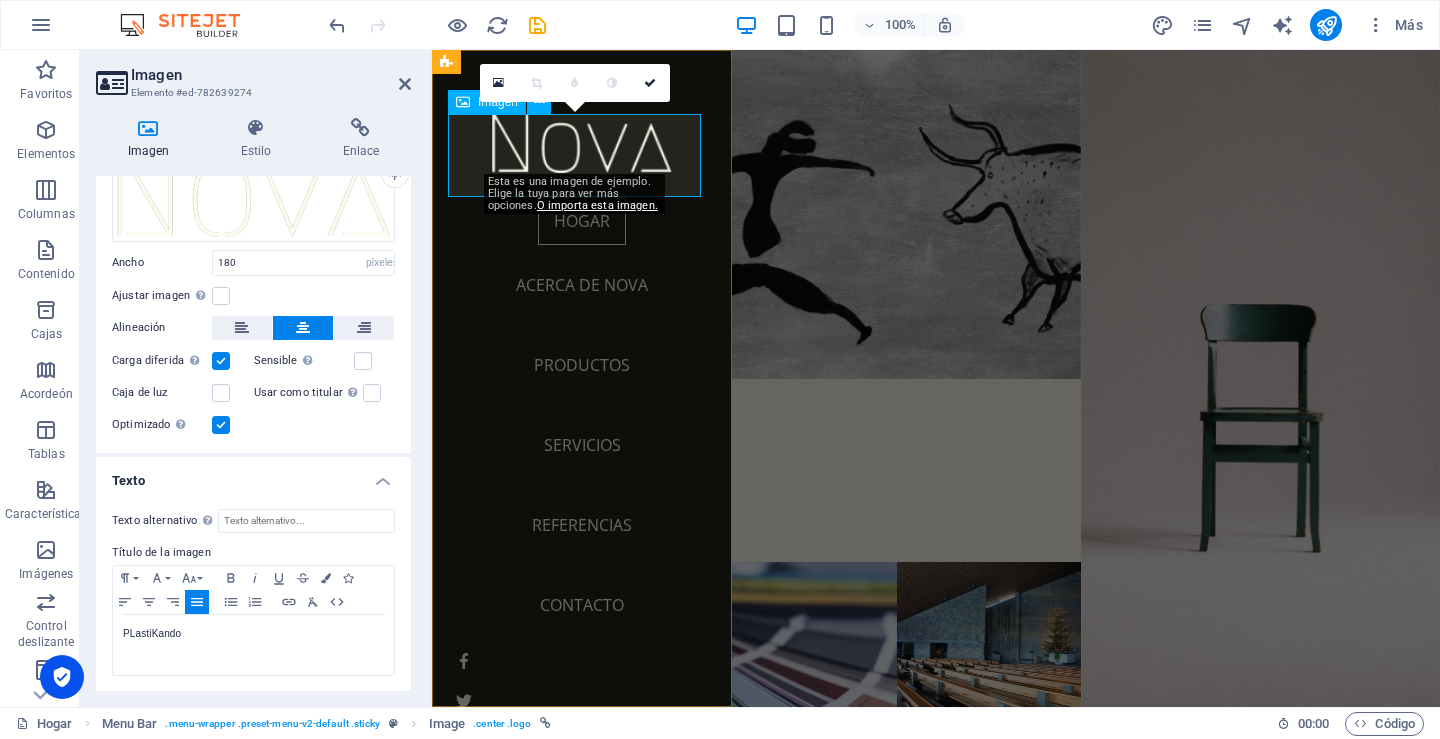 click on "PLastiKando" at bounding box center (582, 155) 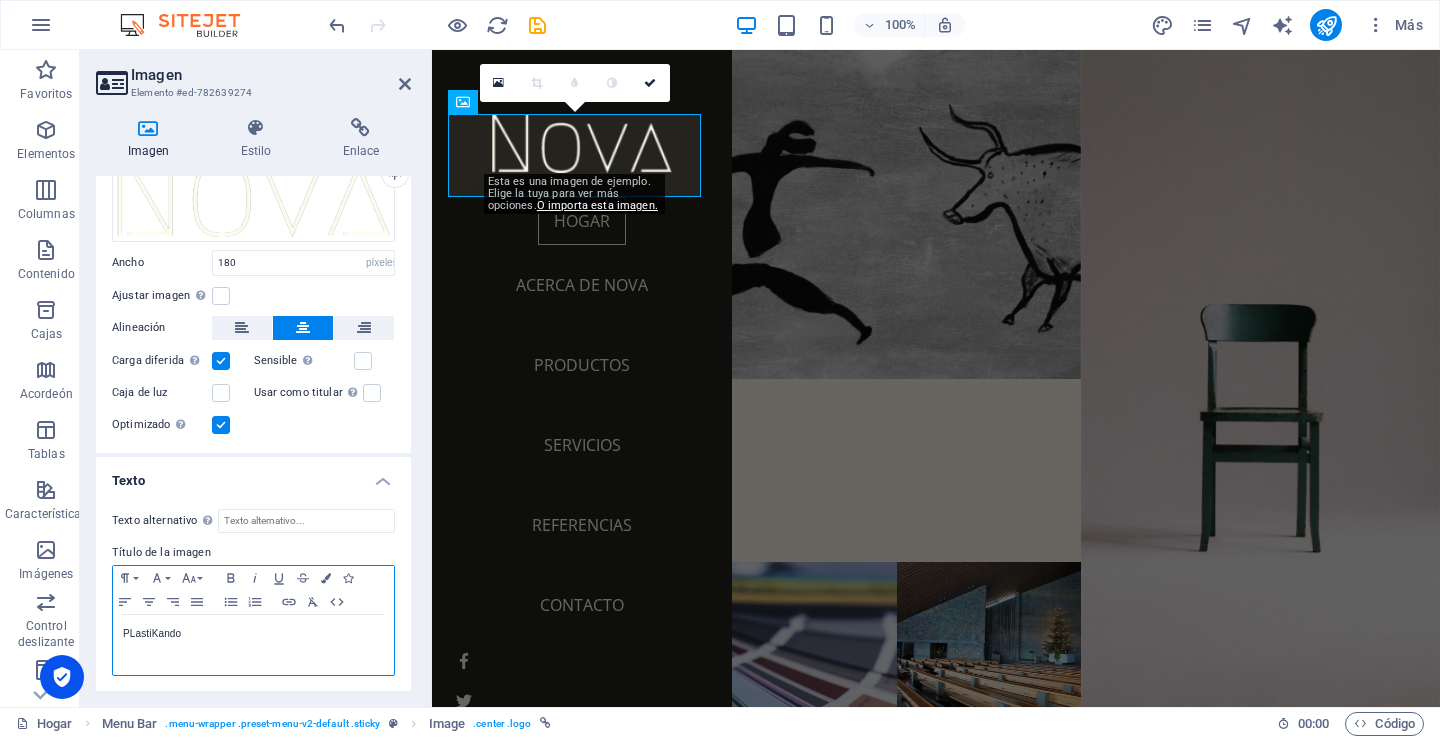 click on "PLastiKando" at bounding box center (253, 645) 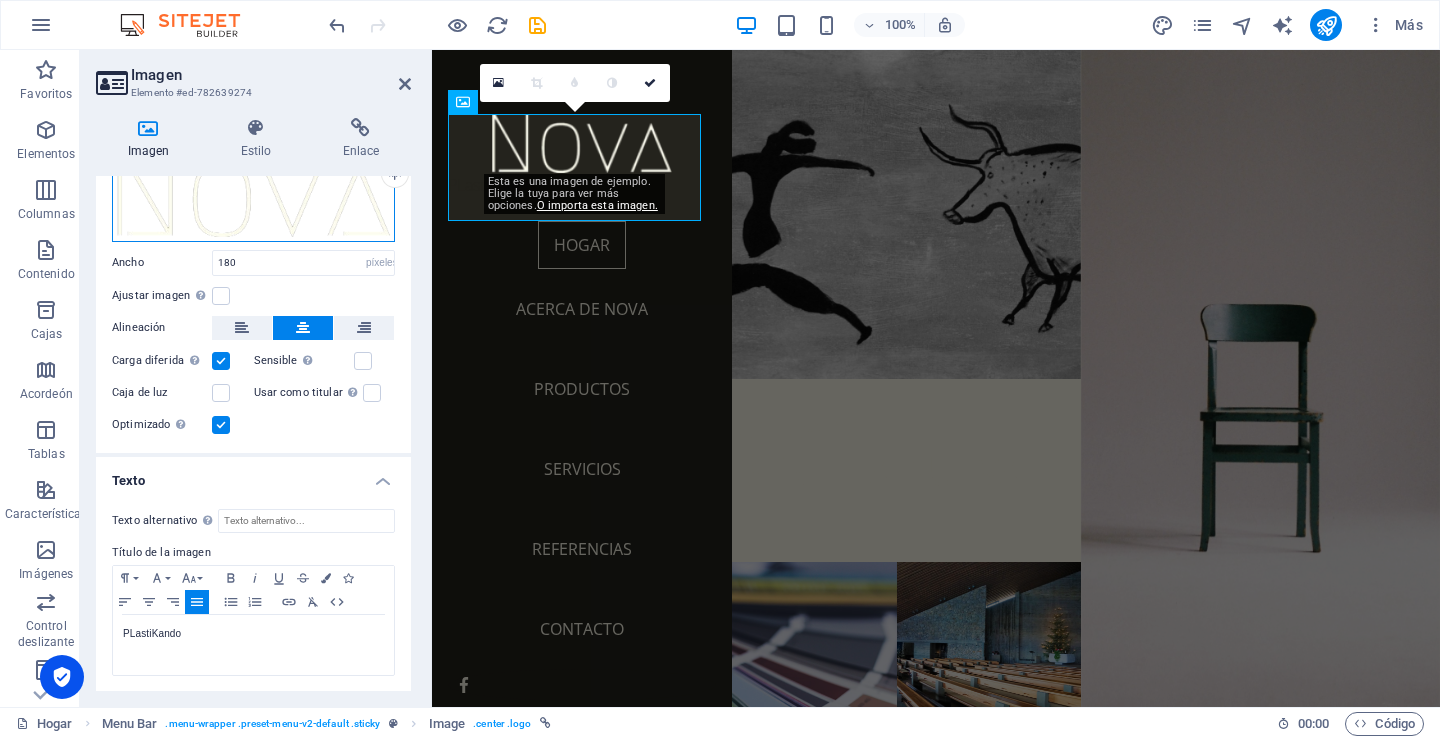 click on "Arrastre los archivos aquí, haga clic para elegir archivos o  seleccione archivos de Archivos o de nuestras fotos y videos de archivo gratuitos" at bounding box center [253, 193] 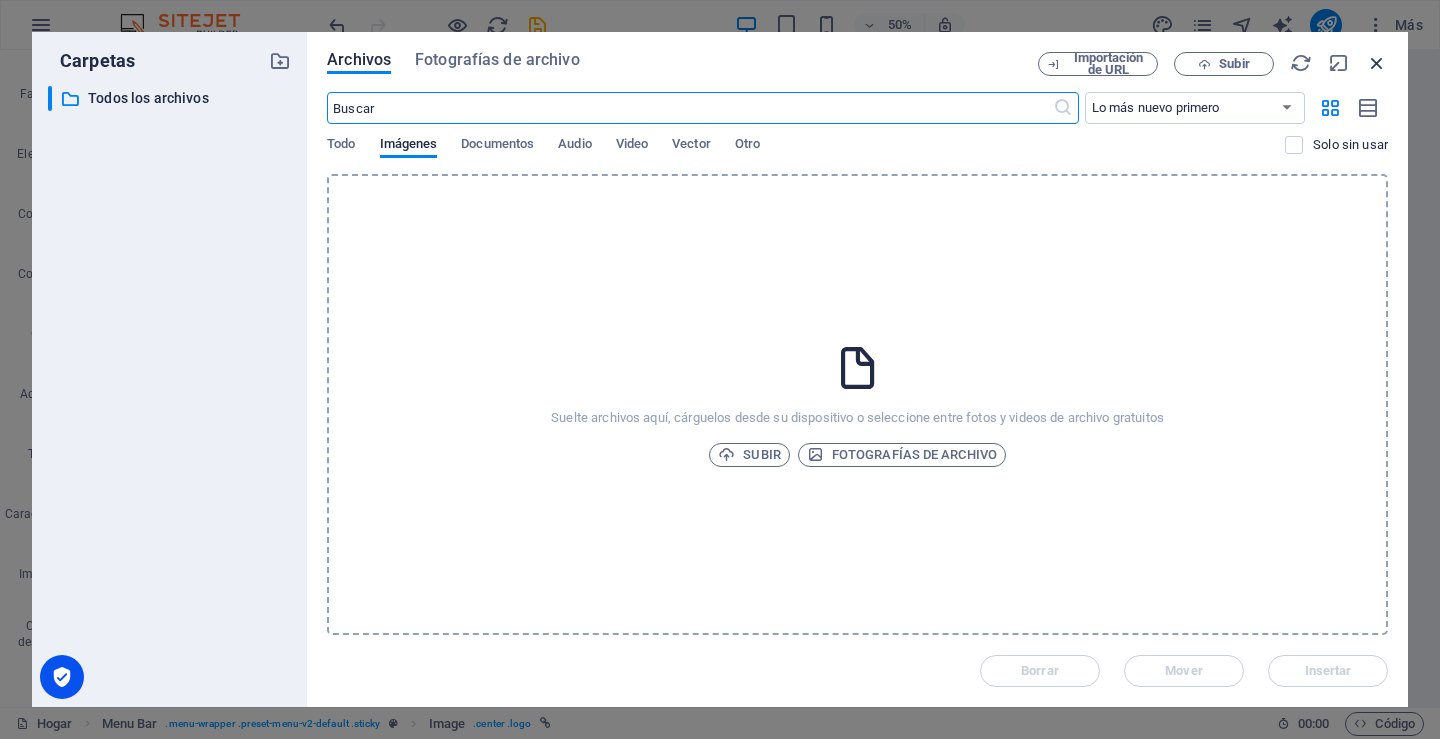 click at bounding box center [1377, 63] 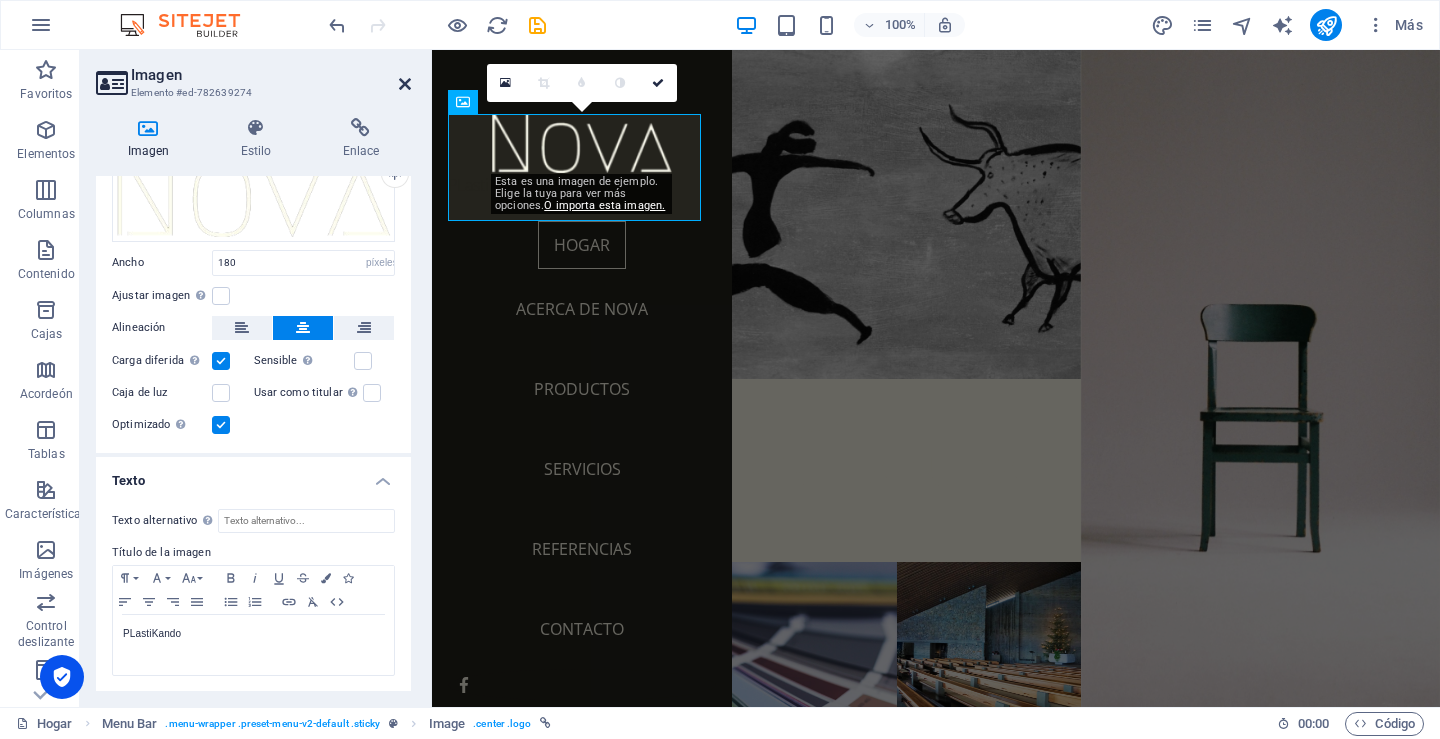 click at bounding box center [405, 84] 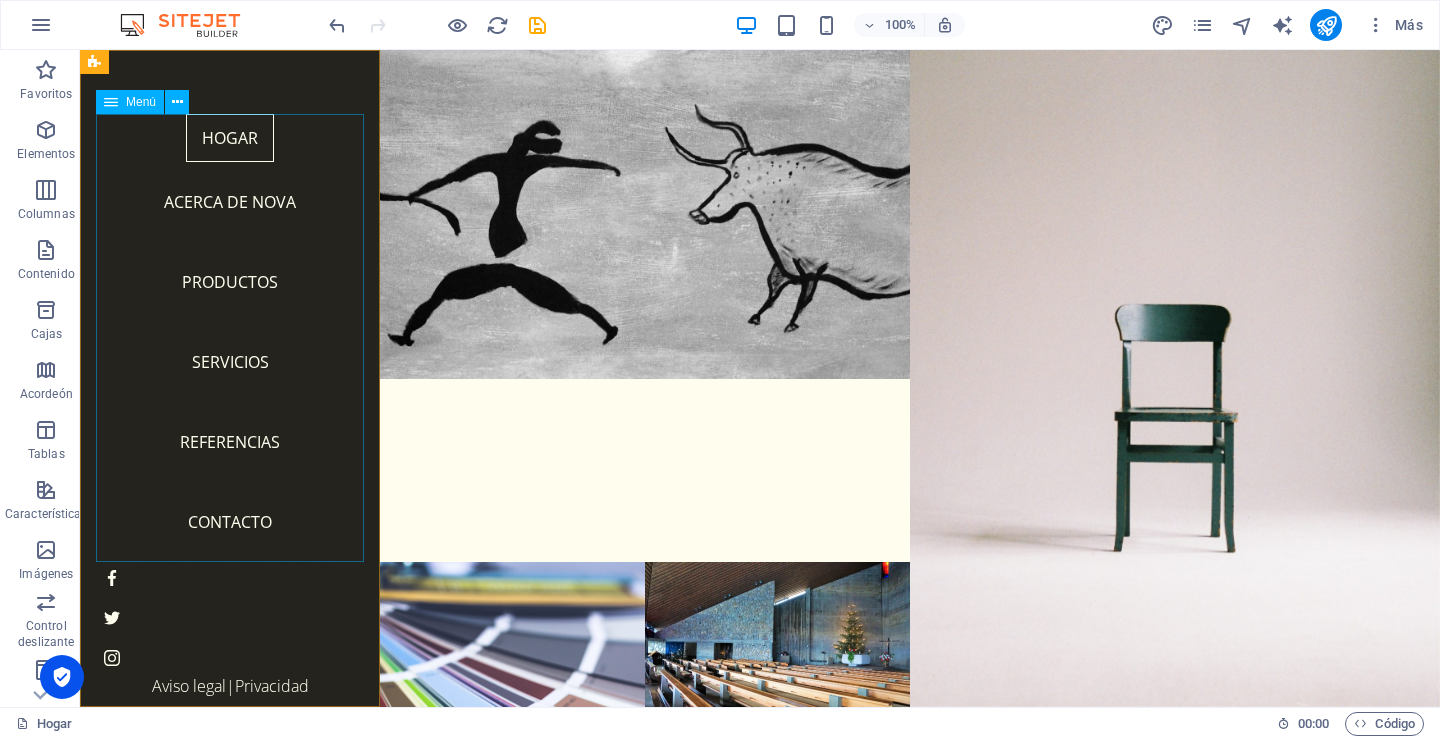 click on "Hogar Acerca de Nova Productos Servicios Referencias Contacto" at bounding box center [230, 338] 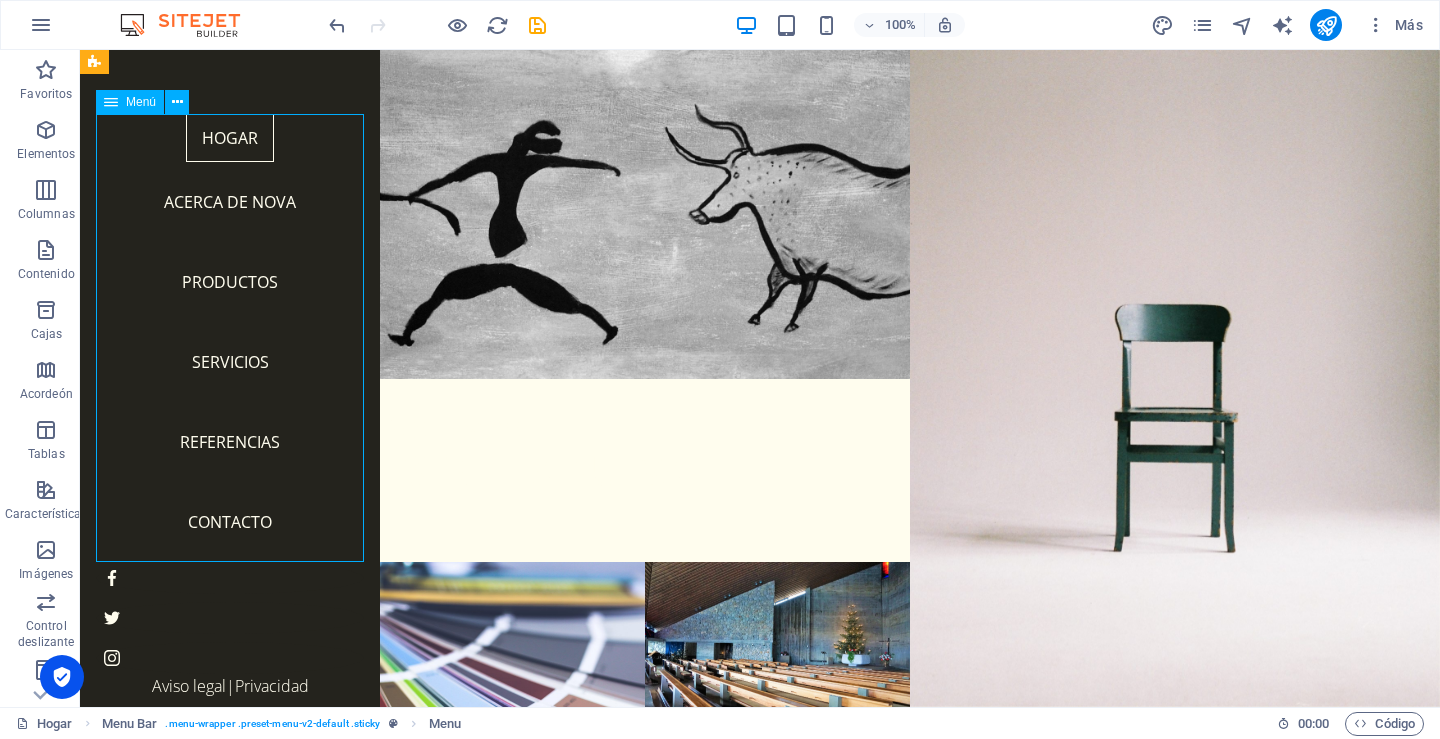 click on "Hogar Acerca de Nova Productos Servicios Referencias Contacto" at bounding box center (230, 338) 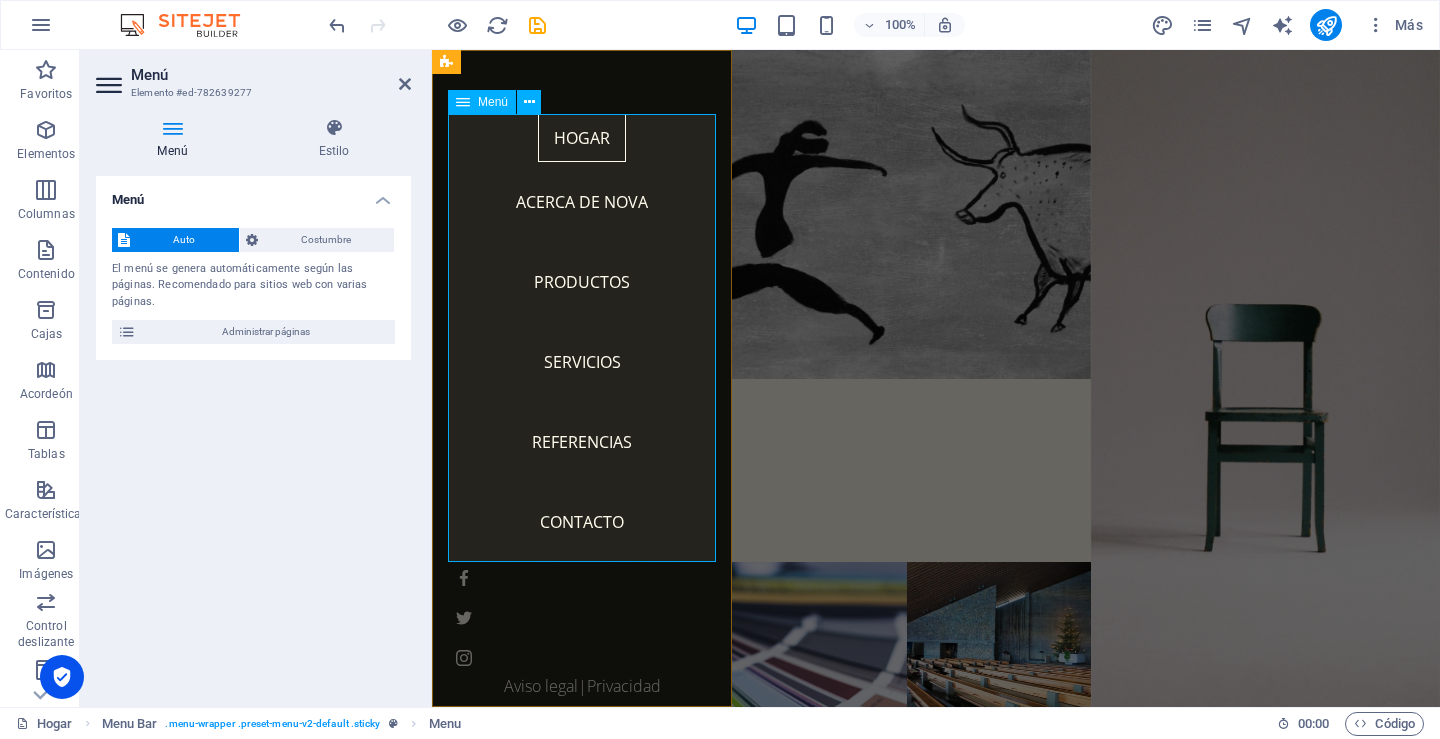 click on "Hogar Acerca de Nova Productos Servicios Referencias Contacto" at bounding box center [582, 338] 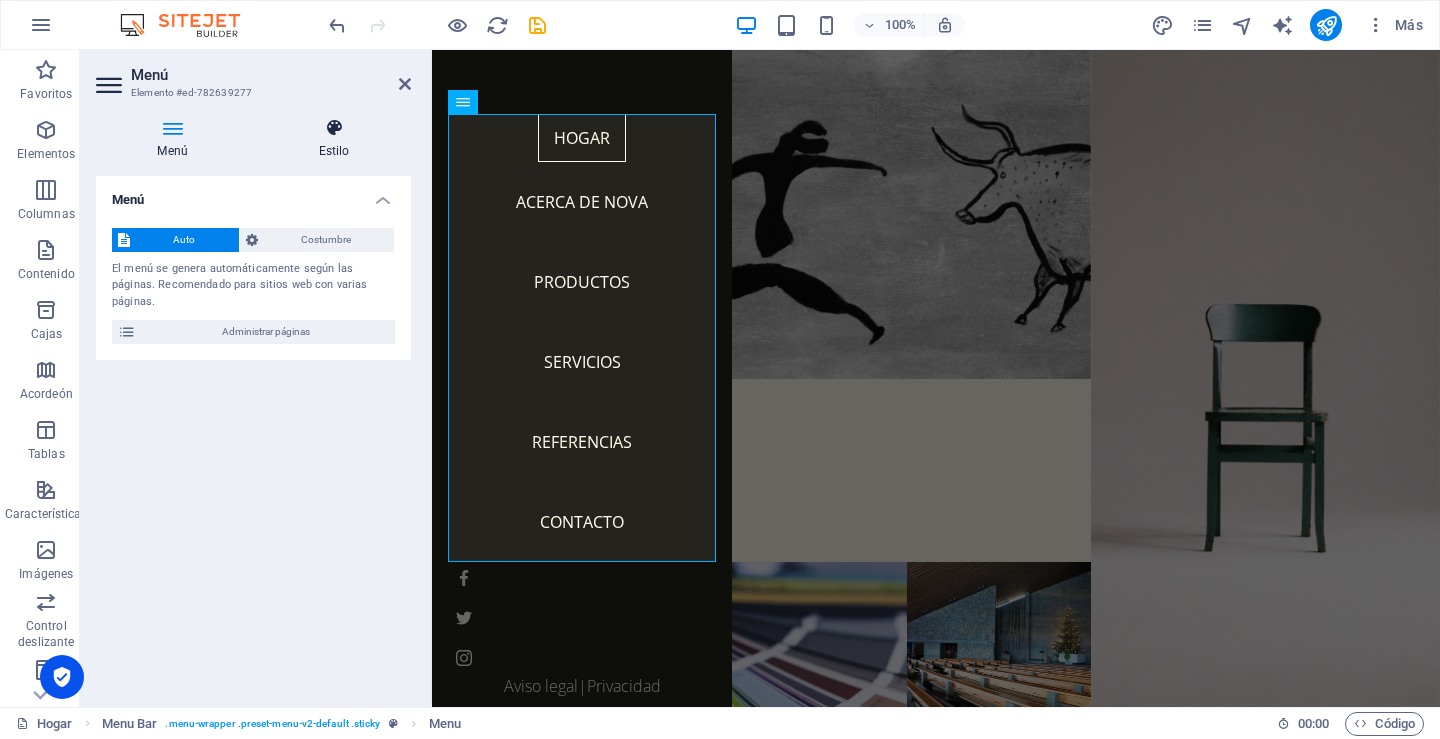 click at bounding box center [334, 128] 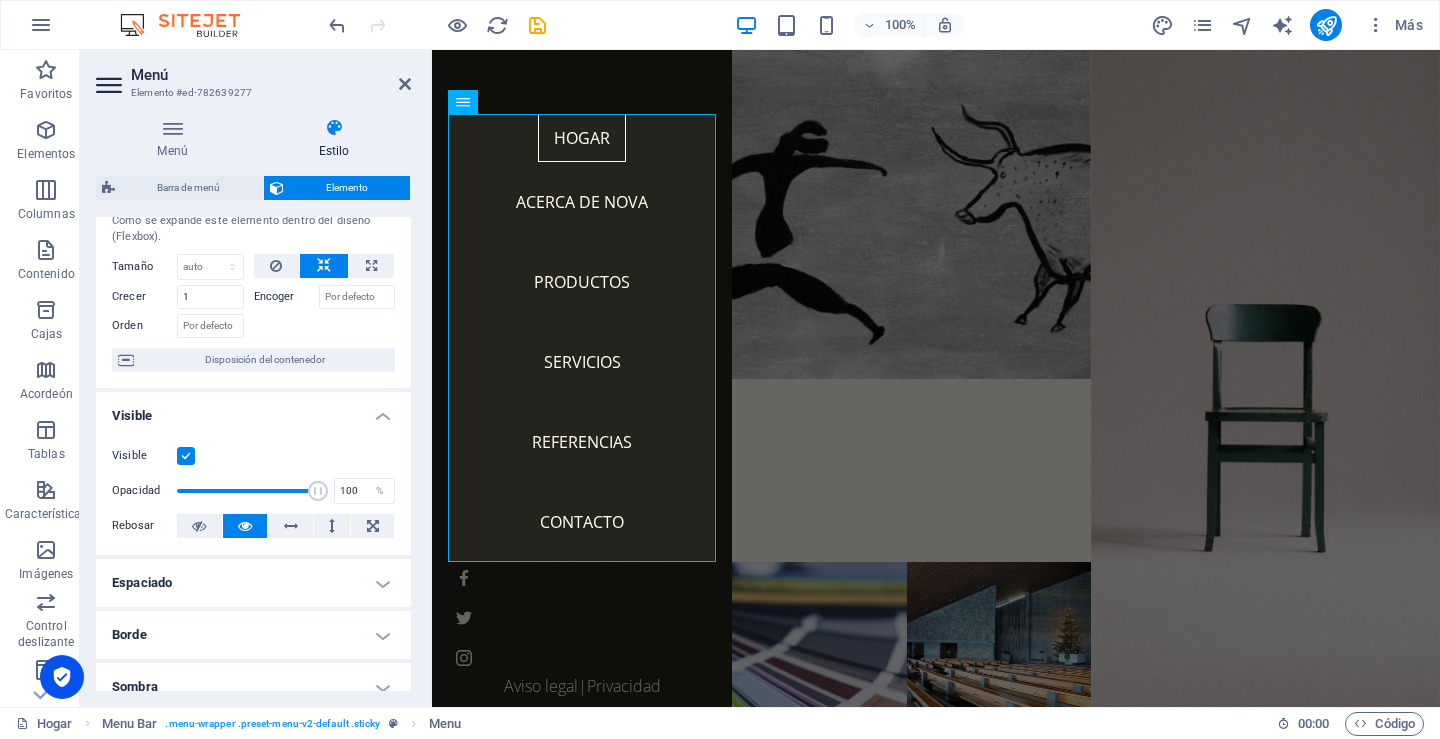 scroll, scrollTop: 200, scrollLeft: 0, axis: vertical 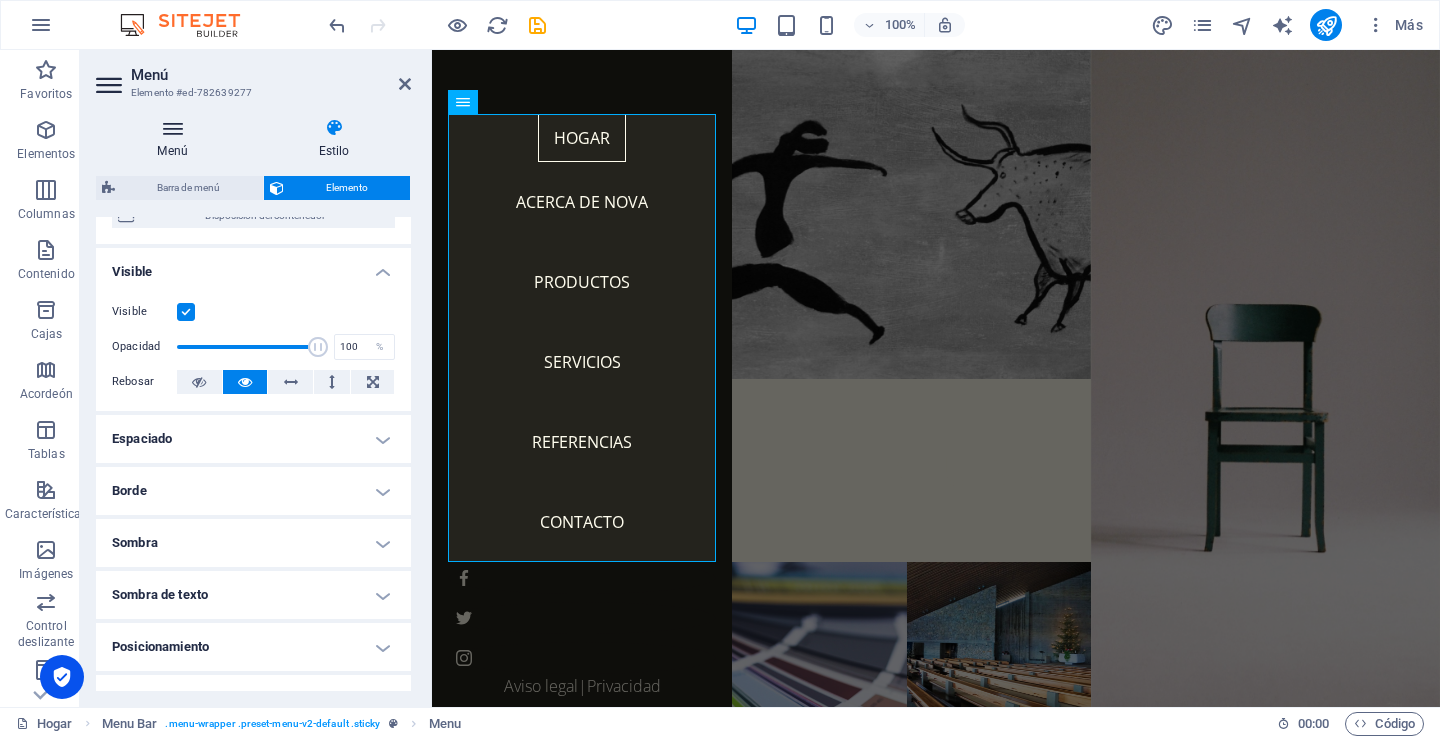 click at bounding box center [172, 128] 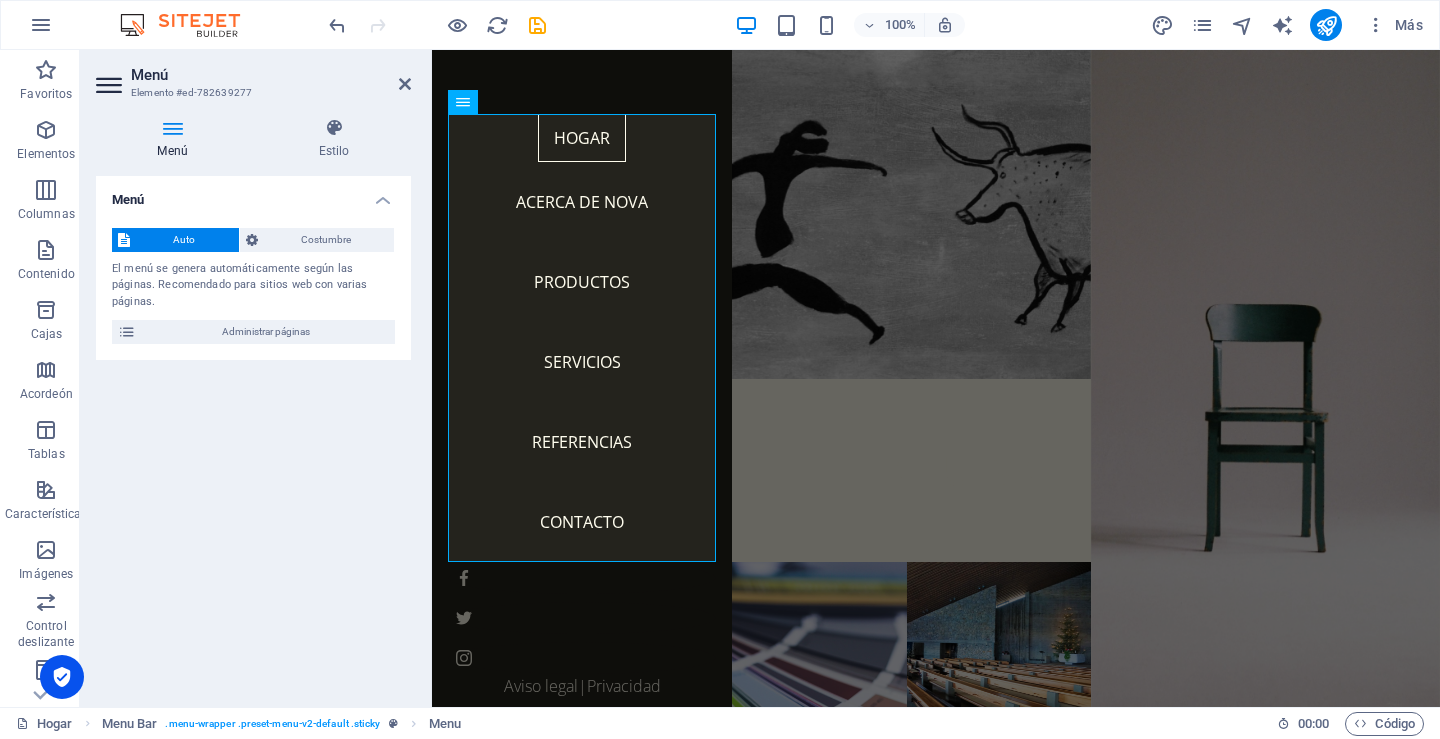 click on "Auto" at bounding box center [184, 240] 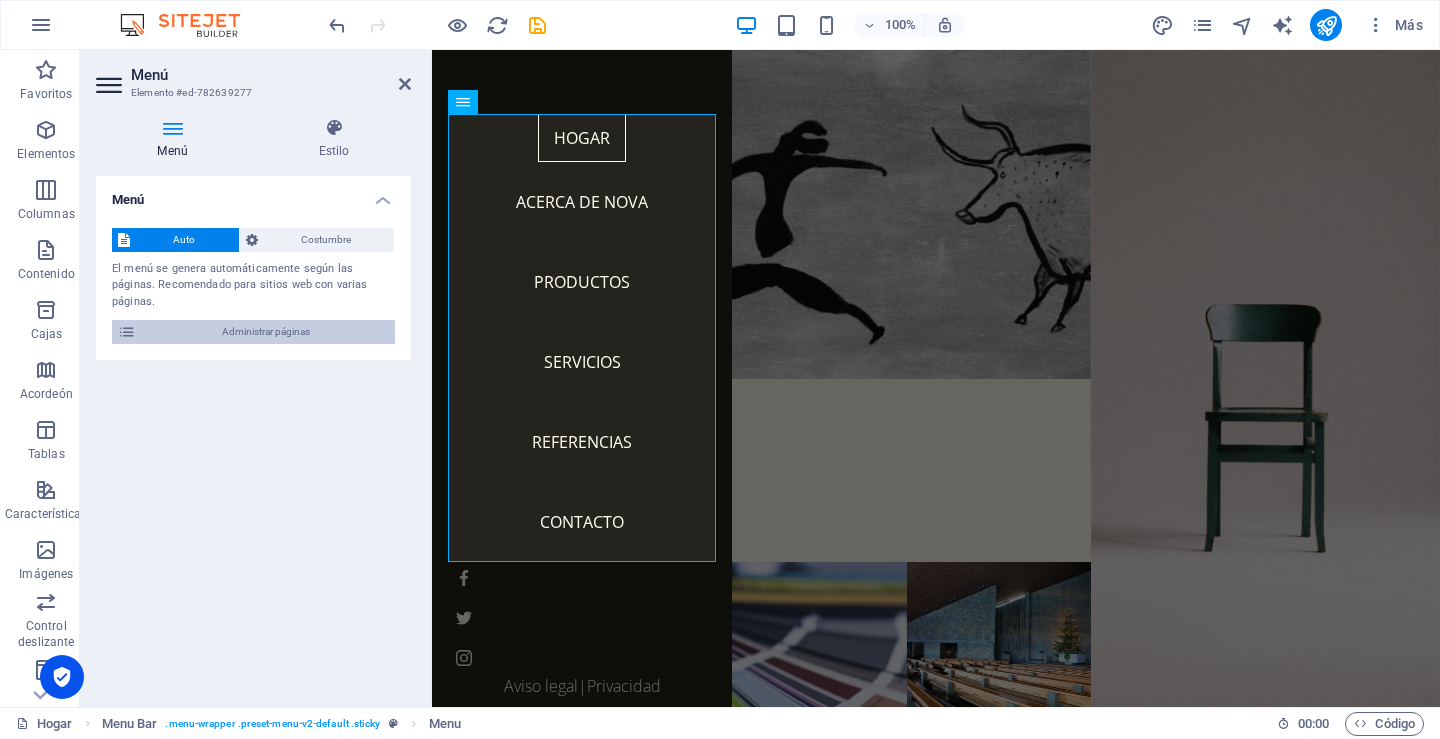 click on "Administrar páginas" at bounding box center (265, 332) 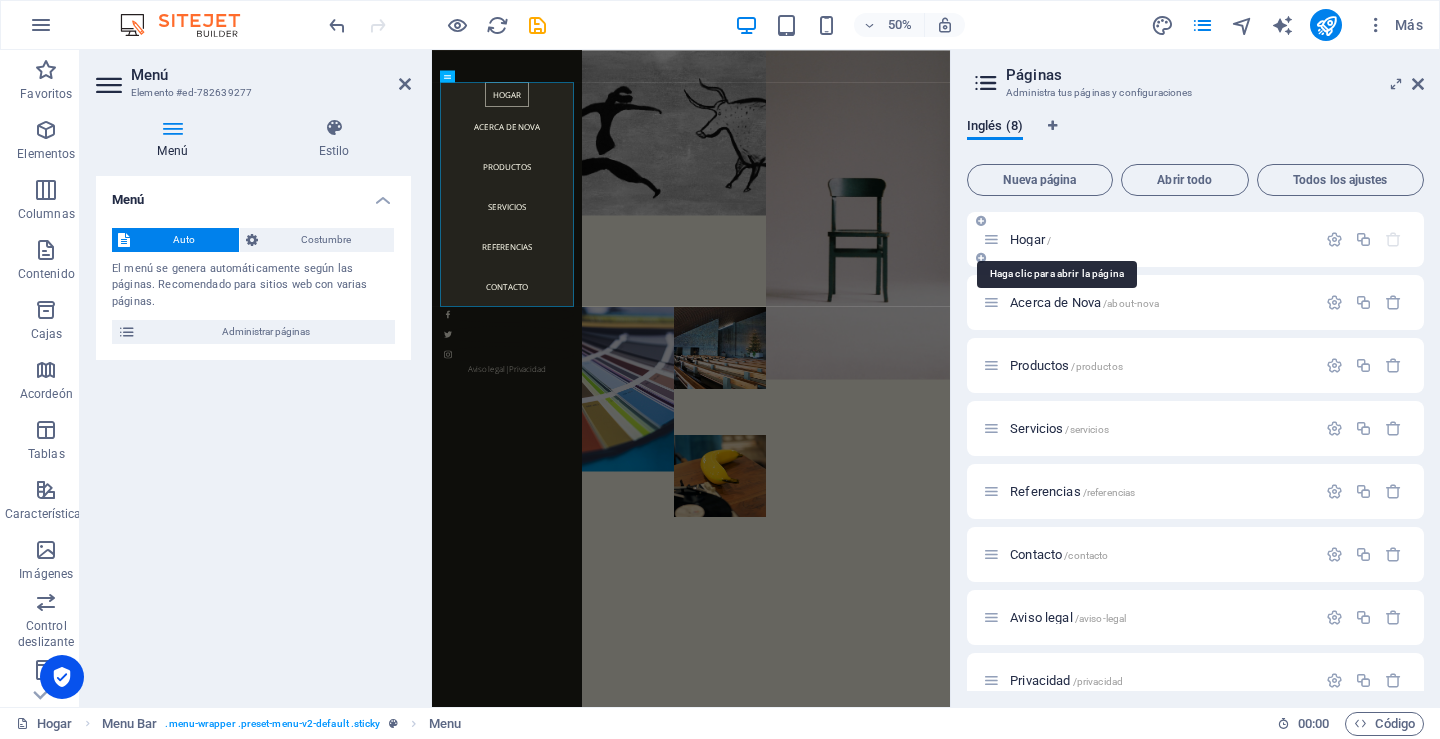 click on "Hogar" at bounding box center [1027, 239] 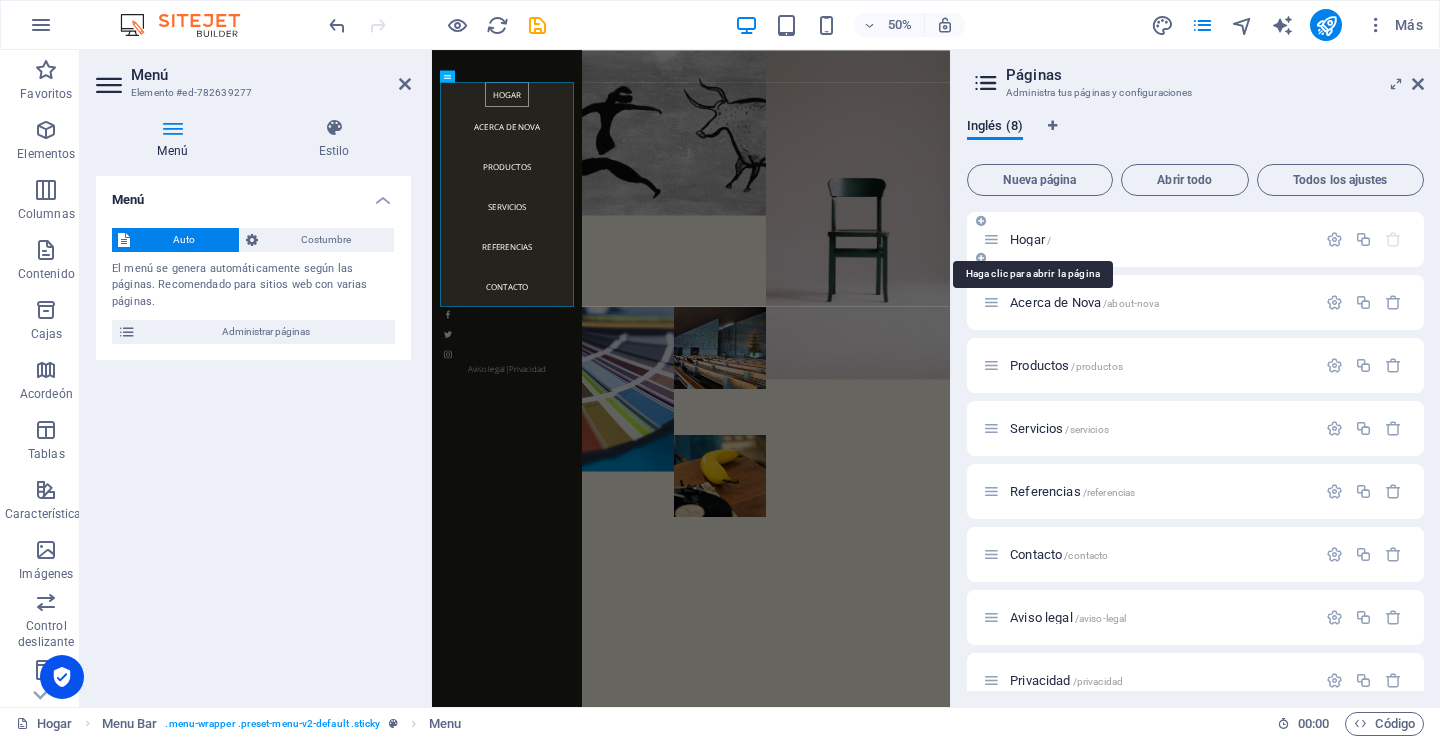 click on "/" at bounding box center [1049, 240] 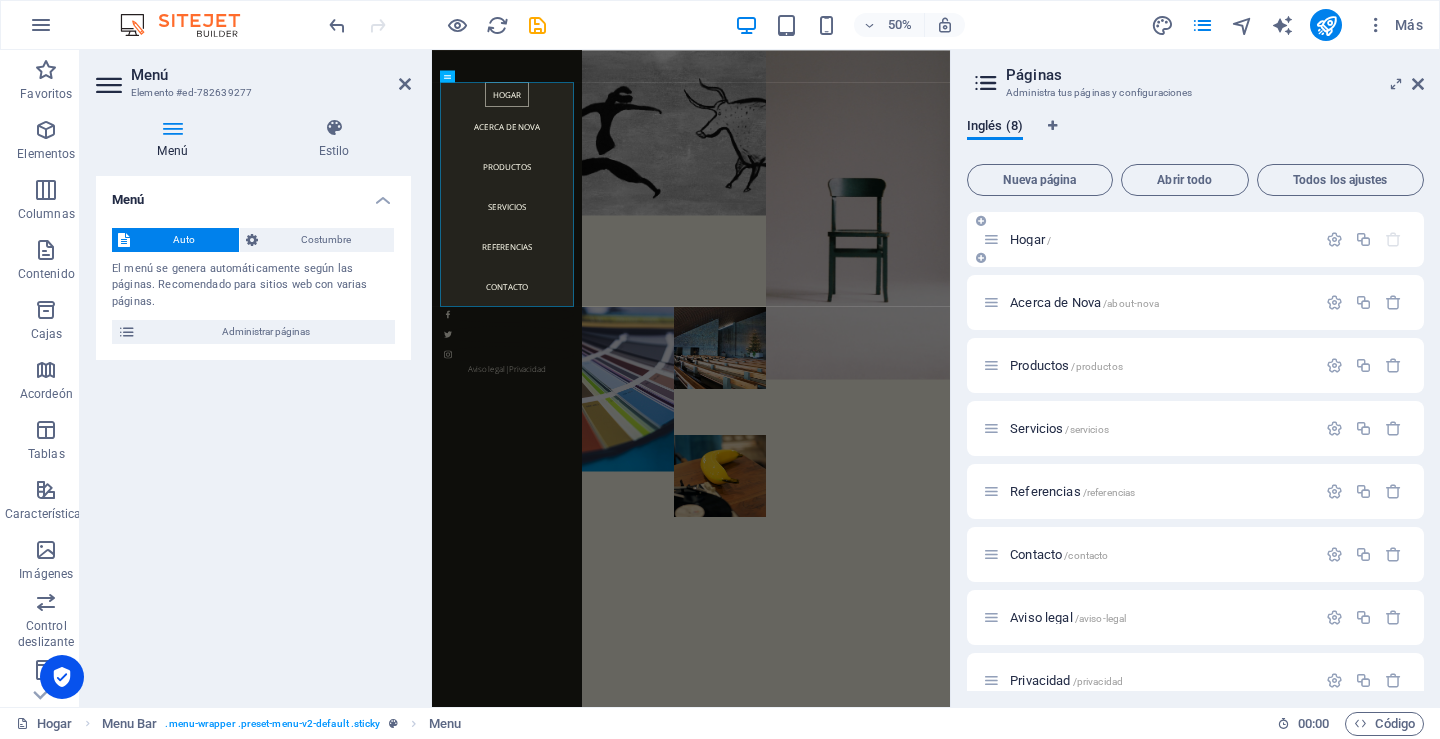 click at bounding box center (991, 239) 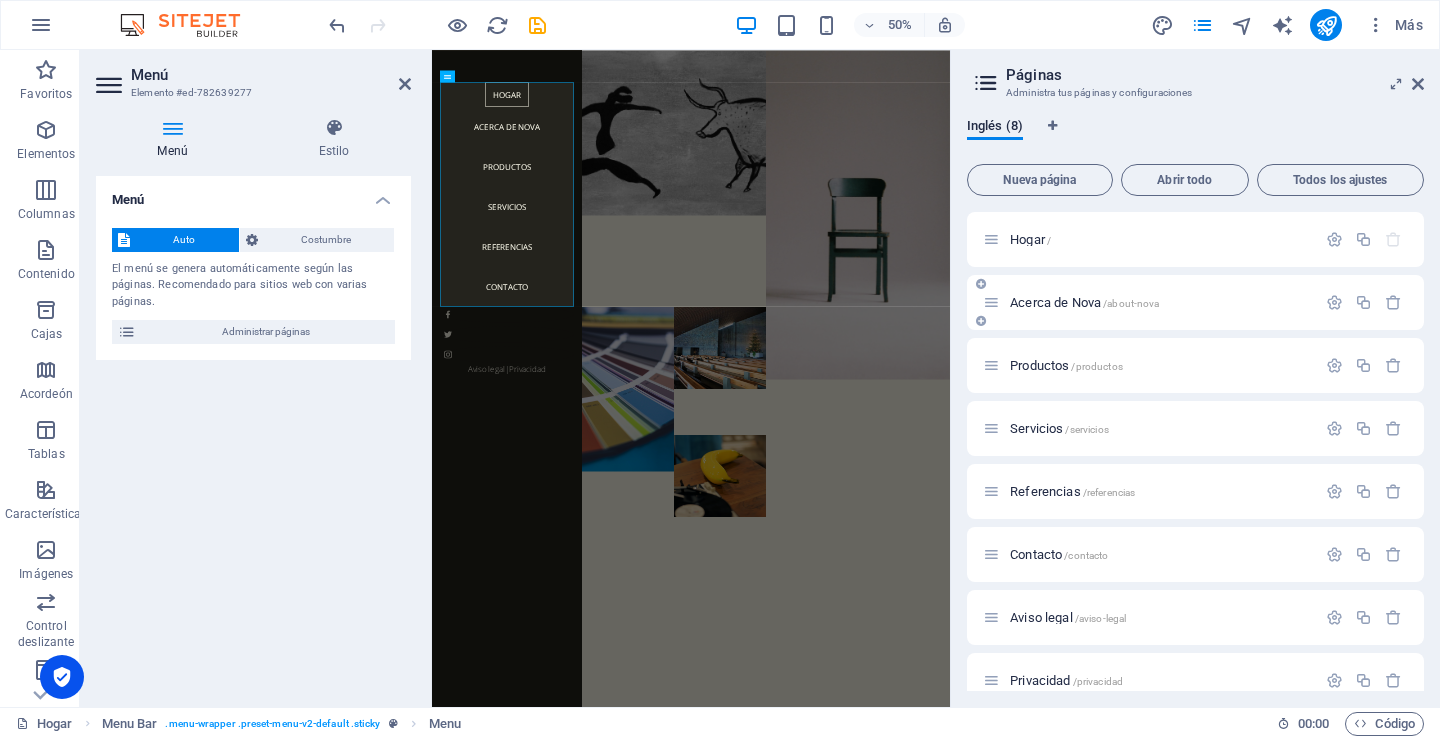 click on "Acerca de Nova  /about-nova" at bounding box center [1195, 302] 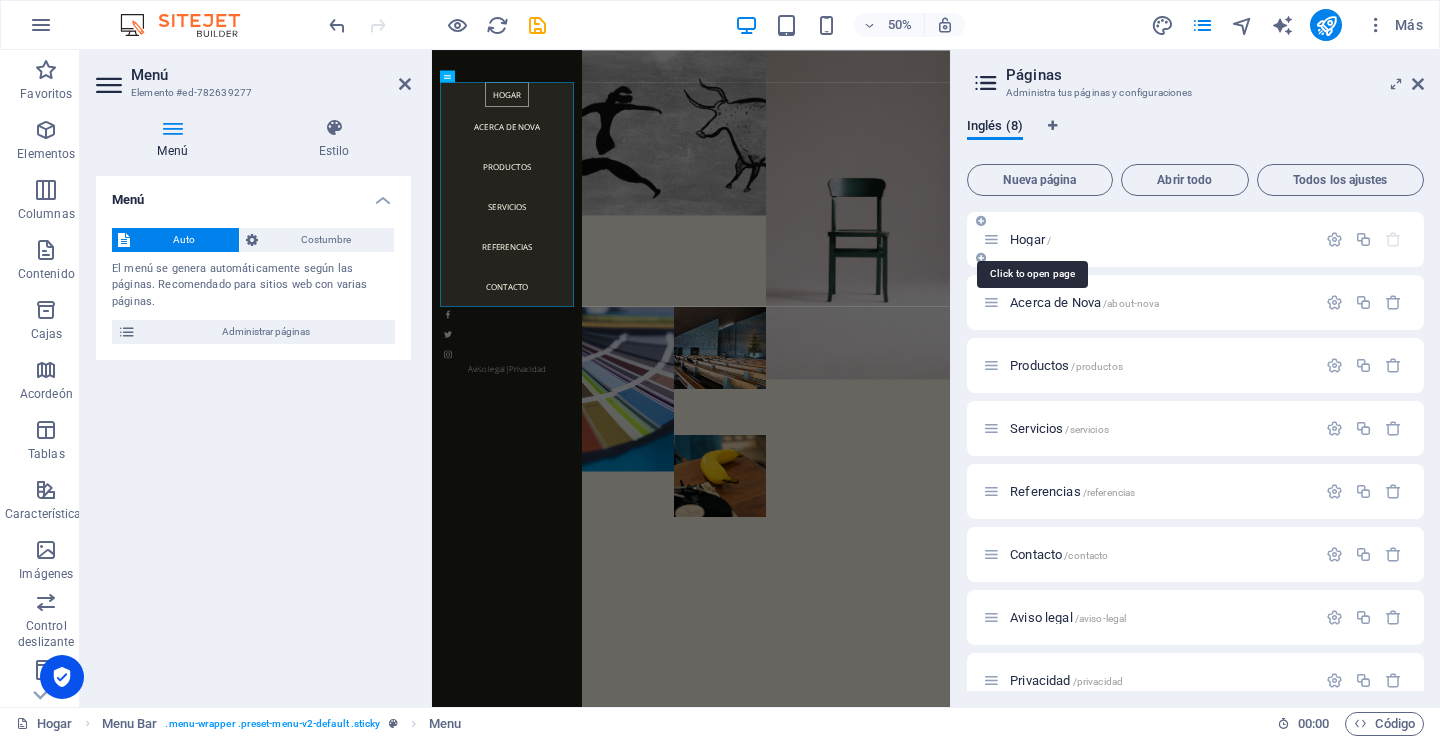 click on "Hogar  /" at bounding box center [1195, 239] 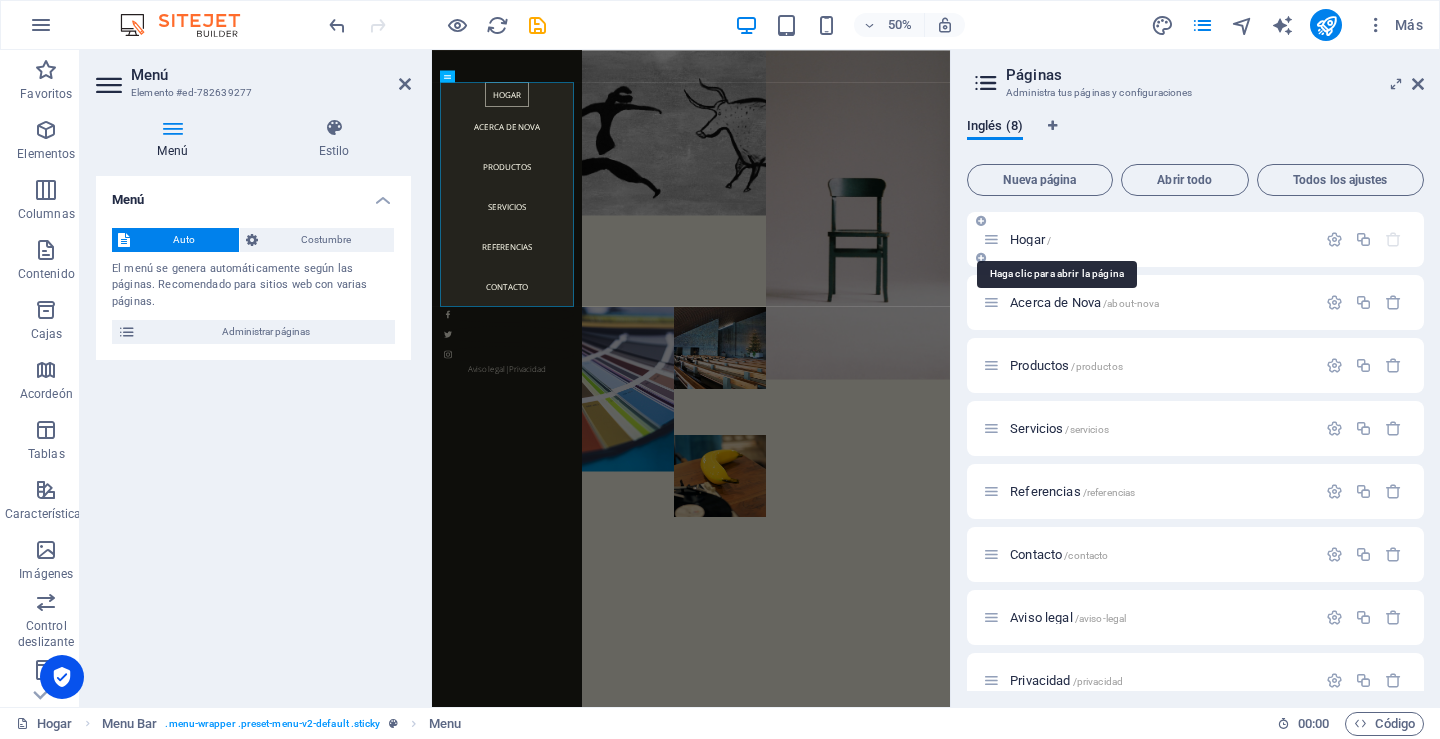 click on "Hogar" at bounding box center (1027, 239) 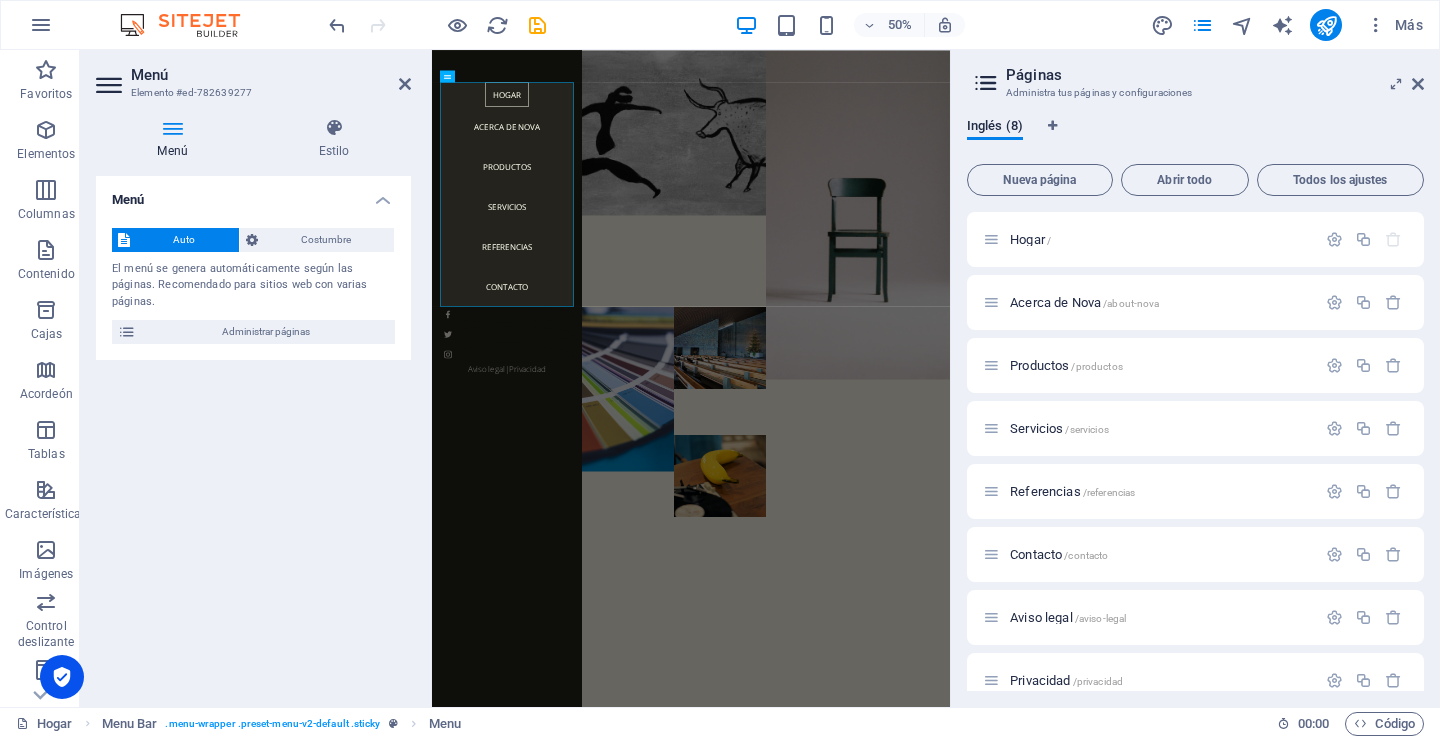 click on "Hogar  / Acerca de Nova  /about-nova Productos  /productos Servicios  /servicios Referencias  /referencias Contacto  /contacto Aviso legal  /aviso-legal Privacidad  /privacidad" at bounding box center (1195, 460) 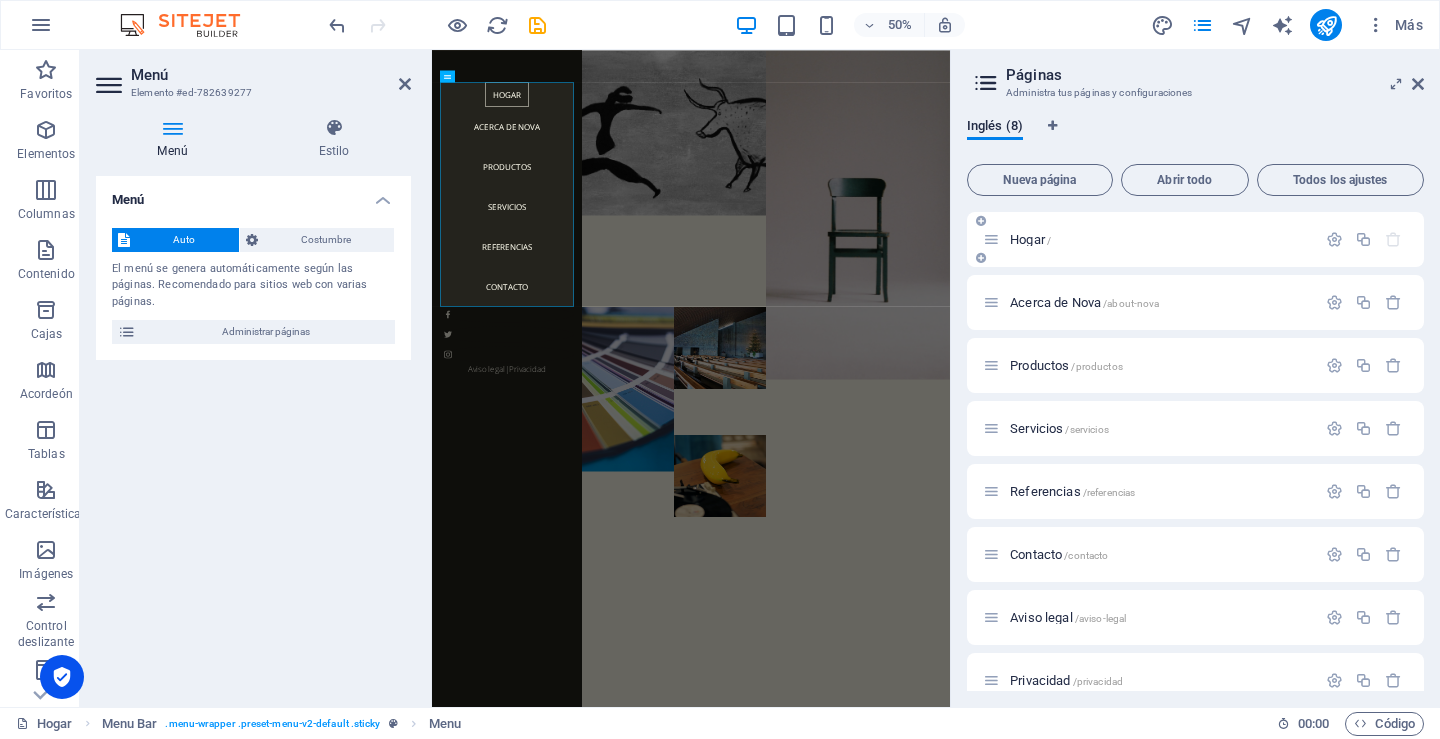 click on "Hogar" at bounding box center (1027, 239) 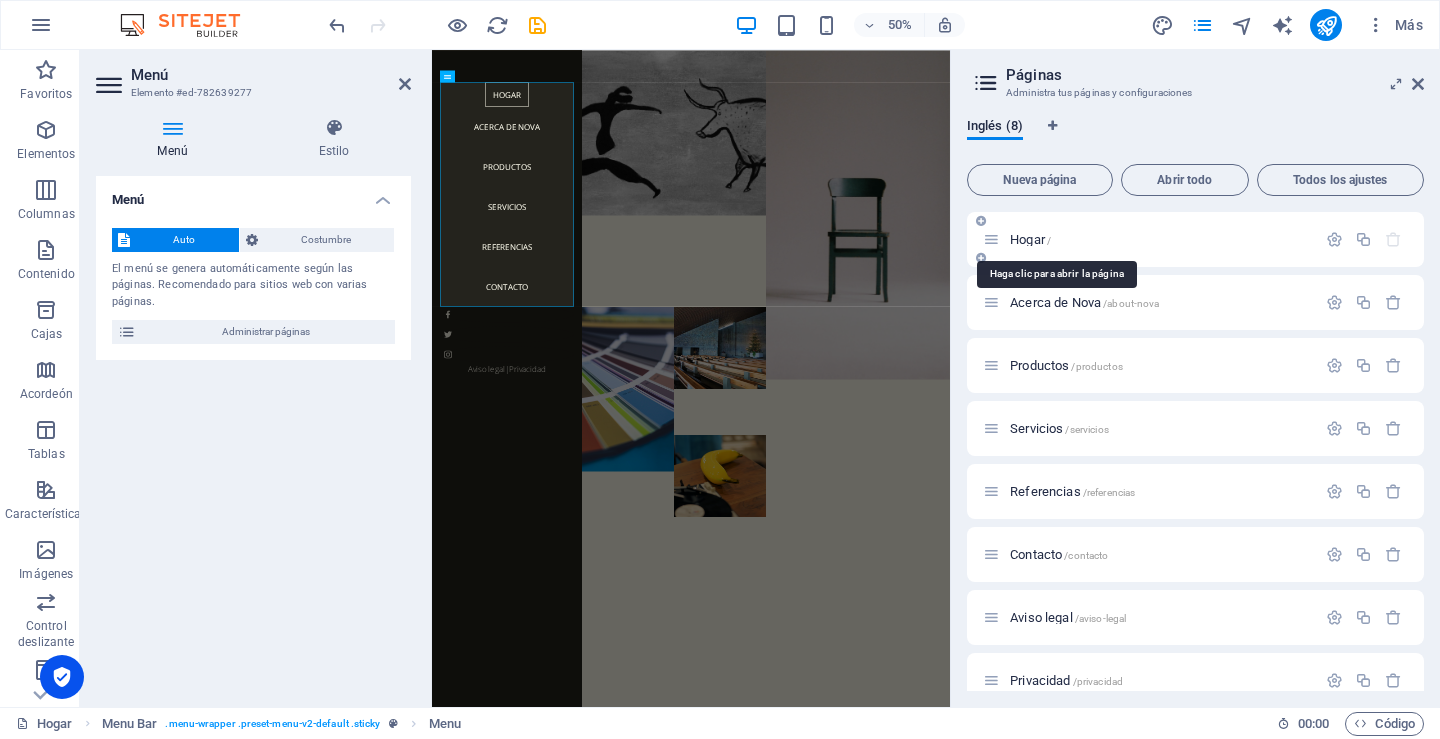 click on "Hogar" at bounding box center (1027, 239) 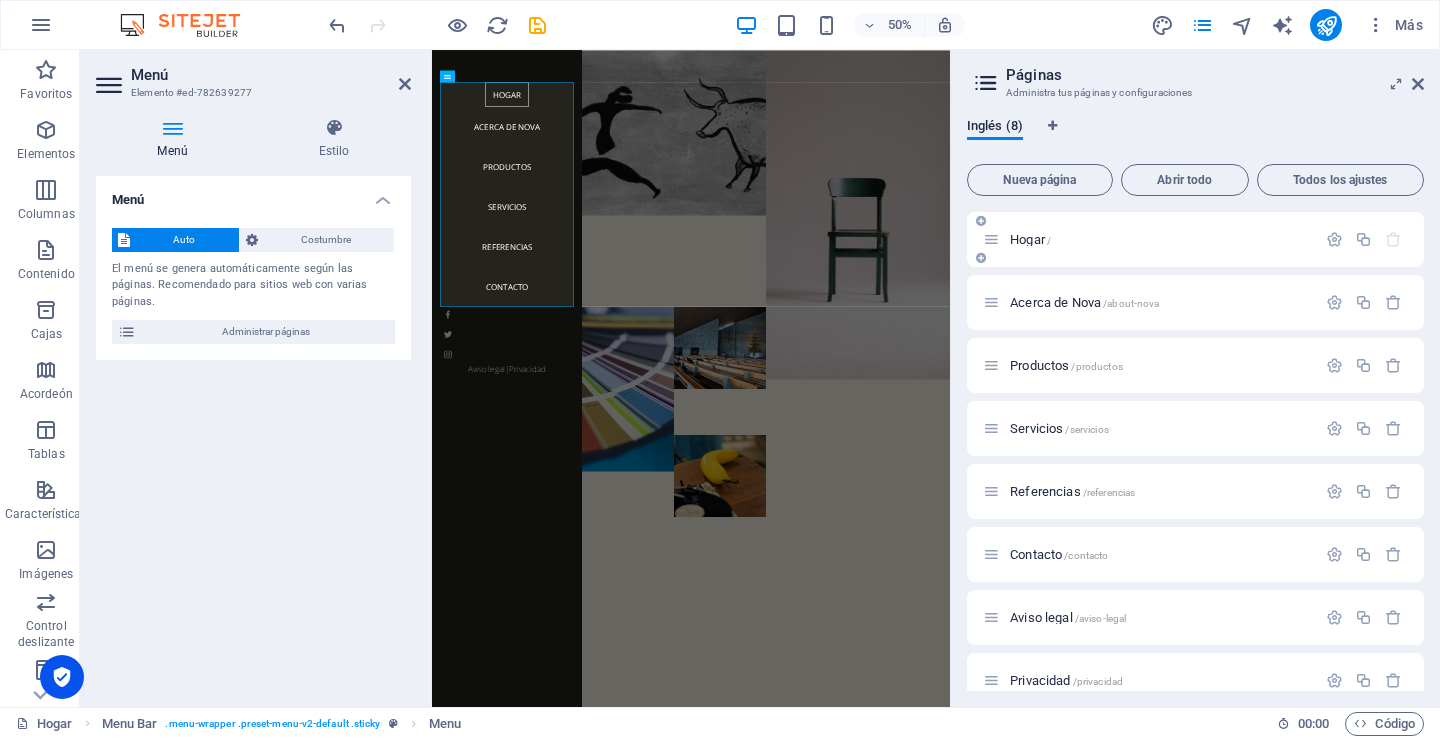 click at bounding box center (991, 239) 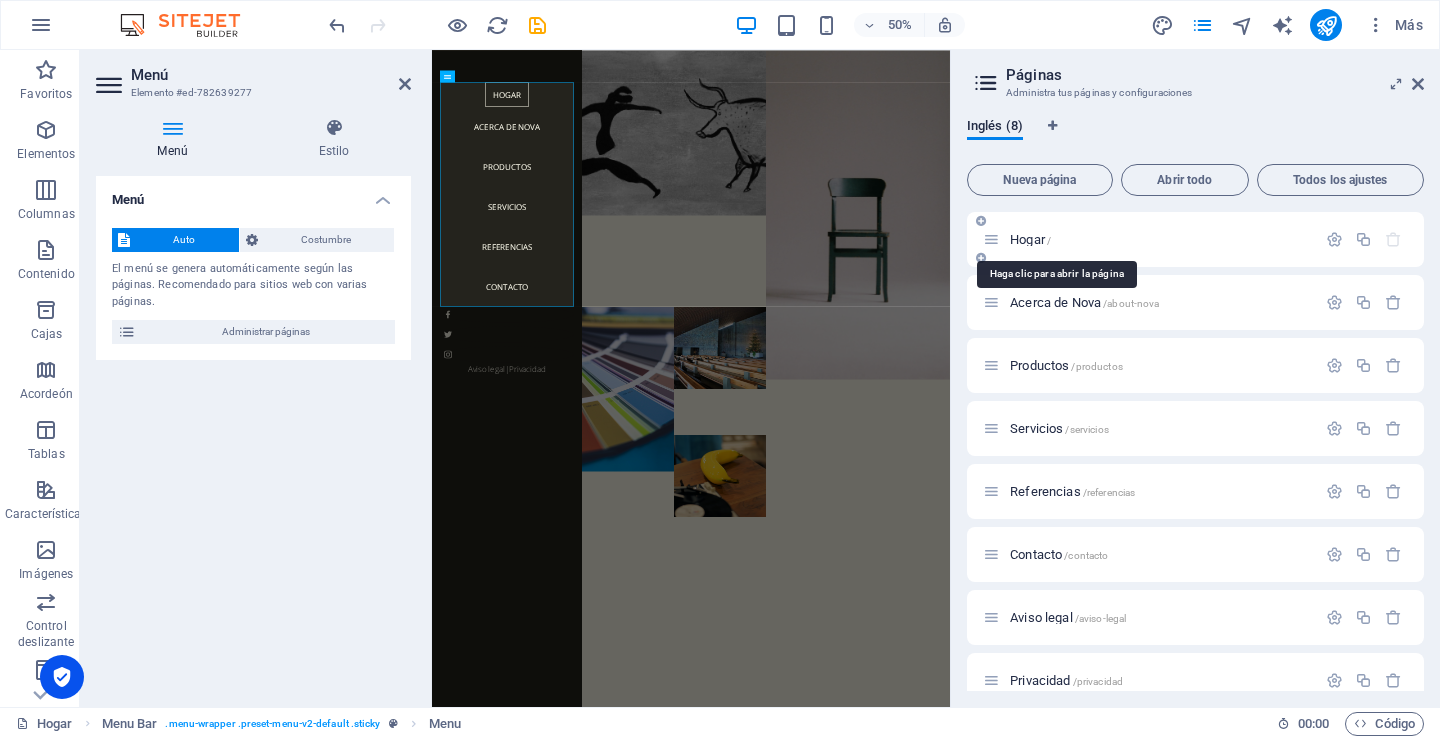 click on "Hogar  /" at bounding box center (1030, 239) 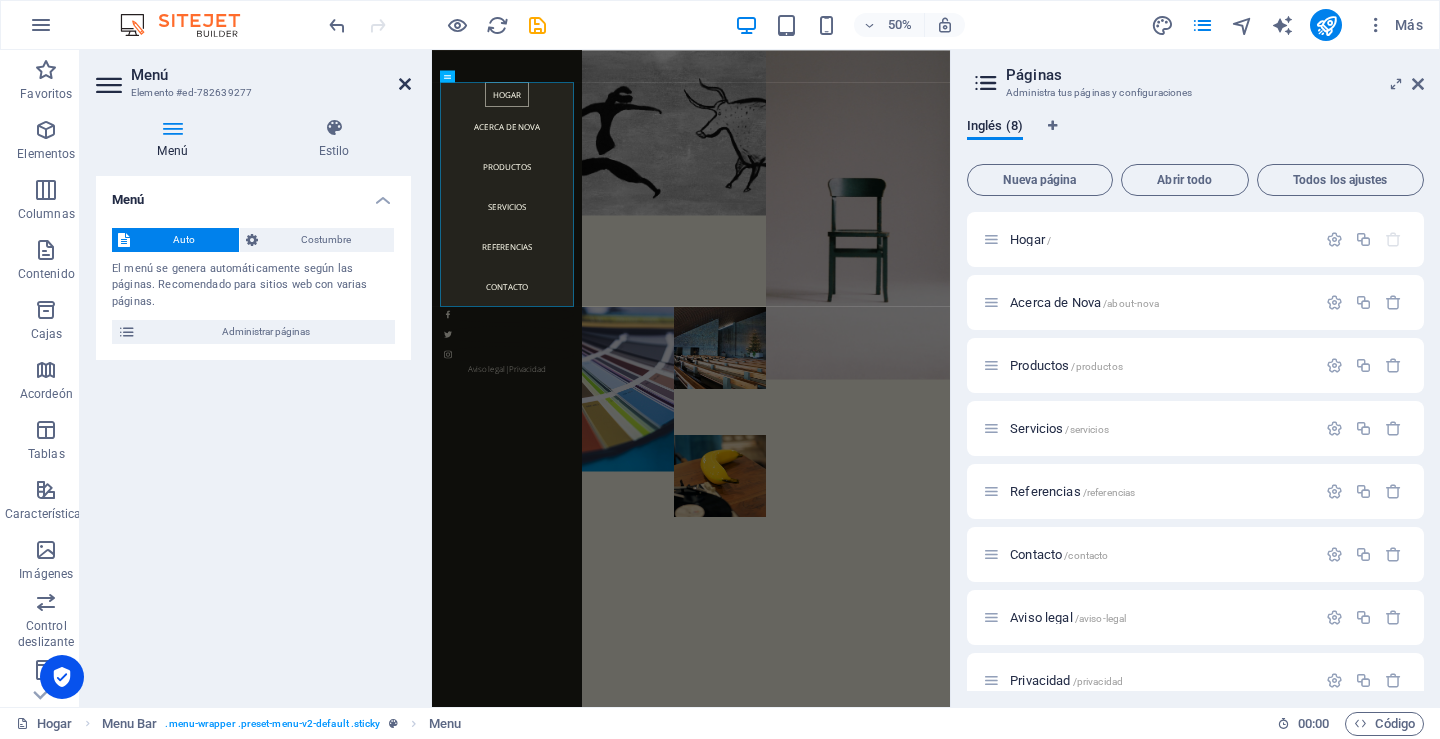 click at bounding box center [405, 84] 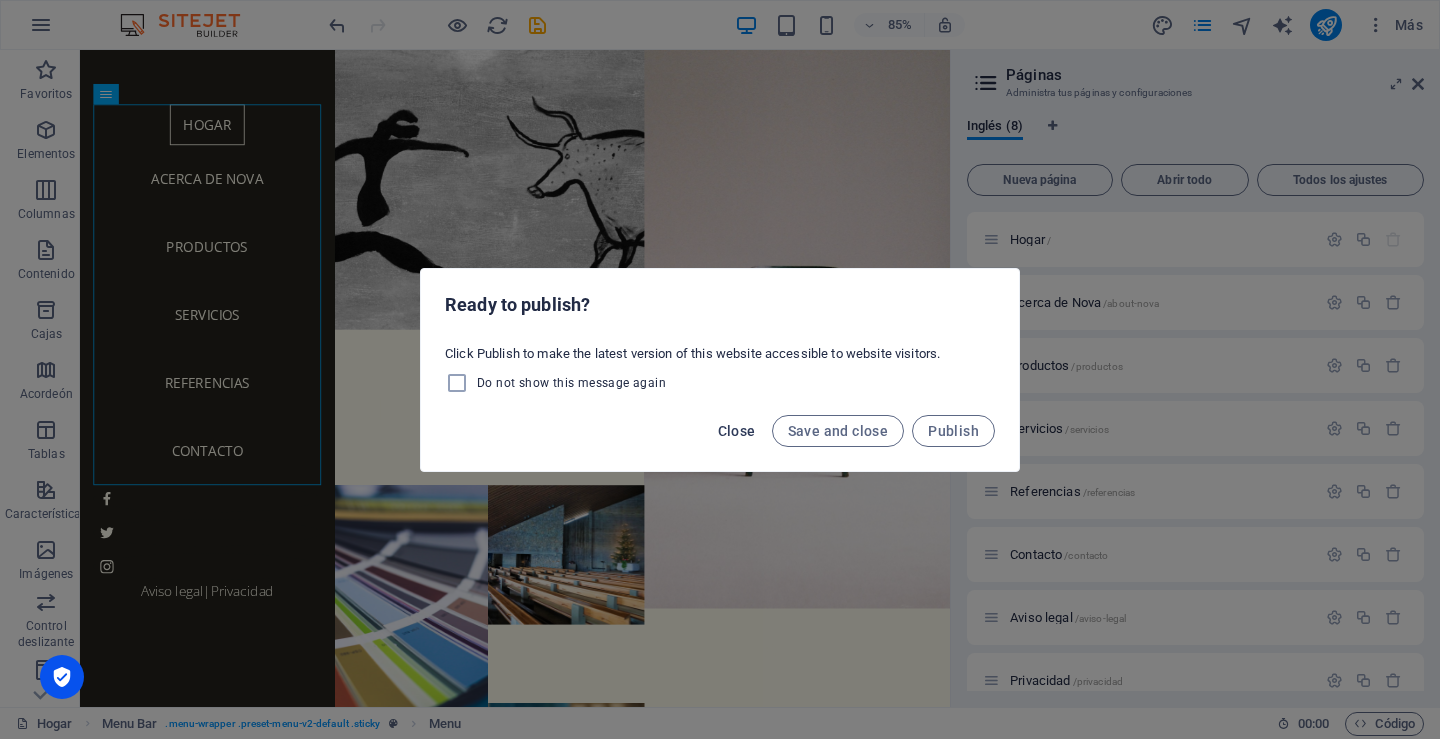 click on "Close" at bounding box center [737, 431] 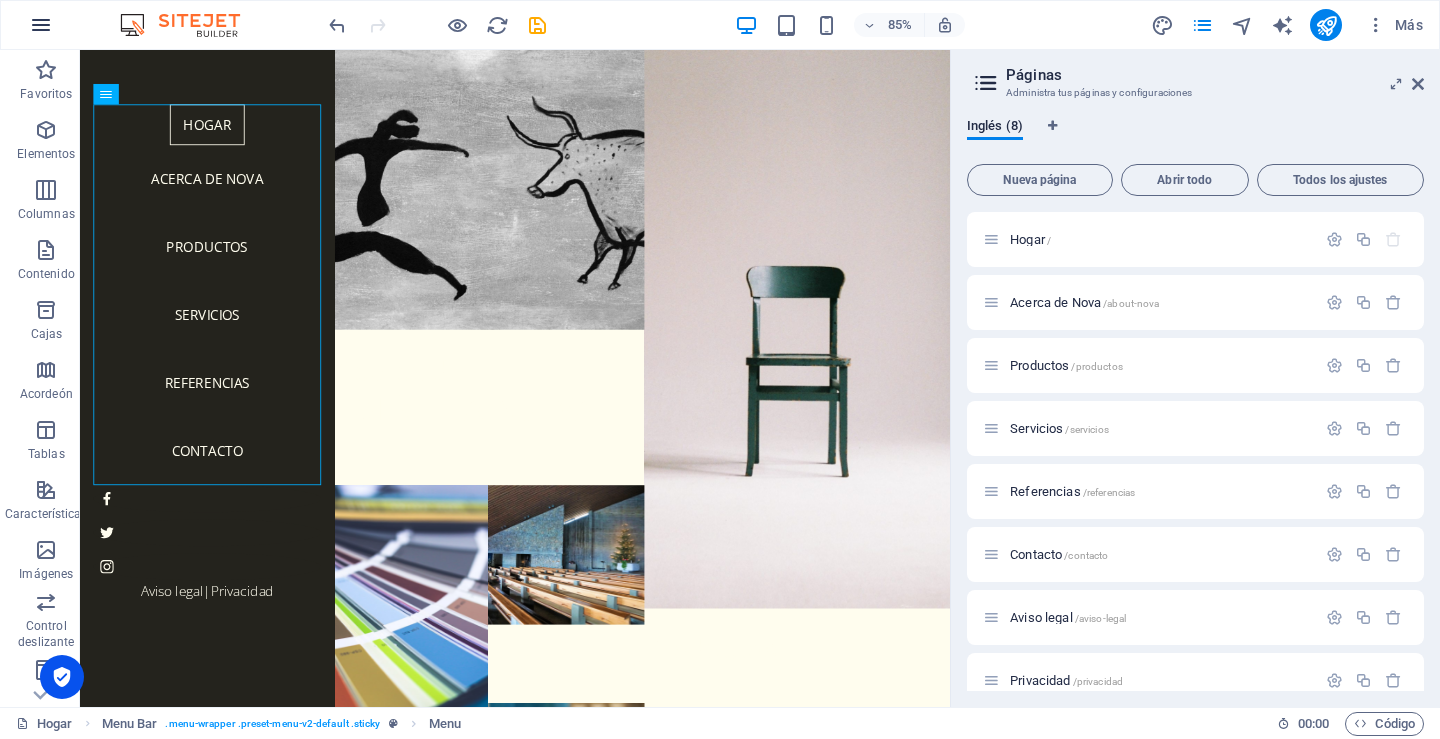 click at bounding box center (41, 25) 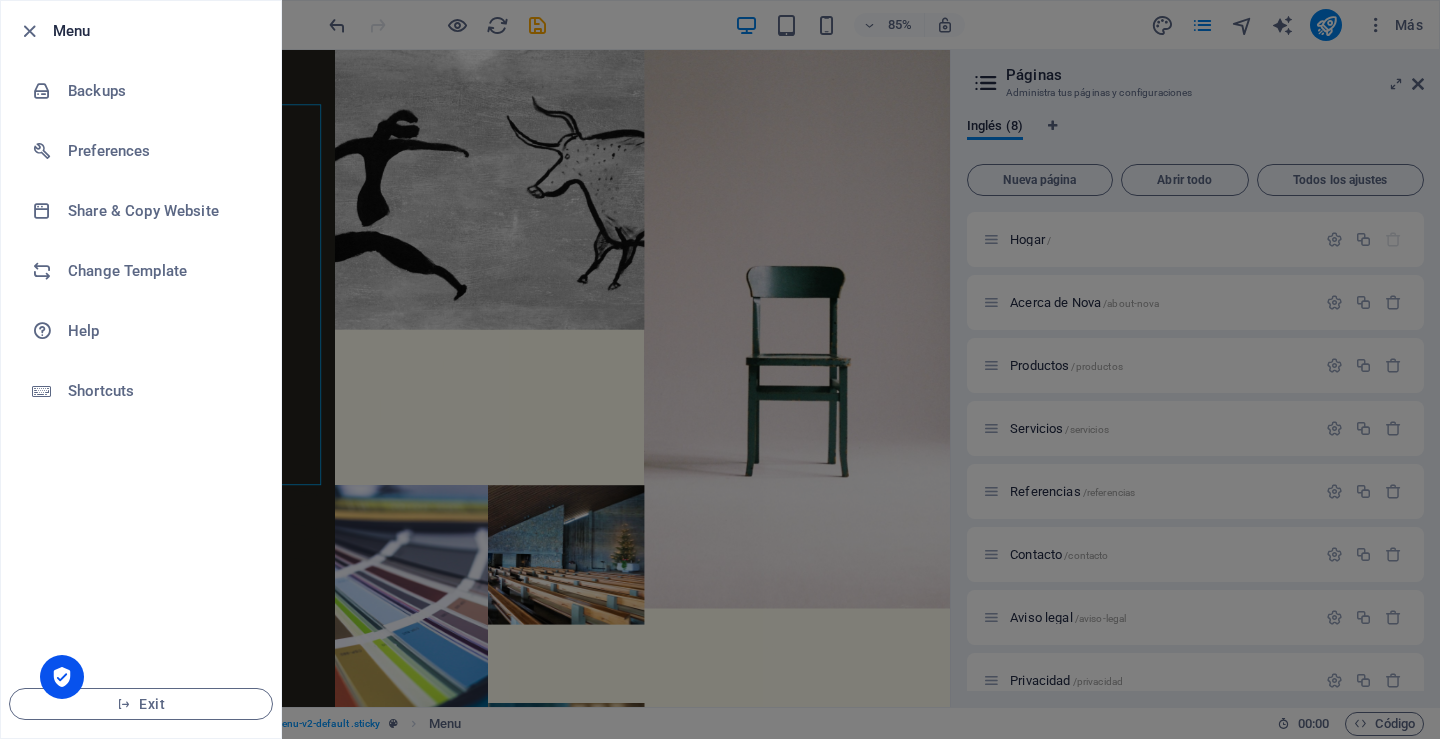 click on "Menu Backups Preferences Share & Copy Website Change Template Help Shortcuts Exit" at bounding box center [141, 369] 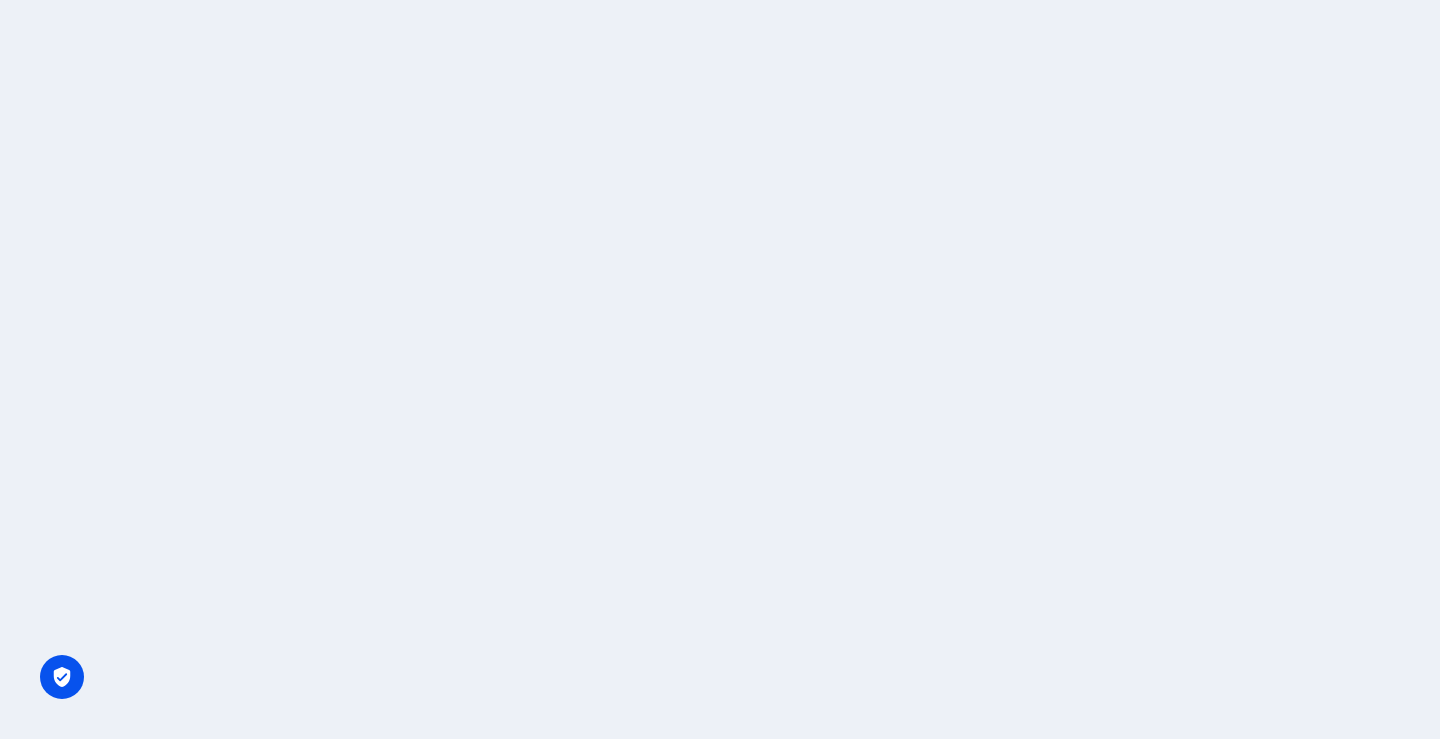 scroll, scrollTop: 0, scrollLeft: 0, axis: both 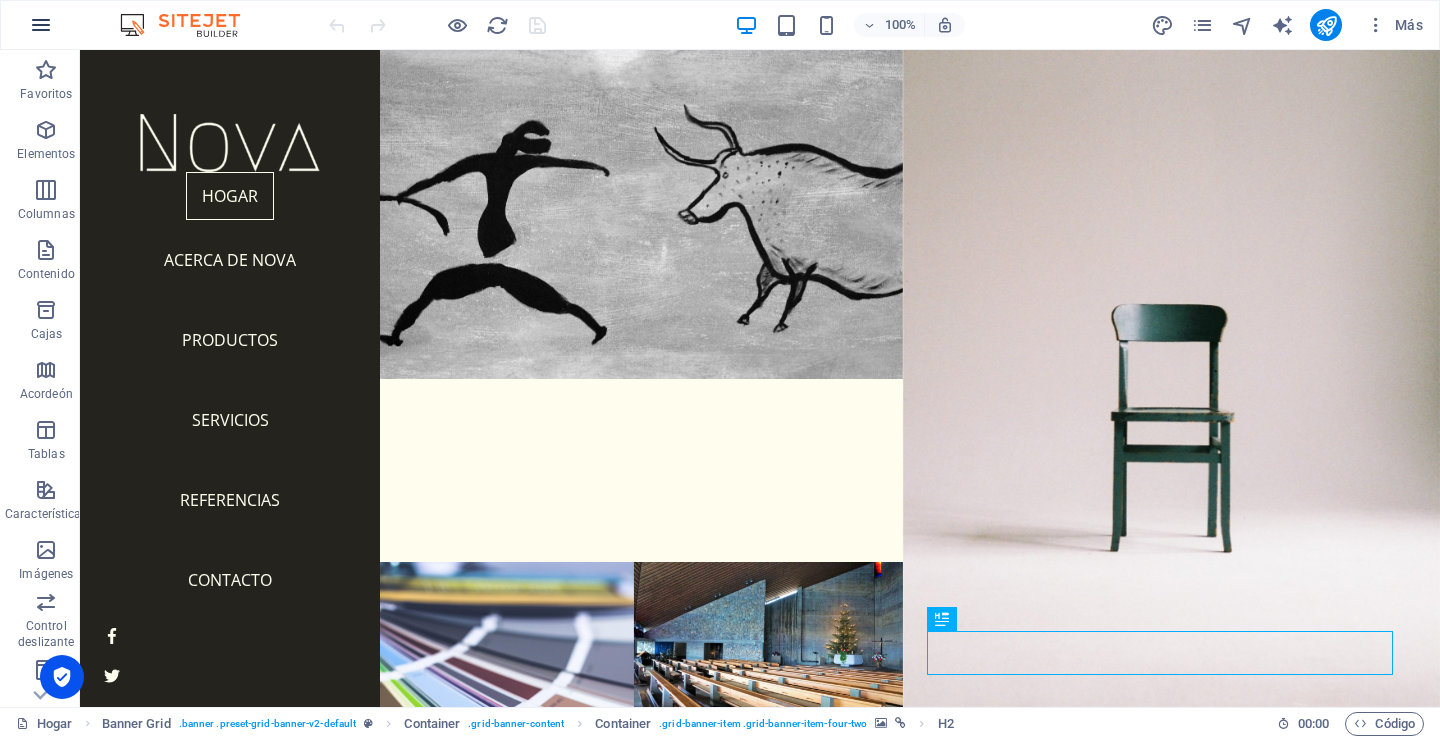 click at bounding box center [41, 25] 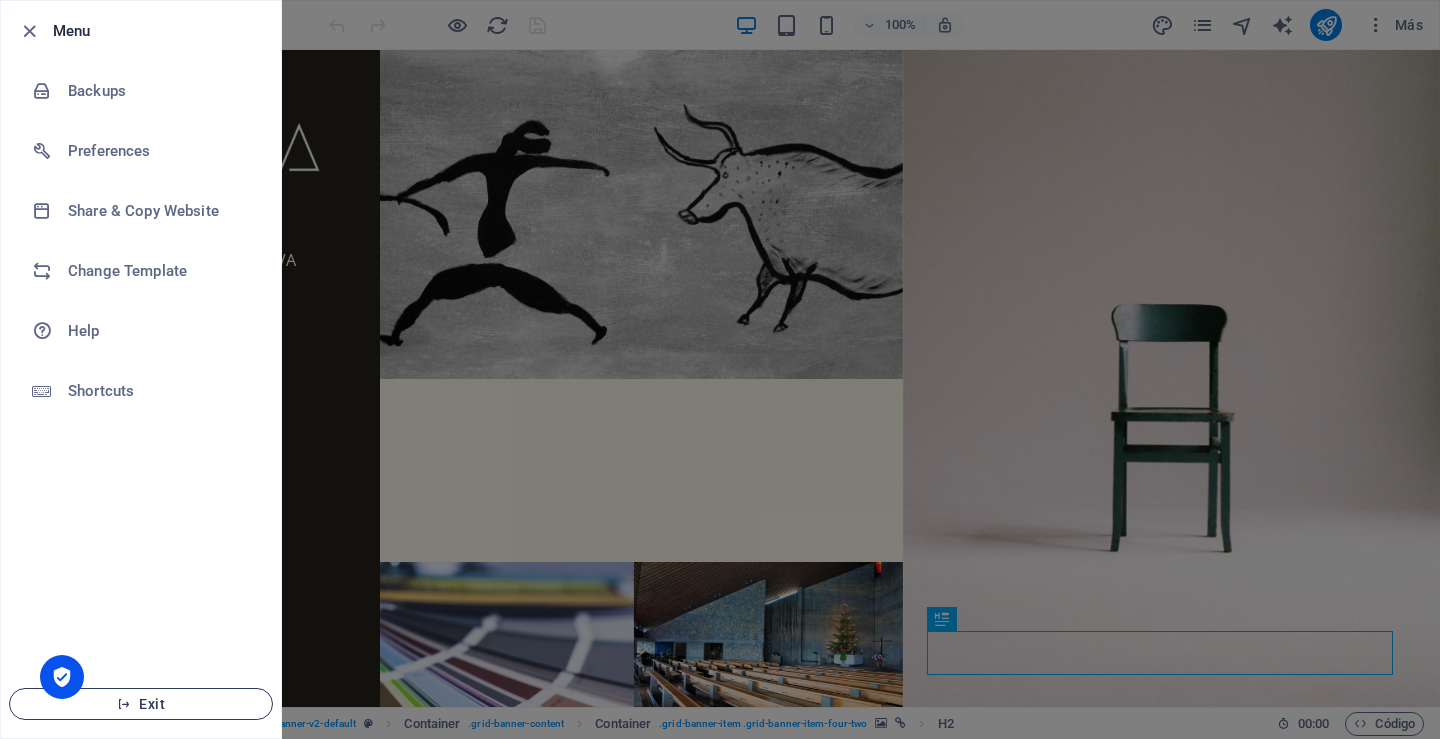 click on "Exit" at bounding box center [141, 704] 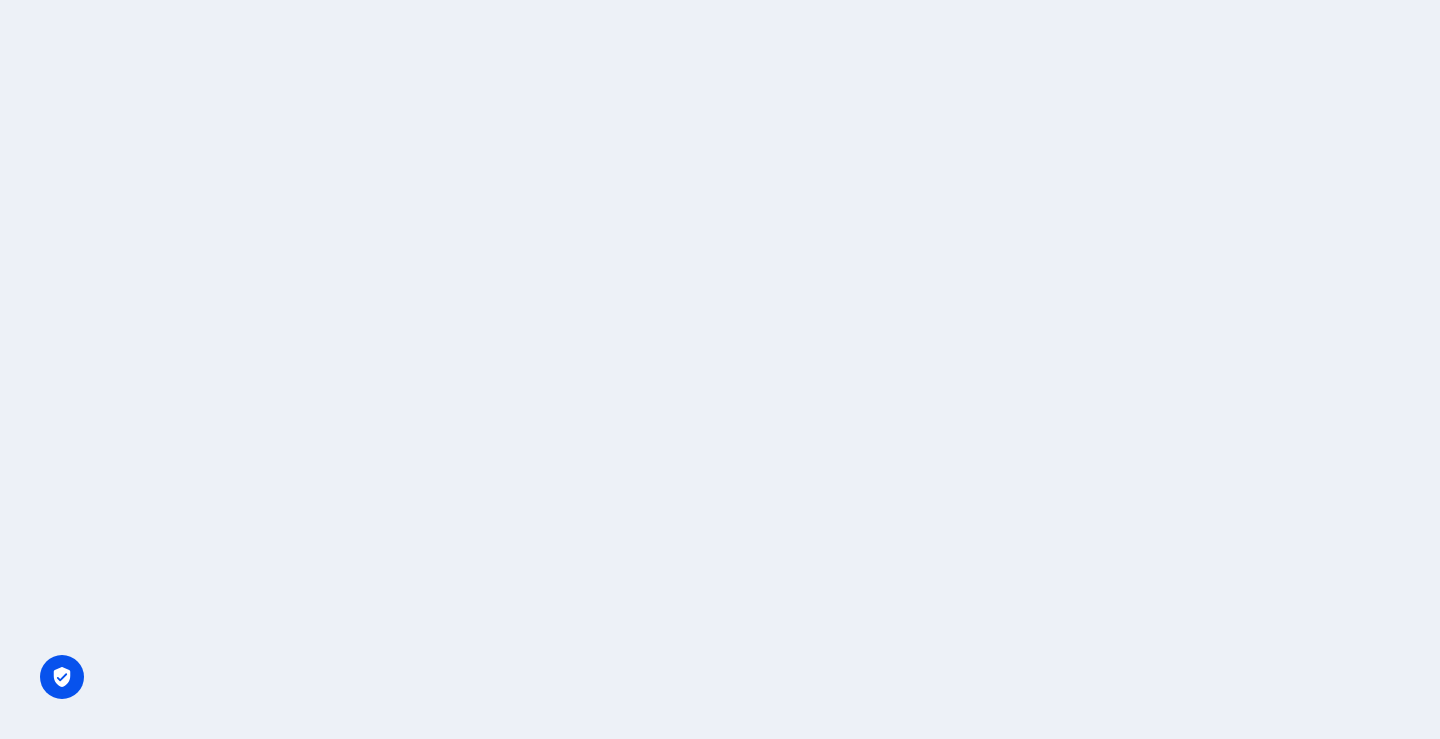 scroll, scrollTop: 0, scrollLeft: 0, axis: both 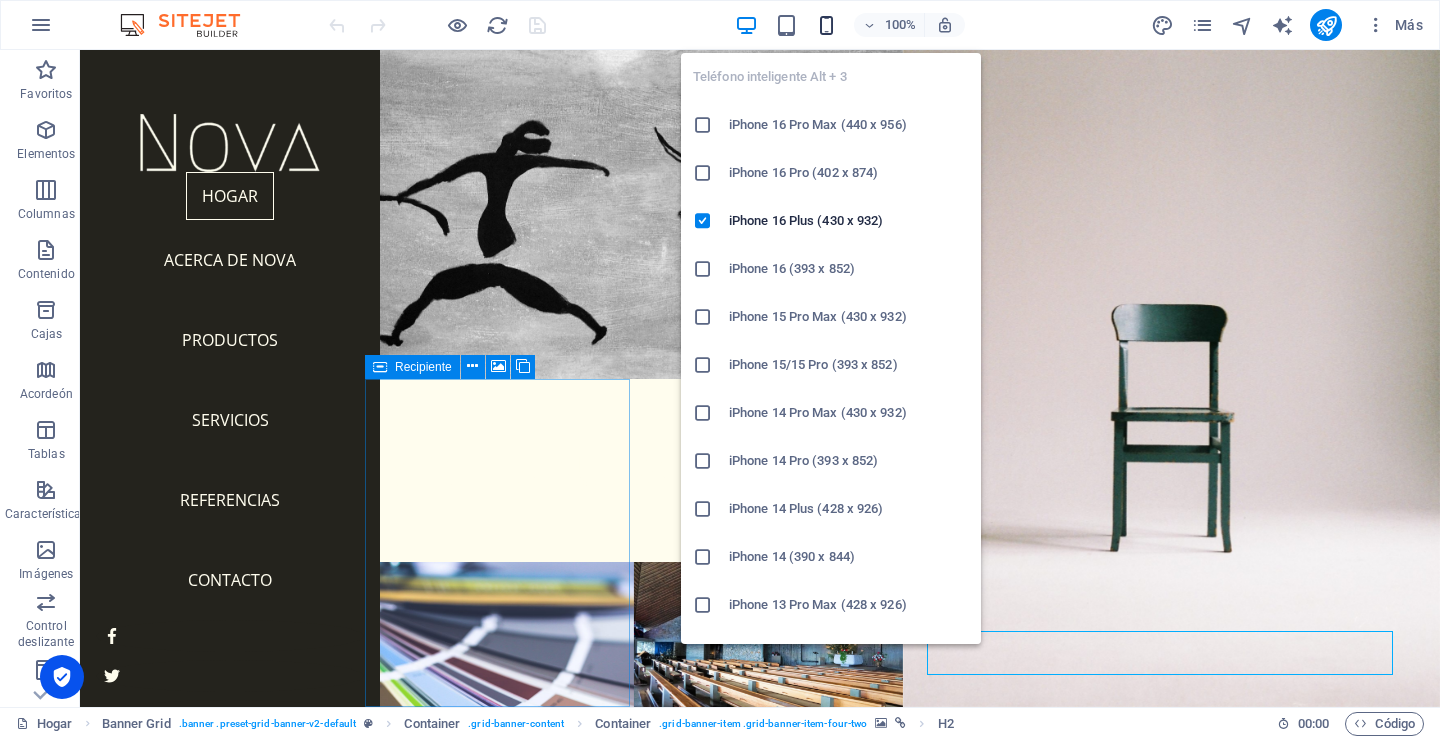 click at bounding box center (826, 25) 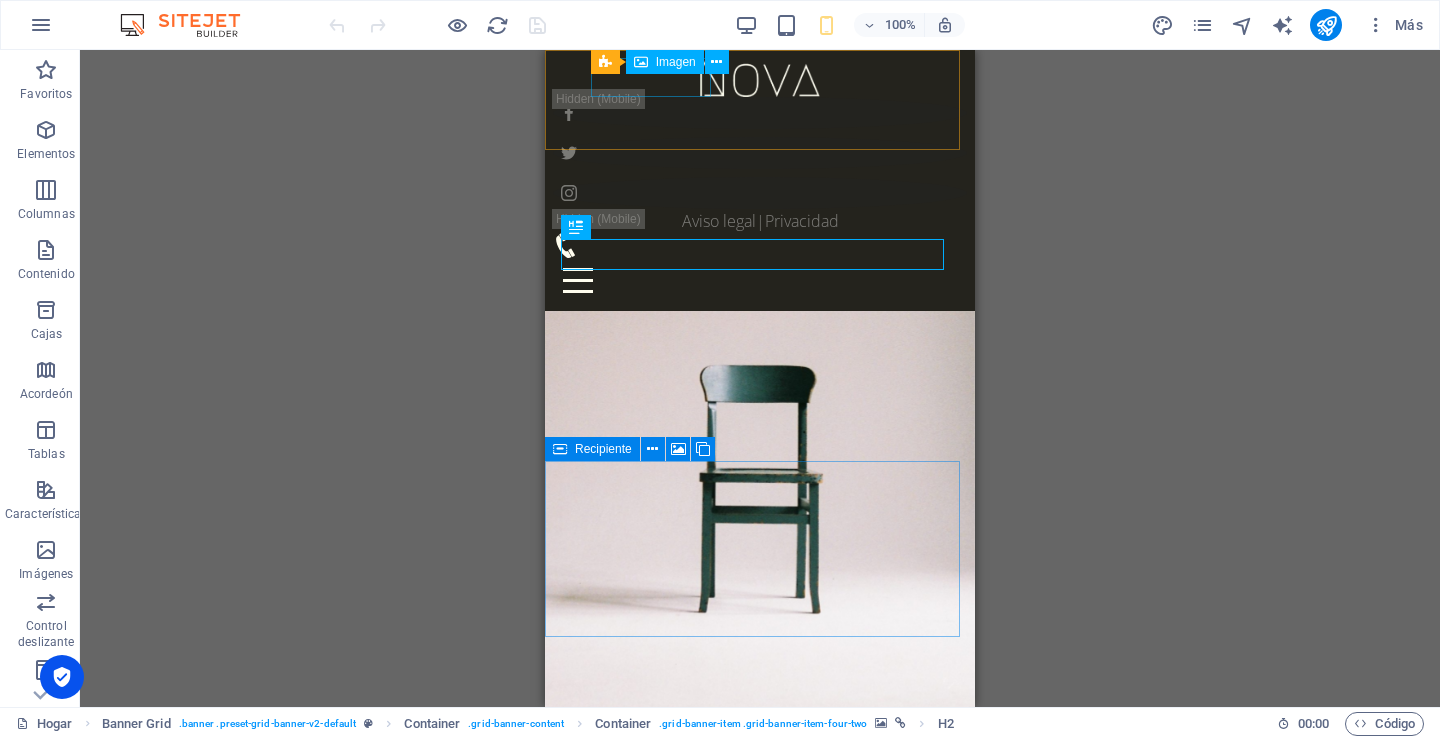 click at bounding box center [760, 77] 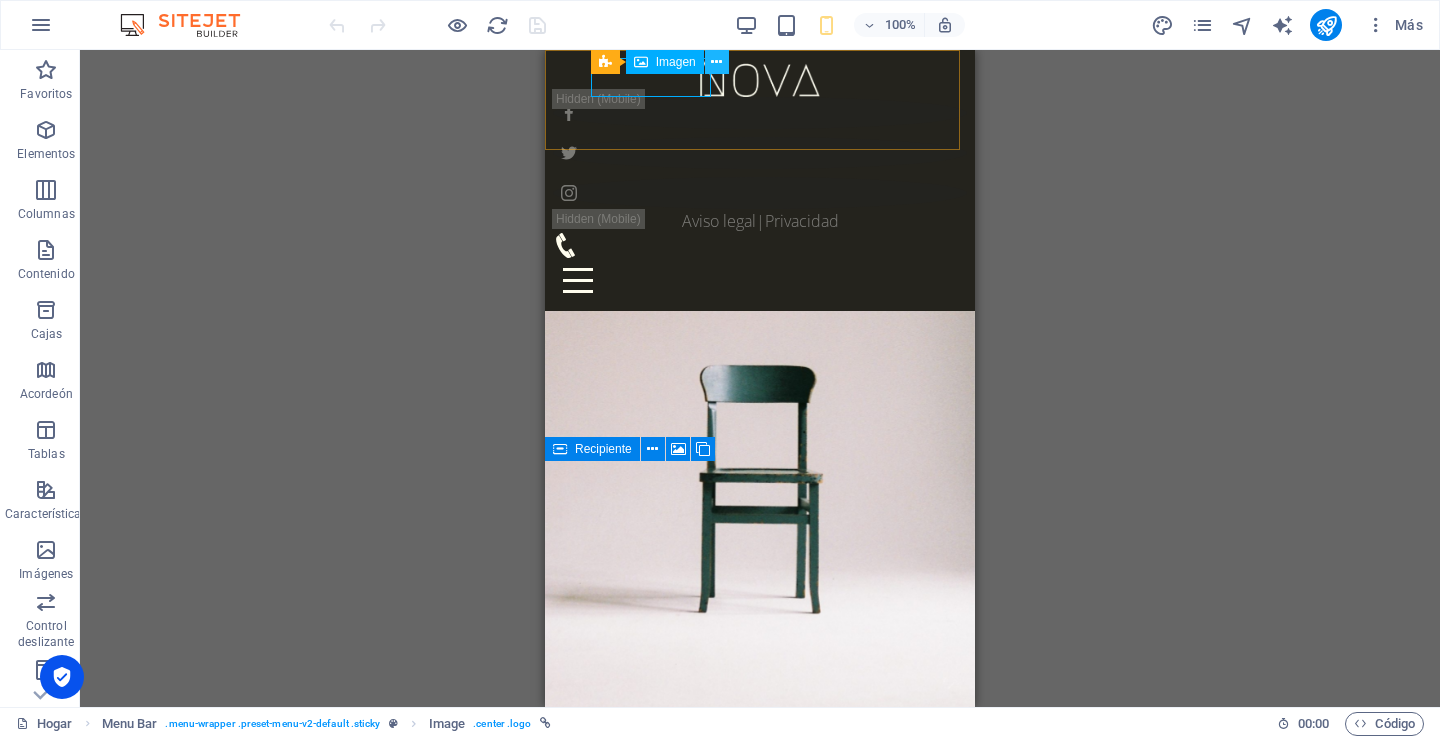 click at bounding box center [716, 62] 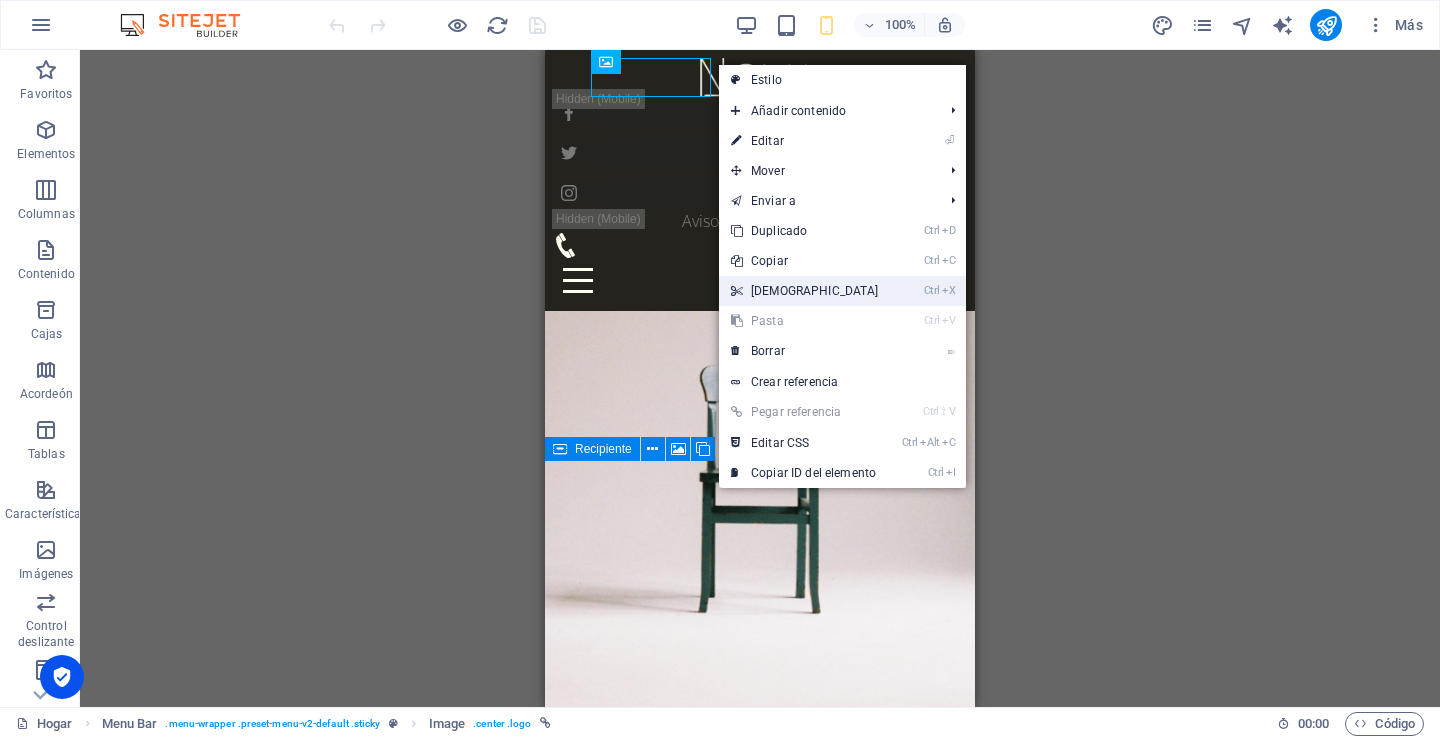 drag, startPoint x: 771, startPoint y: 283, endPoint x: 224, endPoint y: 232, distance: 549.3724 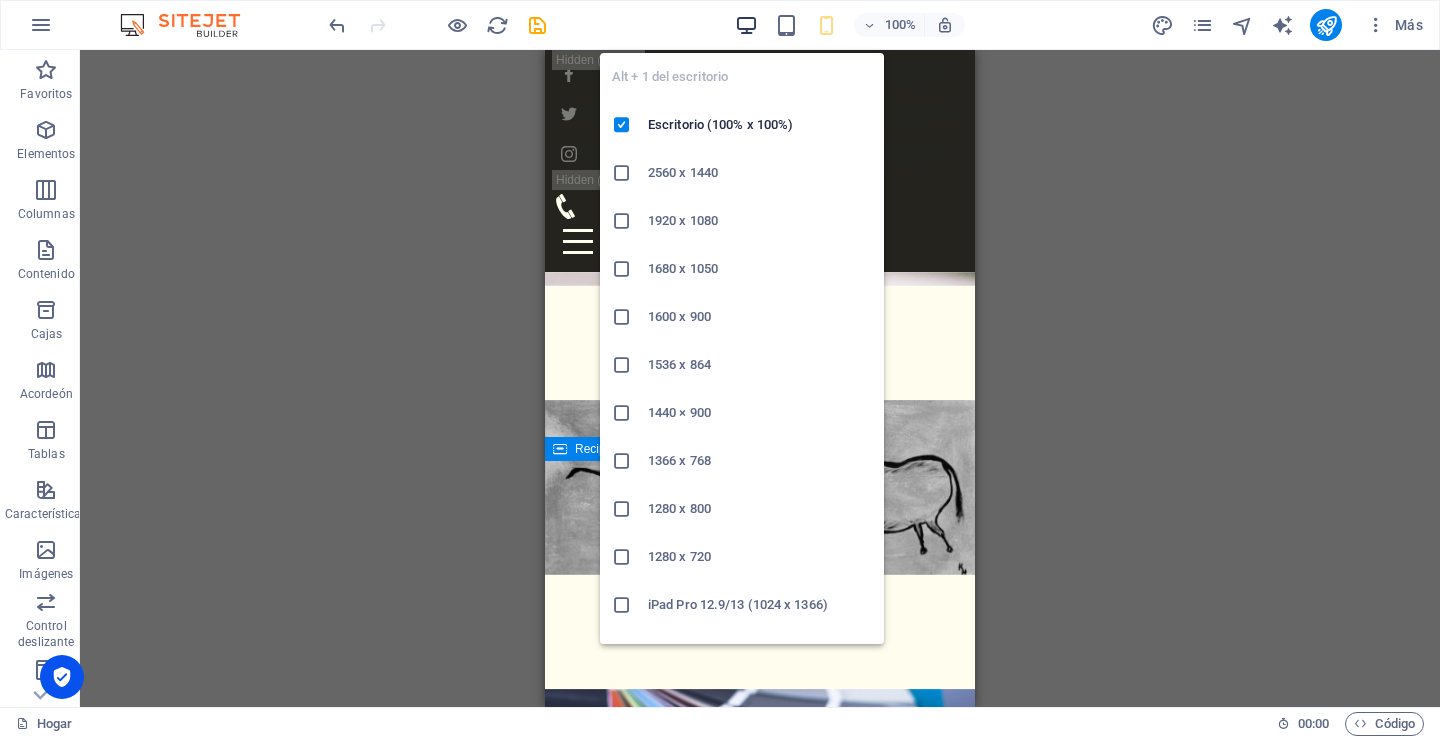 click at bounding box center [746, 25] 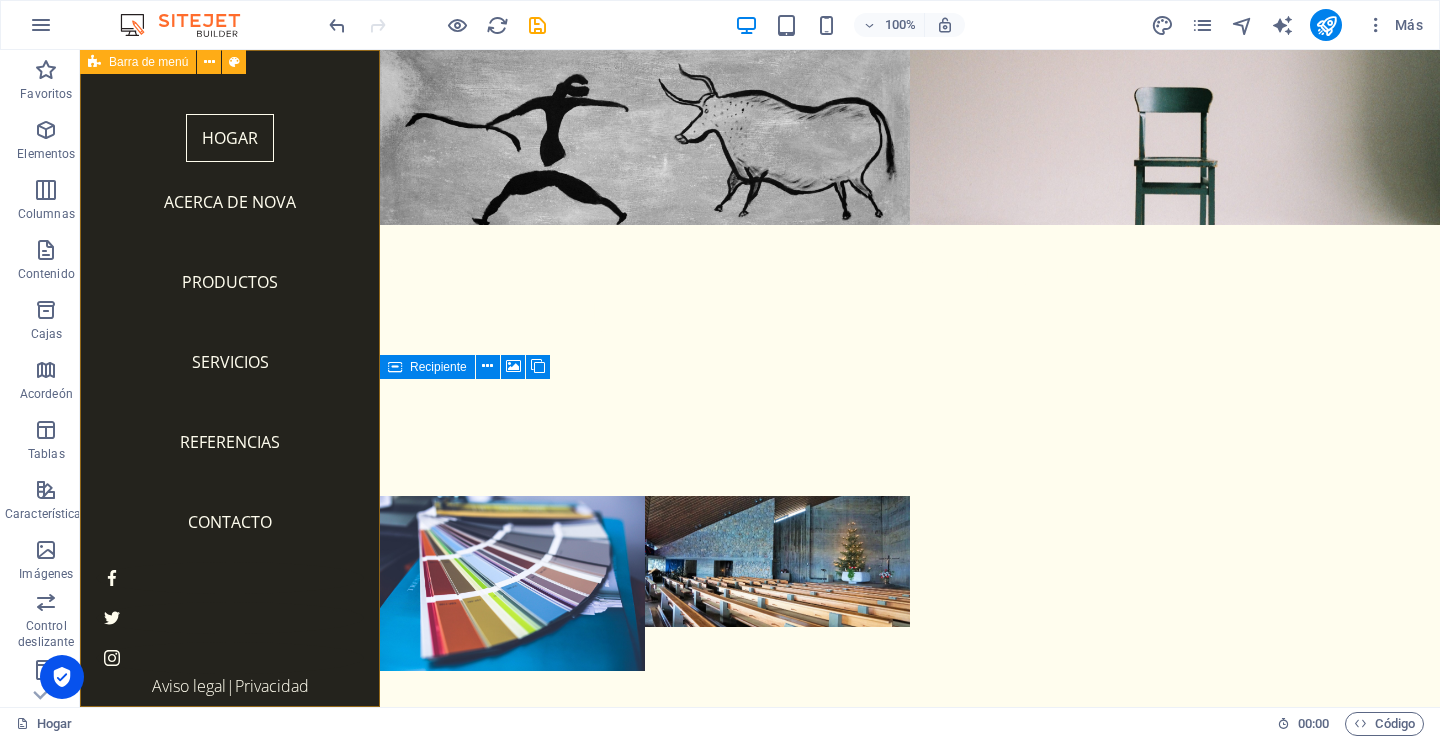 click on "Hogar Acerca de Nova Productos Servicios Referencias Contacto Aviso legal  |  Privacidad" at bounding box center [230, 378] 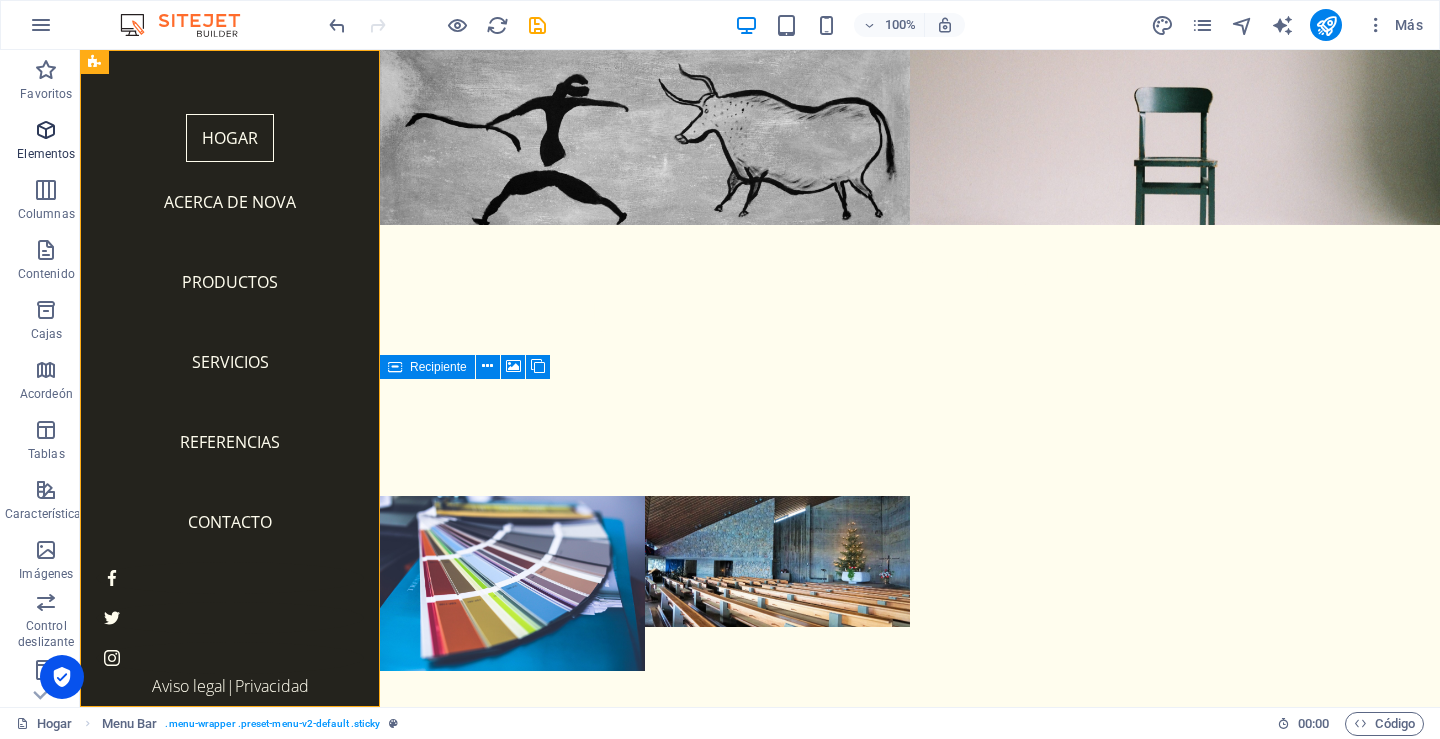 click at bounding box center (46, 130) 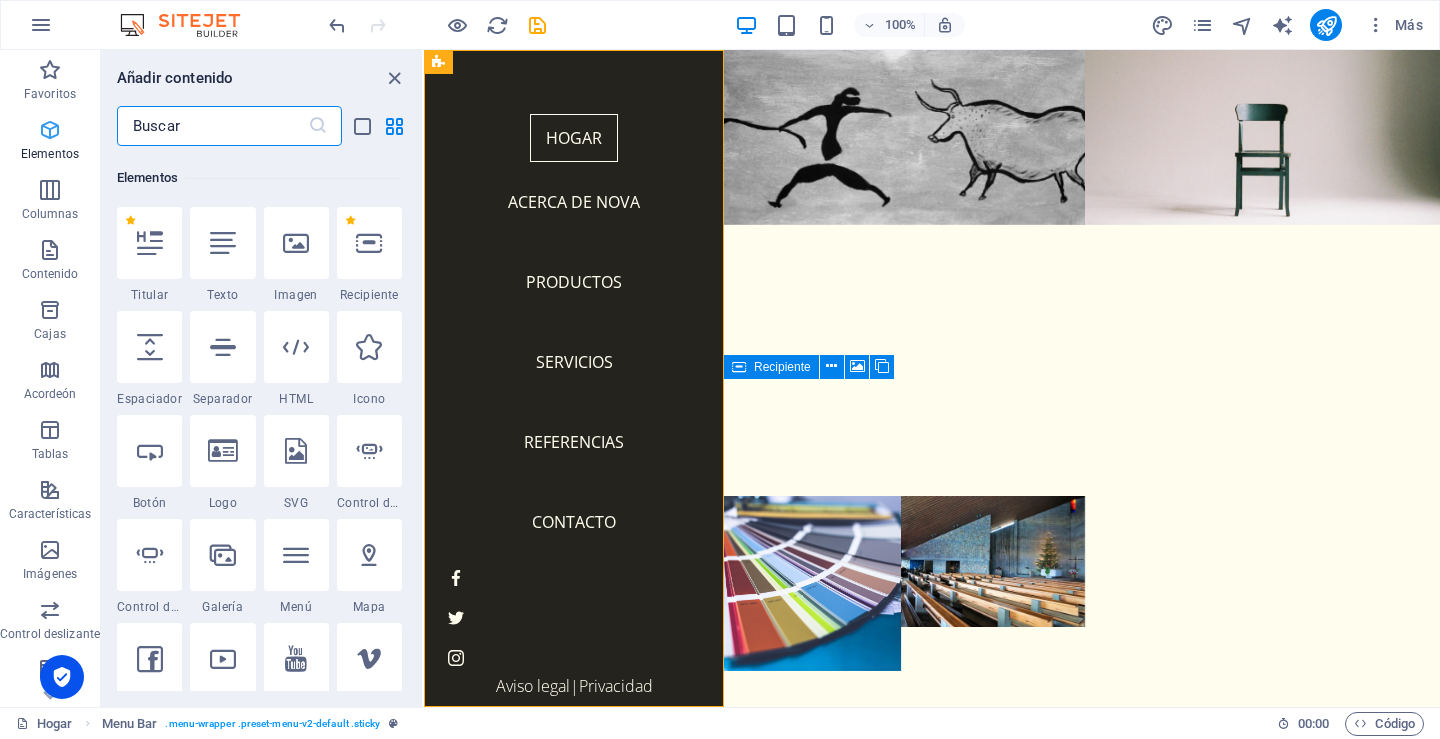 scroll, scrollTop: 377, scrollLeft: 0, axis: vertical 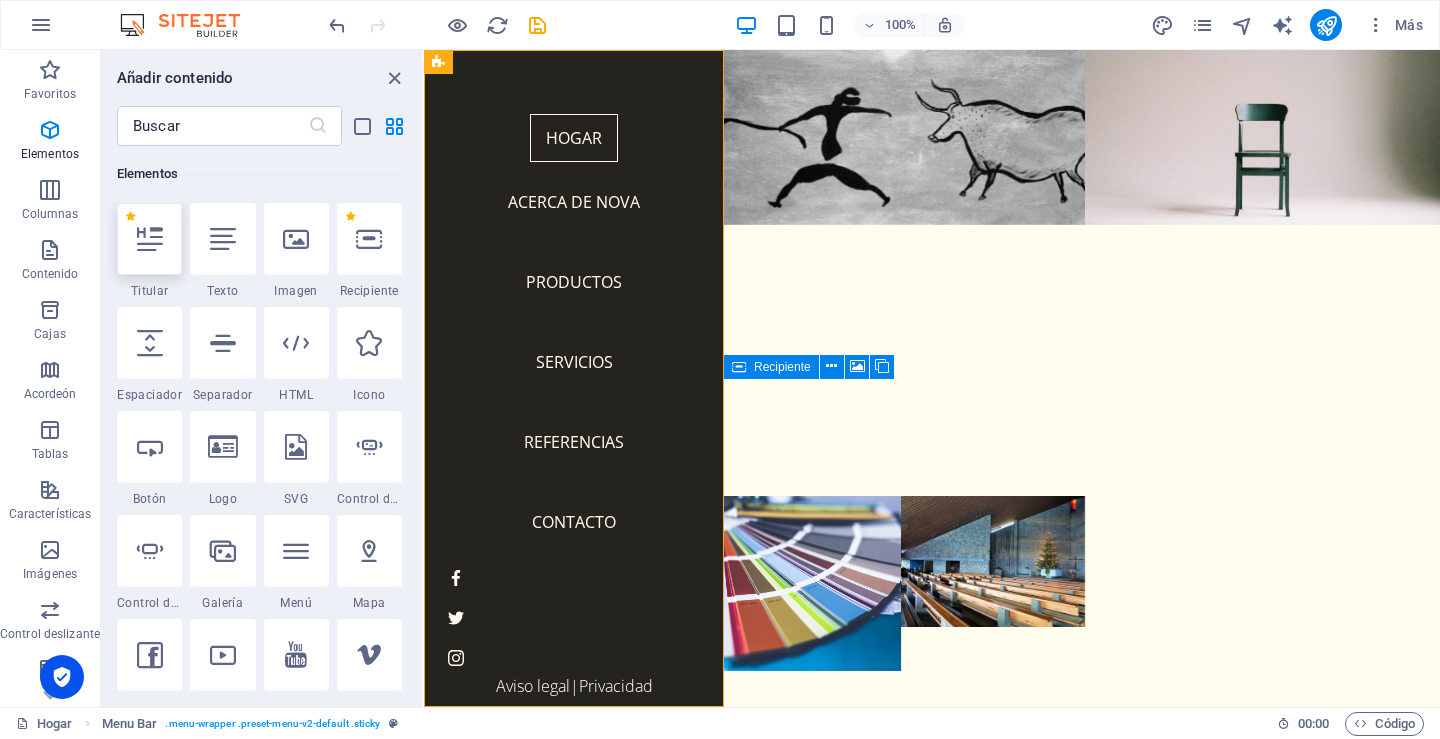 click at bounding box center (150, 239) 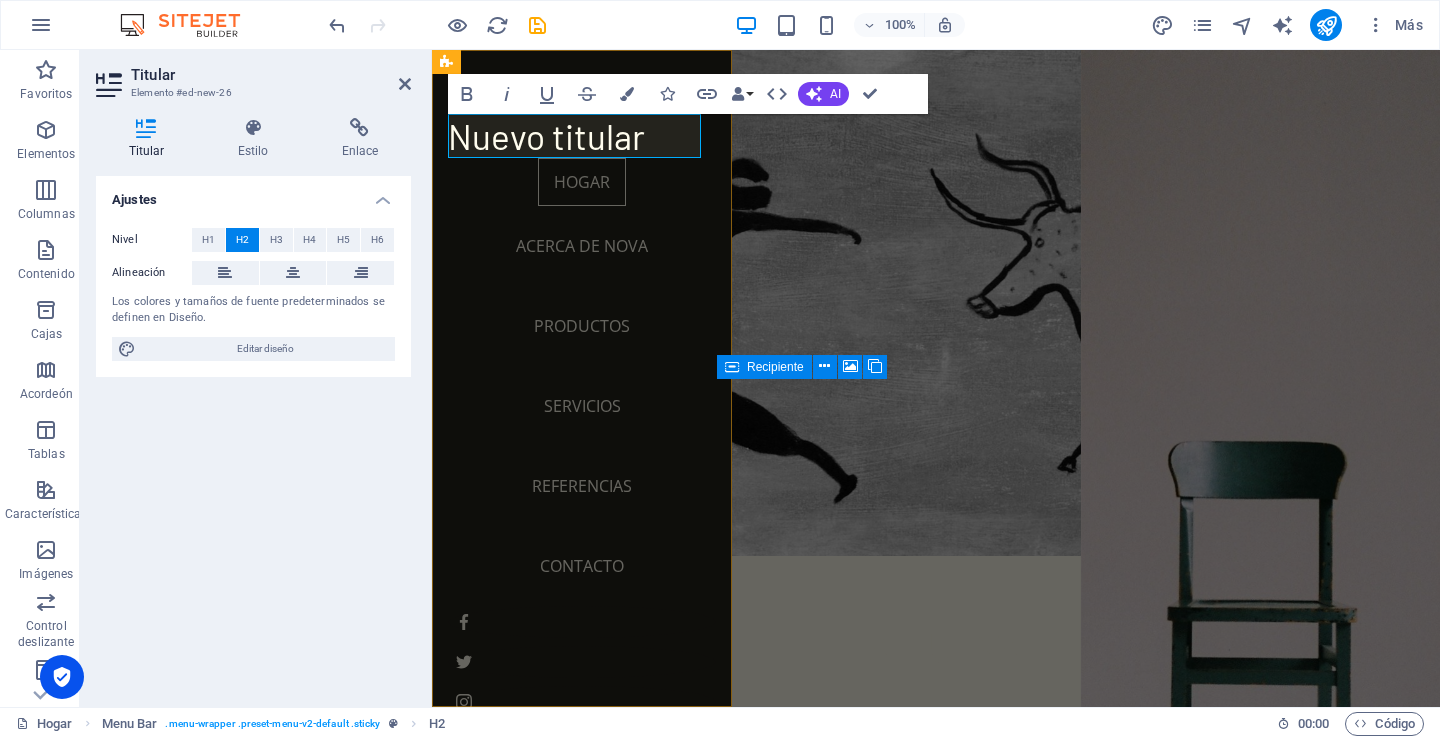 click on "Nuevo titular" at bounding box center [546, 136] 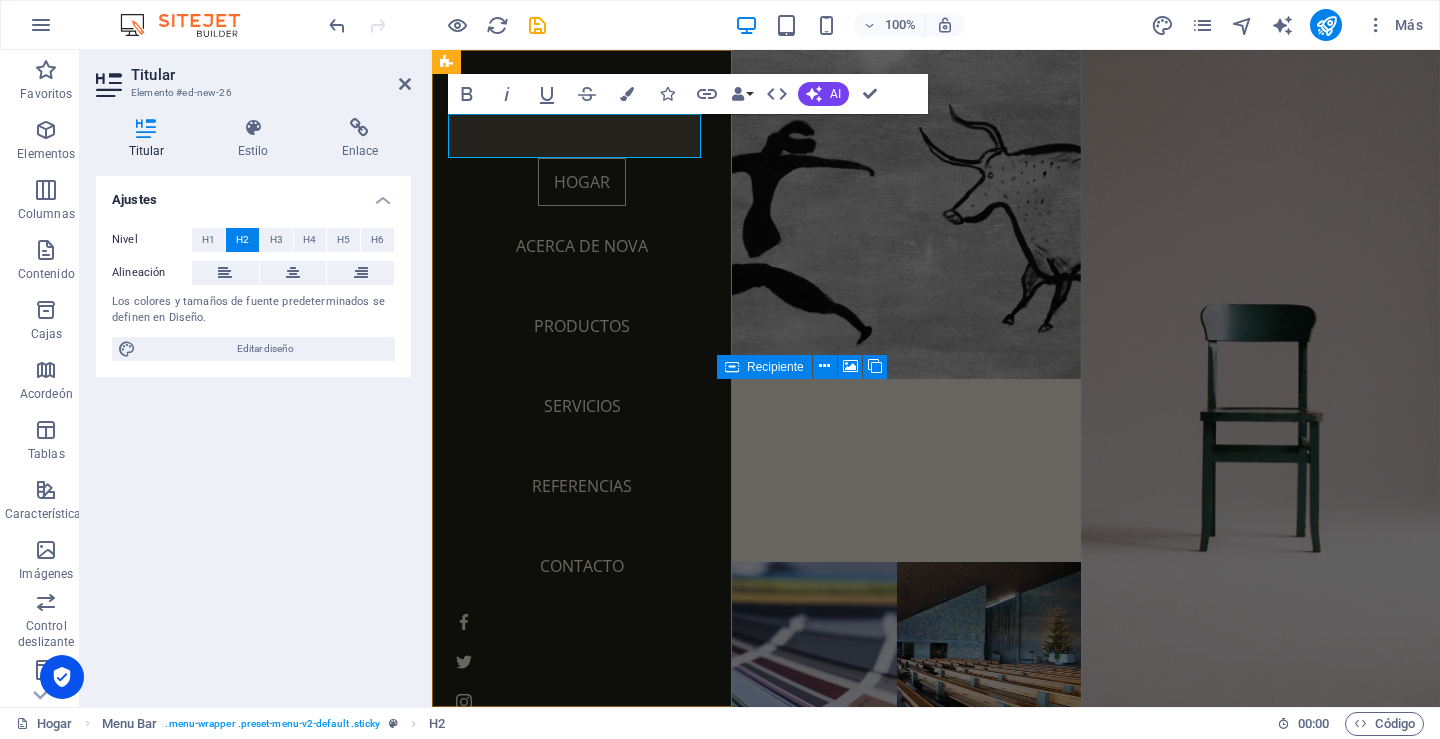 type 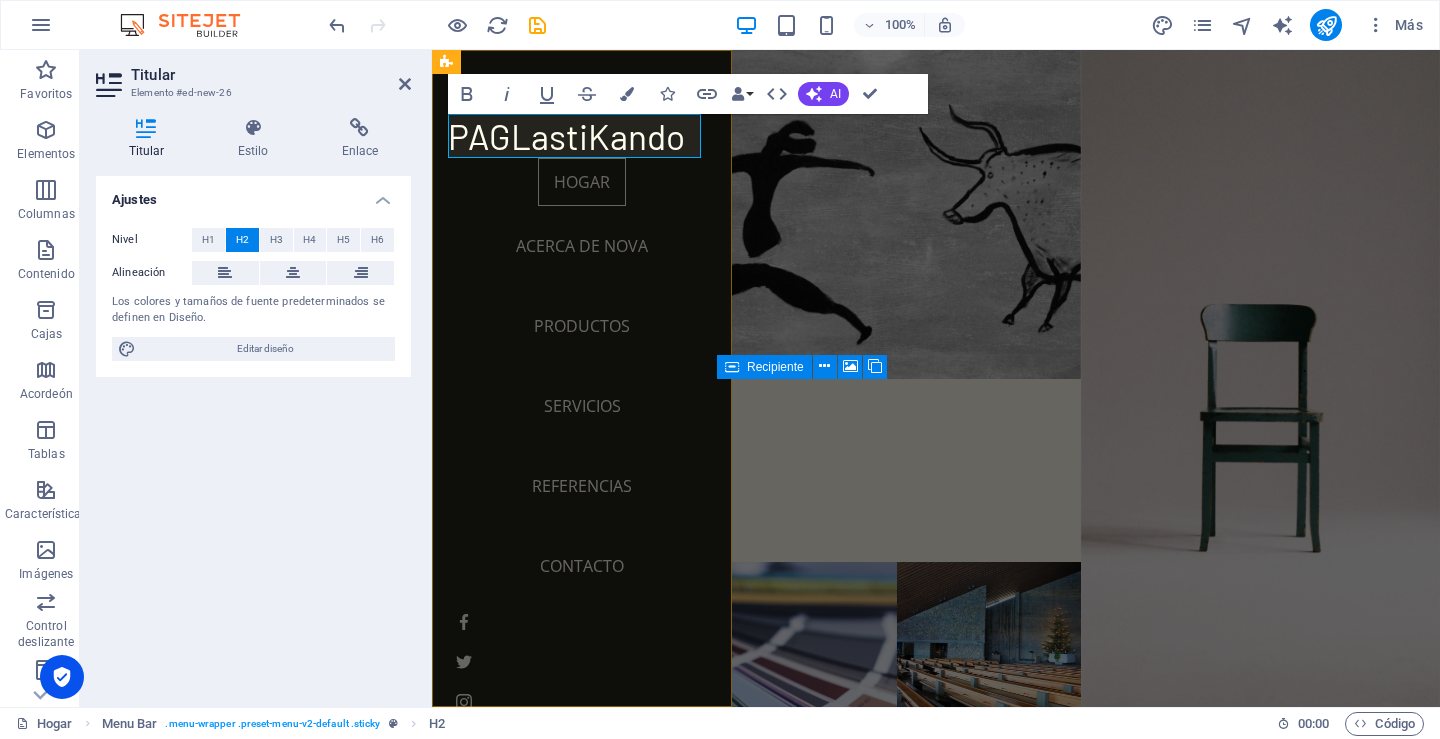 click on "PAGLastiKando" at bounding box center (566, 136) 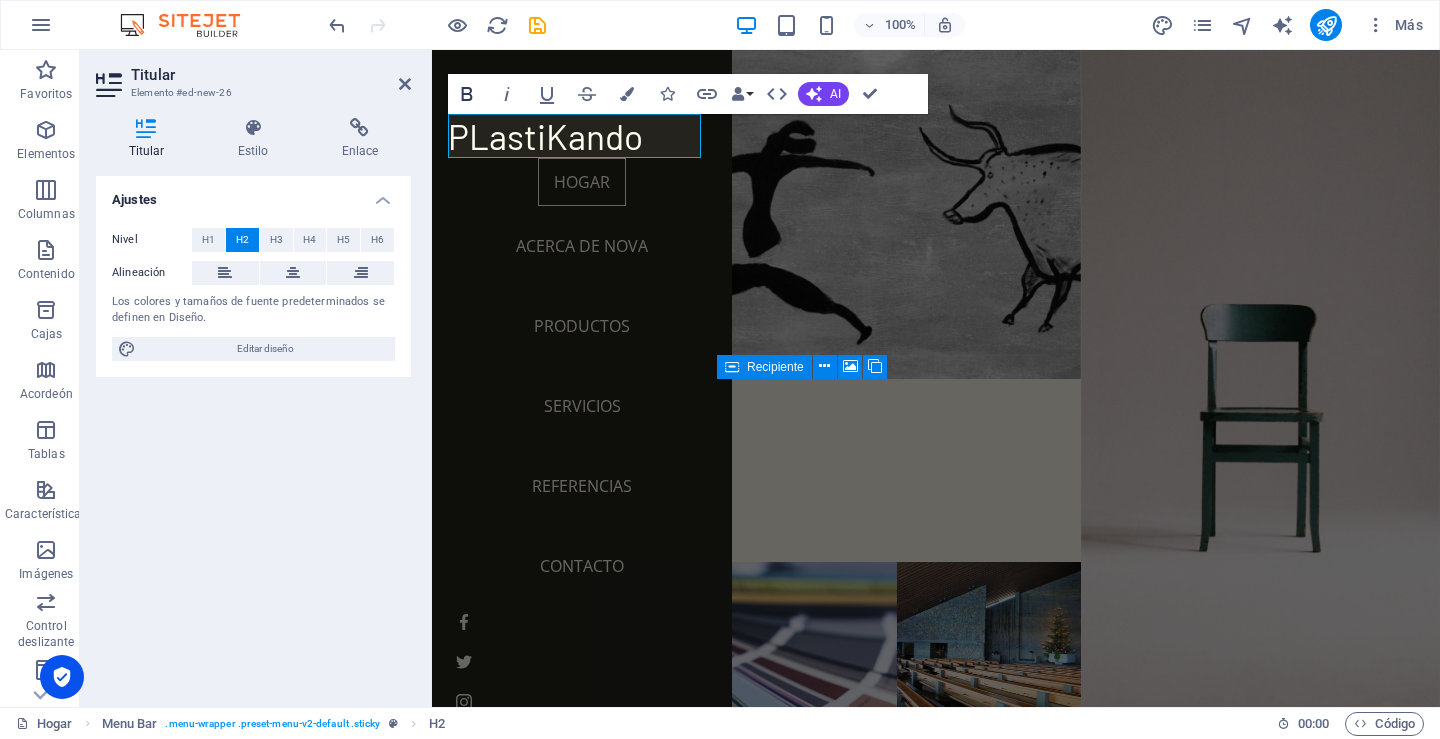 click 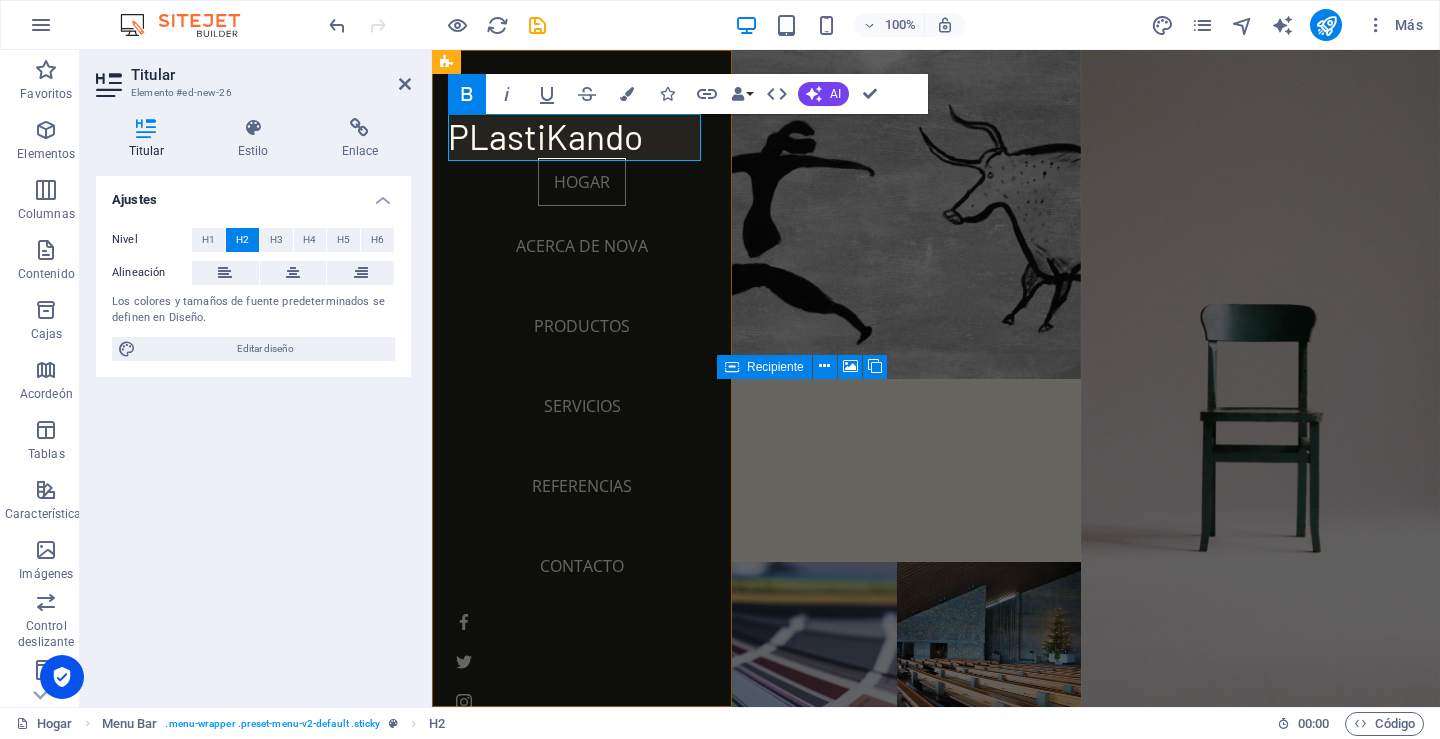 click on "P ​ LastiKando" at bounding box center (545, 136) 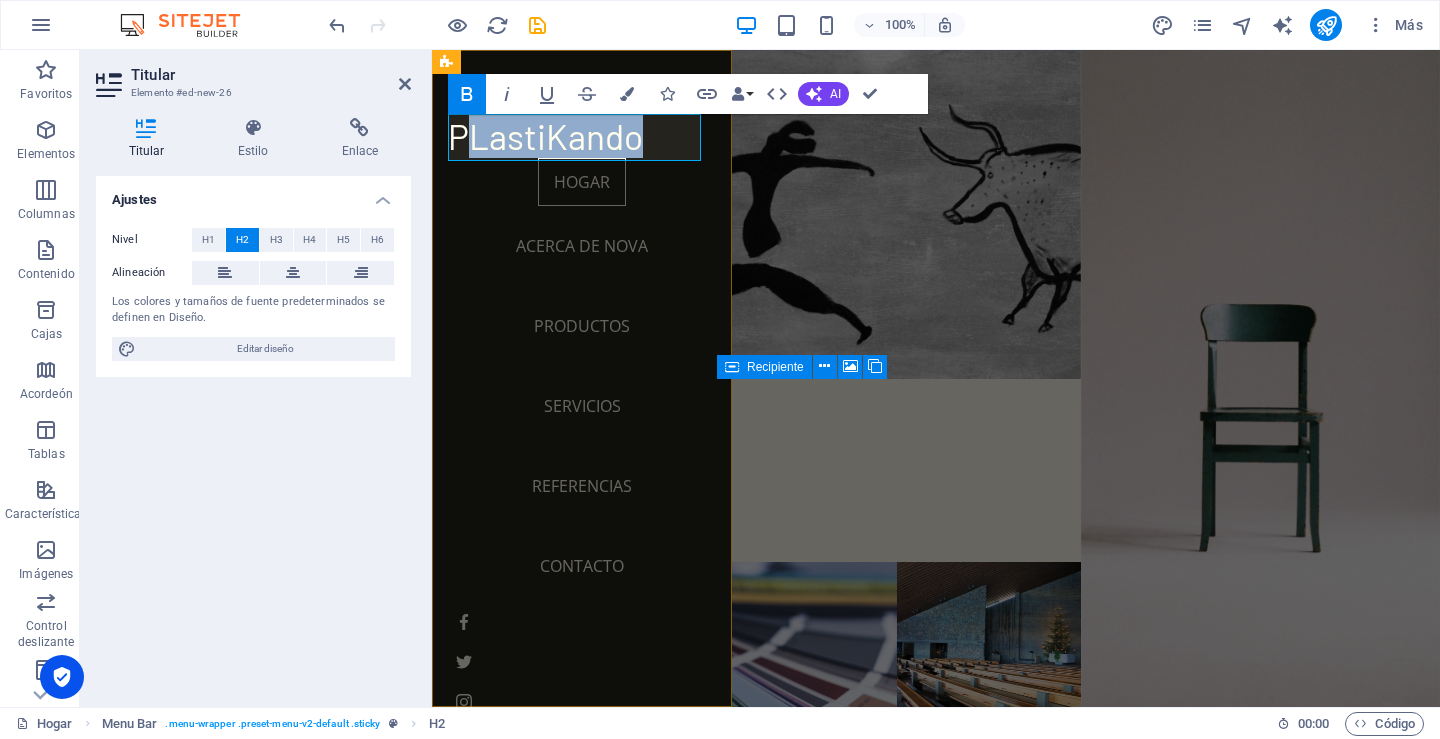 click on "P ​ LastiKando" at bounding box center [545, 136] 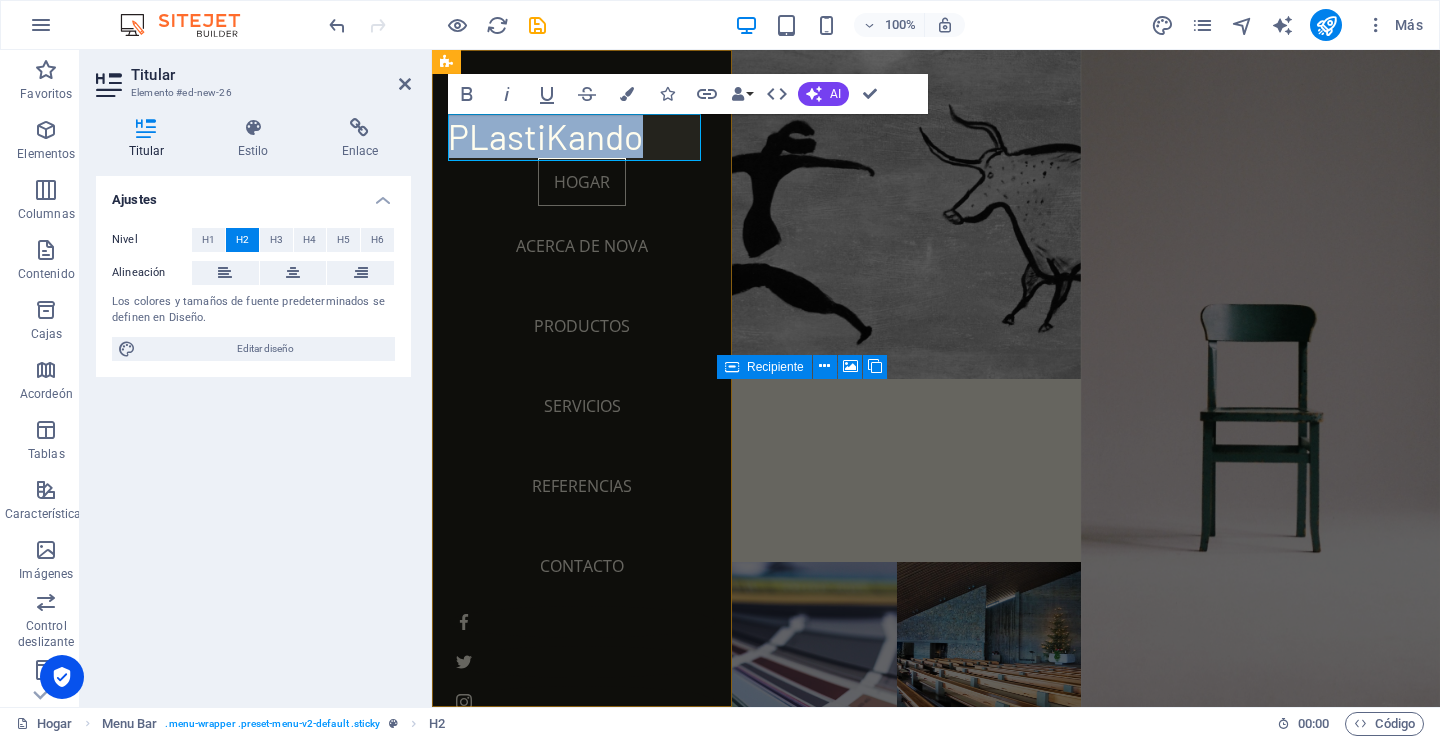 click on "P ​ LastiKando" at bounding box center (545, 136) 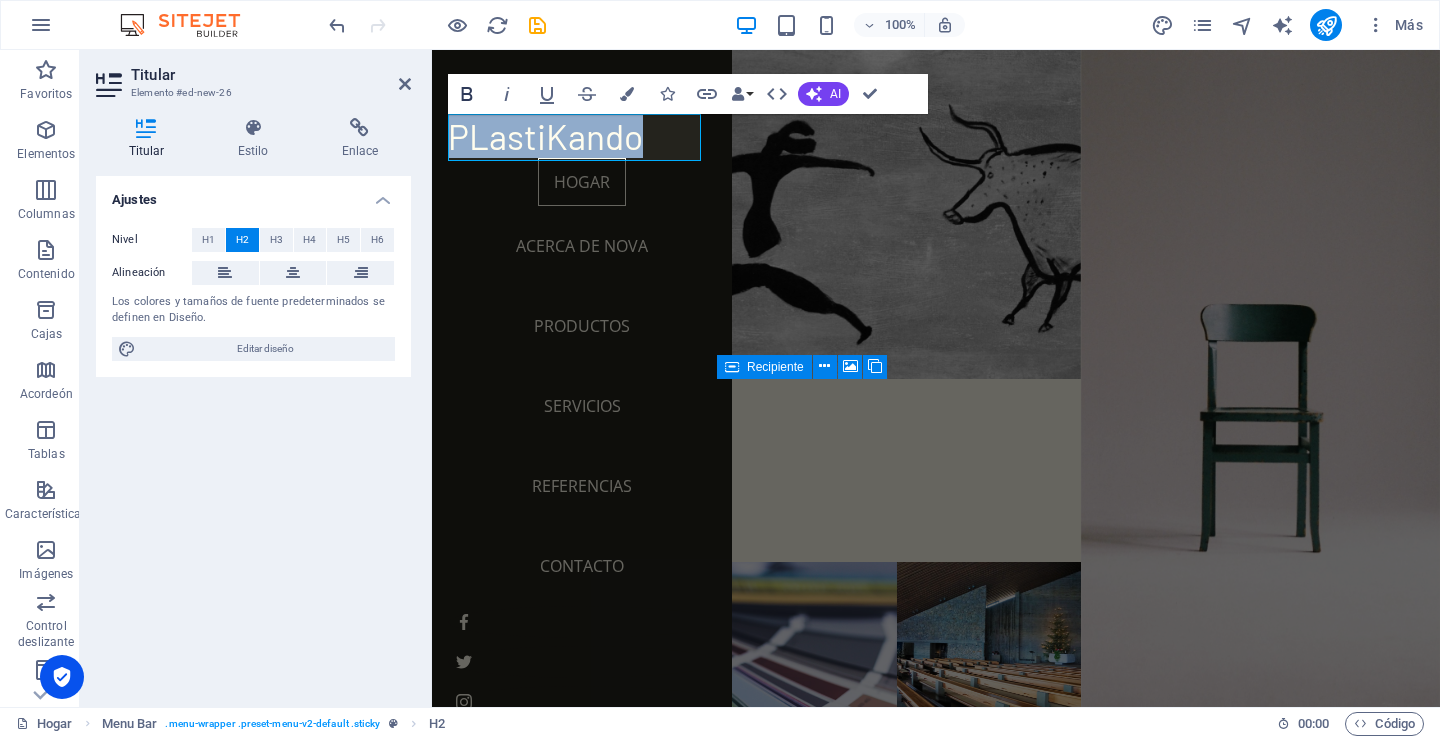click 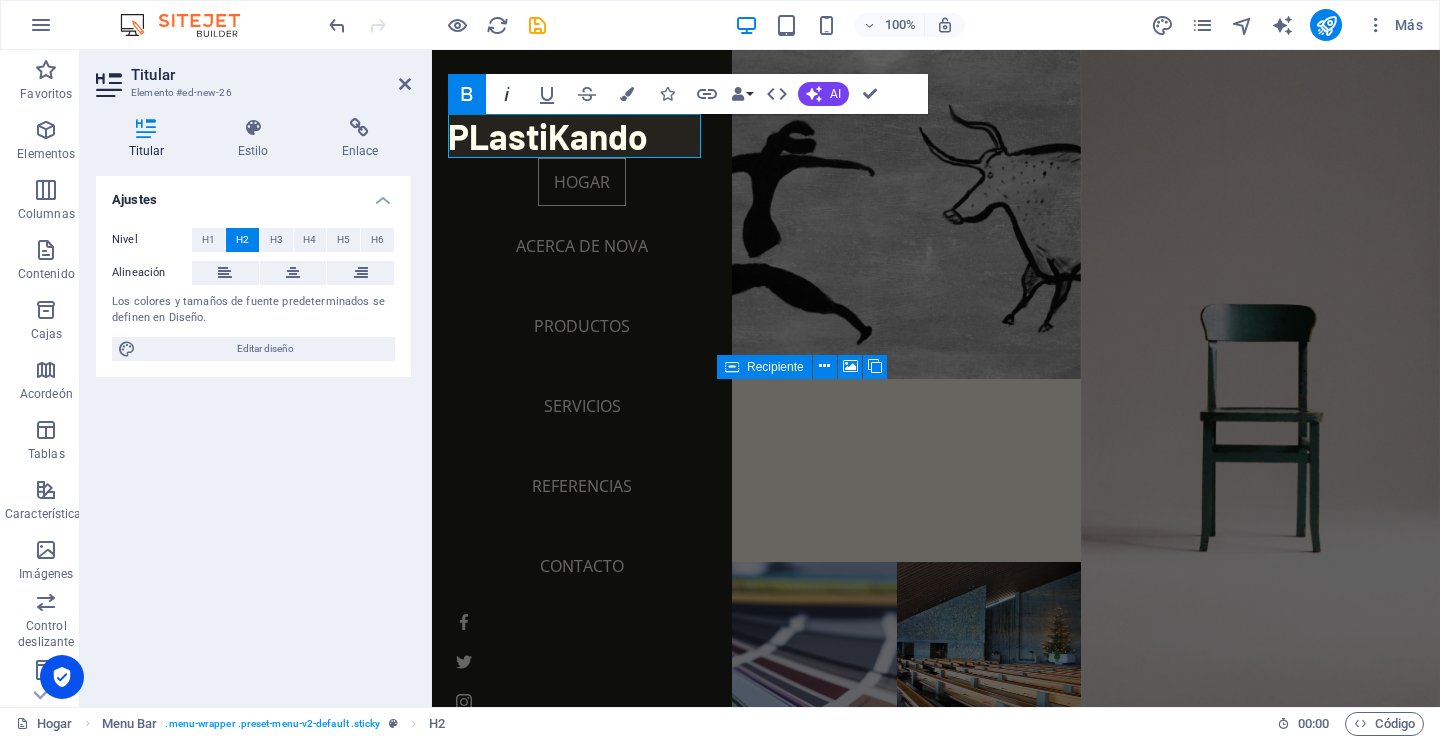 click 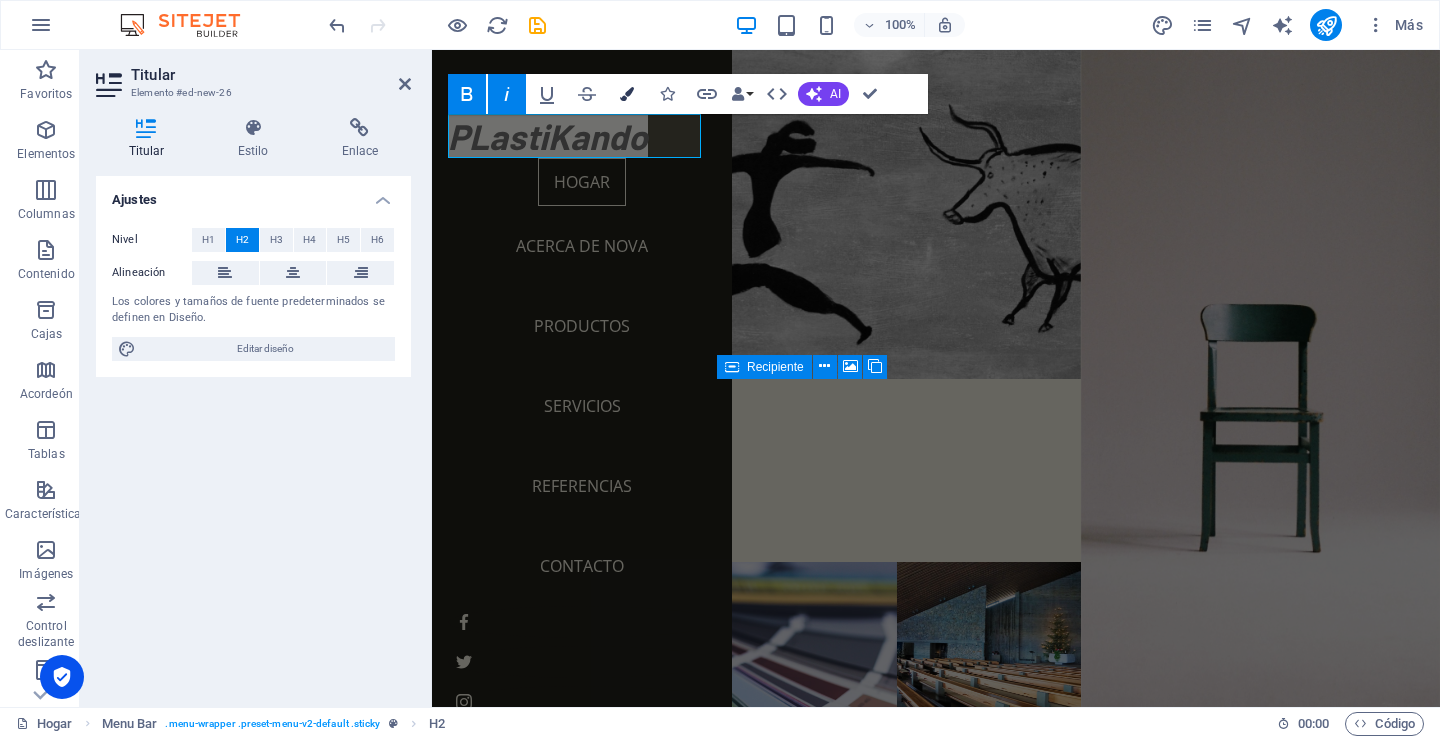 click at bounding box center [627, 94] 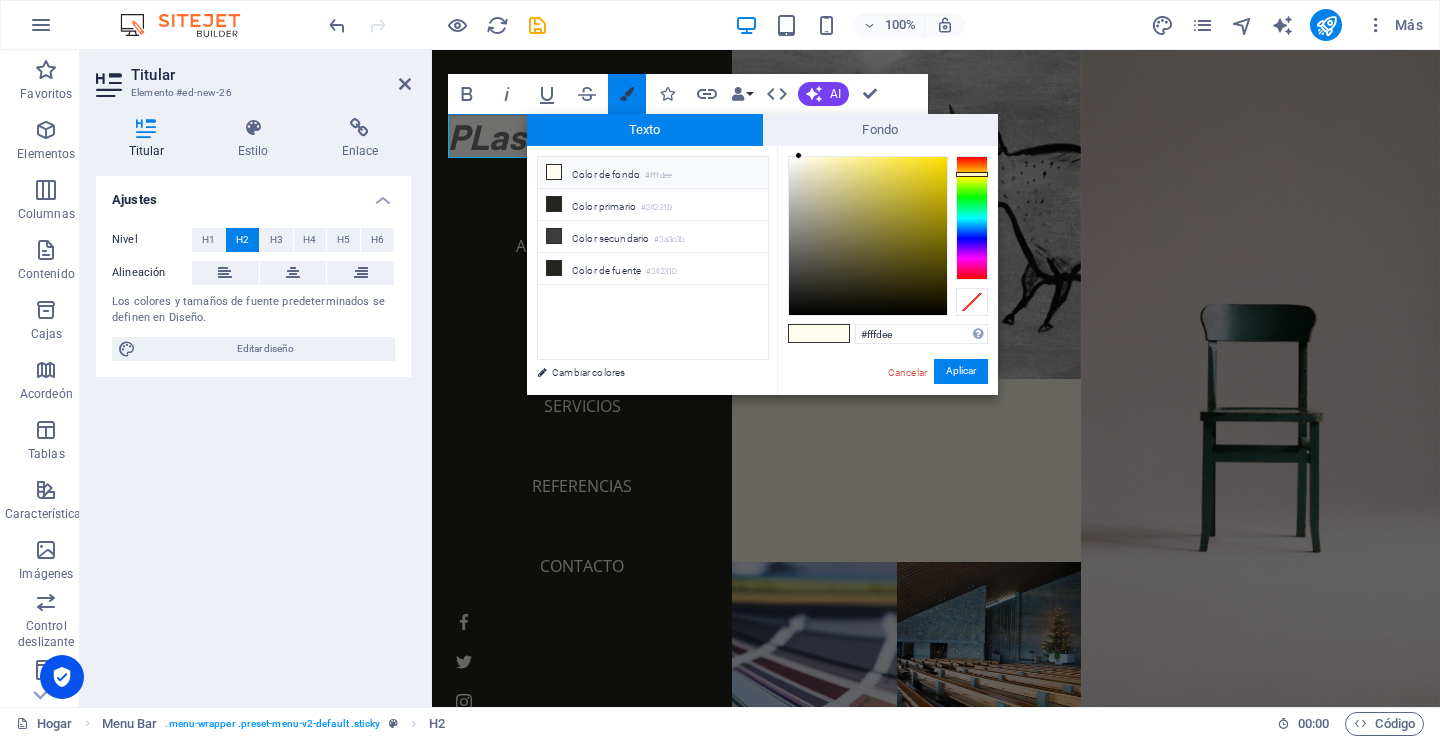 click at bounding box center (627, 94) 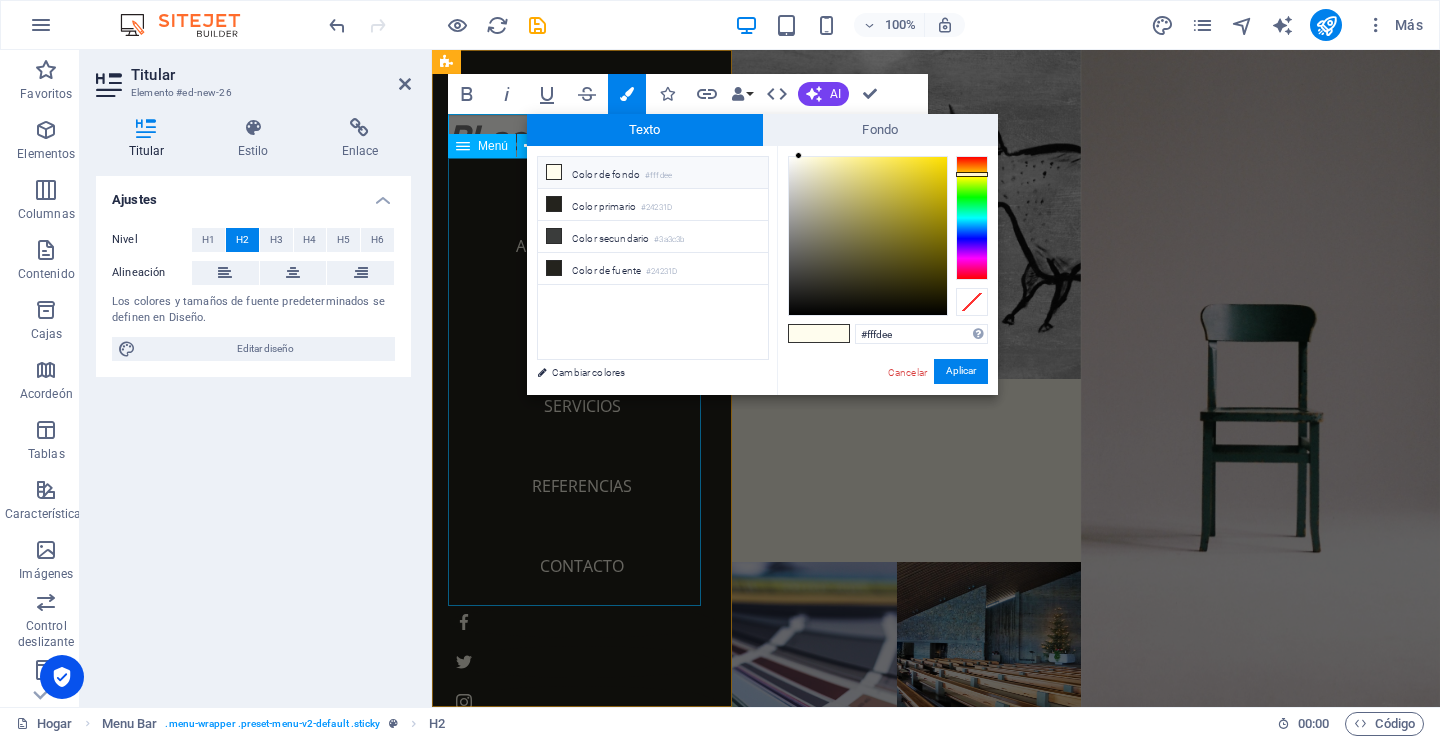 click on "Hogar Acerca de Nova Productos Servicios Referencias Contacto" at bounding box center (582, 382) 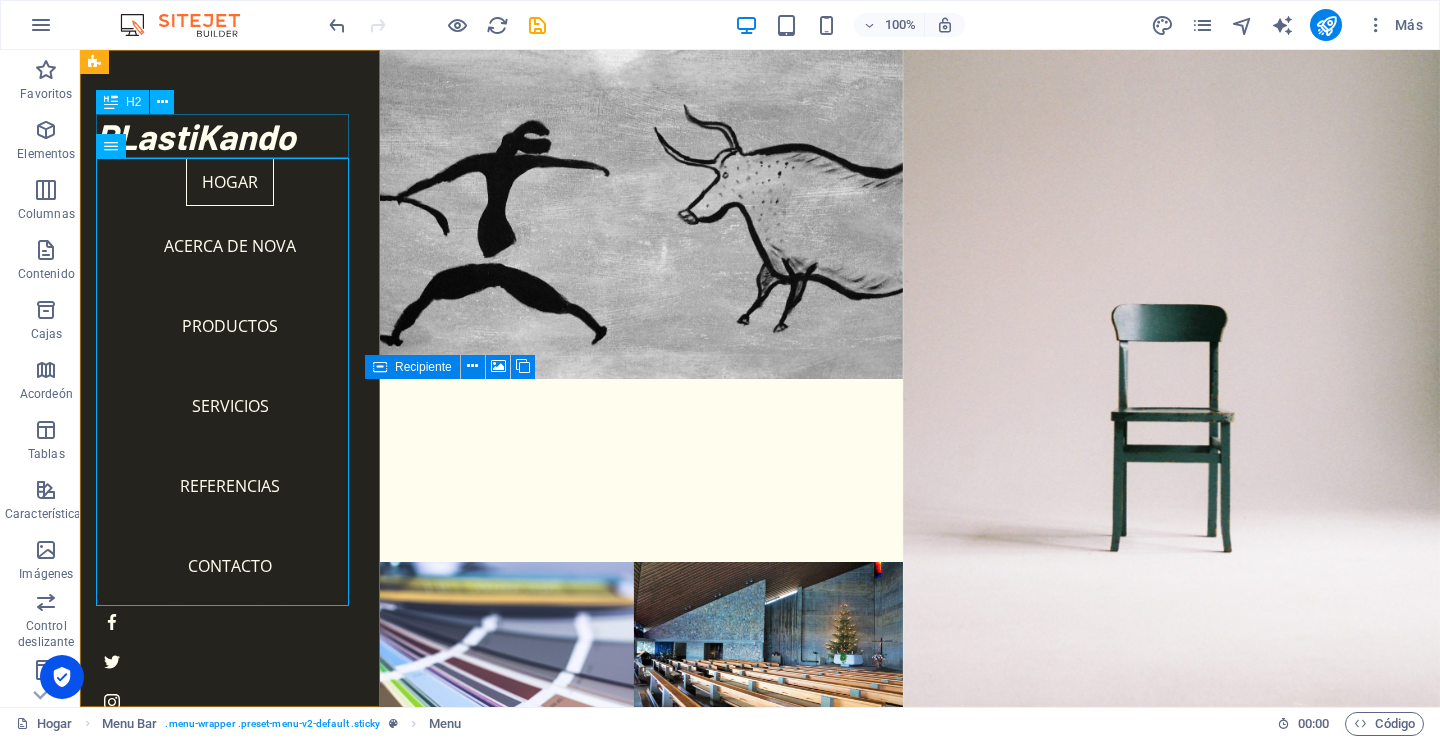 click on "PLastiKando" at bounding box center (230, 136) 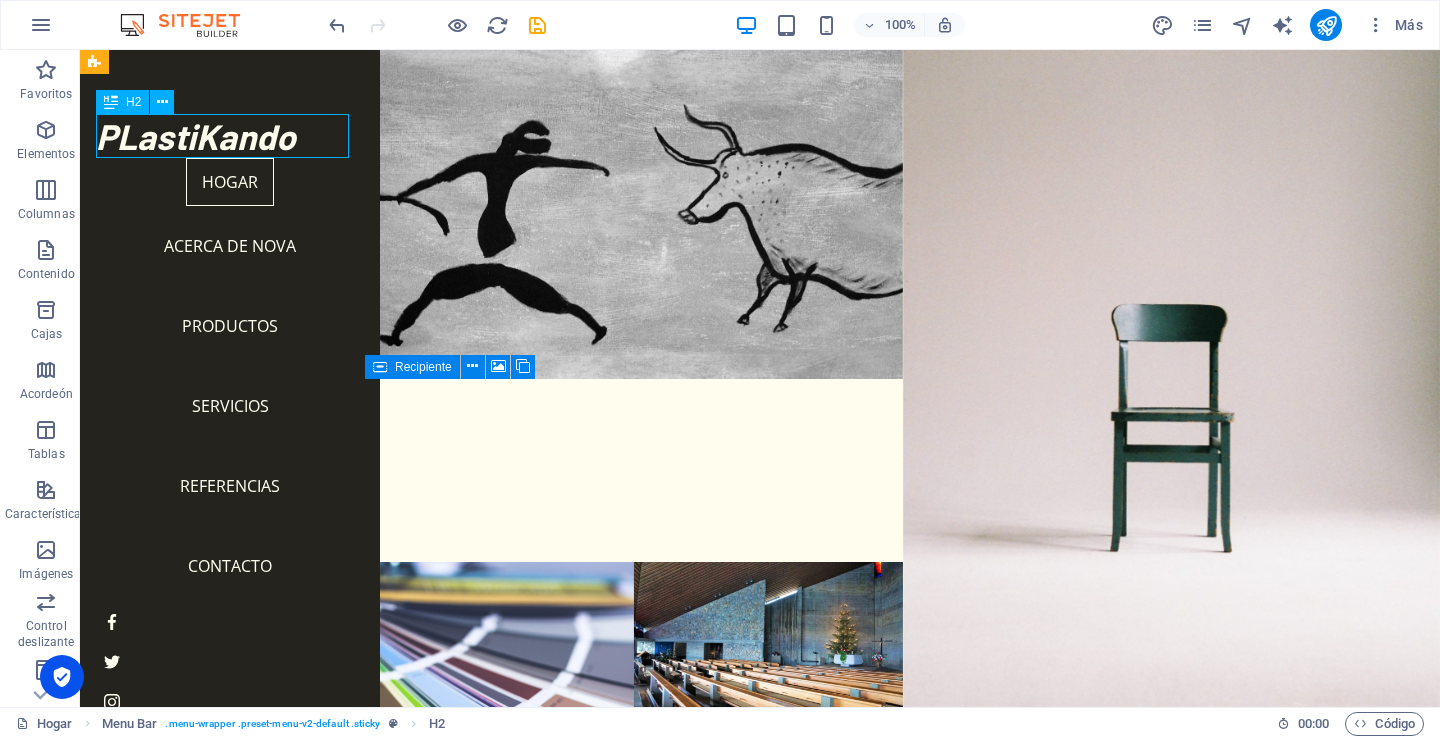 click on "PLastiKando" at bounding box center [230, 136] 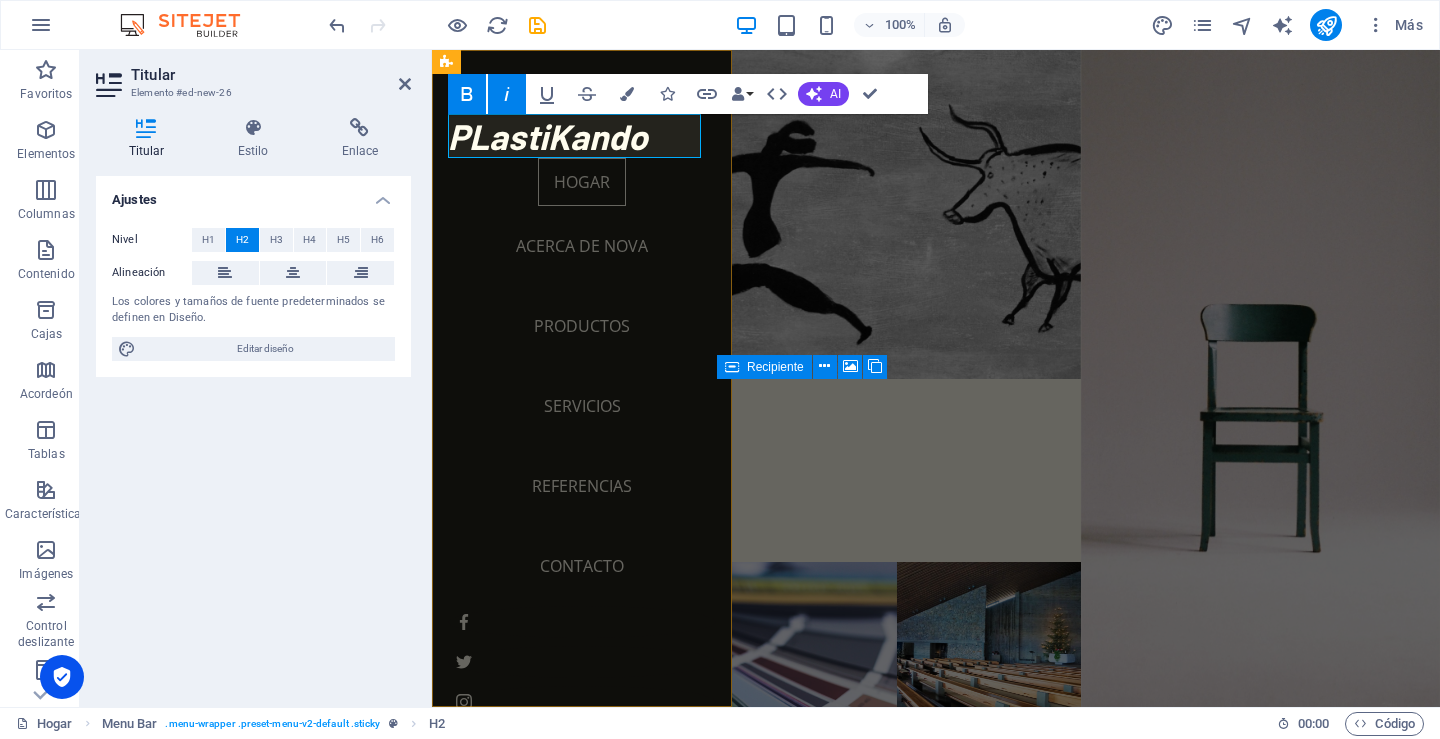 click on "PLastiKando" at bounding box center [582, 136] 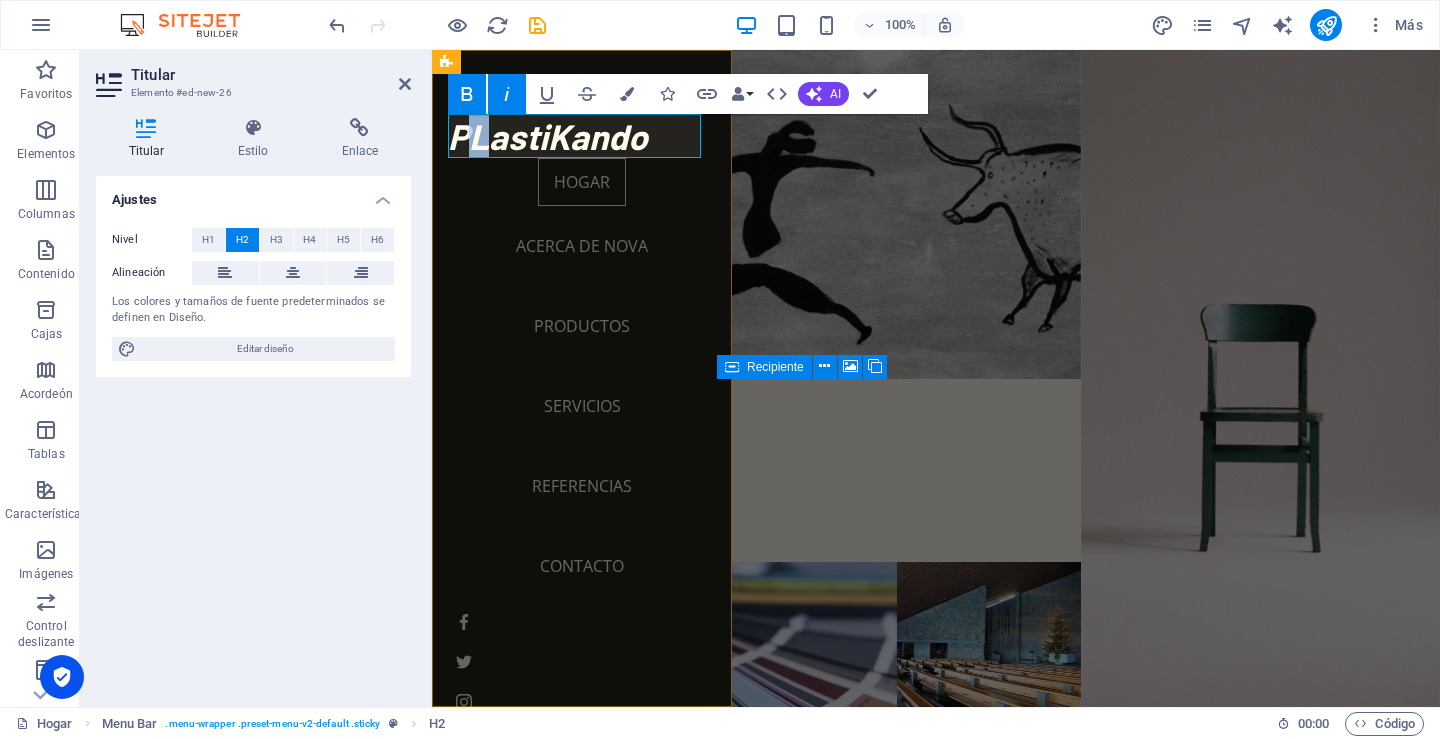 drag, startPoint x: 498, startPoint y: 138, endPoint x: 474, endPoint y: 143, distance: 24.5153 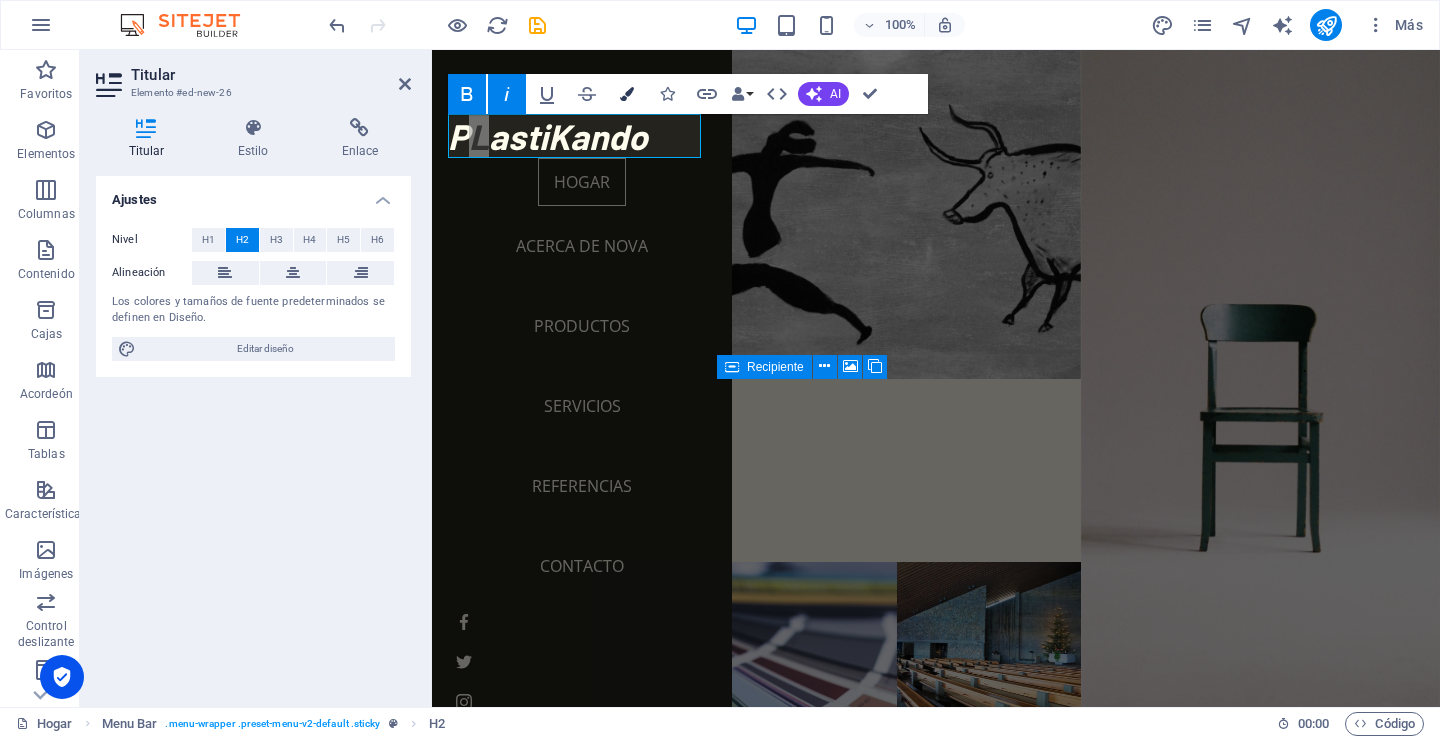 click at bounding box center [627, 94] 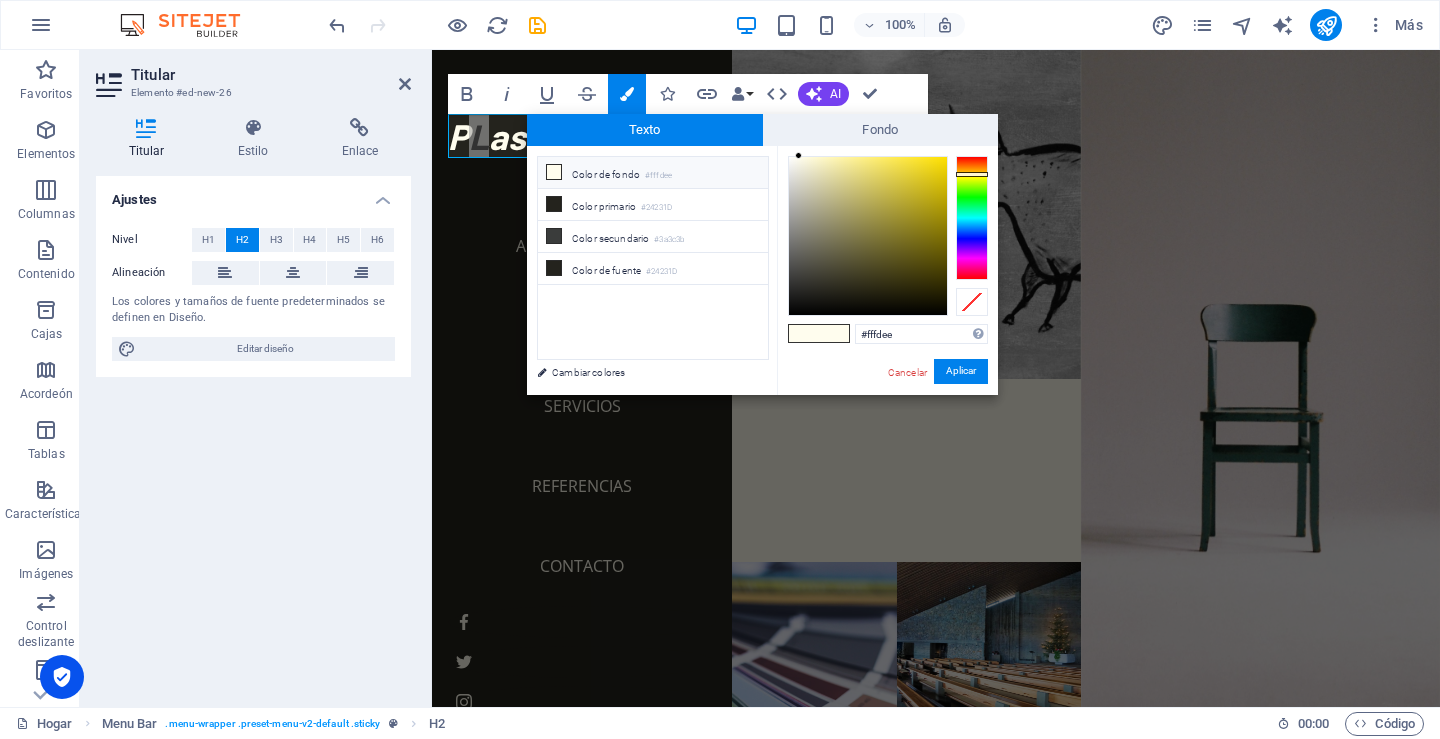 type on "#eefff2" 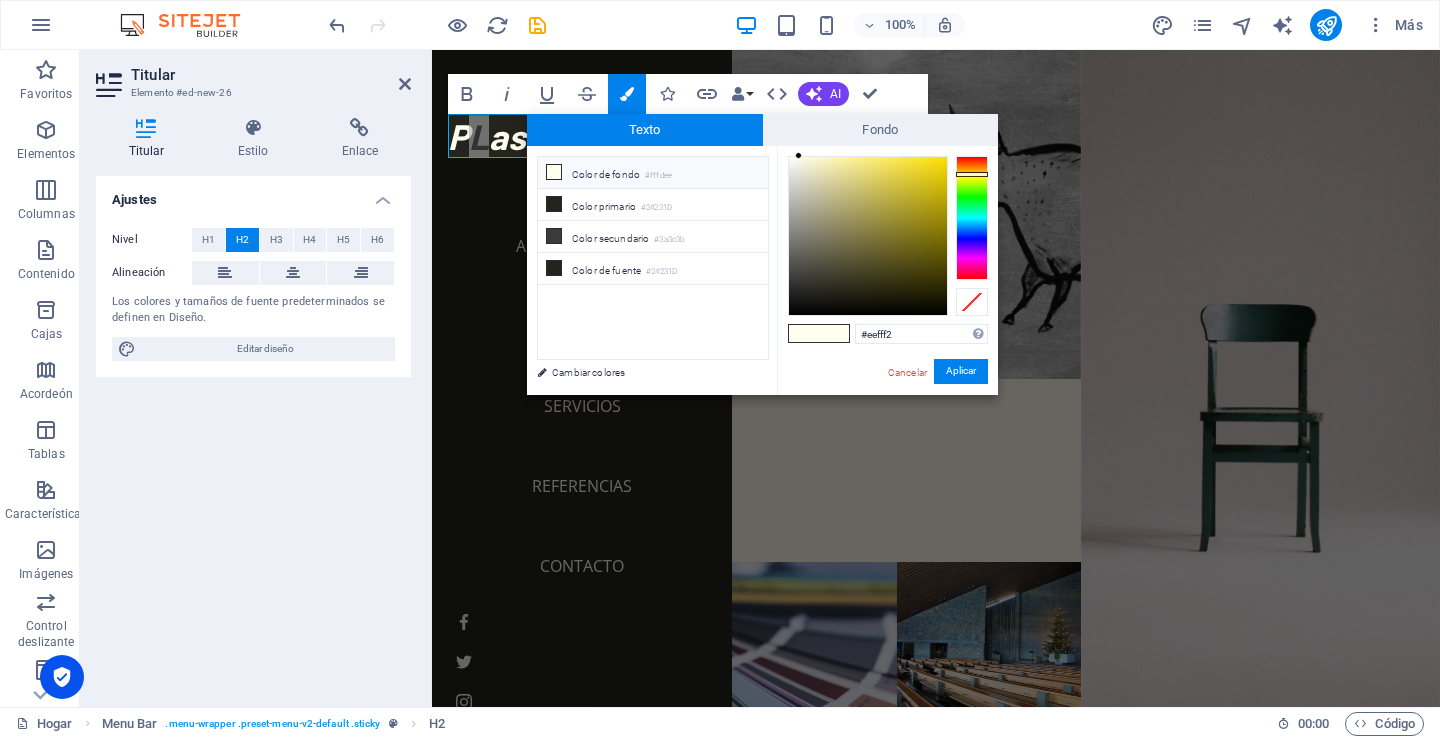 click at bounding box center (972, 218) 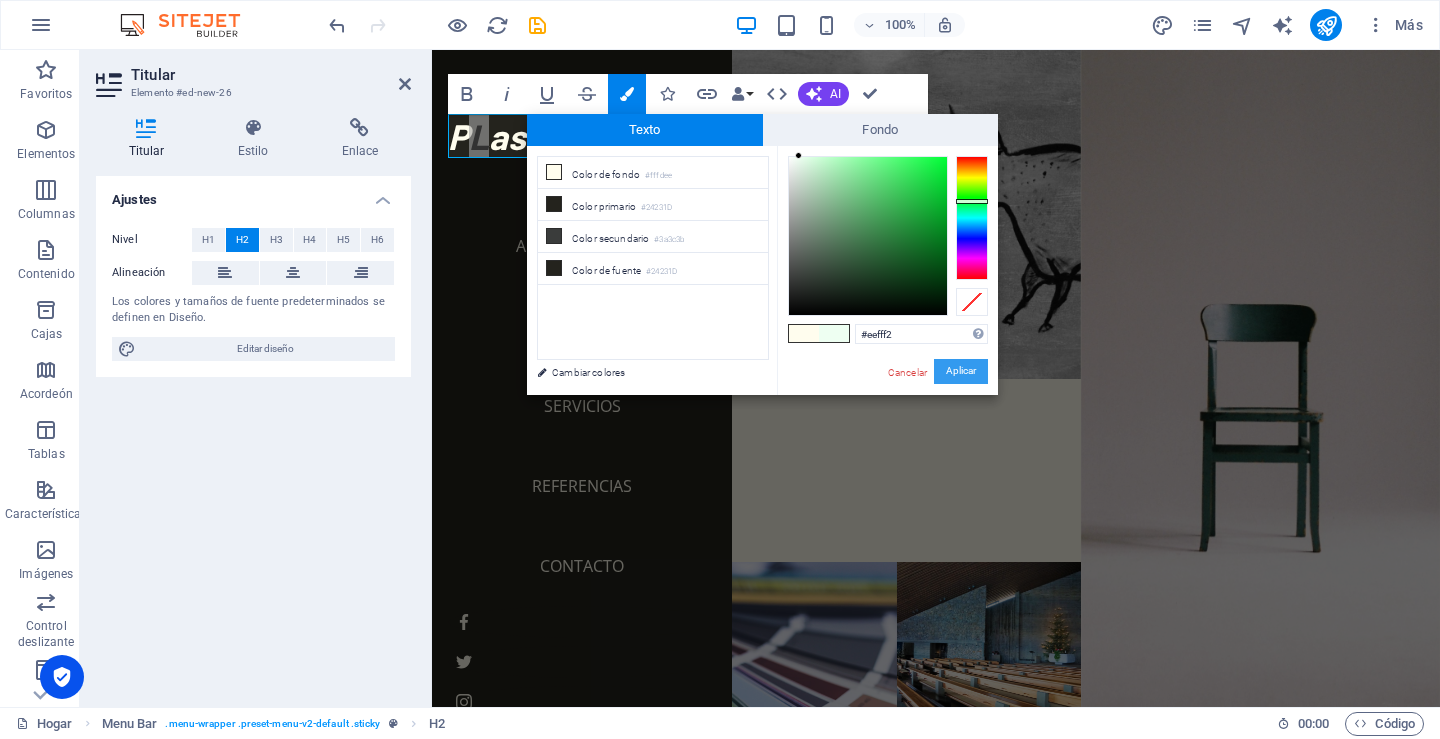 drag, startPoint x: 960, startPoint y: 368, endPoint x: 521, endPoint y: 316, distance: 442.069 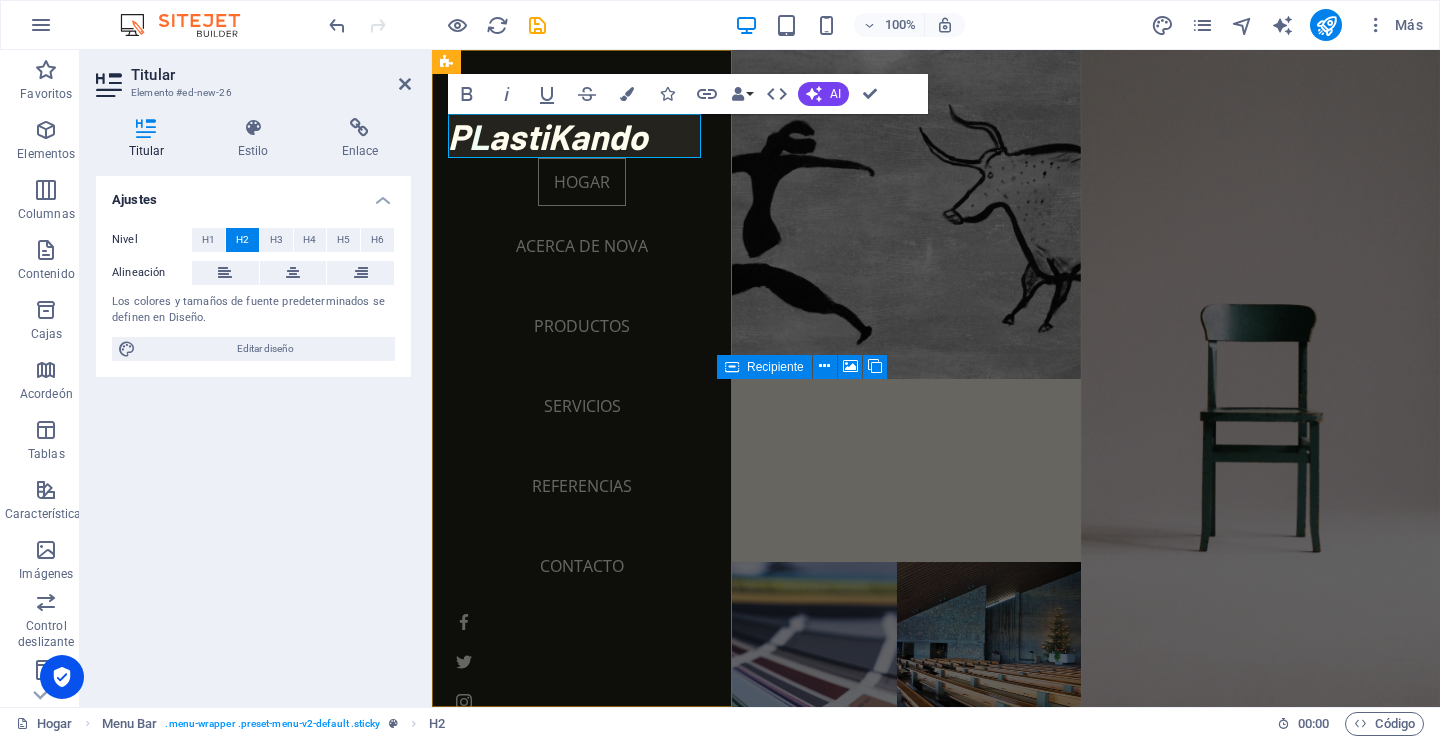 click on "P L astiKando" at bounding box center (582, 136) 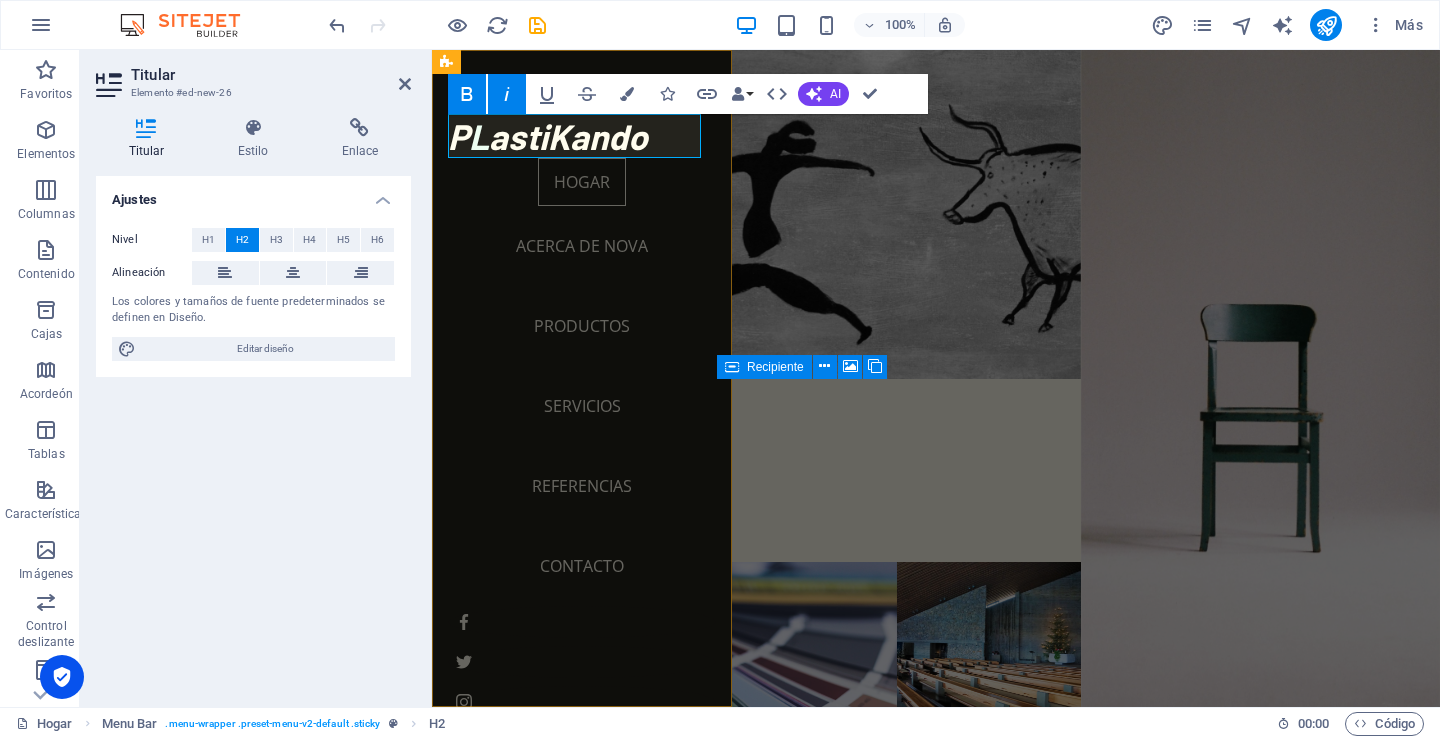 click on "P L astiKando" at bounding box center [582, 136] 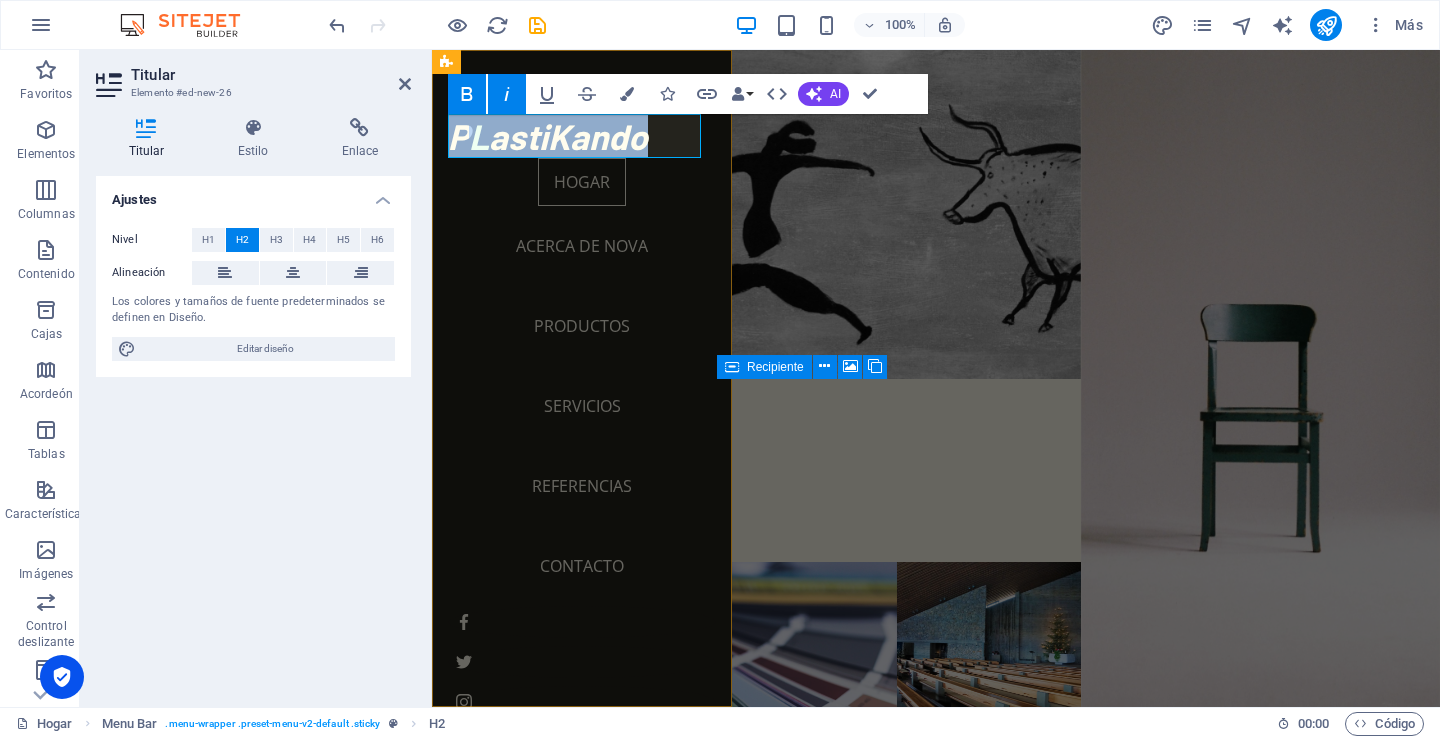 click on "P L astiKando" at bounding box center (582, 136) 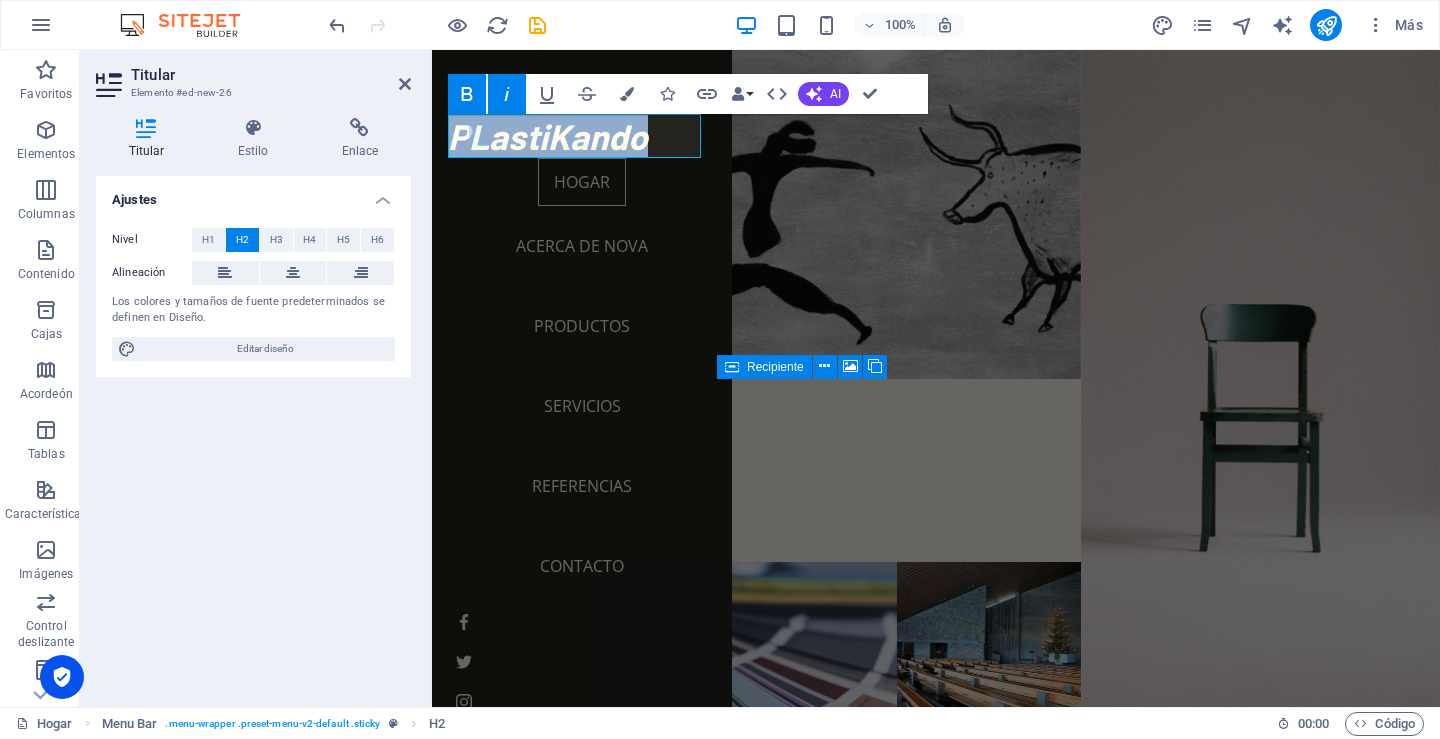 click 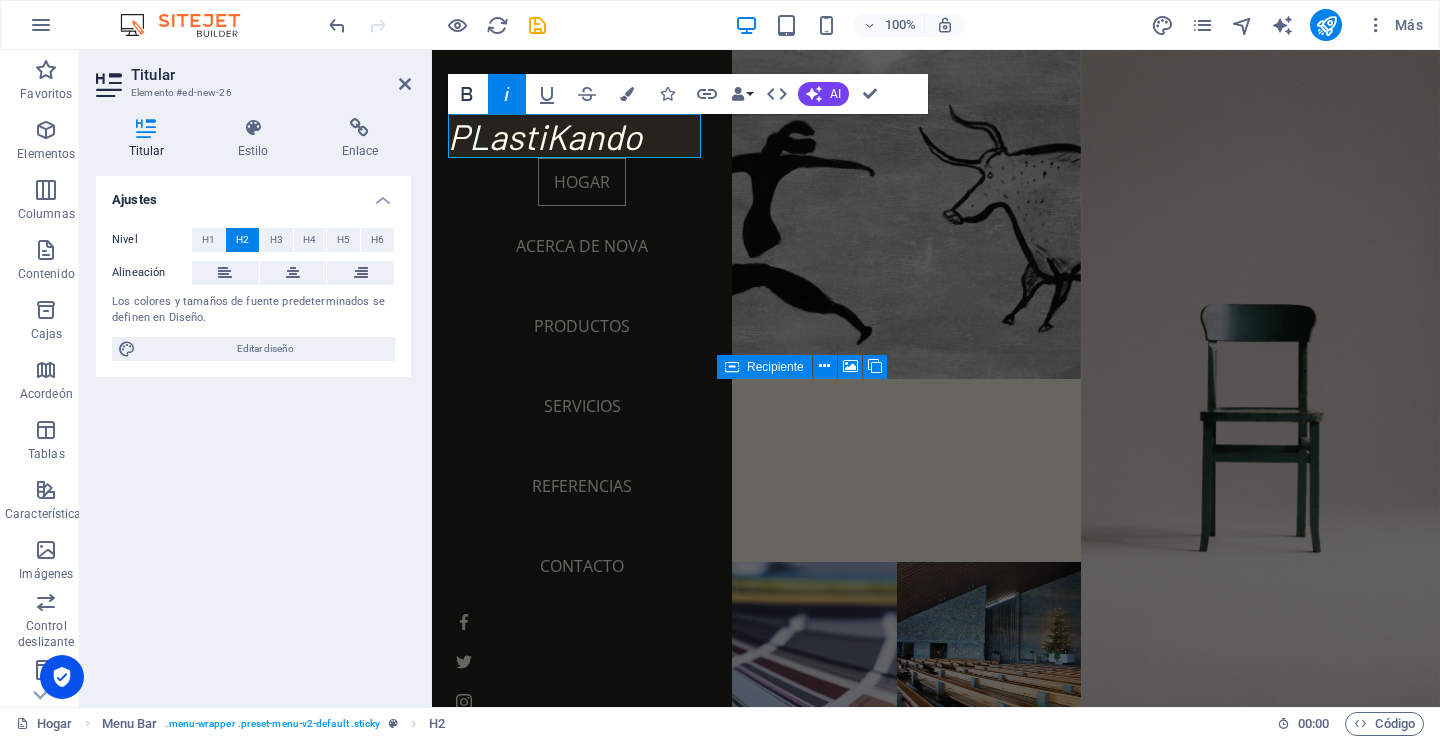 click 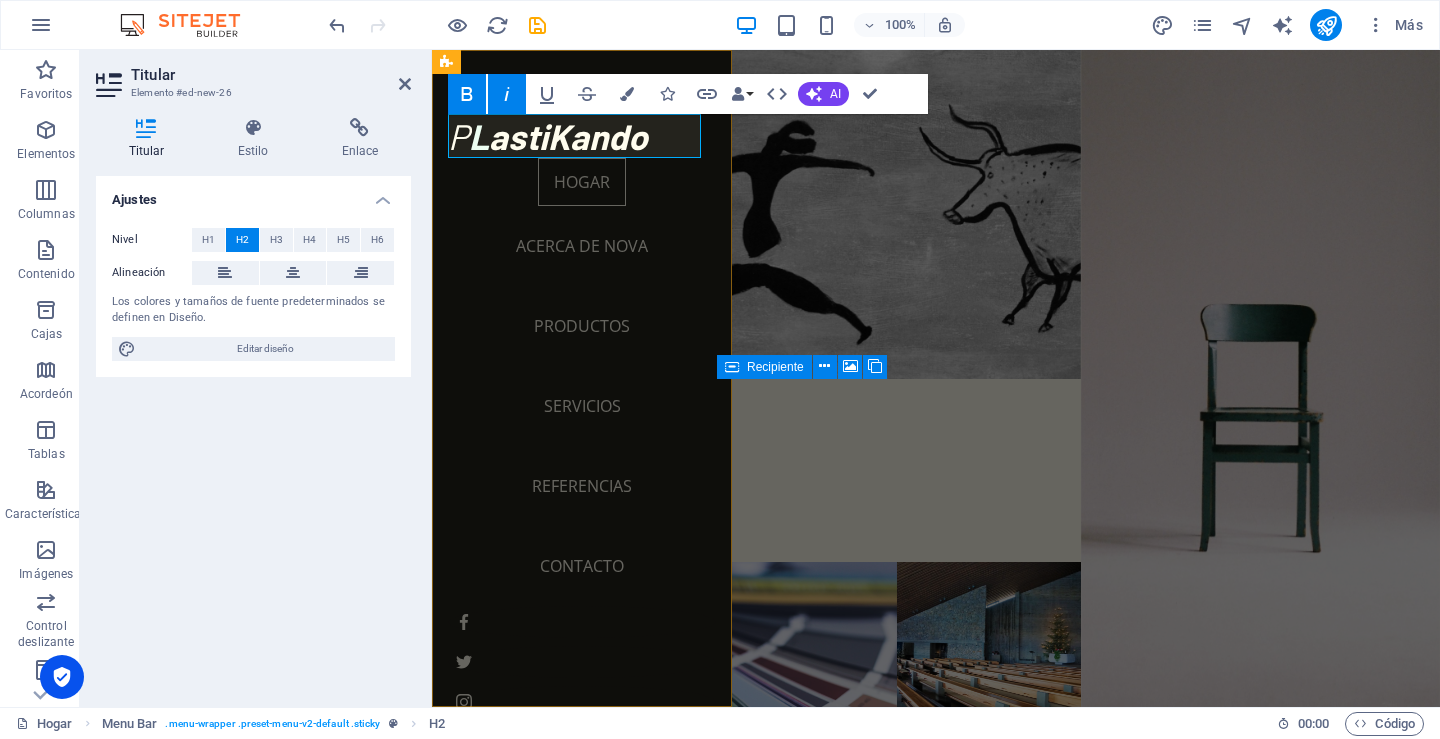 click on "P  L  astiKando" at bounding box center (582, 136) 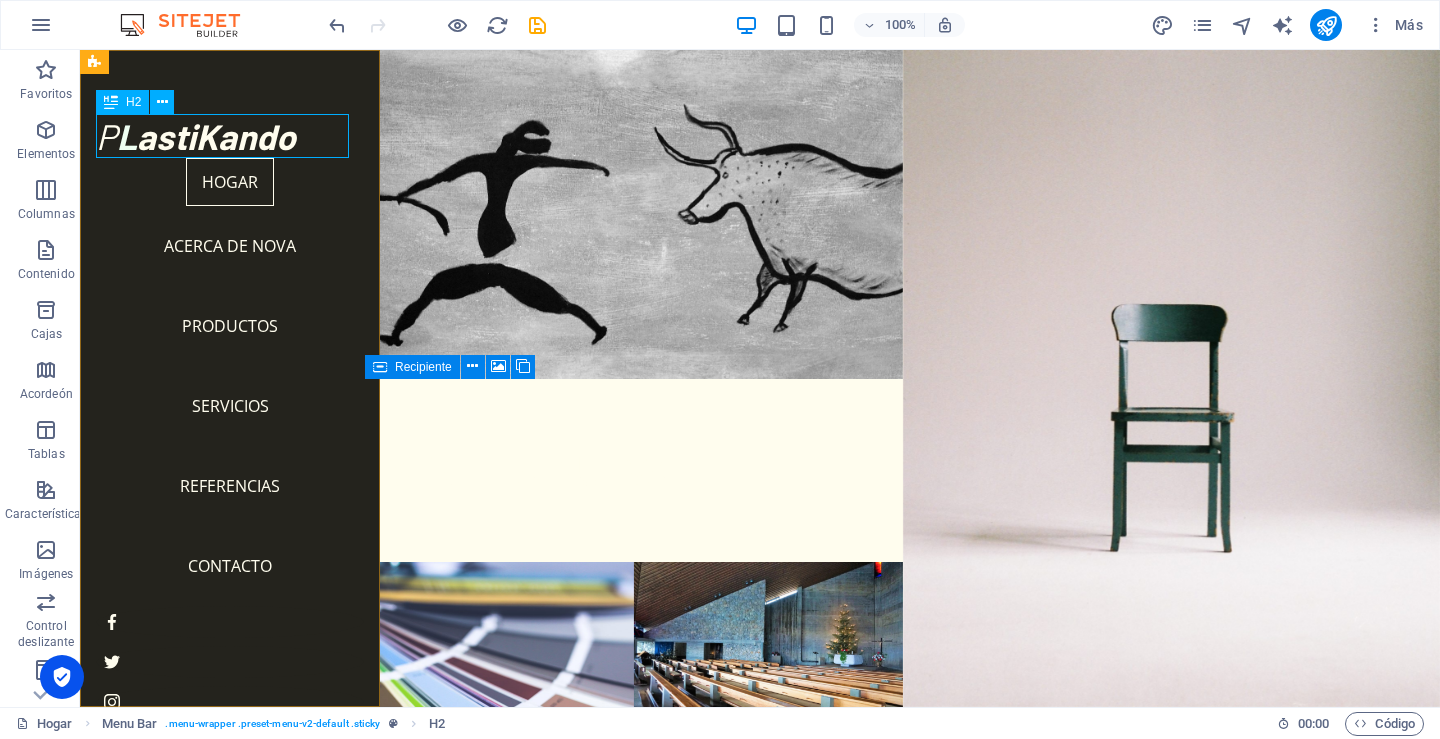 click on "P  L  astiKando" at bounding box center [230, 136] 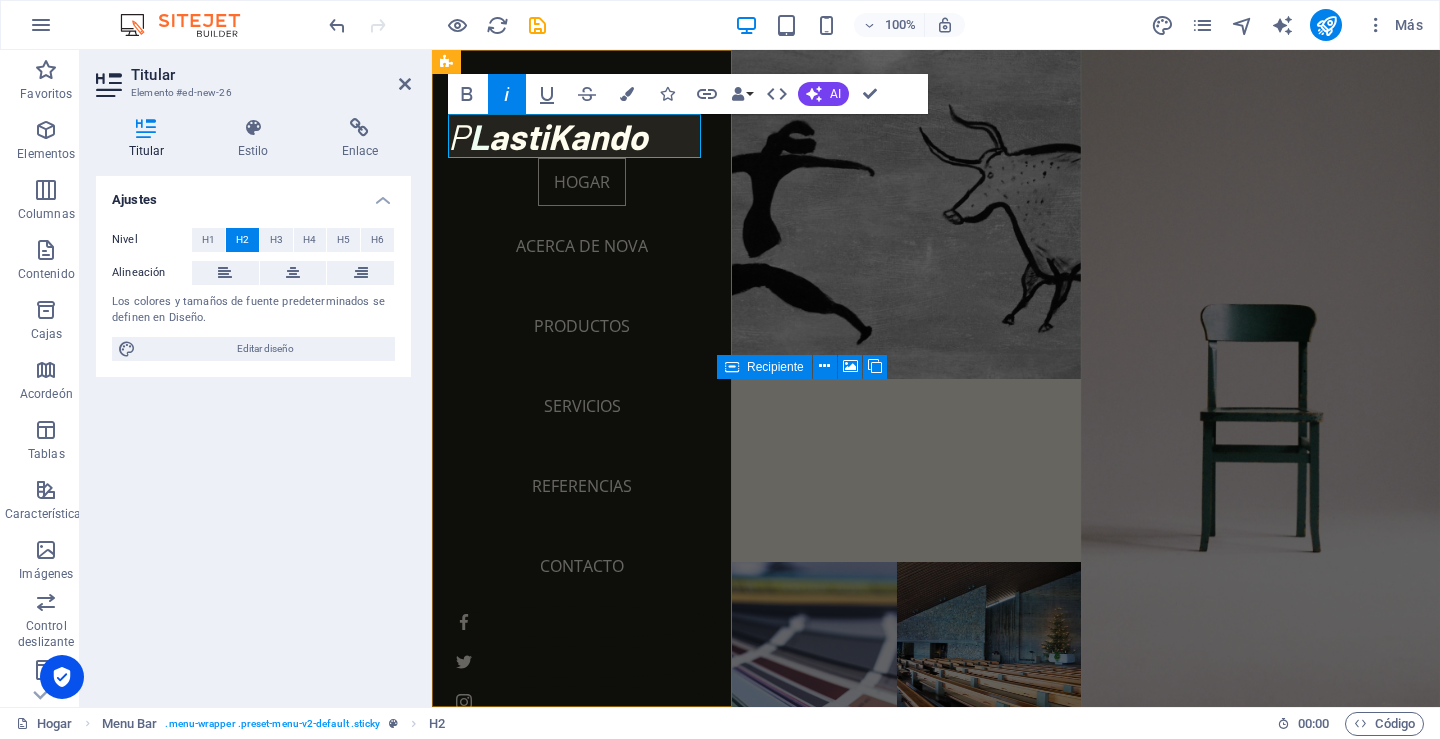 click on "astiKando" at bounding box center (568, 136) 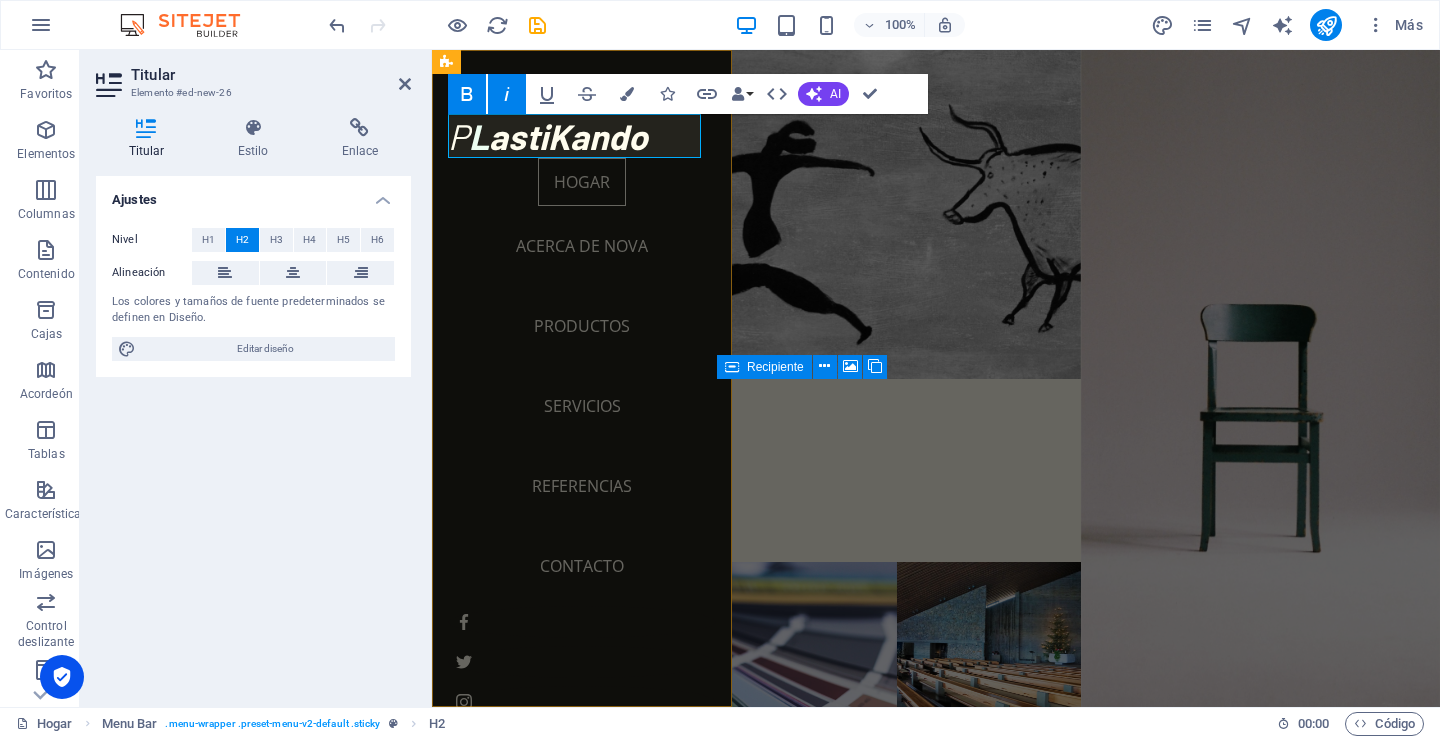 click on "P" at bounding box center (458, 136) 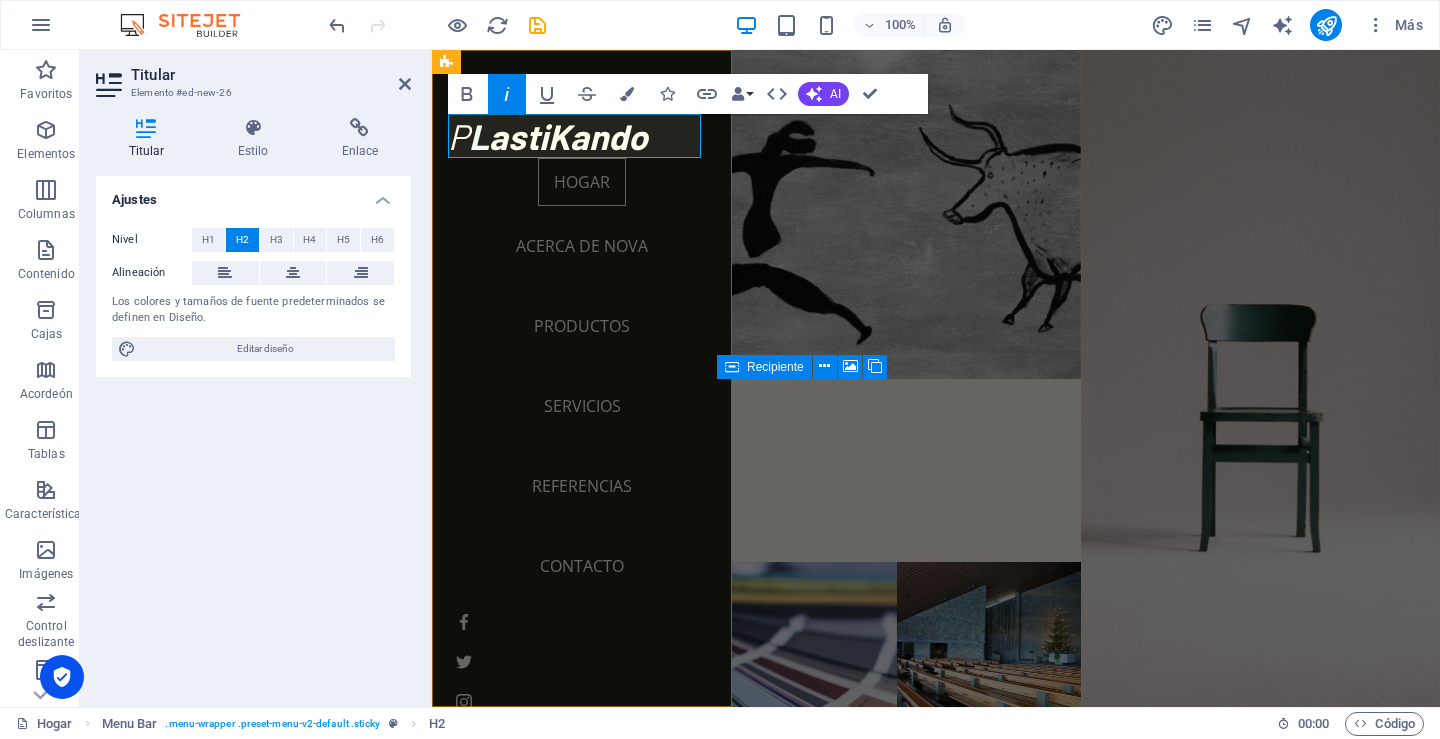 click on "L" at bounding box center (479, 136) 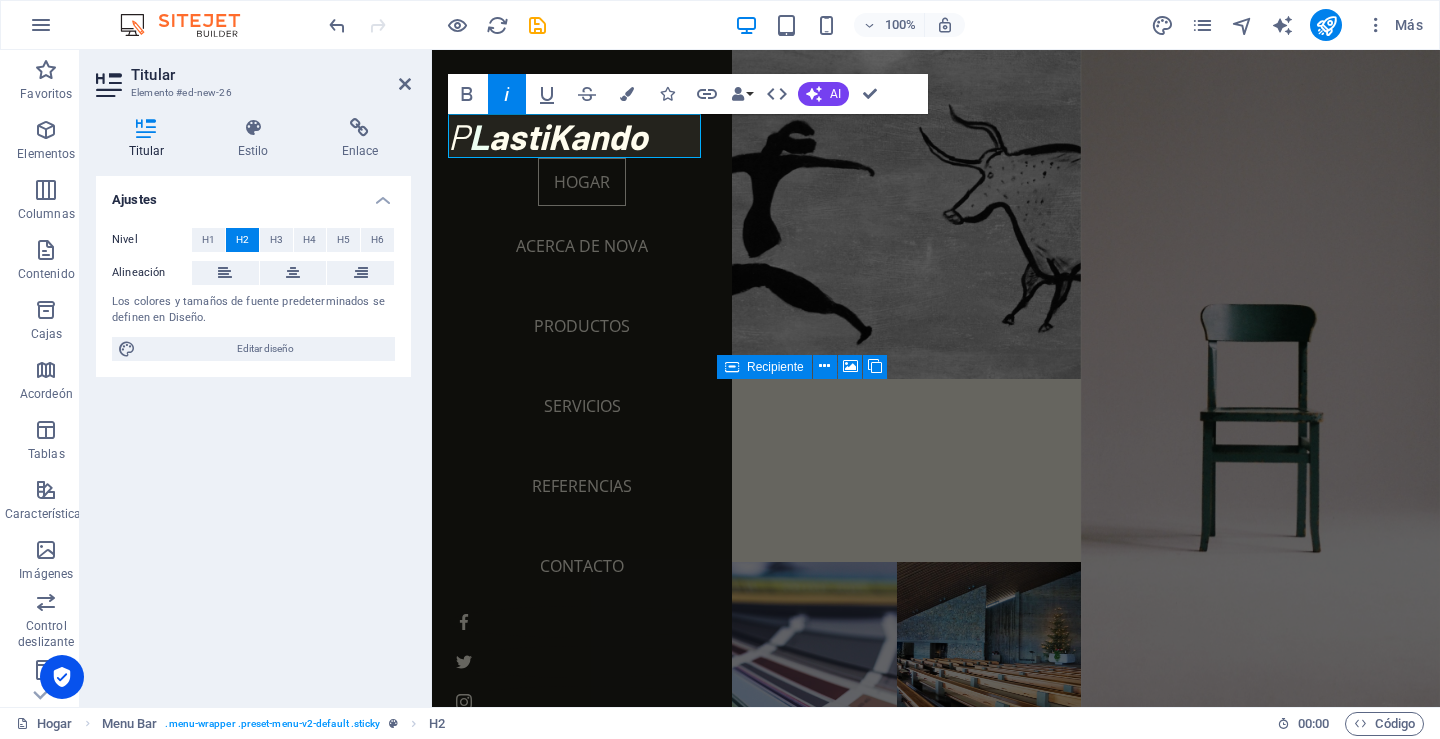 drag, startPoint x: 671, startPoint y: 137, endPoint x: 408, endPoint y: 142, distance: 263.04752 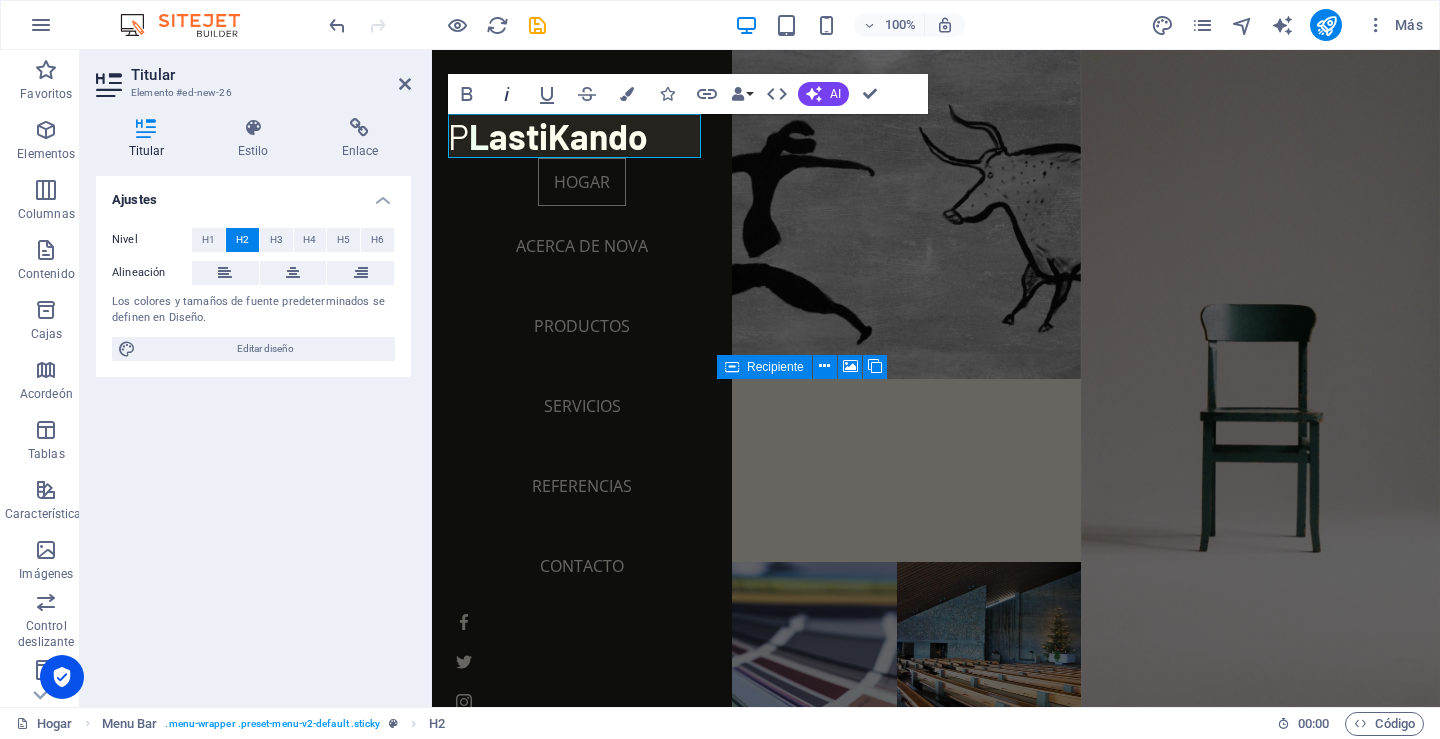 click 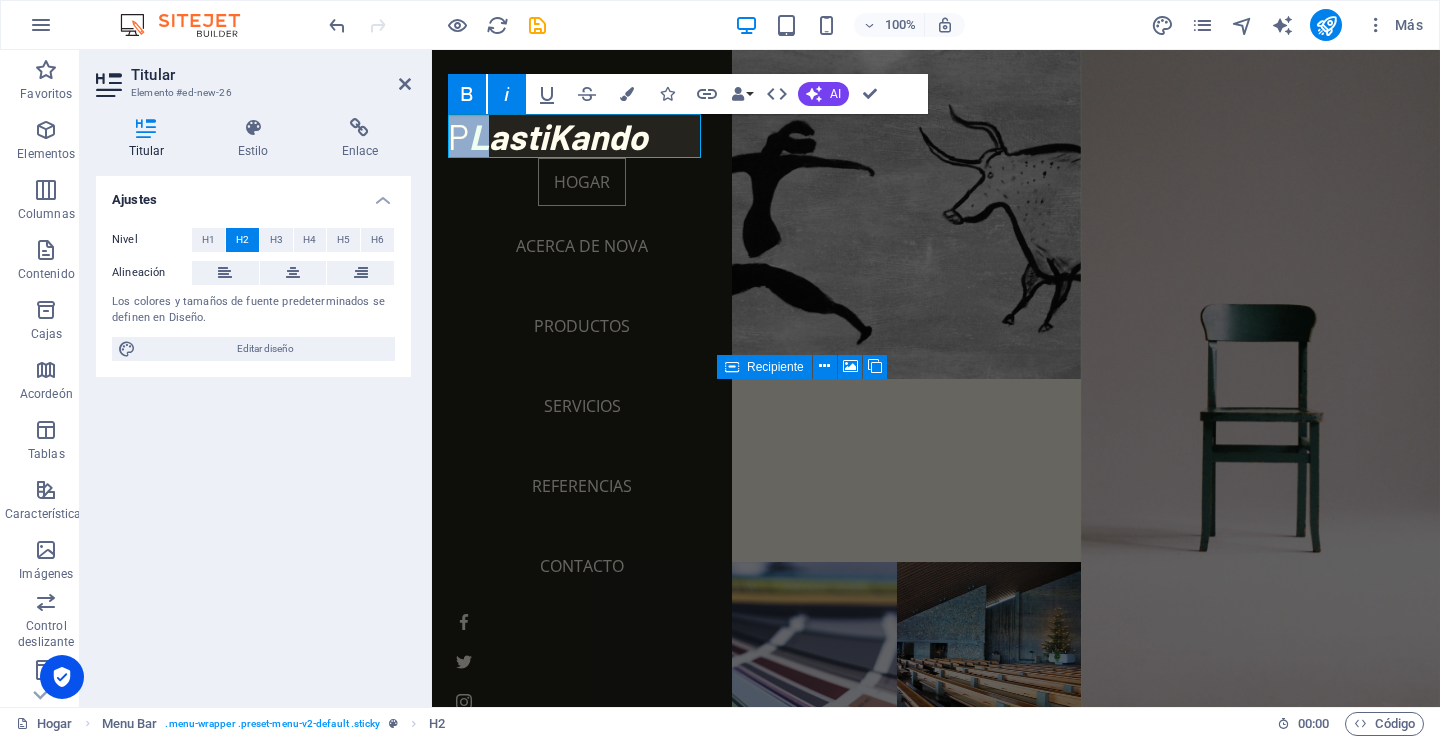 click 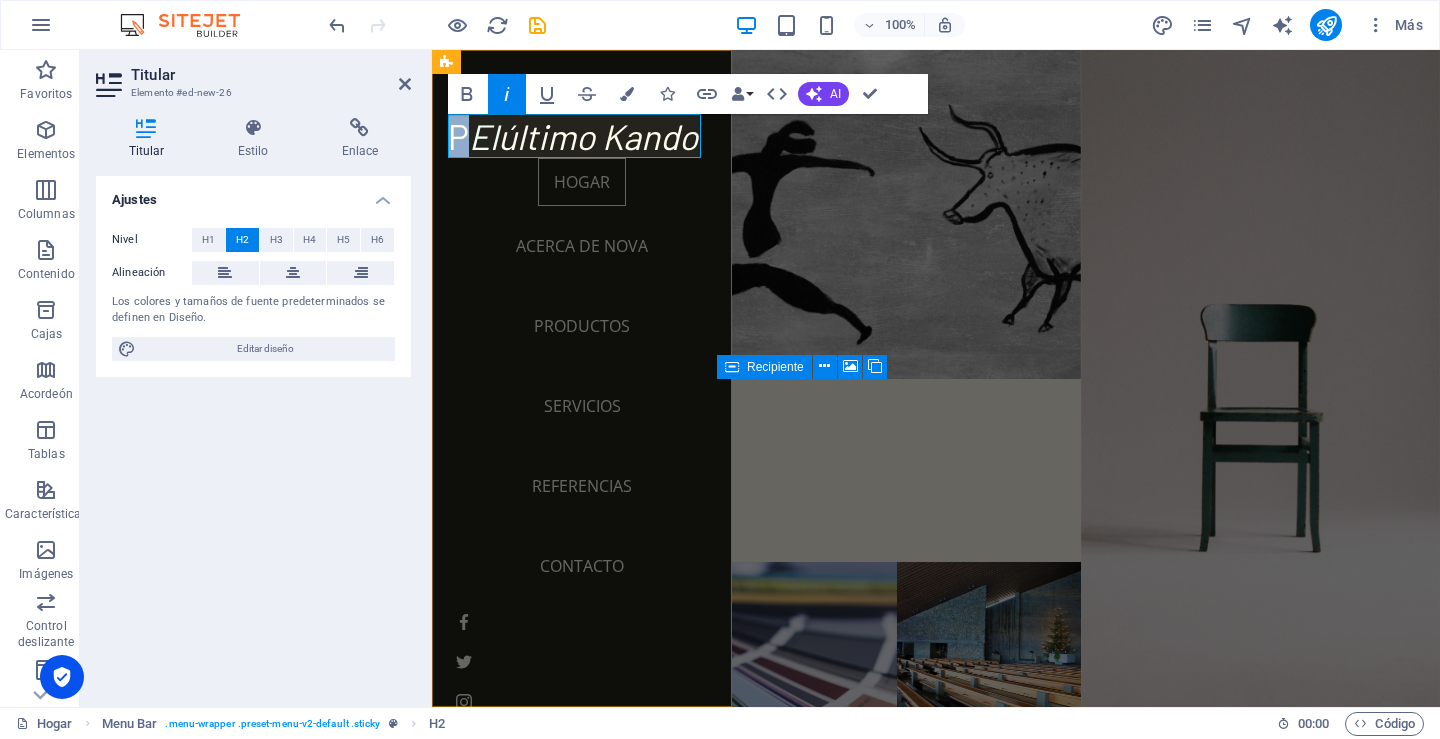 click on "P  El    último Kando" at bounding box center (582, 136) 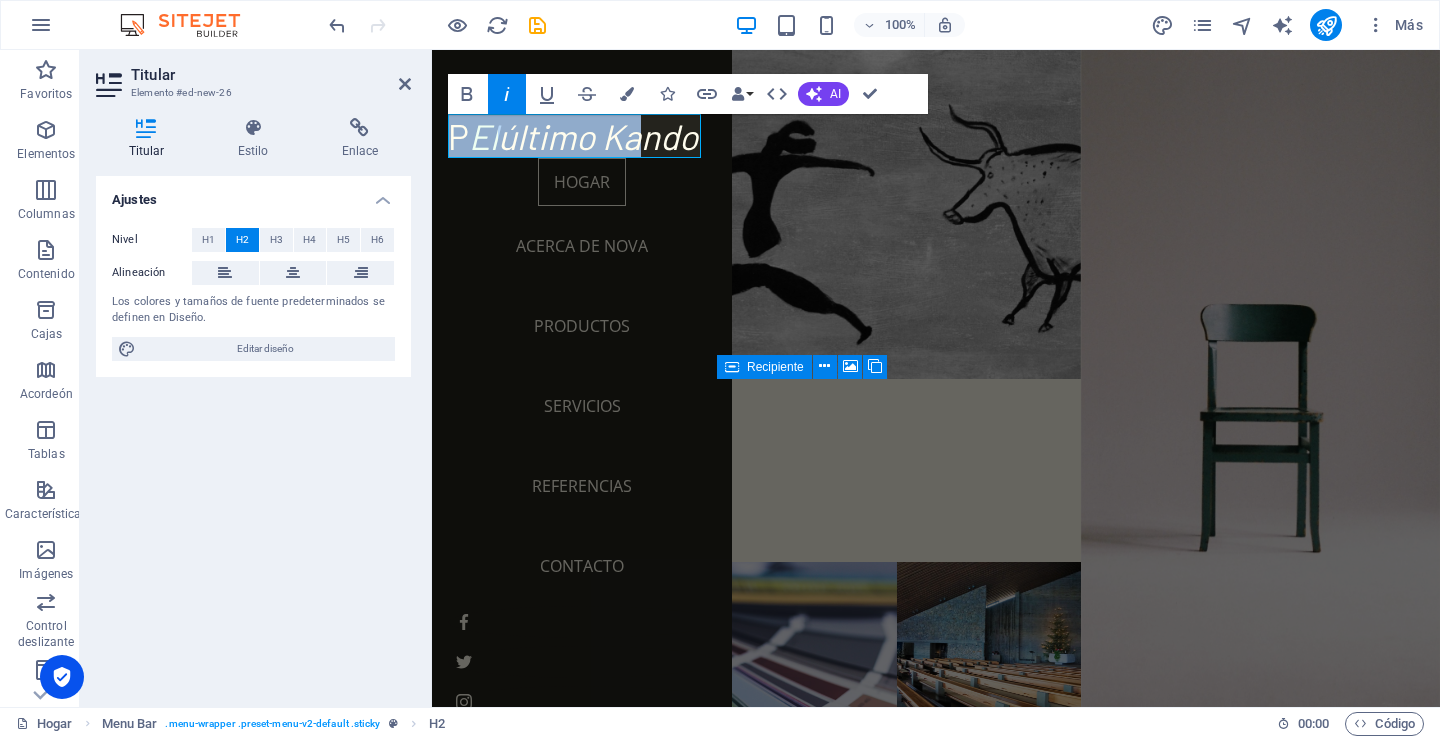drag, startPoint x: 626, startPoint y: 137, endPoint x: 402, endPoint y: 143, distance: 224.08034 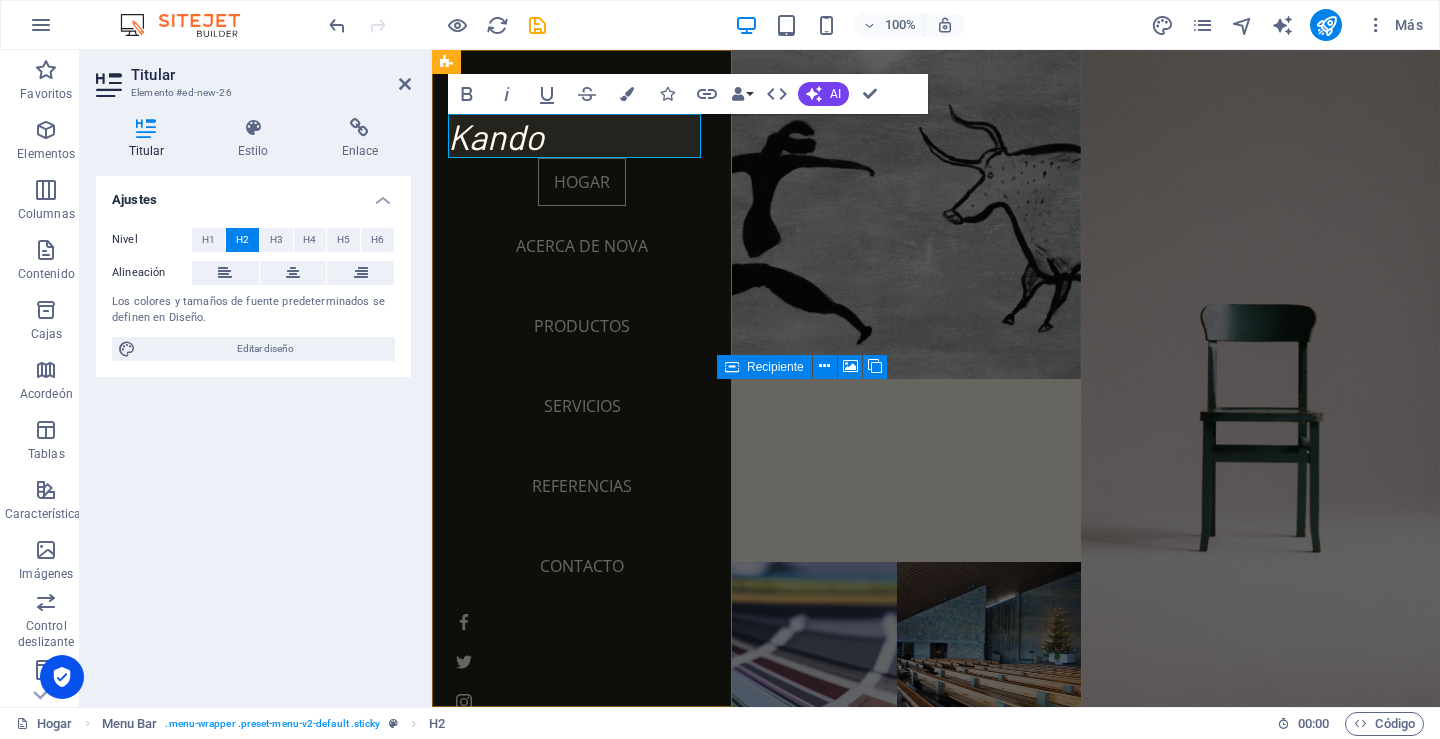 click on "​  Kando" at bounding box center (582, 136) 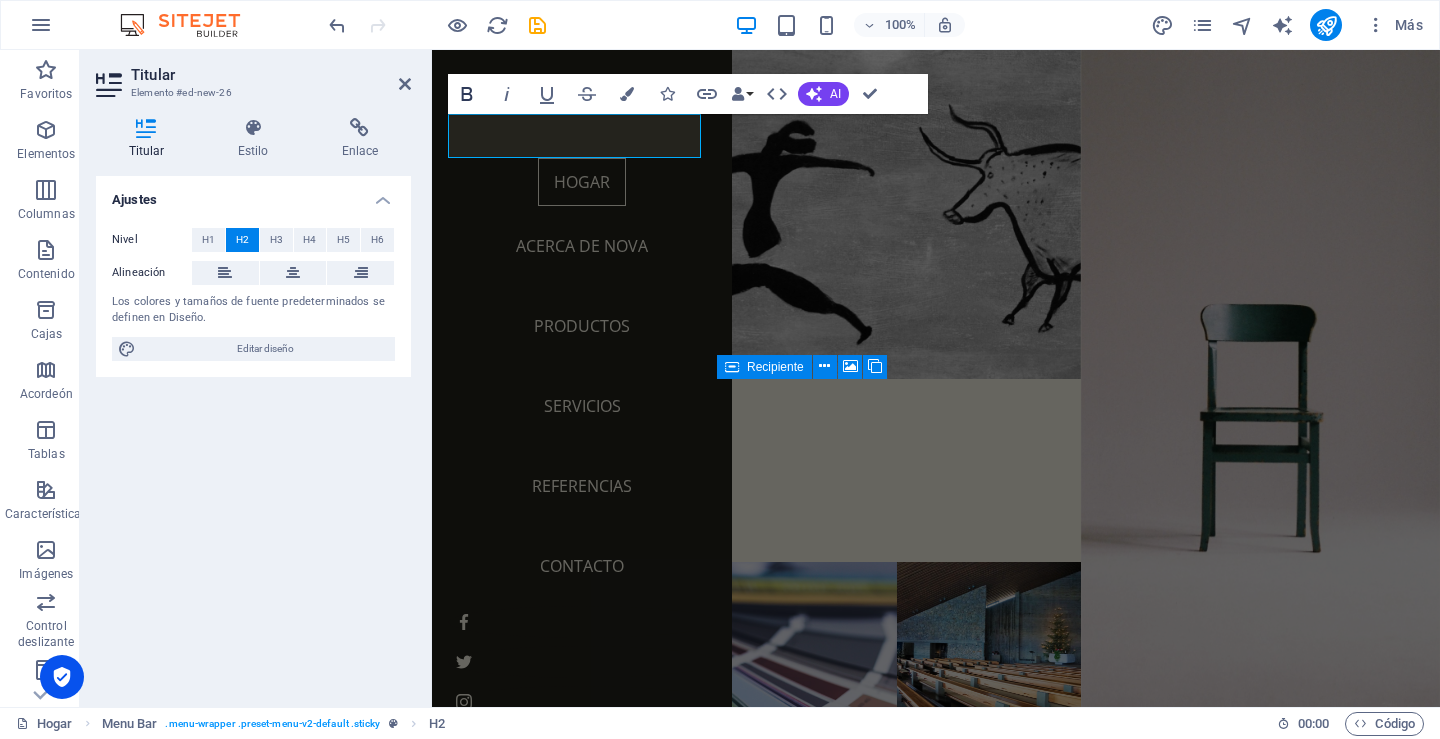 click on "Atrevido" at bounding box center [467, 94] 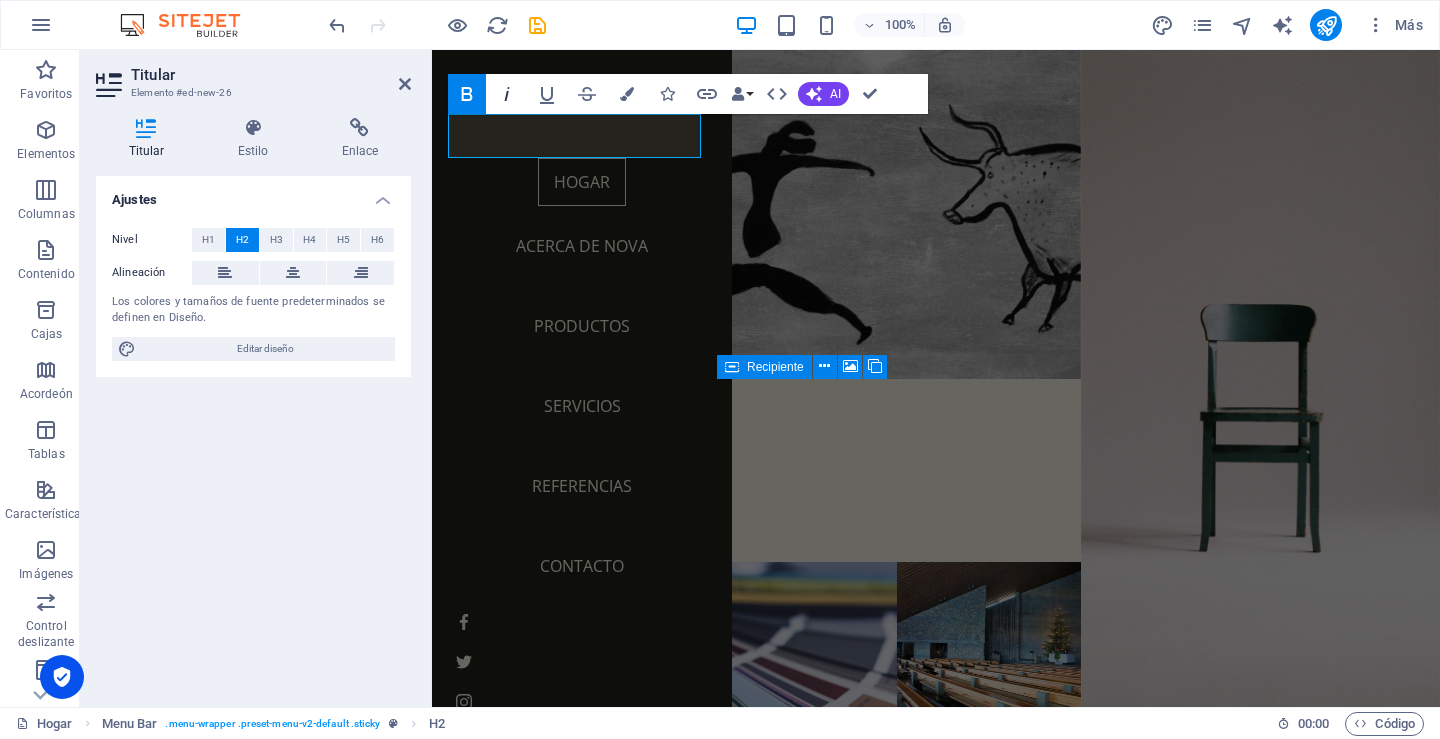 click 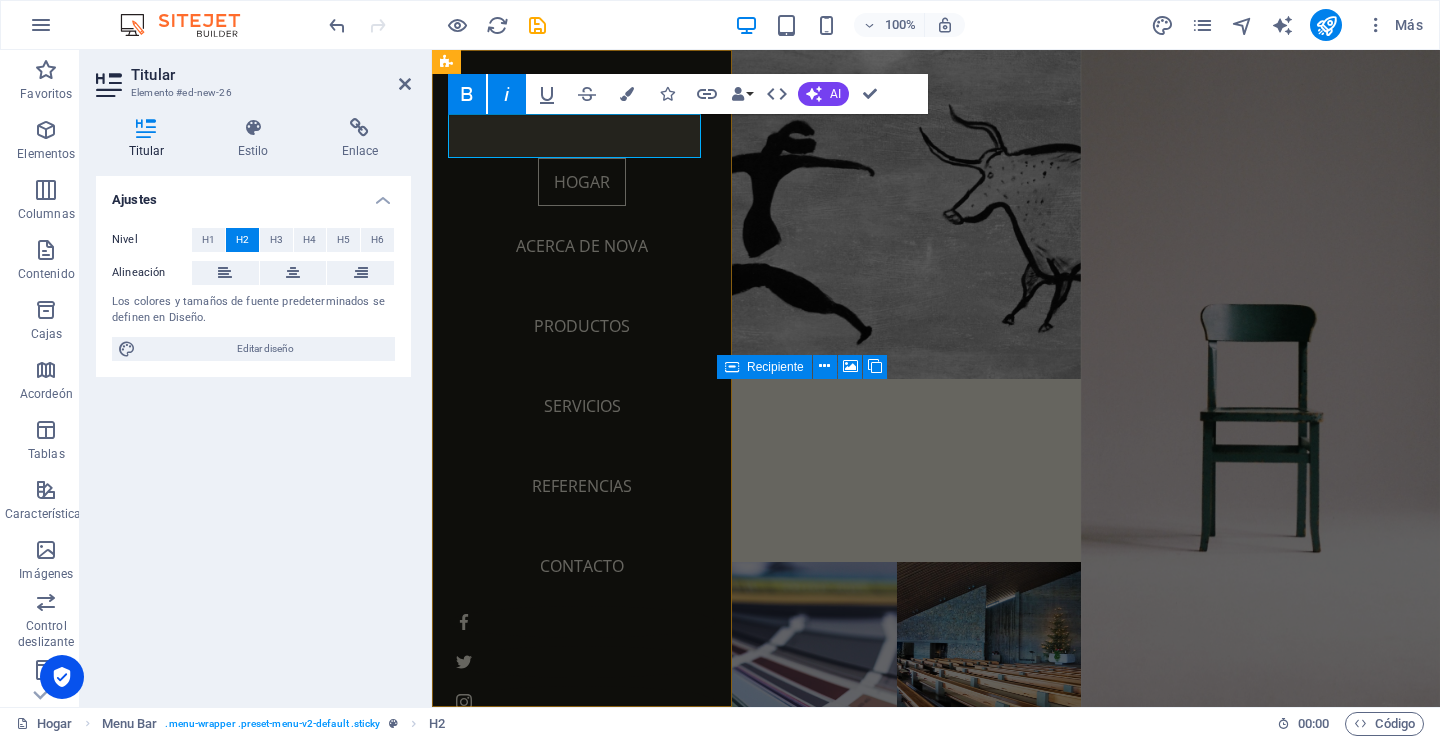 click on "​ ​" at bounding box center [582, 136] 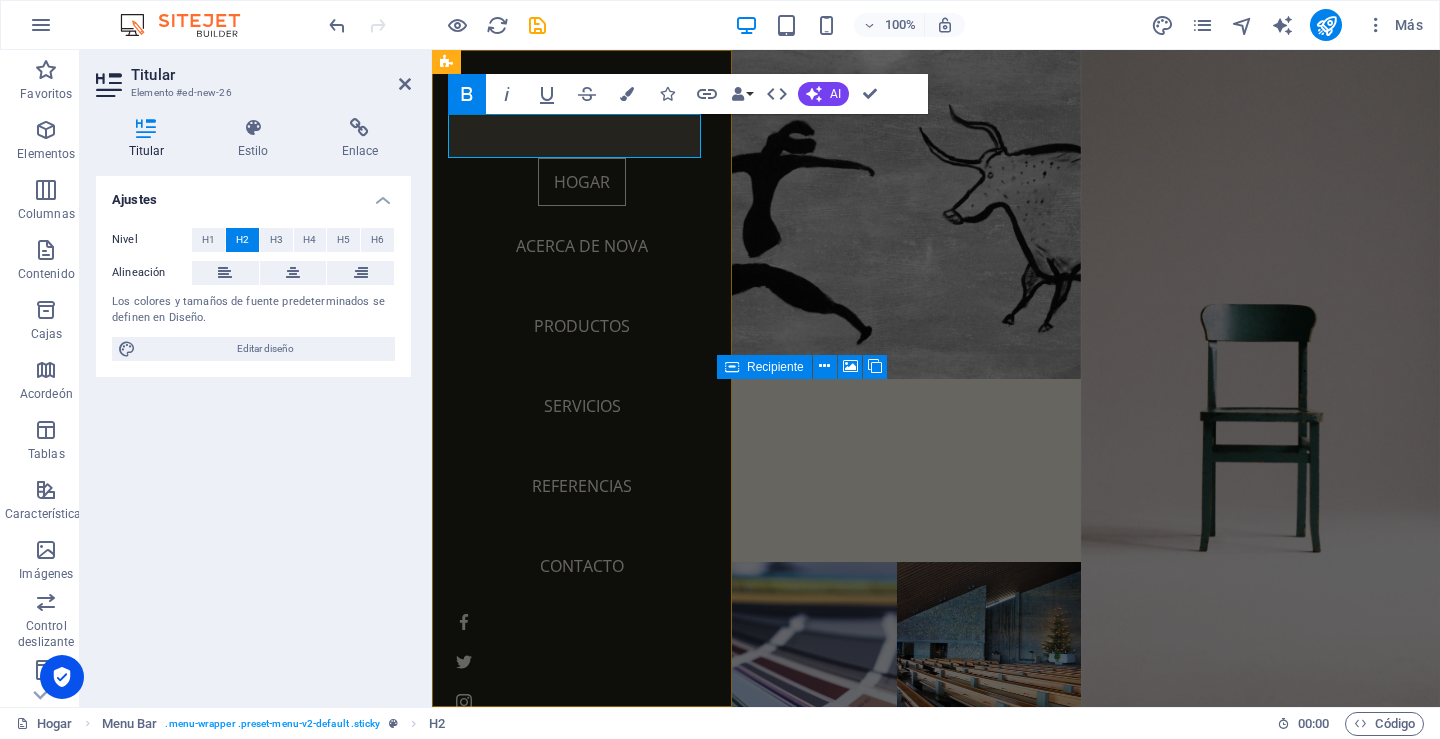 click on "​ ​" at bounding box center (582, 136) 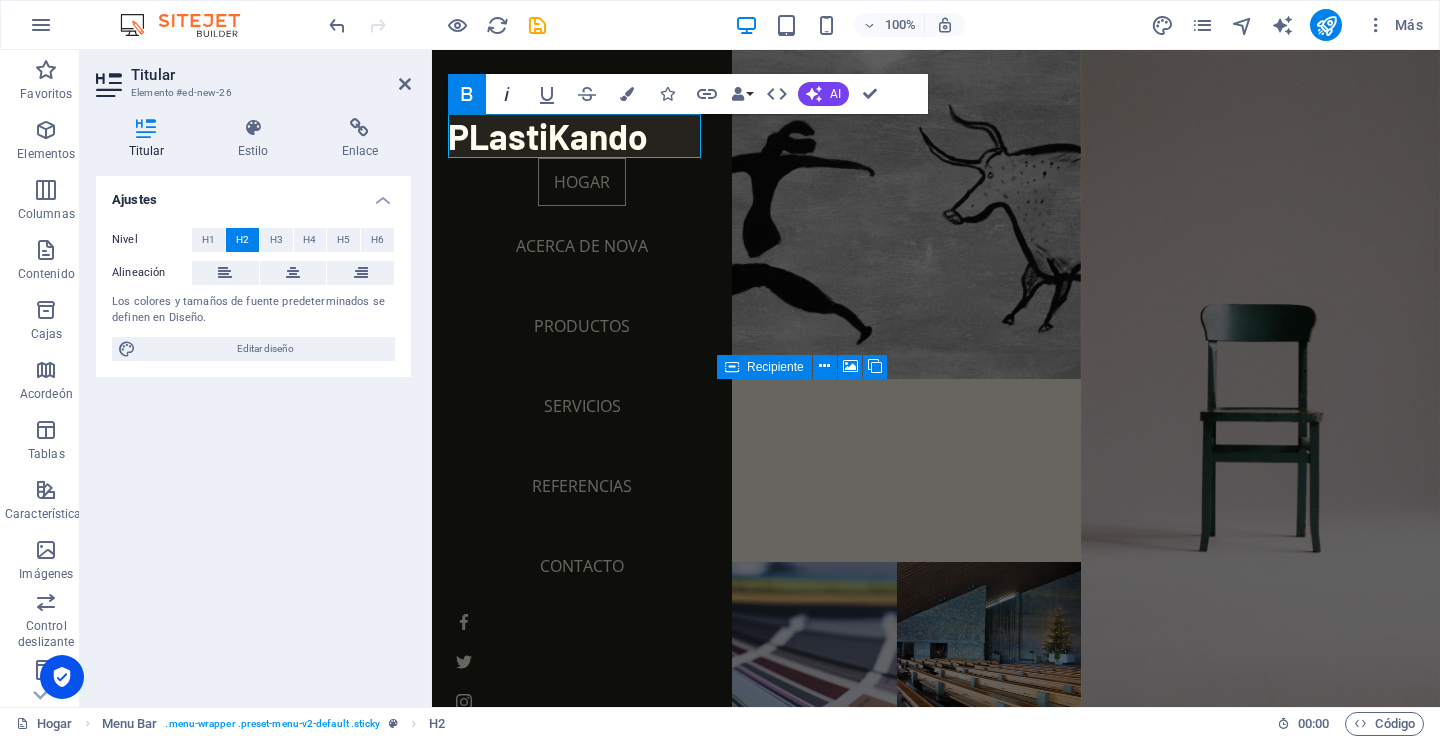 click 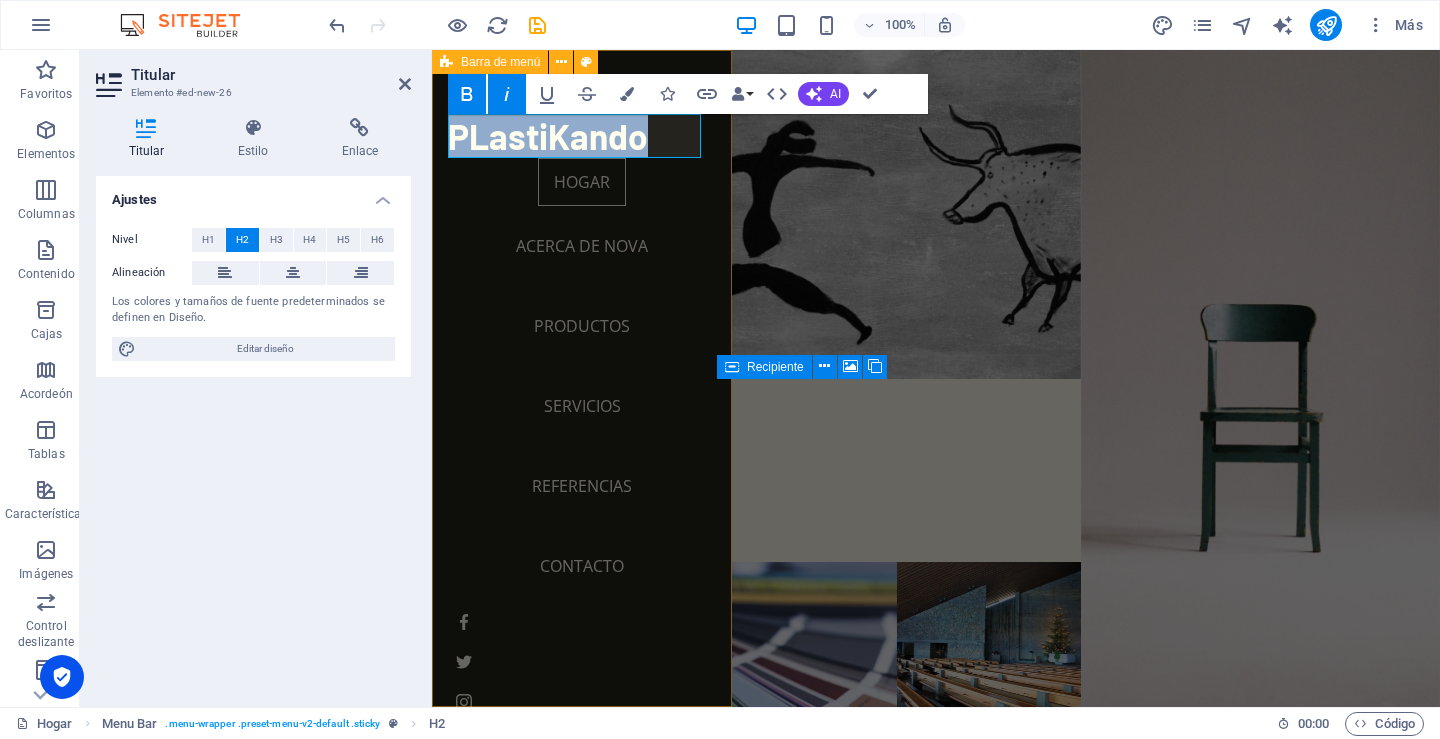 drag, startPoint x: 674, startPoint y: 146, endPoint x: 436, endPoint y: 144, distance: 238.0084 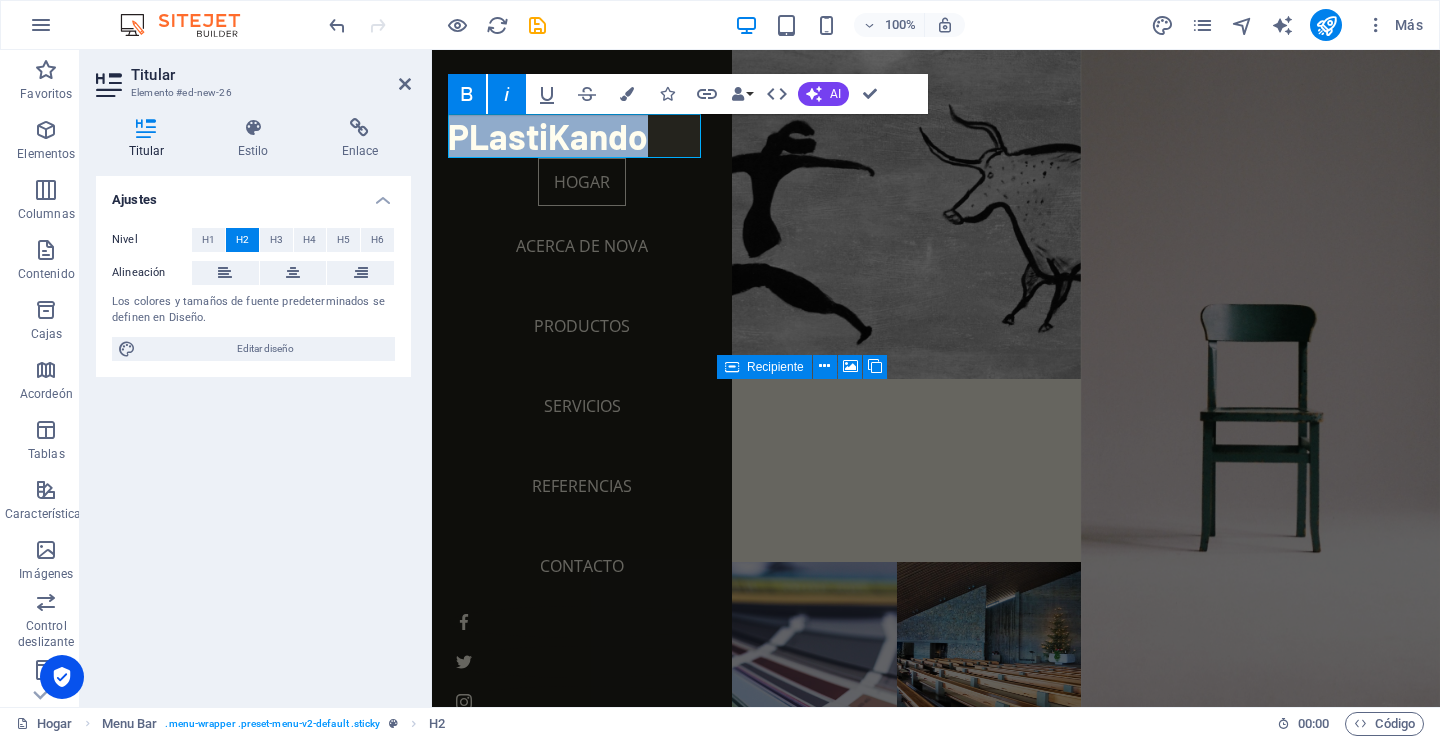 click 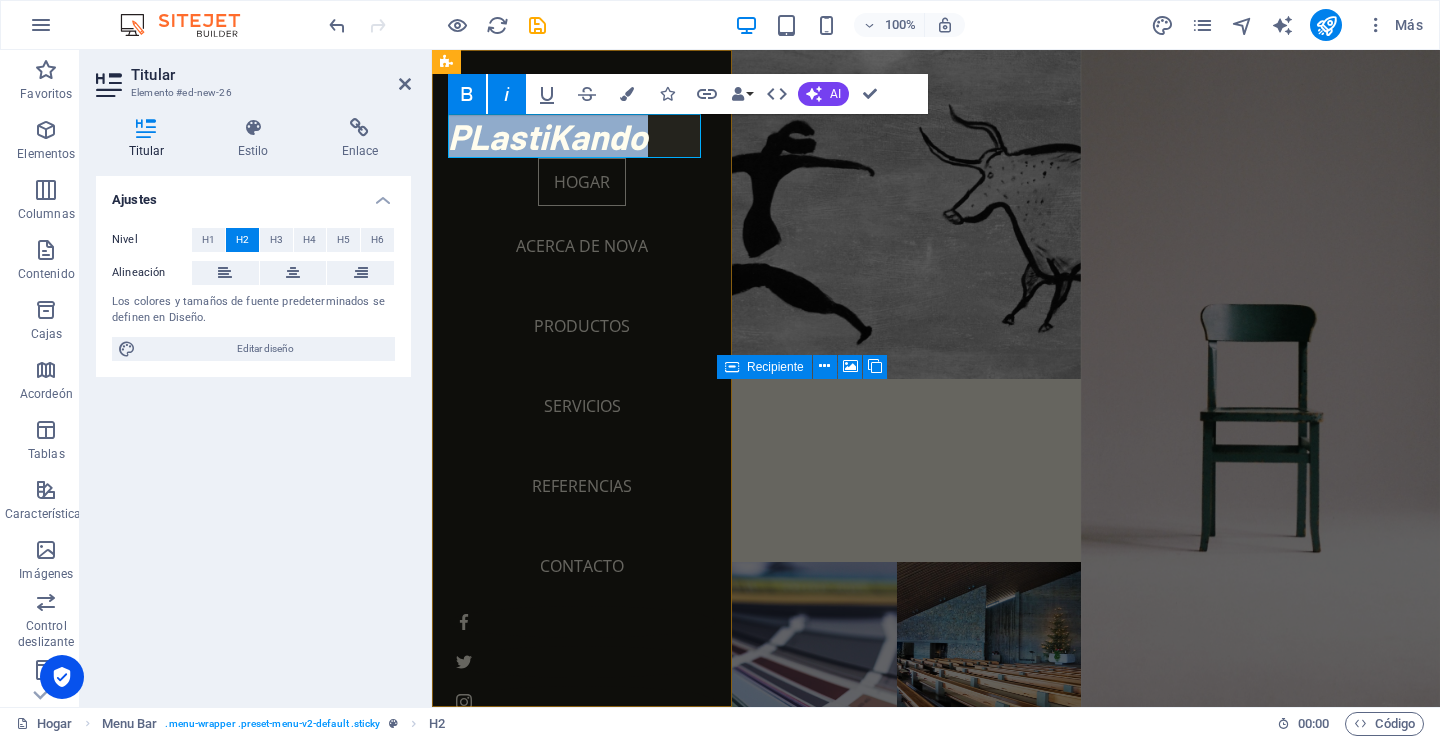 click on "PLastiKando ​ ​" at bounding box center [582, 136] 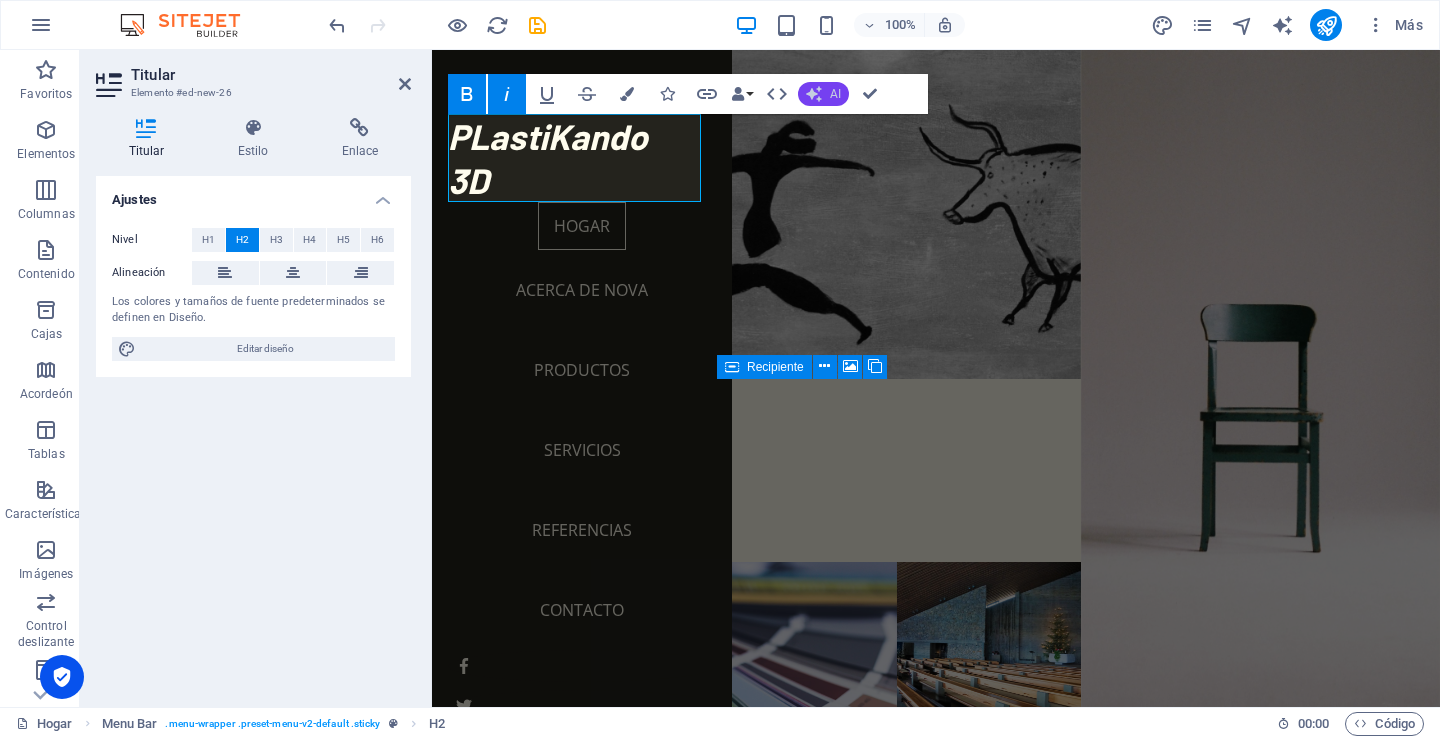 click on "AI" at bounding box center [823, 94] 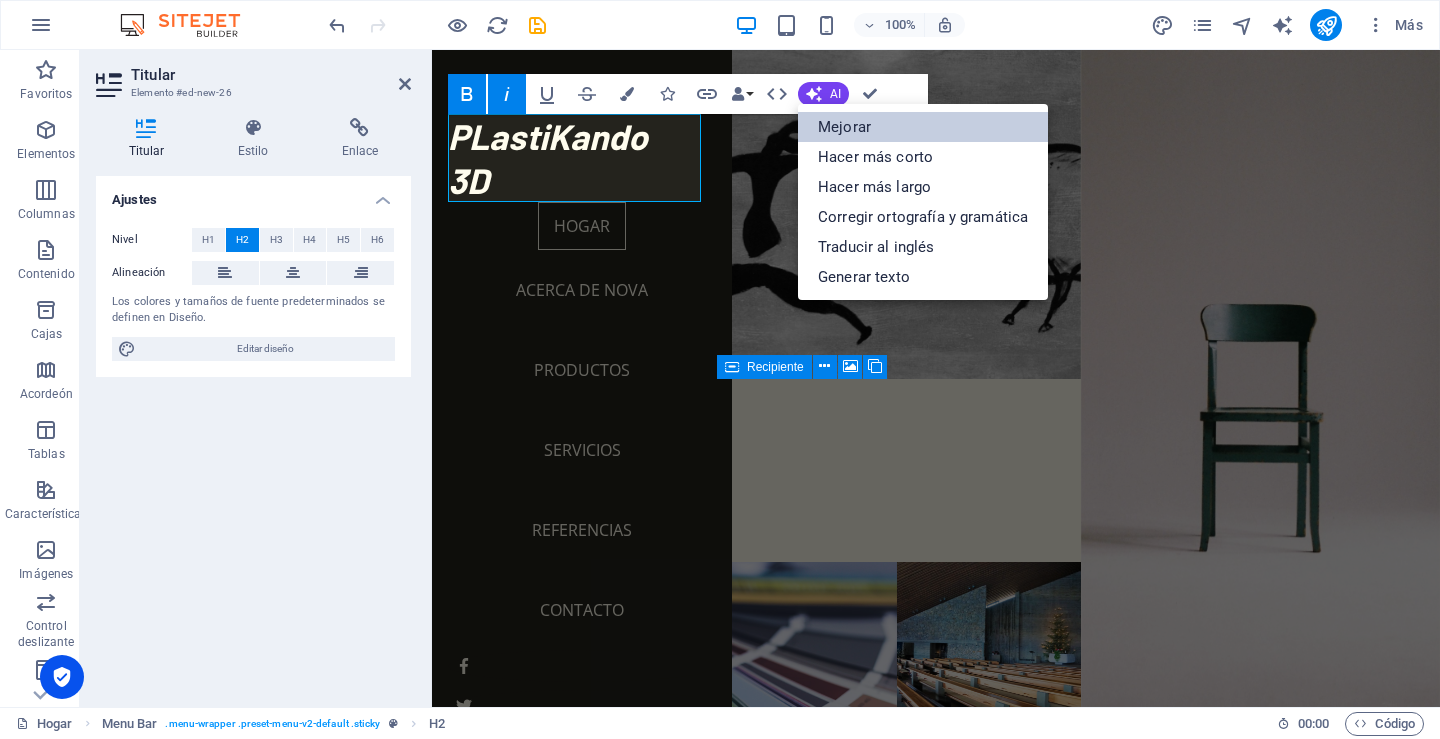 click on "Mejorar" at bounding box center (844, 127) 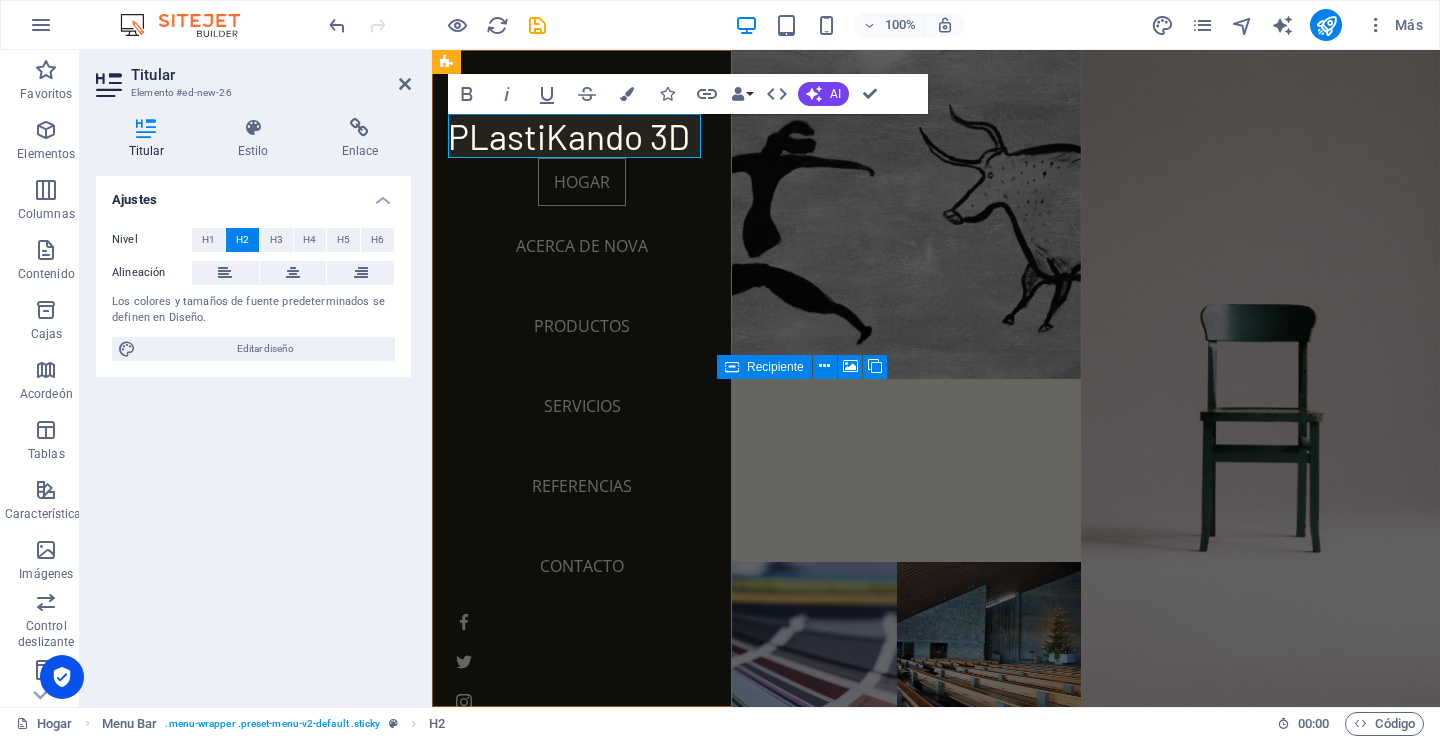 click on "PLastiKando 3D" at bounding box center (569, 136) 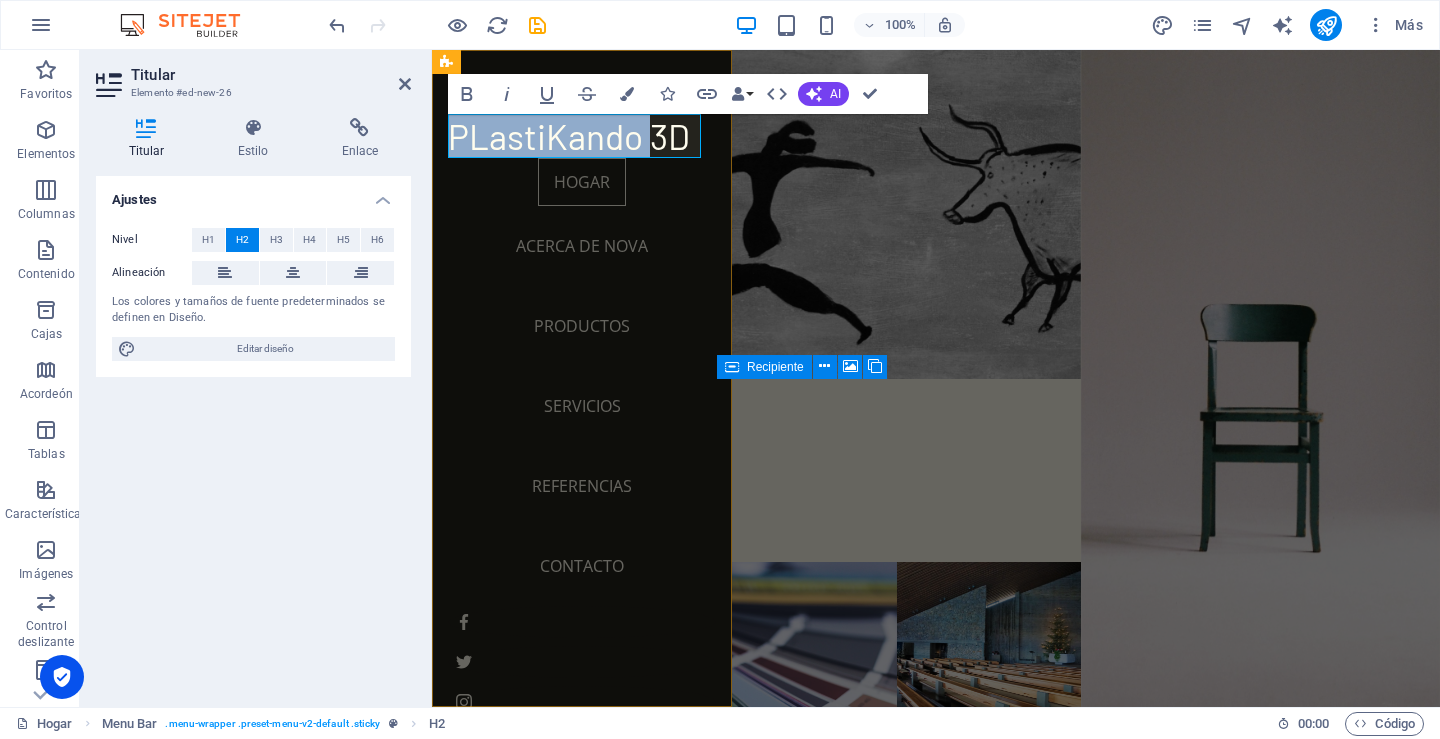 click on "PLastiKando 3D" at bounding box center (569, 136) 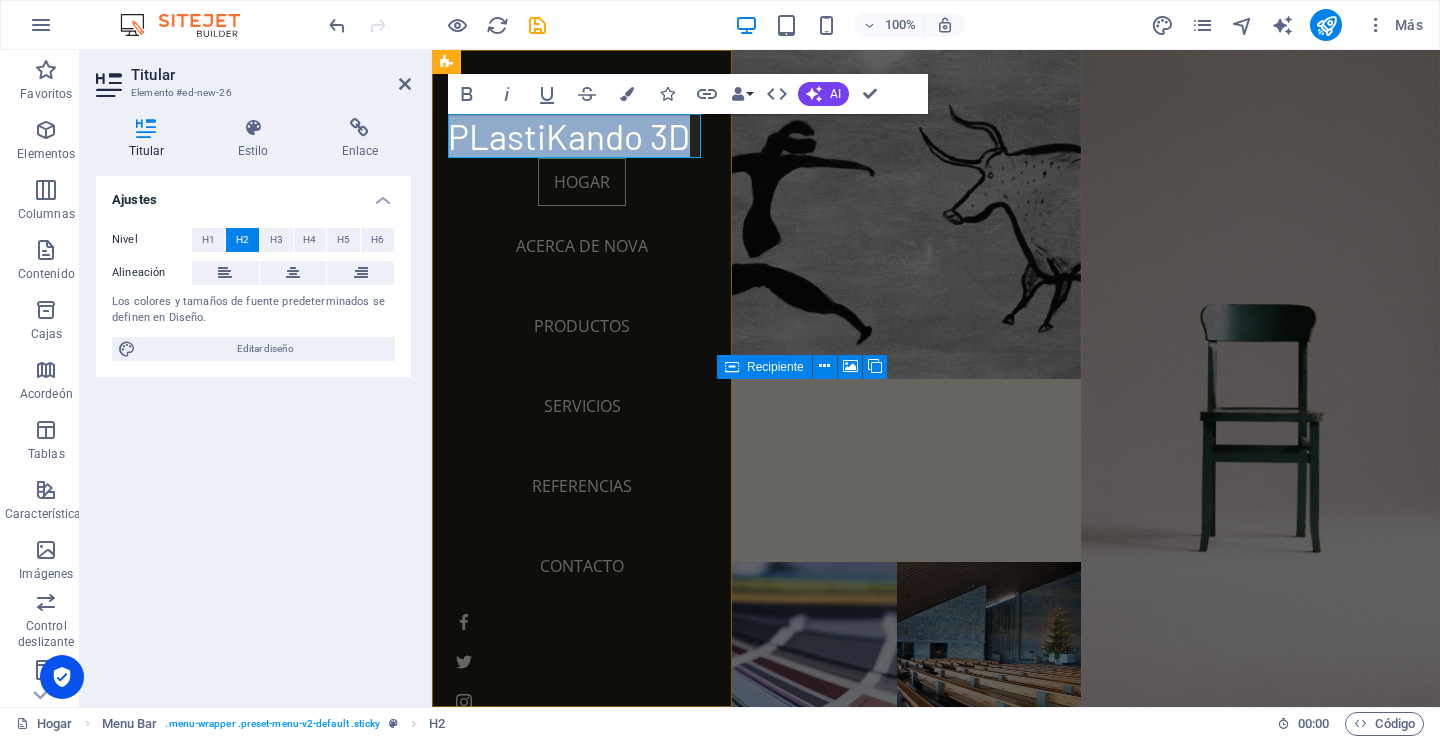 click on "PLastiKando 3D" at bounding box center (569, 136) 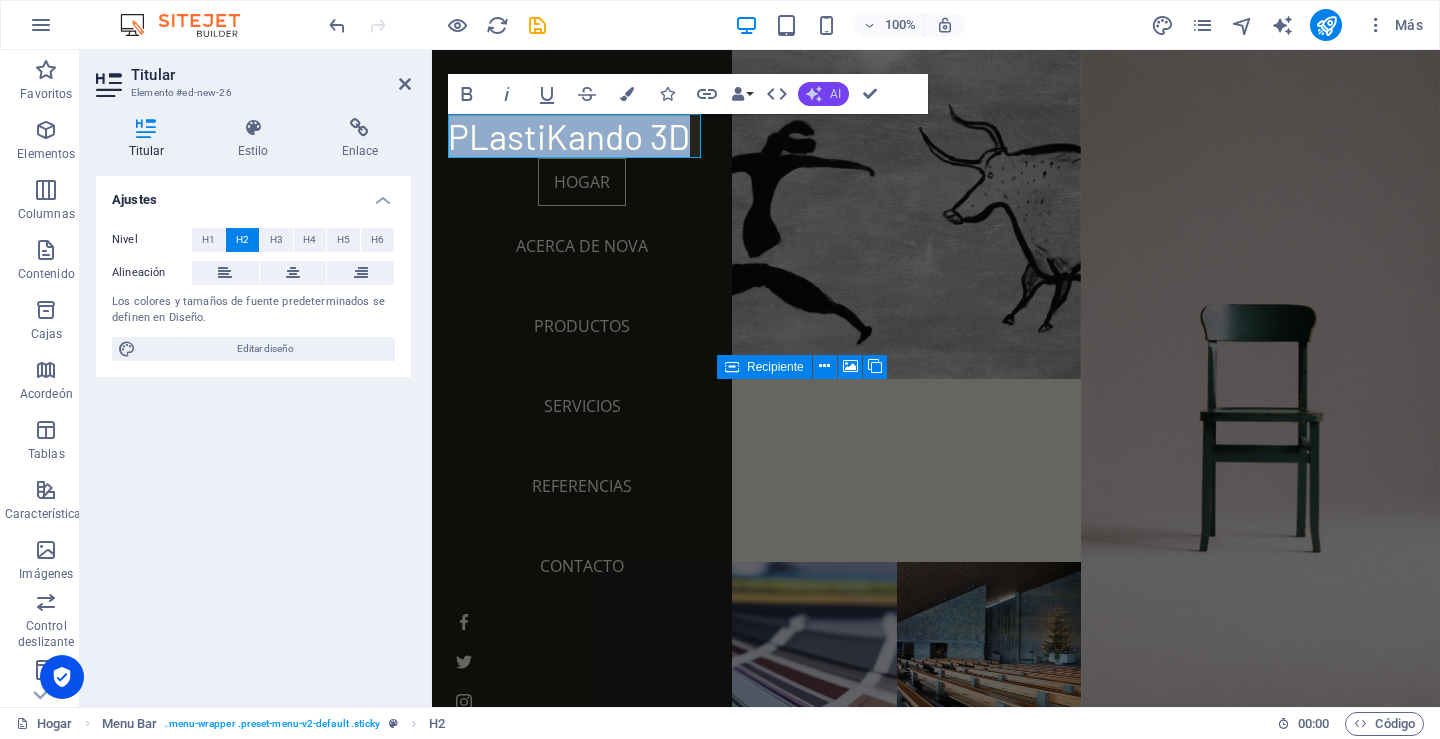 click 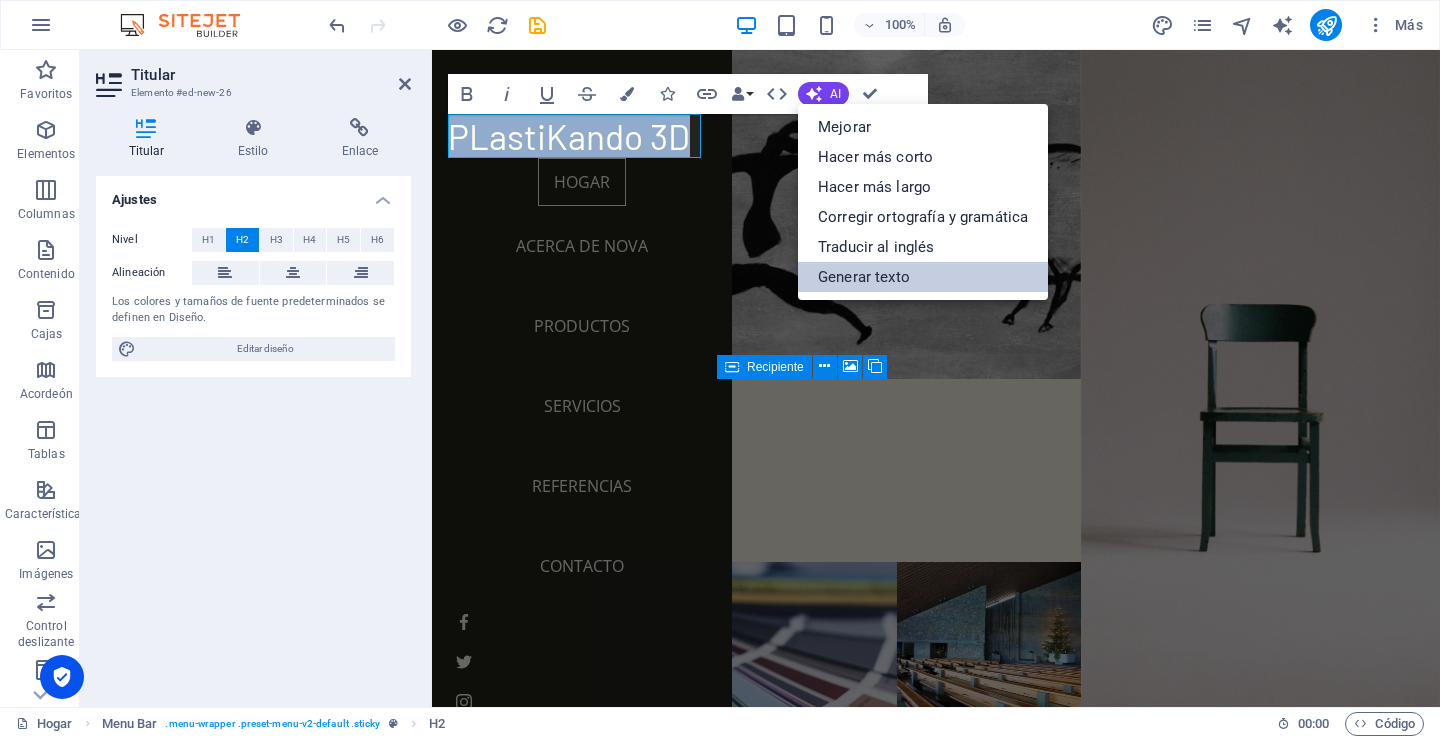 drag, startPoint x: 846, startPoint y: 266, endPoint x: 798, endPoint y: 394, distance: 136.70406 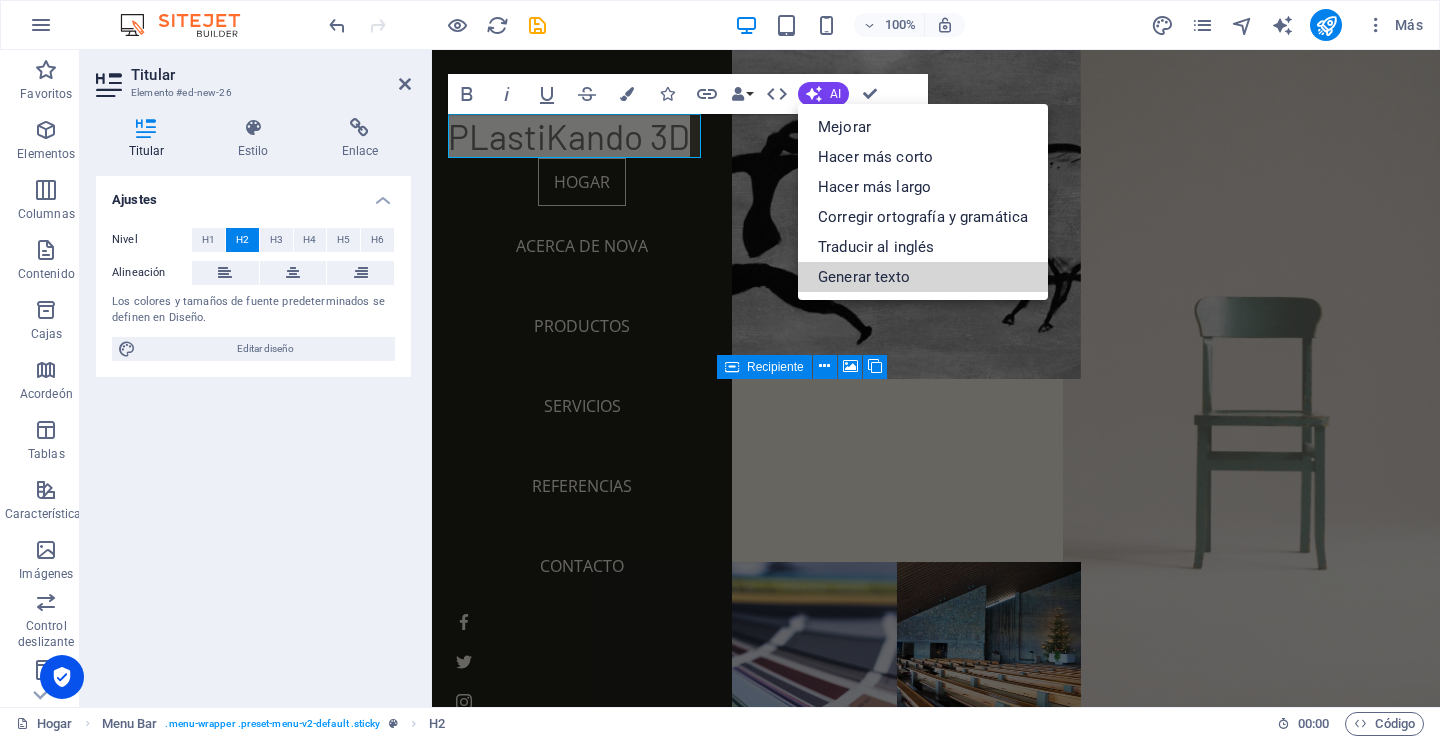 select on "English" 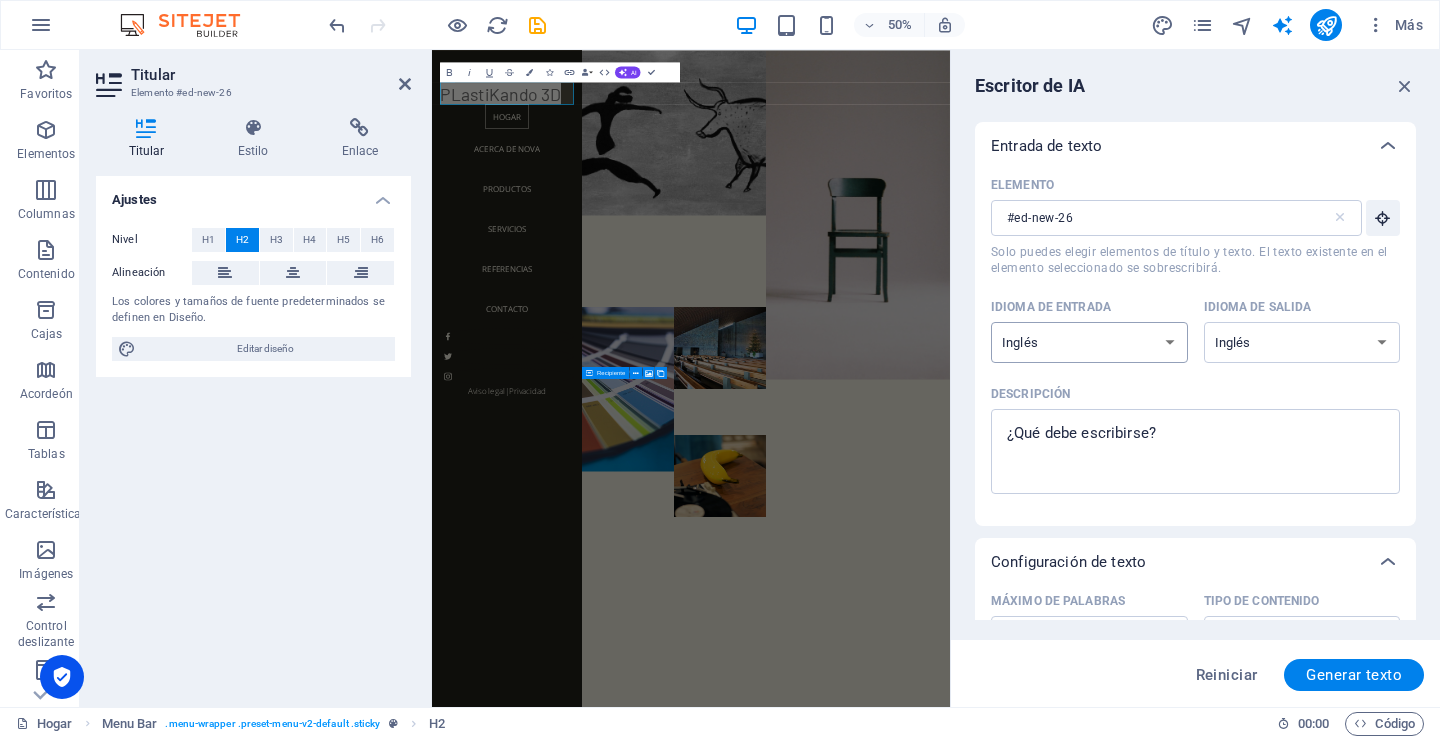 click on "albanés árabe [PERSON_NAME] azerbaiyano [PERSON_NAME] bielorruso bengalí Bhojpuri bosnio portugués brasileño búlgaro Cantonés ([GEOGRAPHIC_DATA]) catalán Chhattisgarhi Chino croata checo danés Dogri Holandés Inglés estonio feroés finlandés [PERSON_NAME] georgiano Alemán Griego Gujarati Haryanvi hindi húngaro indonesio irlandés italiano japonés javanés Canarés Cachemira kazajo Konkani coreano Kirguistán letón lituano [PERSON_NAME] malayo maltés mandarín chino mandarín Maratí Marwari Min Nan Moldavo mongol montenegrino [GEOGRAPHIC_DATA] noruego Oriya Pastún Persa (farsi) Polaco portugués punjabi Rajastán rumano ruso Sanskrit Santali serbio Sindhi Cingalés eslovaco esloveno esloveno Español ucranio Urdu uzbeko [DEMOGRAPHIC_DATA] galés Wu" at bounding box center (1089, 342) 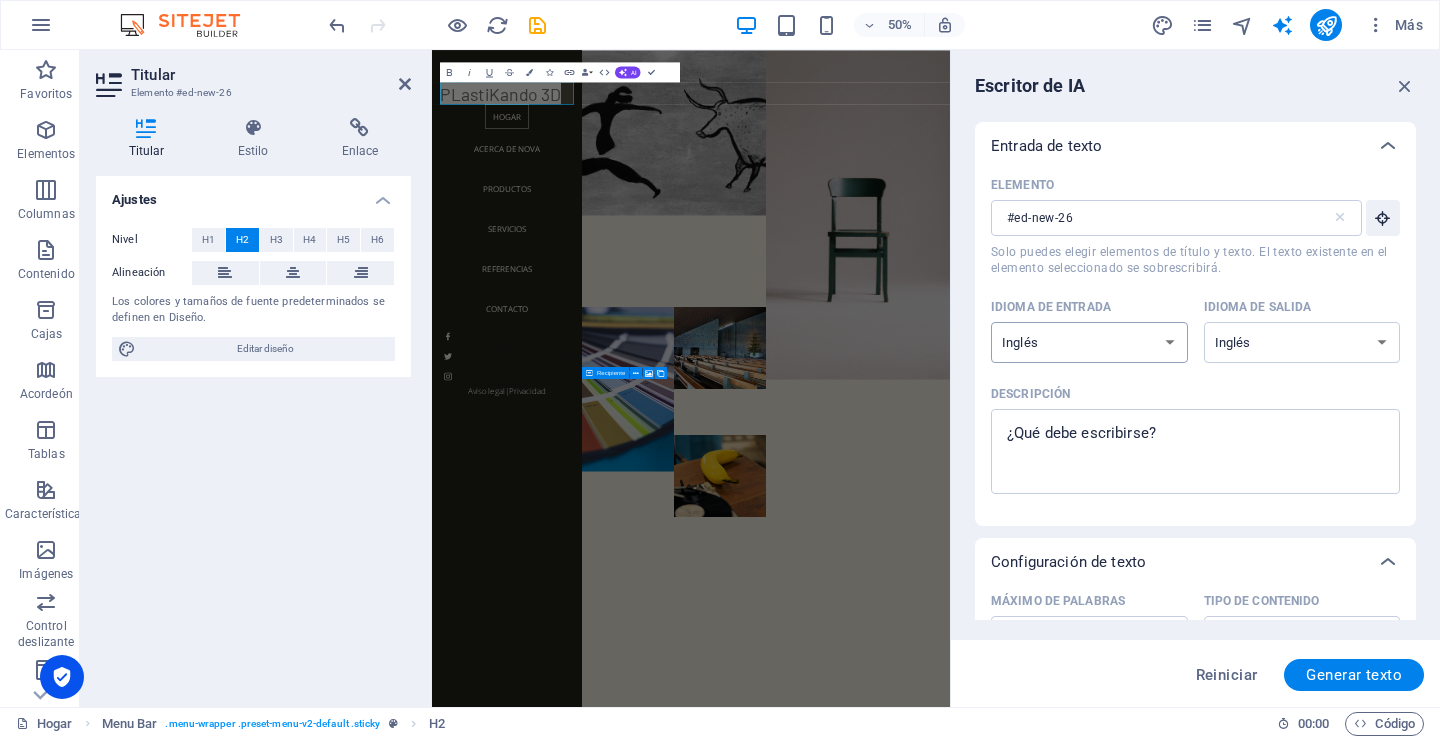 click on "albanés árabe [PERSON_NAME] azerbaiyano [PERSON_NAME] bielorruso bengalí Bhojpuri bosnio portugués brasileño búlgaro Cantonés ([GEOGRAPHIC_DATA]) catalán Chhattisgarhi Chino croata checo danés Dogri Holandés Inglés estonio feroés finlandés [PERSON_NAME] georgiano Alemán Griego Gujarati Haryanvi hindi húngaro indonesio irlandés italiano japonés javanés Canarés Cachemira kazajo Konkani coreano Kirguistán letón lituano [PERSON_NAME] malayo maltés mandarín chino mandarín Maratí Marwari Min Nan Moldavo mongol montenegrino [GEOGRAPHIC_DATA] noruego Oriya Pastún Persa (farsi) Polaco portugués punjabi Rajastán rumano ruso Sanskrit Santali serbio Sindhi Cingalés eslovaco esloveno esloveno Español ucranio Urdu uzbeko [DEMOGRAPHIC_DATA] galés Wu" at bounding box center [1089, 342] 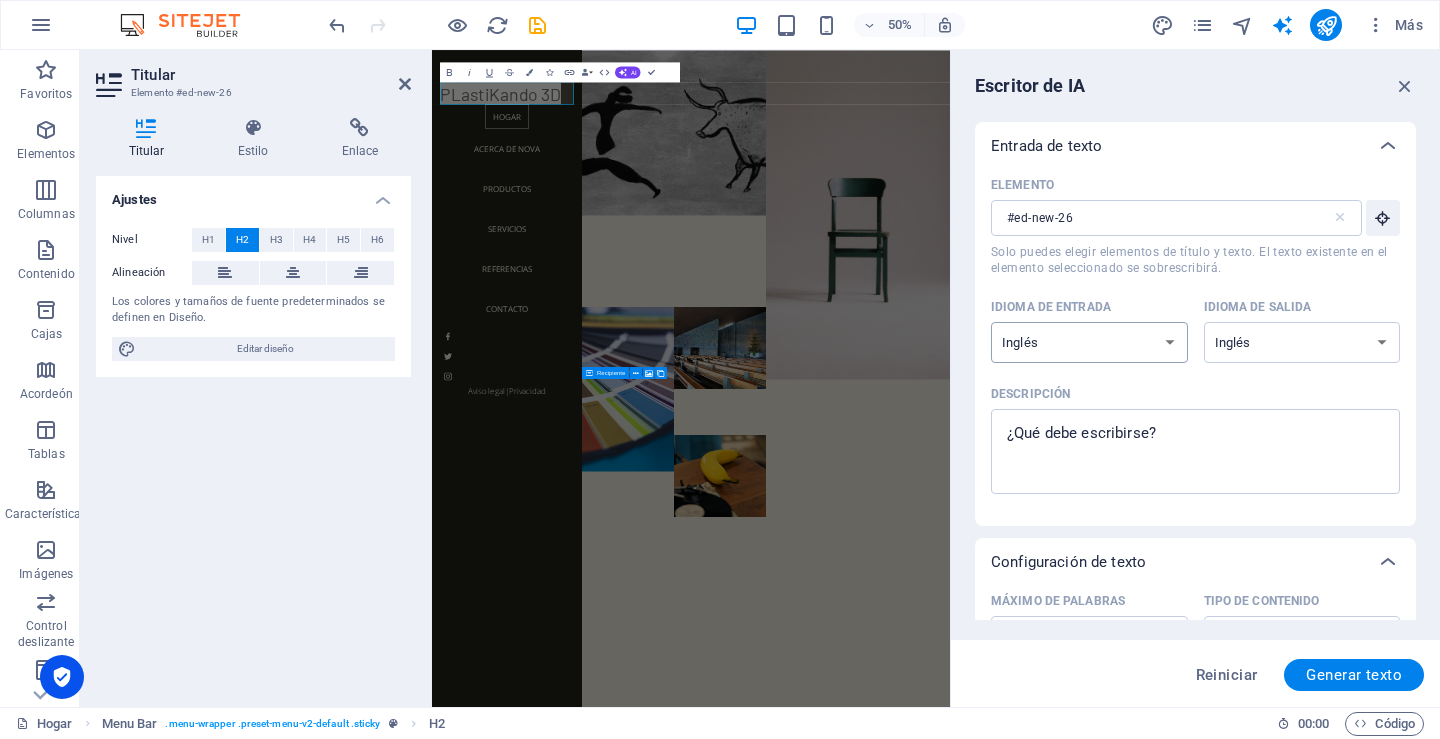 click on "albanés árabe [PERSON_NAME] azerbaiyano [PERSON_NAME] bielorruso bengalí Bhojpuri bosnio portugués brasileño búlgaro Cantonés ([GEOGRAPHIC_DATA]) catalán Chhattisgarhi Chino croata checo danés Dogri Holandés Inglés estonio feroés finlandés [PERSON_NAME] georgiano Alemán Griego Gujarati Haryanvi hindi húngaro indonesio irlandés italiano japonés javanés Canarés Cachemira kazajo Konkani coreano Kirguistán letón lituano [PERSON_NAME] malayo maltés mandarín chino mandarín Maratí Marwari Min Nan Moldavo mongol montenegrino [GEOGRAPHIC_DATA] noruego Oriya Pastún Persa (farsi) Polaco portugués punjabi Rajastán rumano ruso Sanskrit Santali serbio Sindhi Cingalés eslovaco esloveno esloveno Español ucranio Urdu uzbeko [DEMOGRAPHIC_DATA] galés Wu" at bounding box center [1089, 342] 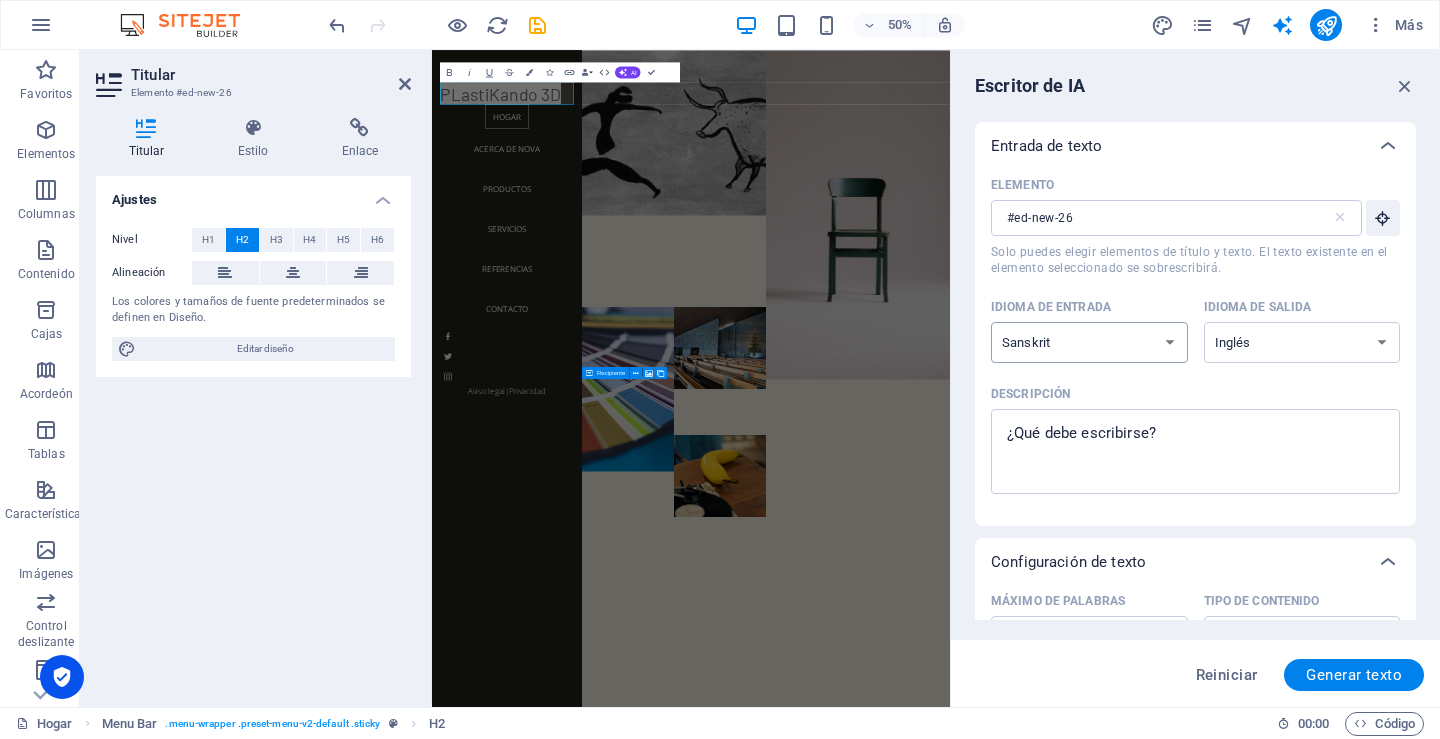 click on "albanés árabe [PERSON_NAME] azerbaiyano [PERSON_NAME] bielorruso bengalí Bhojpuri bosnio portugués brasileño búlgaro Cantonés ([GEOGRAPHIC_DATA]) catalán Chhattisgarhi Chino croata checo danés Dogri Holandés Inglés estonio feroés finlandés [PERSON_NAME] georgiano Alemán Griego Gujarati Haryanvi hindi húngaro indonesio irlandés italiano japonés javanés Canarés Cachemira kazajo Konkani coreano Kirguistán letón lituano [PERSON_NAME] malayo maltés mandarín chino mandarín Maratí Marwari Min Nan Moldavo mongol montenegrino [GEOGRAPHIC_DATA] noruego Oriya Pastún Persa (farsi) Polaco portugués punjabi Rajastán rumano ruso Sanskrit Santali serbio Sindhi Cingalés eslovaco esloveno esloveno Español ucranio Urdu uzbeko [DEMOGRAPHIC_DATA] galés Wu" at bounding box center [1089, 342] 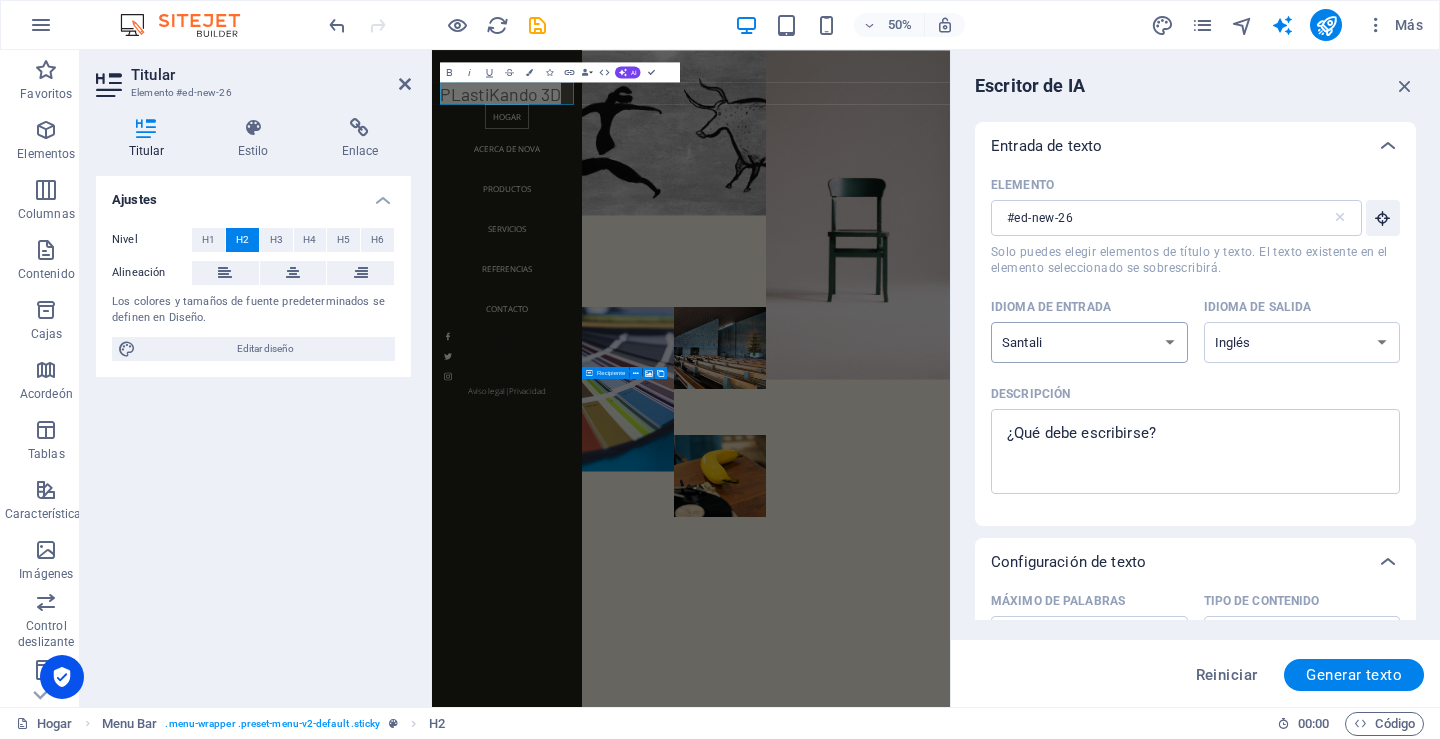 click on "albanés árabe [PERSON_NAME] azerbaiyano [PERSON_NAME] bielorruso bengalí Bhojpuri bosnio portugués brasileño búlgaro Cantonés ([GEOGRAPHIC_DATA]) catalán Chhattisgarhi Chino croata checo danés Dogri Holandés Inglés estonio feroés finlandés [PERSON_NAME] georgiano Alemán Griego Gujarati Haryanvi hindi húngaro indonesio irlandés italiano japonés javanés Canarés Cachemira kazajo Konkani coreano Kirguistán letón lituano [PERSON_NAME] malayo maltés mandarín chino mandarín Maratí Marwari Min Nan Moldavo mongol montenegrino [GEOGRAPHIC_DATA] noruego Oriya Pastún Persa (farsi) Polaco portugués punjabi Rajastán rumano ruso Sanskrit Santali serbio Sindhi Cingalés eslovaco esloveno esloveno Español ucranio Urdu uzbeko [DEMOGRAPHIC_DATA] galés Wu" at bounding box center [1089, 342] 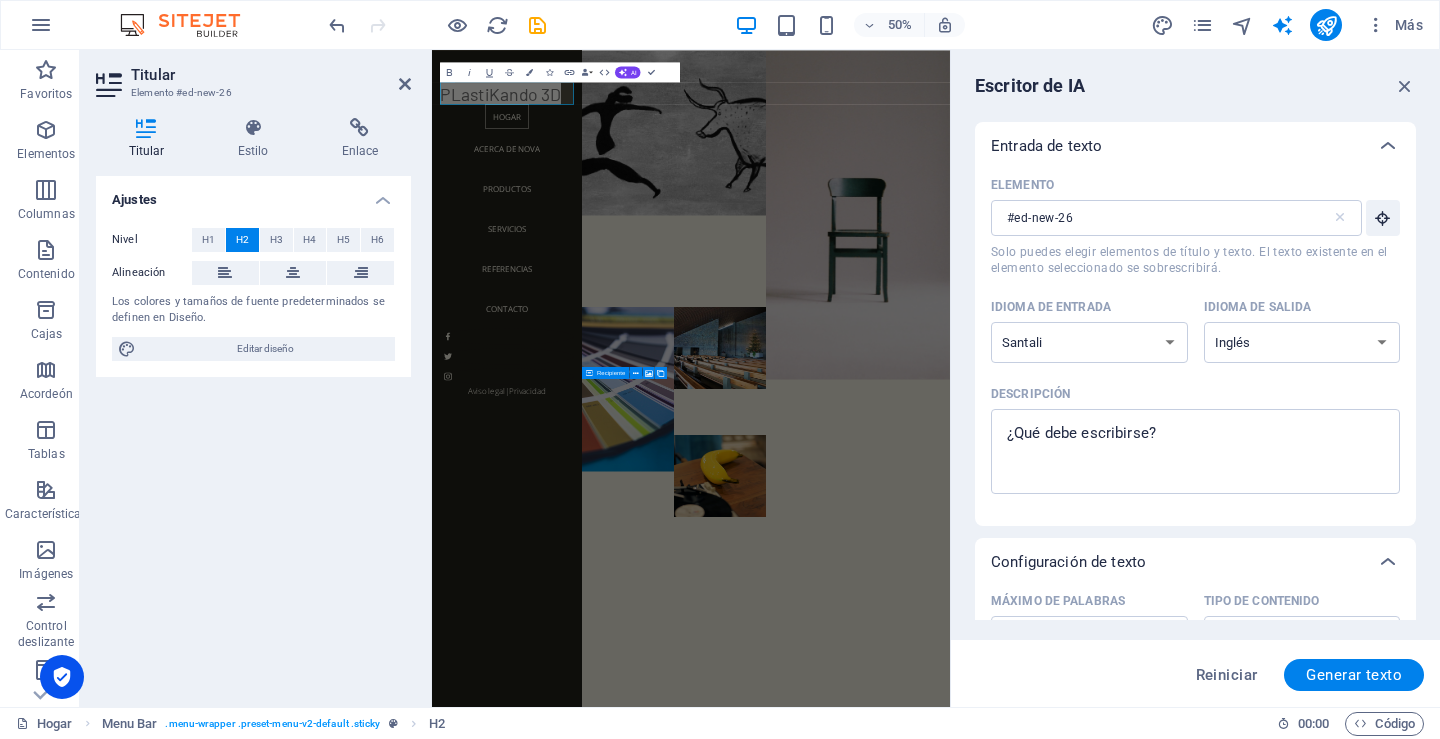 select on "Spanish" 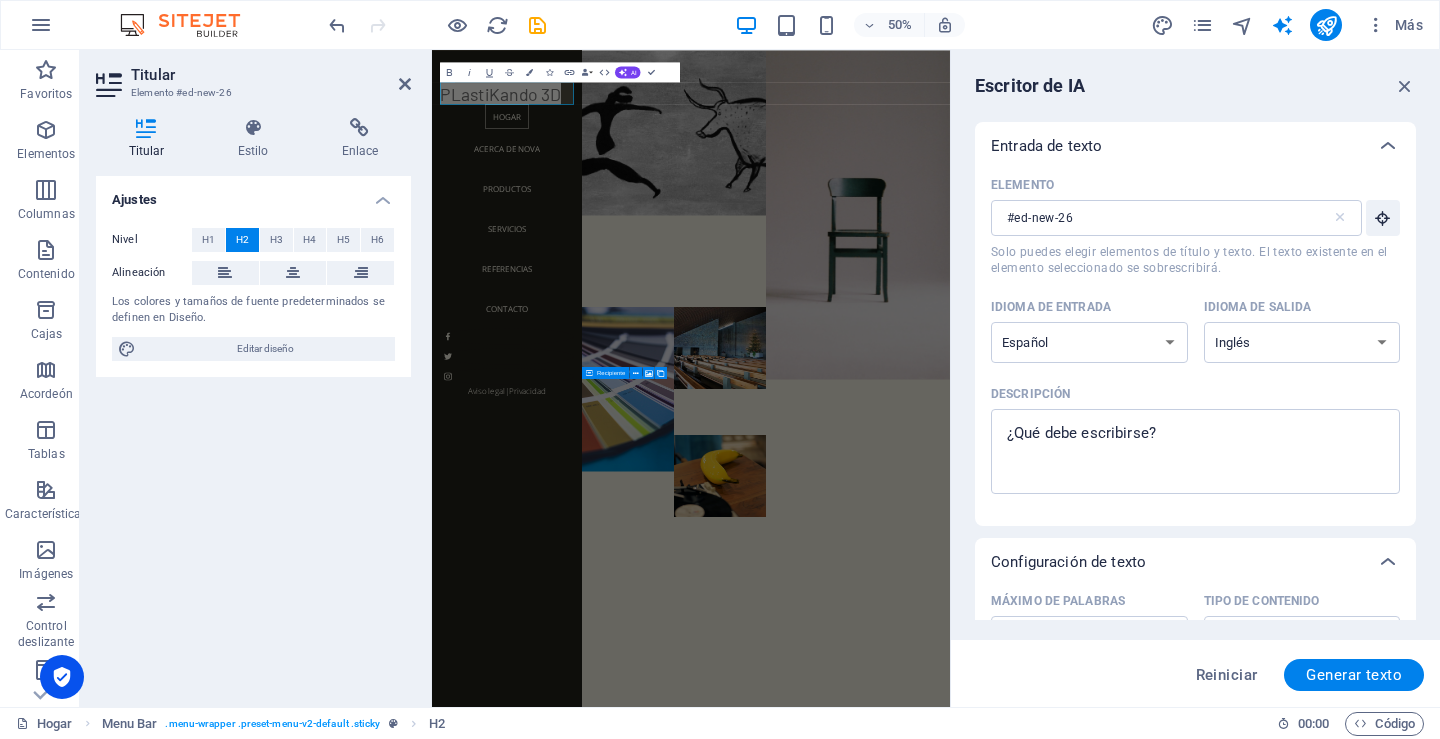 click on "albanés árabe [PERSON_NAME] azerbaiyano [PERSON_NAME] bielorruso bengalí Bhojpuri bosnio portugués brasileño búlgaro Cantonés ([GEOGRAPHIC_DATA]) catalán Chhattisgarhi Chino croata checo danés Dogri Holandés Inglés estonio feroés finlandés [PERSON_NAME] georgiano Alemán Griego Gujarati Haryanvi hindi húngaro indonesio irlandés italiano japonés javanés Canarés Cachemira kazajo Konkani coreano Kirguistán letón lituano [PERSON_NAME] malayo maltés mandarín chino mandarín Maratí Marwari Min Nan Moldavo mongol montenegrino [GEOGRAPHIC_DATA] noruego Oriya Pastún Persa (farsi) Polaco portugués punjabi Rajastán rumano ruso Sanskrit Santali serbio Sindhi Cingalés eslovaco esloveno esloveno Español ucranio Urdu uzbeko [DEMOGRAPHIC_DATA] galés Wu" at bounding box center (1089, 342) 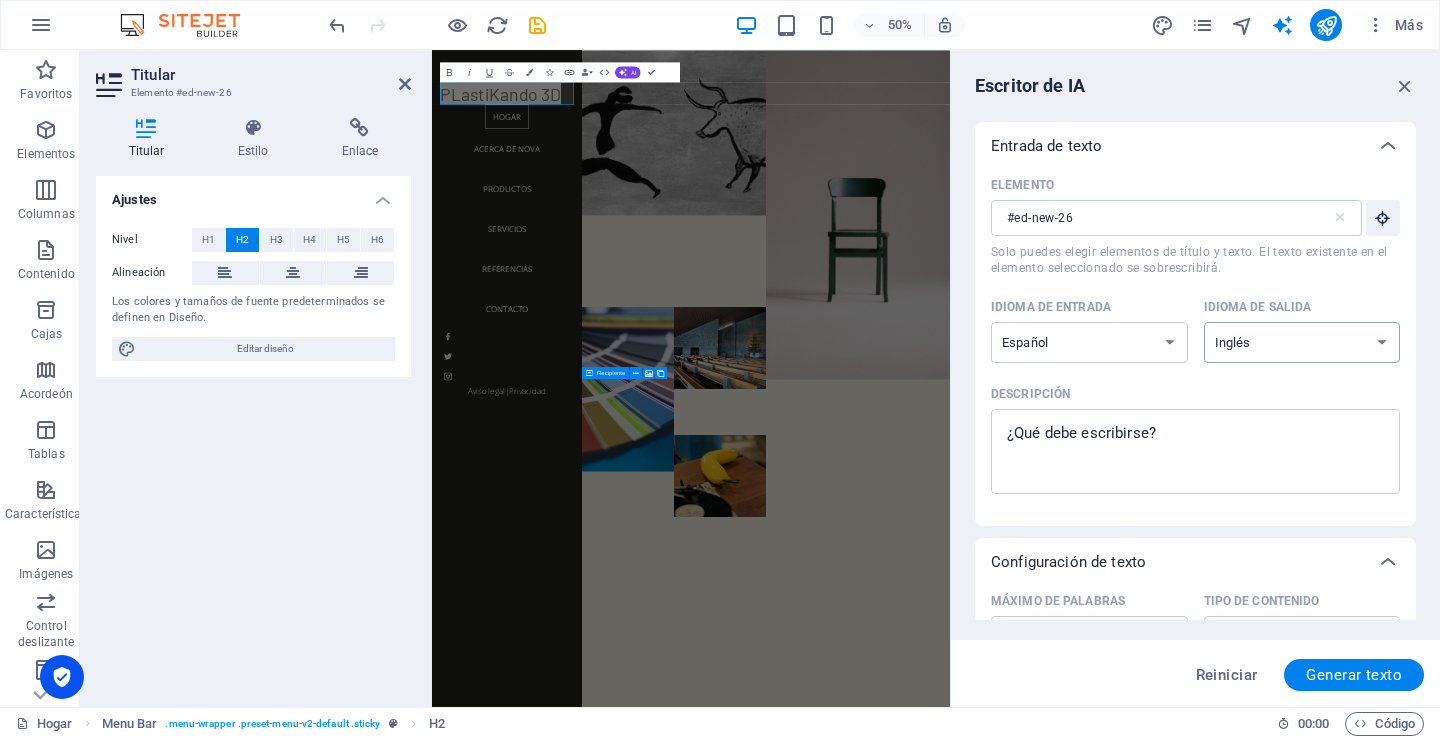 click on "albanés árabe [PERSON_NAME] azerbaiyano [PERSON_NAME] bielorruso bengalí Bhojpuri bosnio portugués brasileño búlgaro Cantonés ([GEOGRAPHIC_DATA]) catalán Chhattisgarhi Chino croata checo danés Dogri Holandés Inglés estonio feroés finlandés [PERSON_NAME] georgiano Alemán Griego Gujarati Haryanvi hindi húngaro indonesio irlandés italiano japonés javanés Canarés Cachemira kazajo Konkani coreano Kirguistán letón lituano [PERSON_NAME] malayo maltés mandarín chino mandarín Maratí Marwari Min Nan Moldavo mongol montenegrino [GEOGRAPHIC_DATA] noruego Oriya Pastún Persa (farsi) Polaco portugués punjabi Rajastán rumano ruso Sanskrit Santali serbio Sindhi Cingalés eslovaco esloveno esloveno Español ucranio Urdu uzbeko [DEMOGRAPHIC_DATA] galés Wu" at bounding box center (1302, 342) 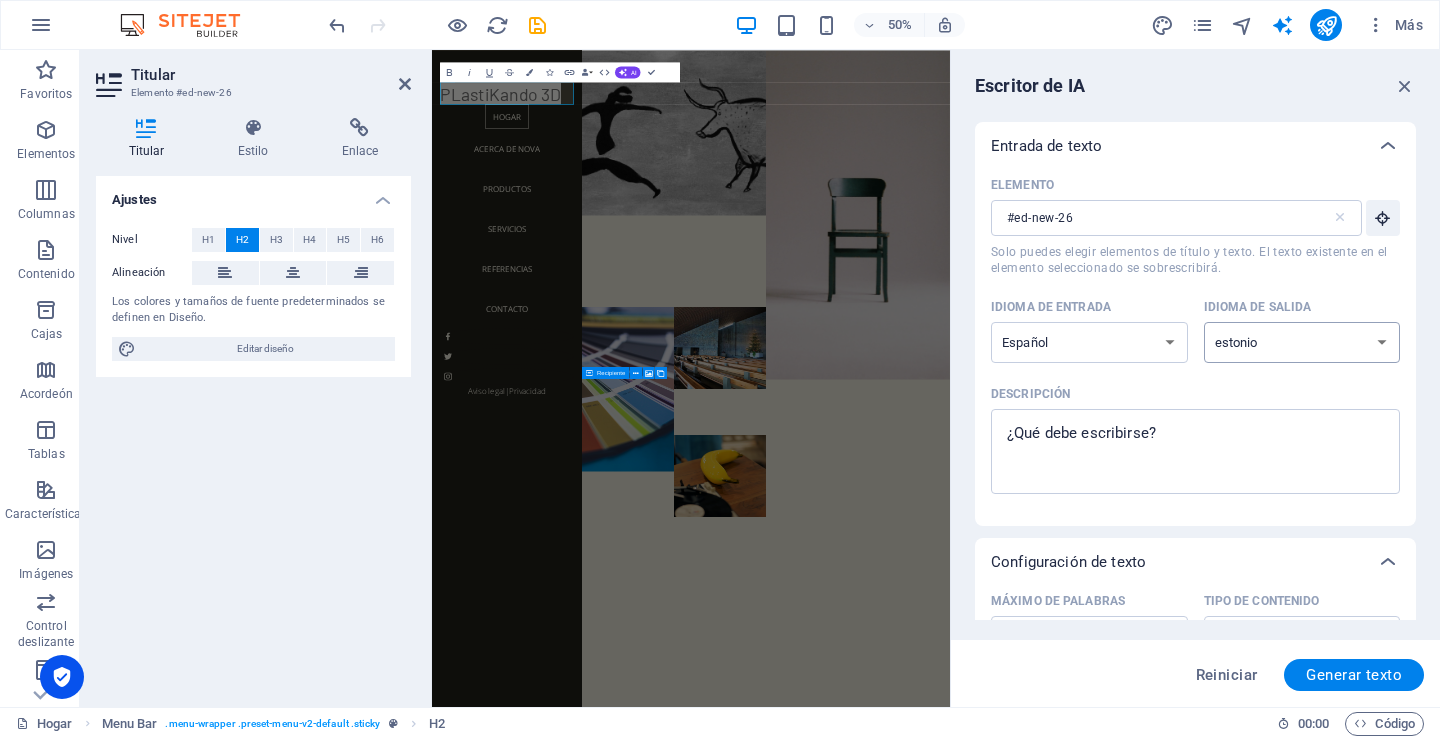click on "albanés árabe [PERSON_NAME] azerbaiyano [PERSON_NAME] bielorruso bengalí Bhojpuri bosnio portugués brasileño búlgaro Cantonés ([GEOGRAPHIC_DATA]) catalán Chhattisgarhi Chino croata checo danés Dogri Holandés Inglés estonio feroés finlandés [PERSON_NAME] georgiano Alemán Griego Gujarati Haryanvi hindi húngaro indonesio irlandés italiano japonés javanés Canarés Cachemira kazajo Konkani coreano Kirguistán letón lituano [PERSON_NAME] malayo maltés mandarín chino mandarín Maratí Marwari Min Nan Moldavo mongol montenegrino [GEOGRAPHIC_DATA] noruego Oriya Pastún Persa (farsi) Polaco portugués punjabi Rajastán rumano ruso Sanskrit Santali serbio Sindhi Cingalés eslovaco esloveno esloveno Español ucranio Urdu uzbeko [DEMOGRAPHIC_DATA] galés Wu" at bounding box center [1302, 342] 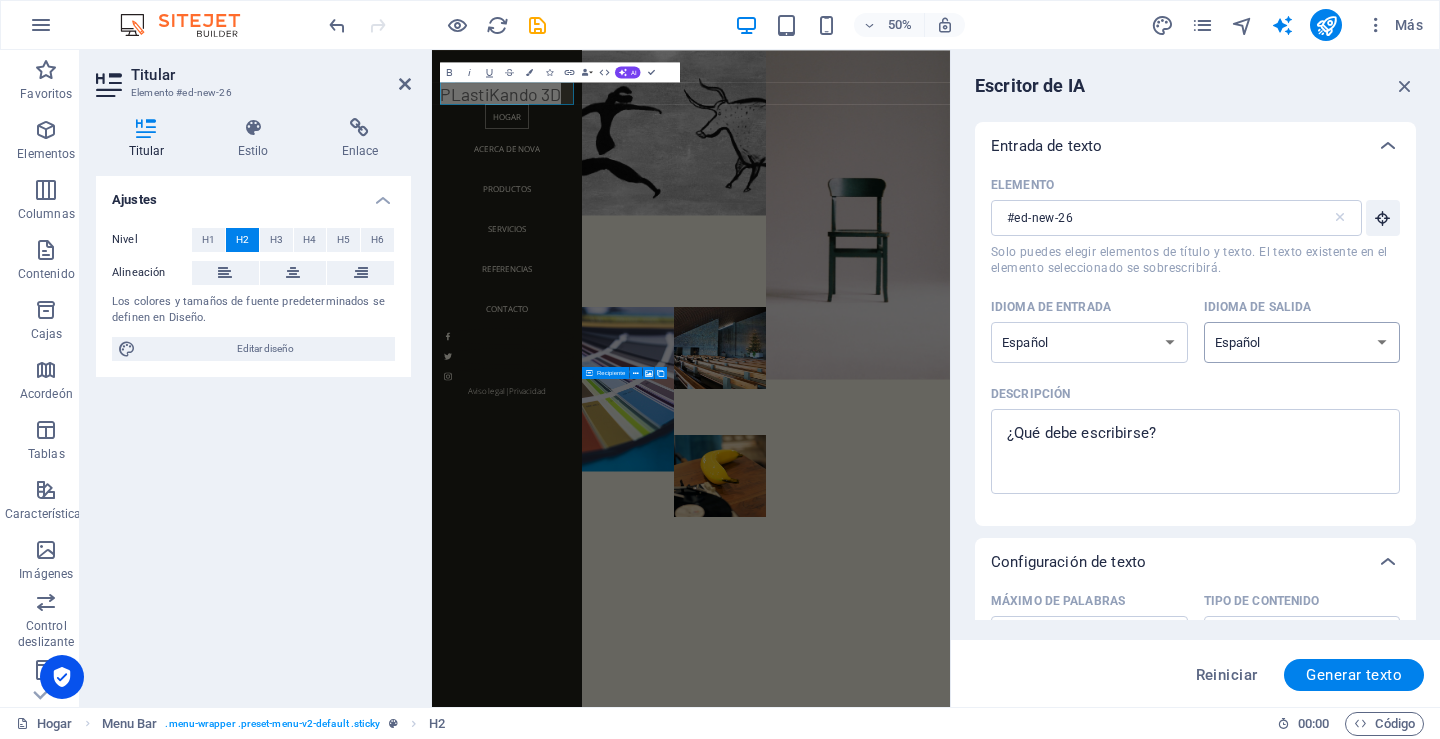 click on "albanés árabe [PERSON_NAME] azerbaiyano [PERSON_NAME] bielorruso bengalí Bhojpuri bosnio portugués brasileño búlgaro Cantonés ([GEOGRAPHIC_DATA]) catalán Chhattisgarhi Chino croata checo danés Dogri Holandés Inglés estonio feroés finlandés [PERSON_NAME] georgiano Alemán Griego Gujarati Haryanvi hindi húngaro indonesio irlandés italiano japonés javanés Canarés Cachemira kazajo Konkani coreano Kirguistán letón lituano [PERSON_NAME] malayo maltés mandarín chino mandarín Maratí Marwari Min Nan Moldavo mongol montenegrino [GEOGRAPHIC_DATA] noruego Oriya Pastún Persa (farsi) Polaco portugués punjabi Rajastán rumano ruso Sanskrit Santali serbio Sindhi Cingalés eslovaco esloveno esloveno Español ucranio Urdu uzbeko [DEMOGRAPHIC_DATA] galés Wu" at bounding box center [1302, 342] 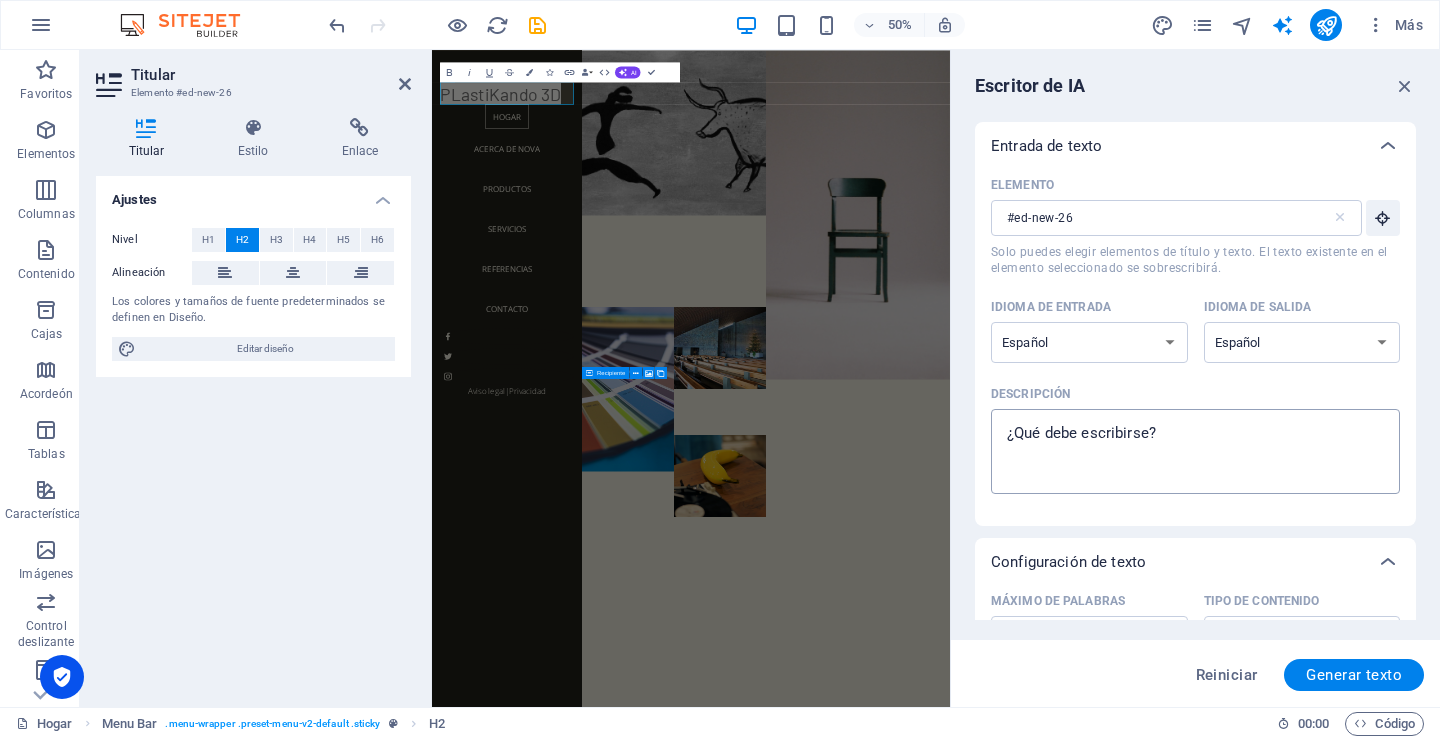 type on "x" 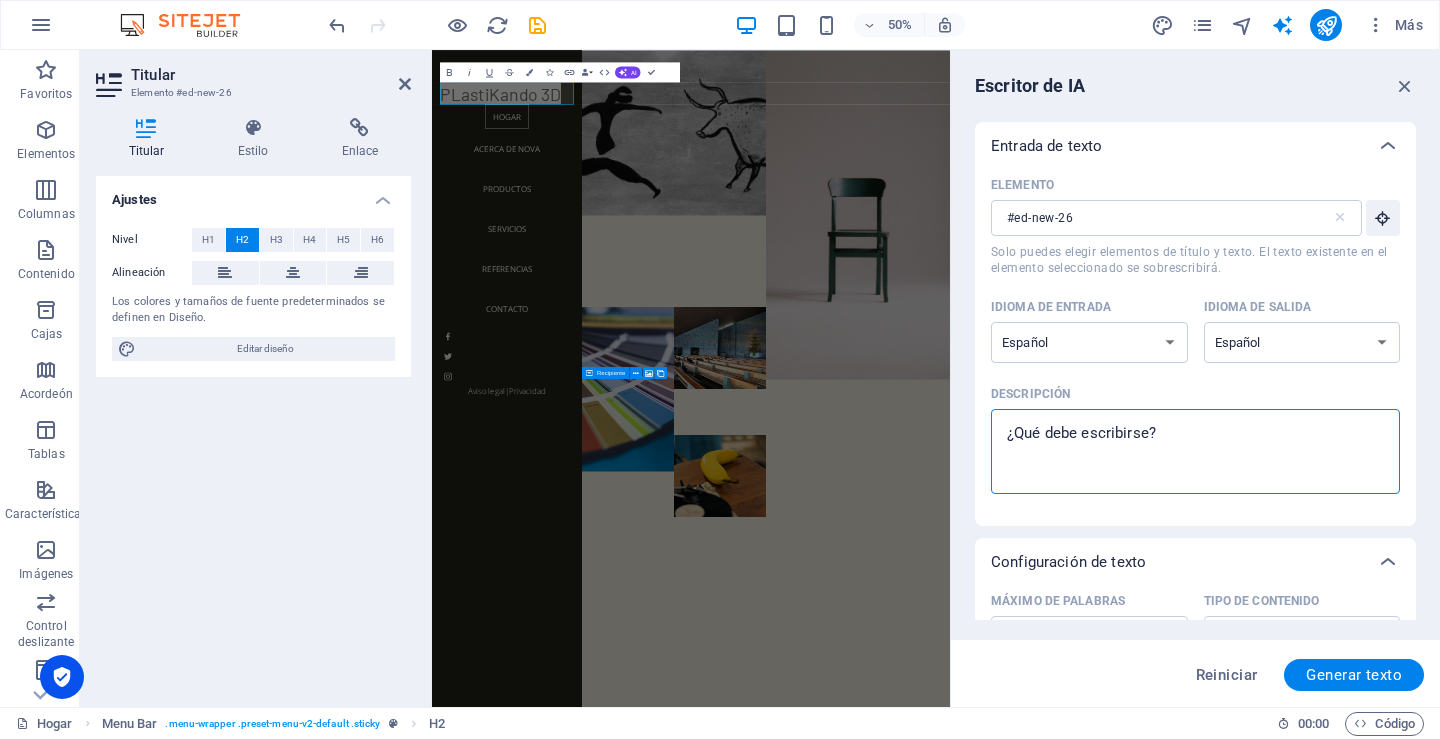 drag, startPoint x: 1173, startPoint y: 432, endPoint x: 995, endPoint y: 433, distance: 178.0028 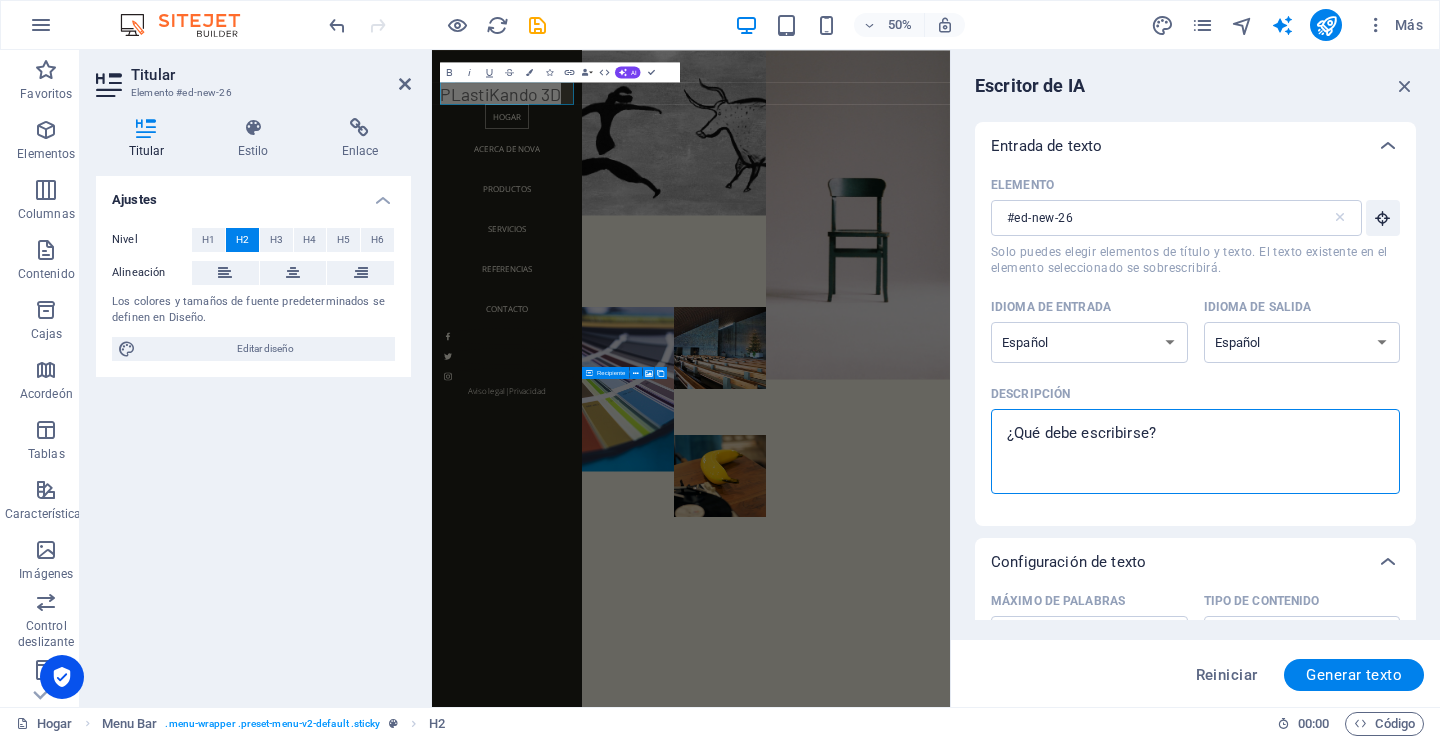type on "P" 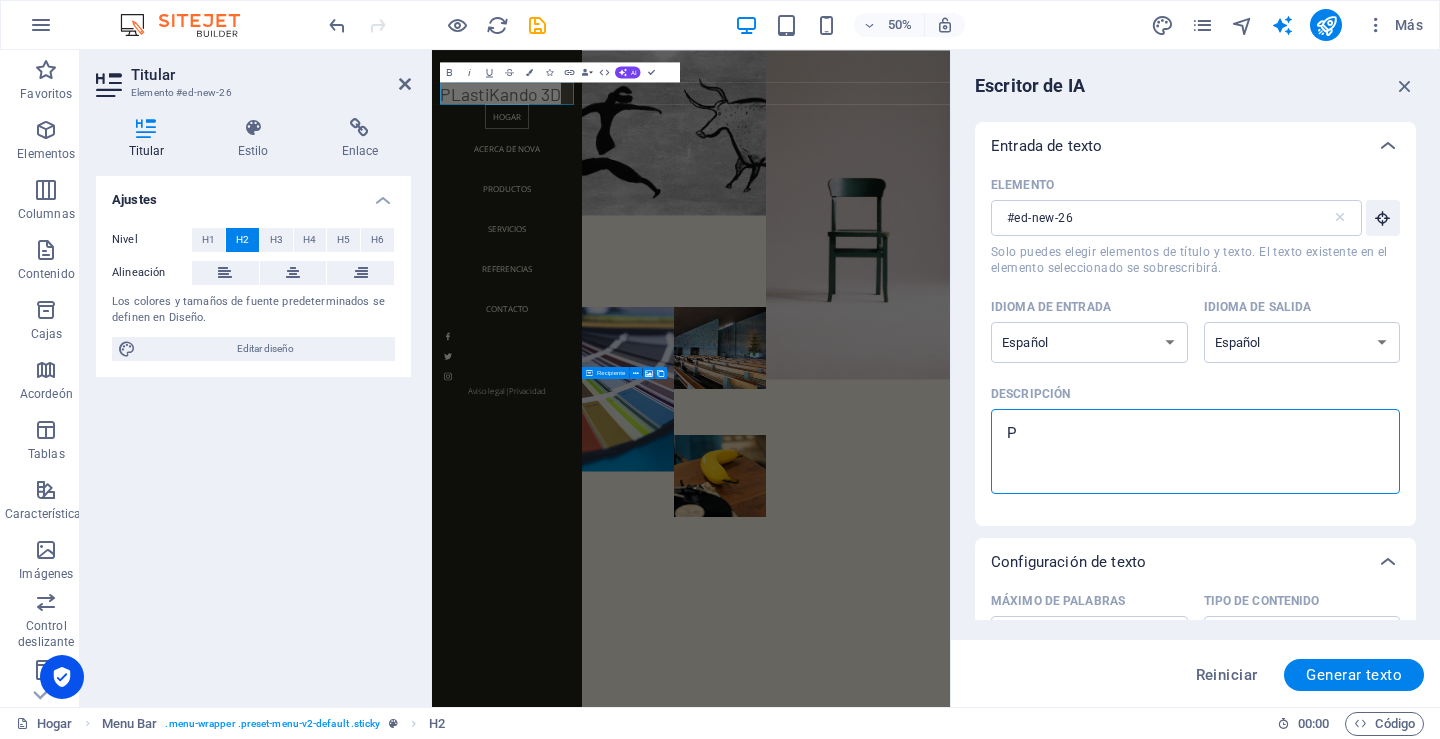 type on "PL" 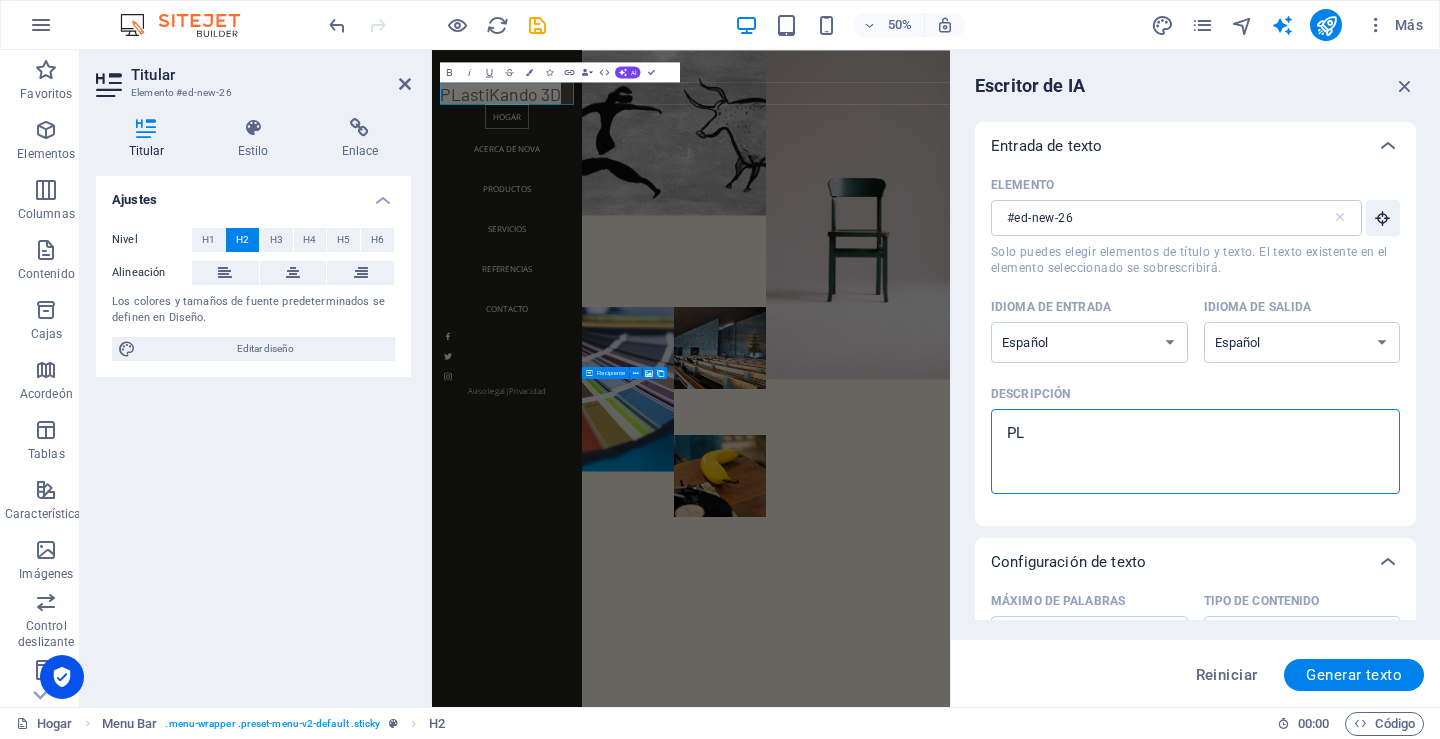 type on "x" 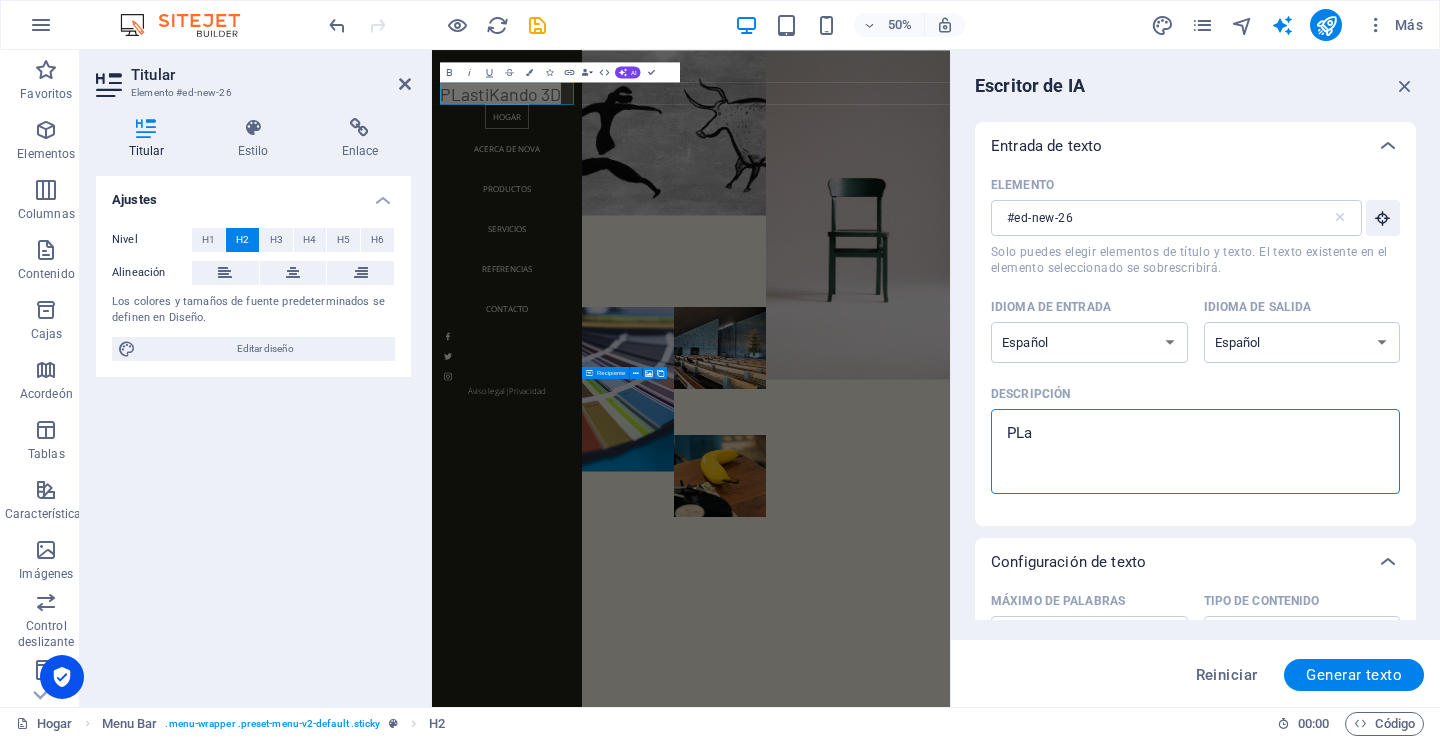 type on "PLas" 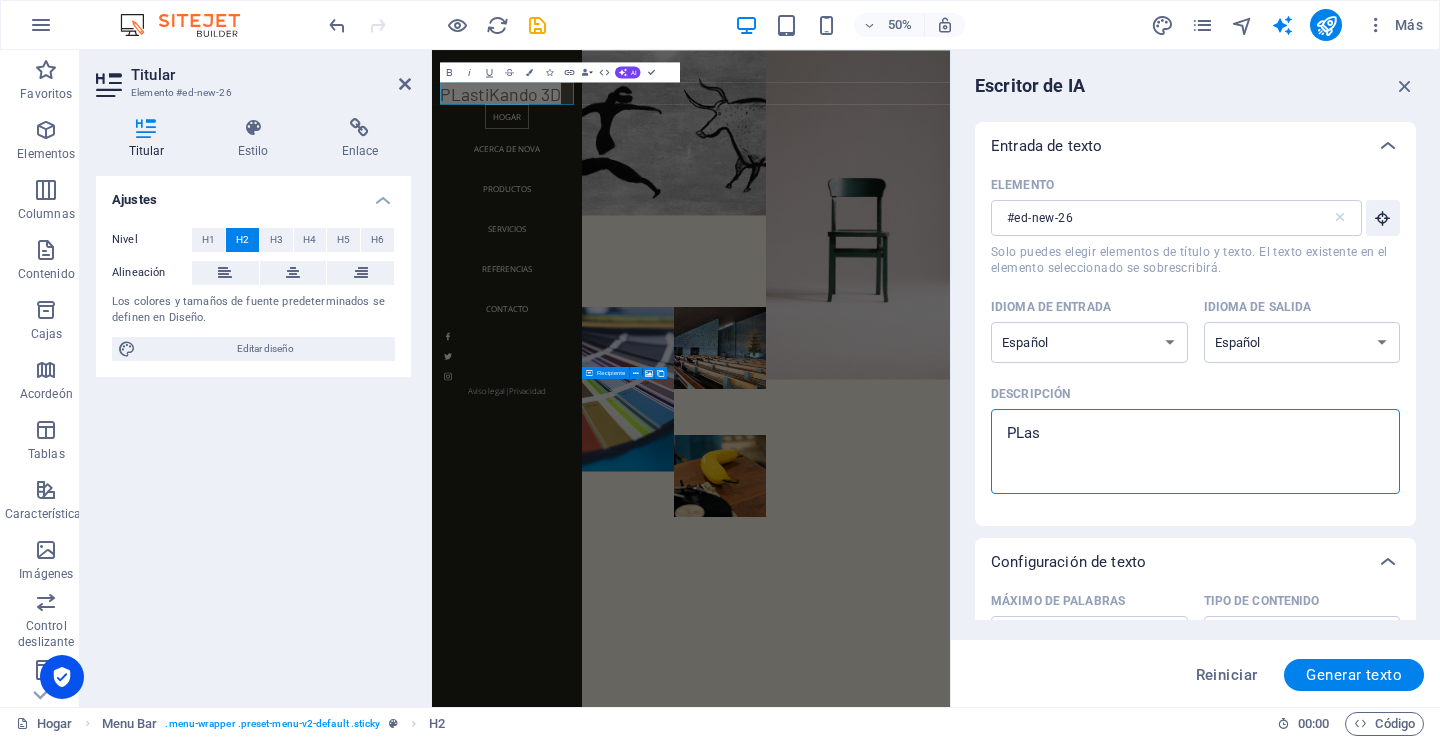 type on "PLast" 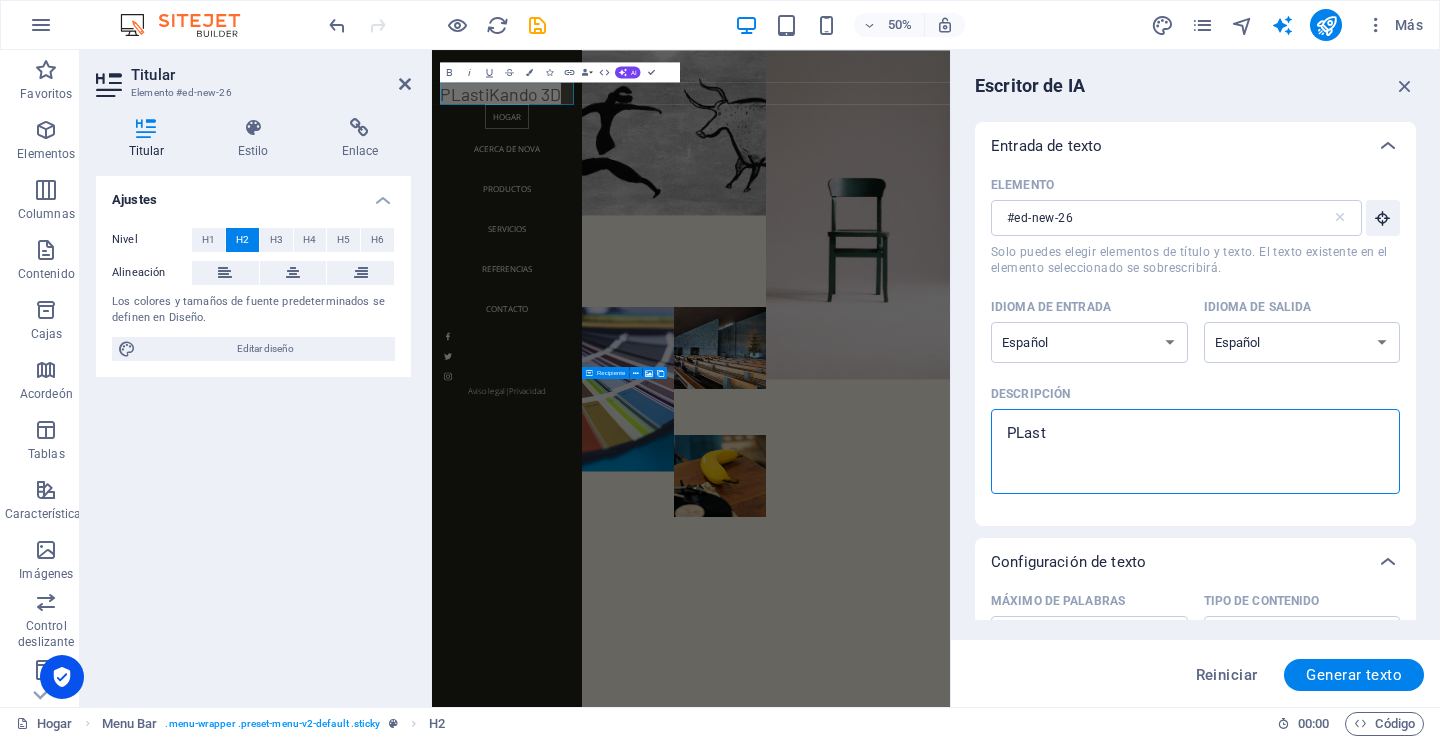 type on "PLasti" 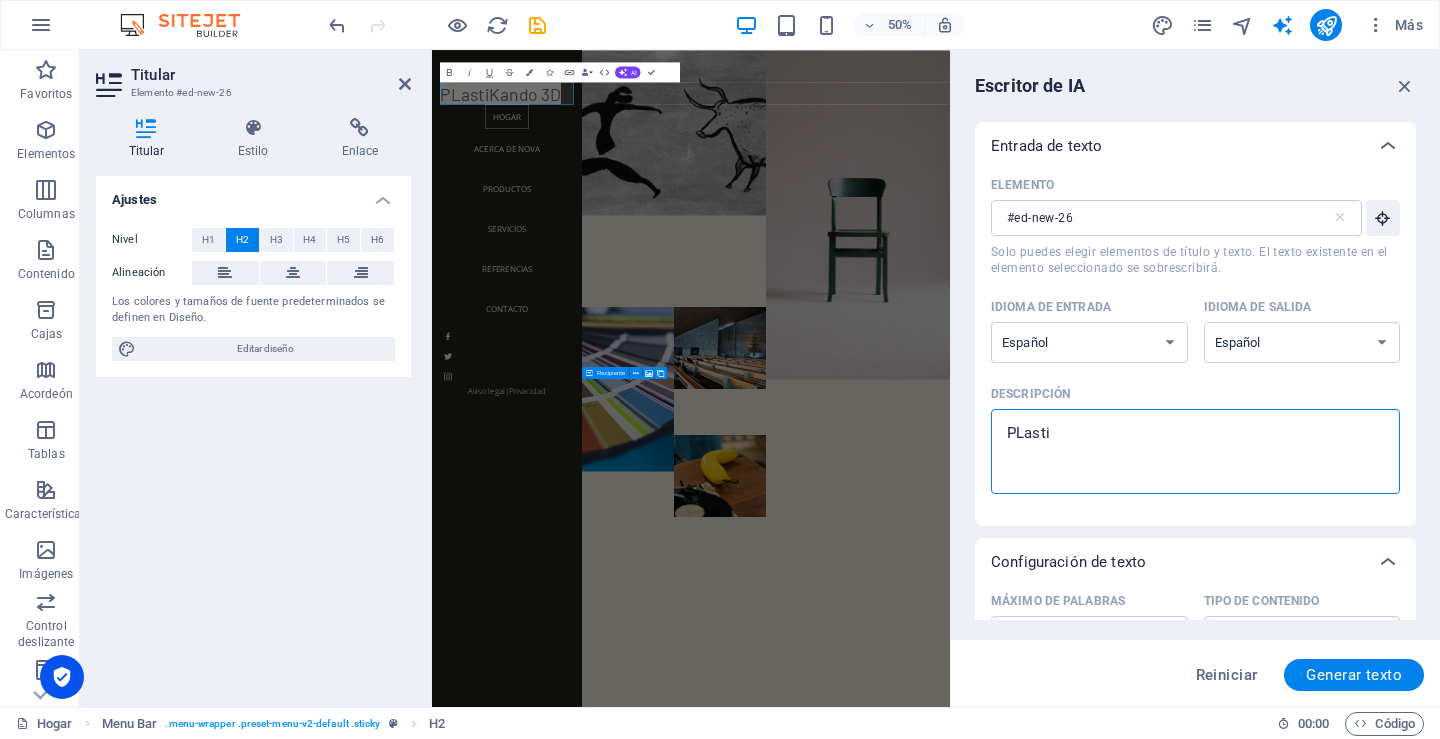 type on "PLastiK" 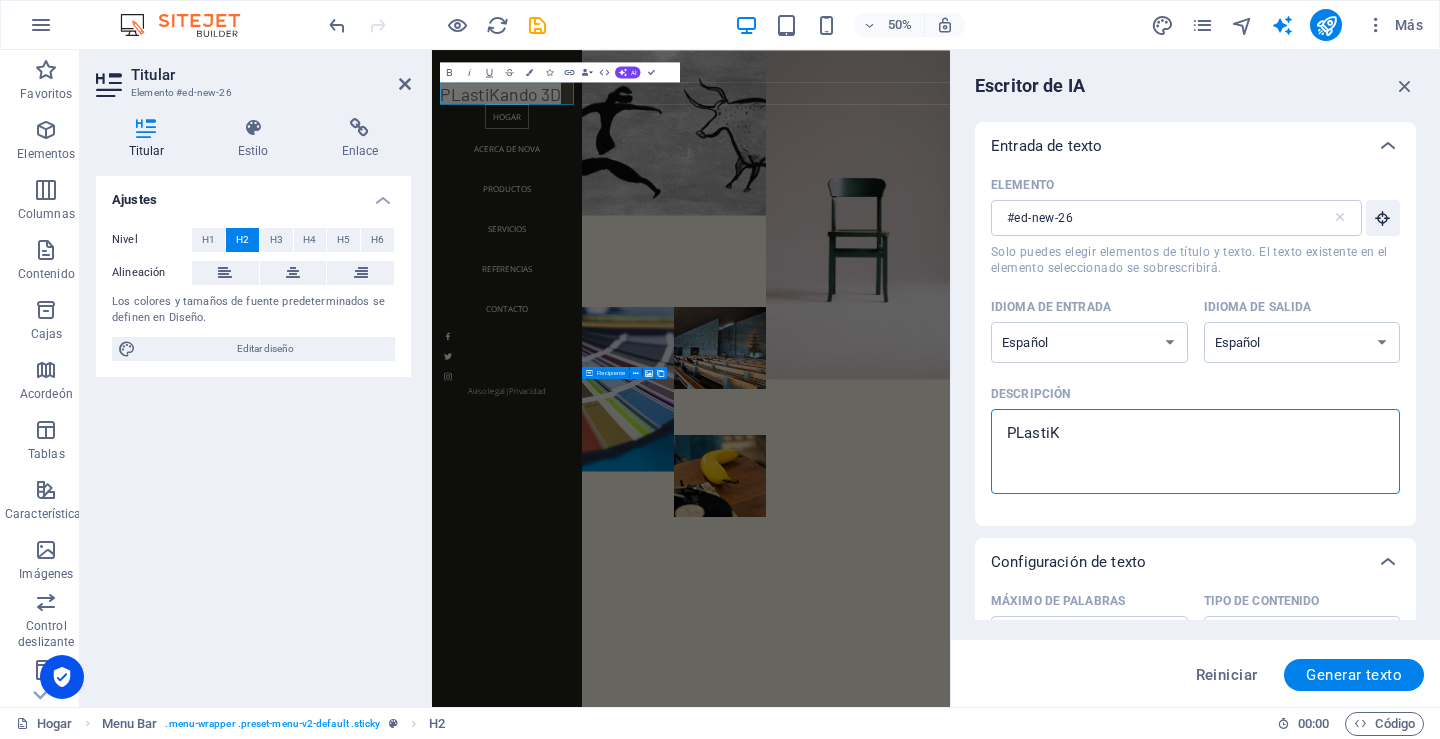 type on "PLastiKa" 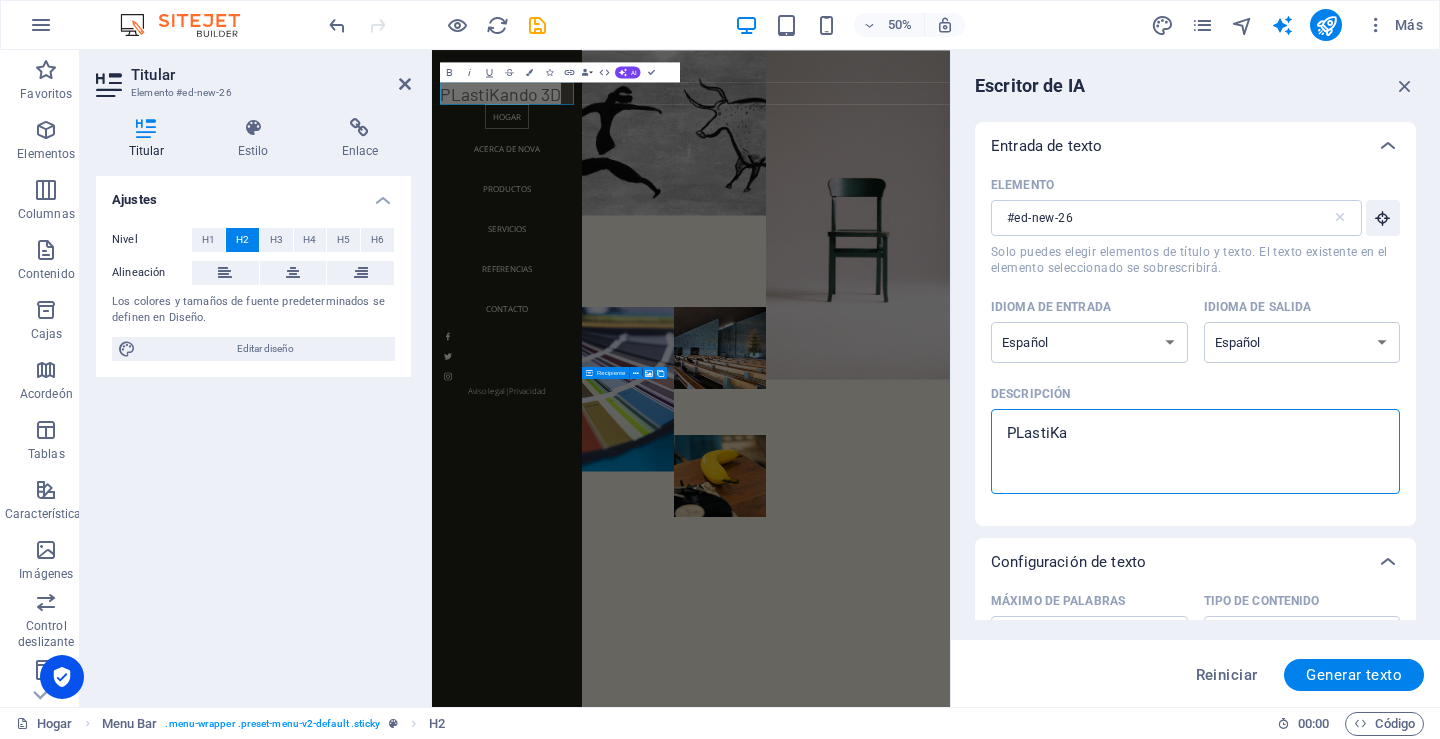 type on "PLastiKan" 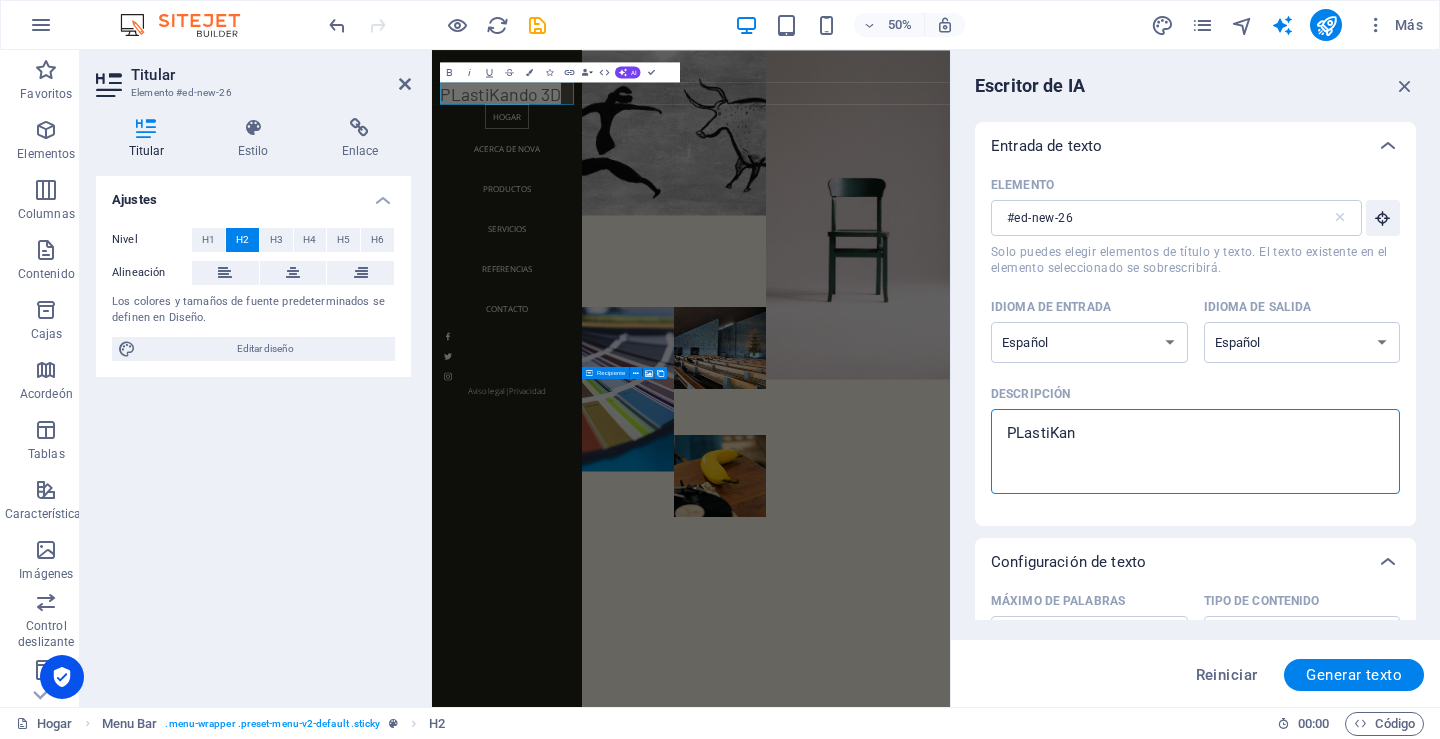 type on "PLastiKand" 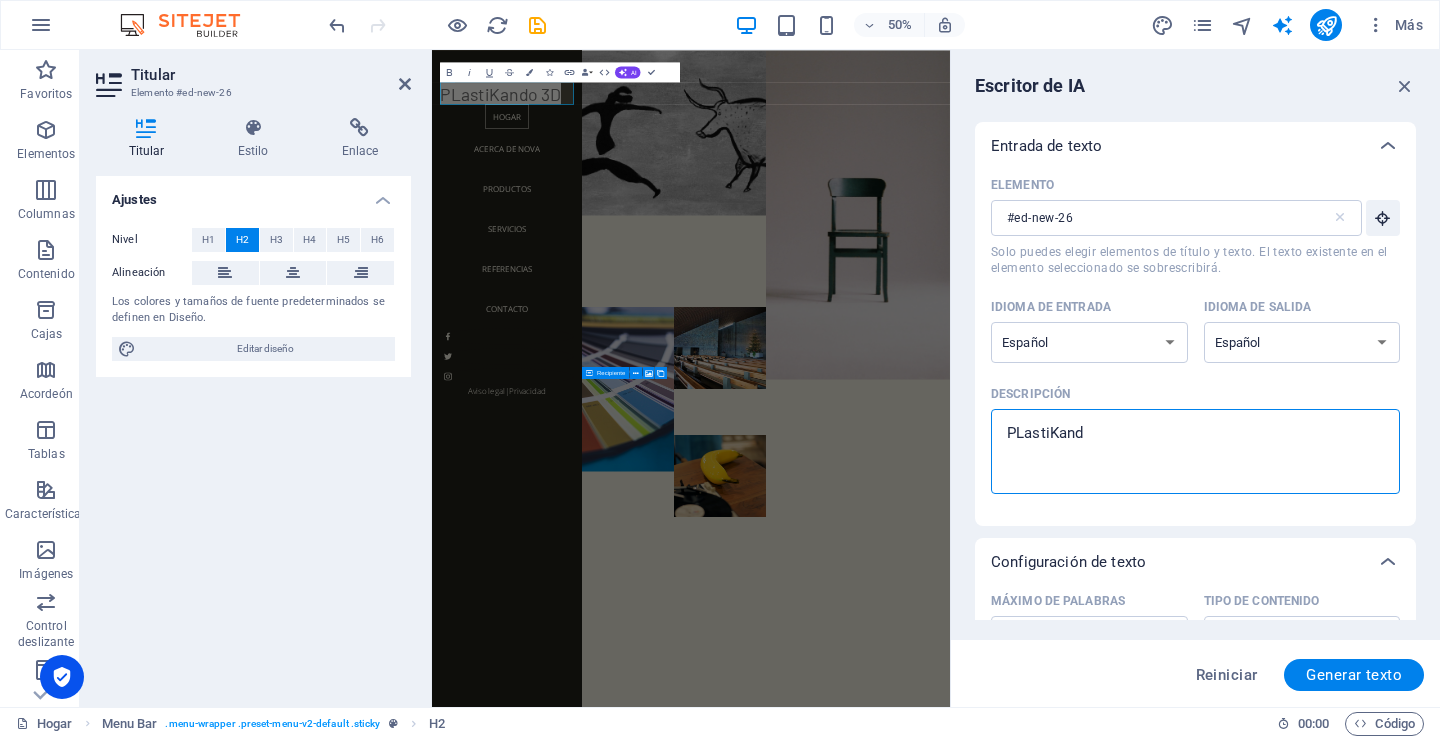 type on "PLastiKando" 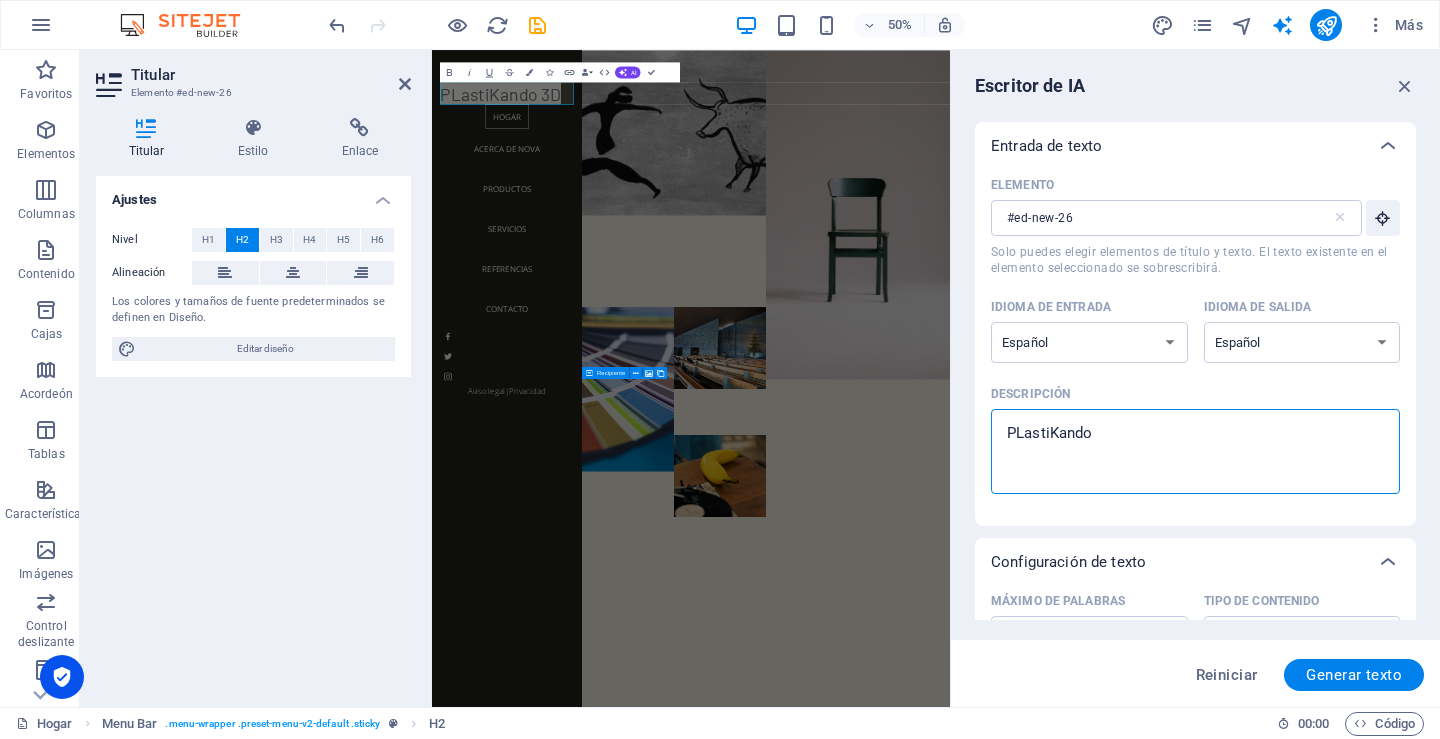 type on "PLastiKando" 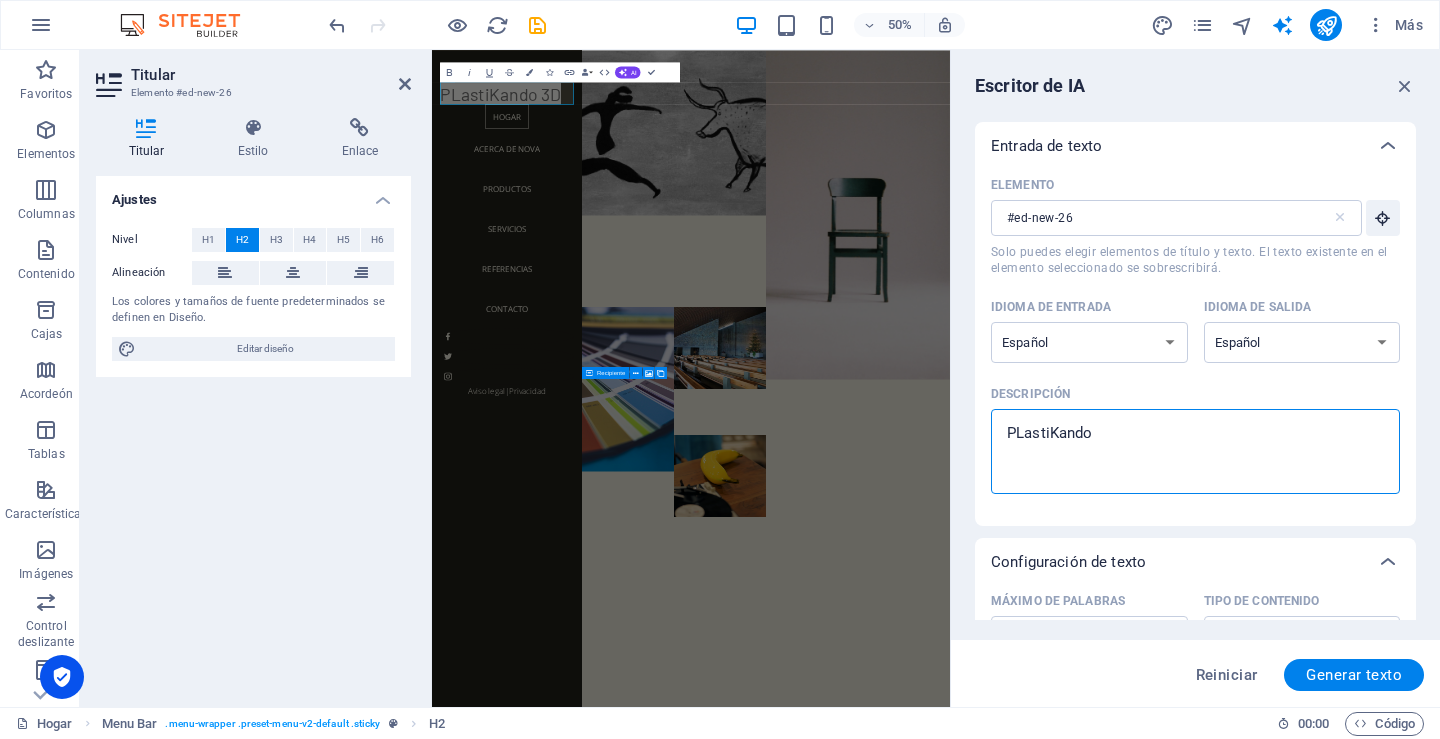 type on "PLastiKando
3" 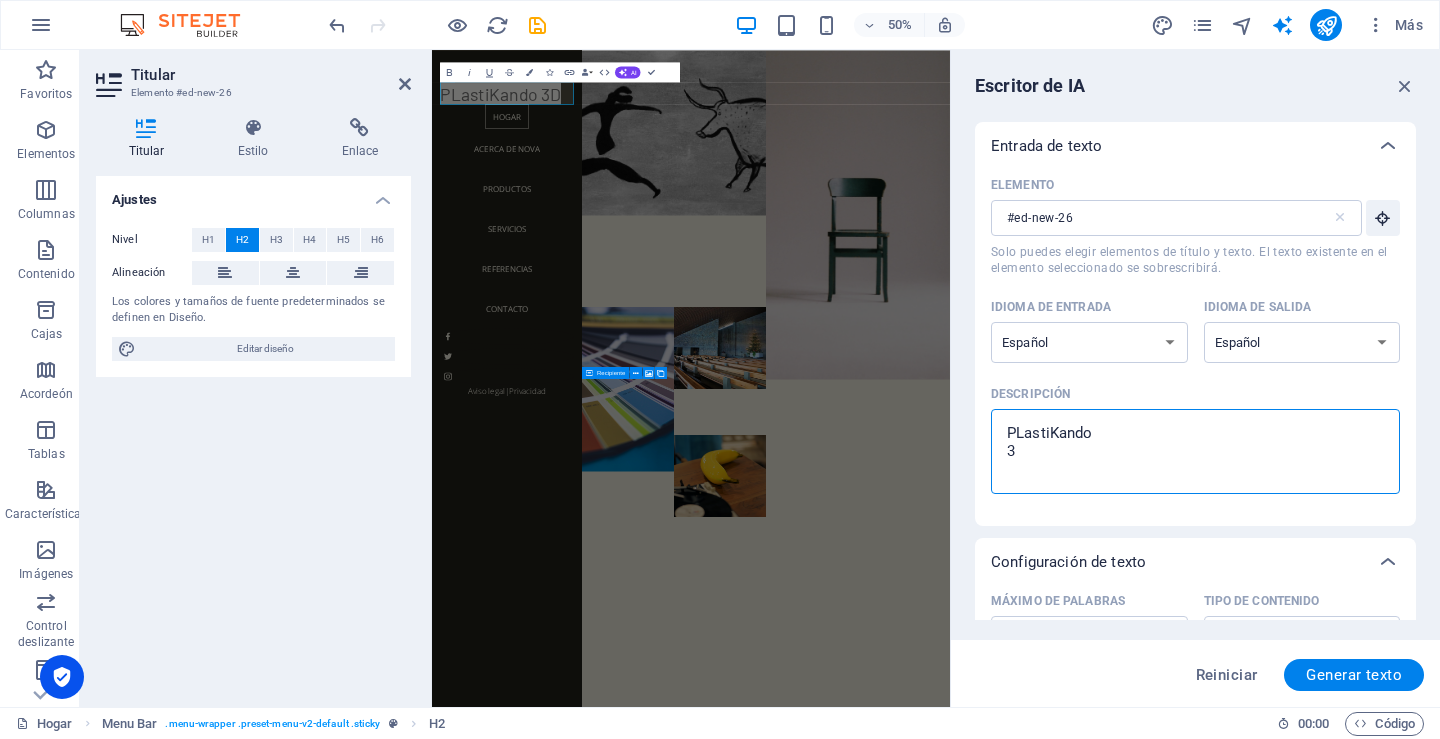 type on "PLastiKando
3D" 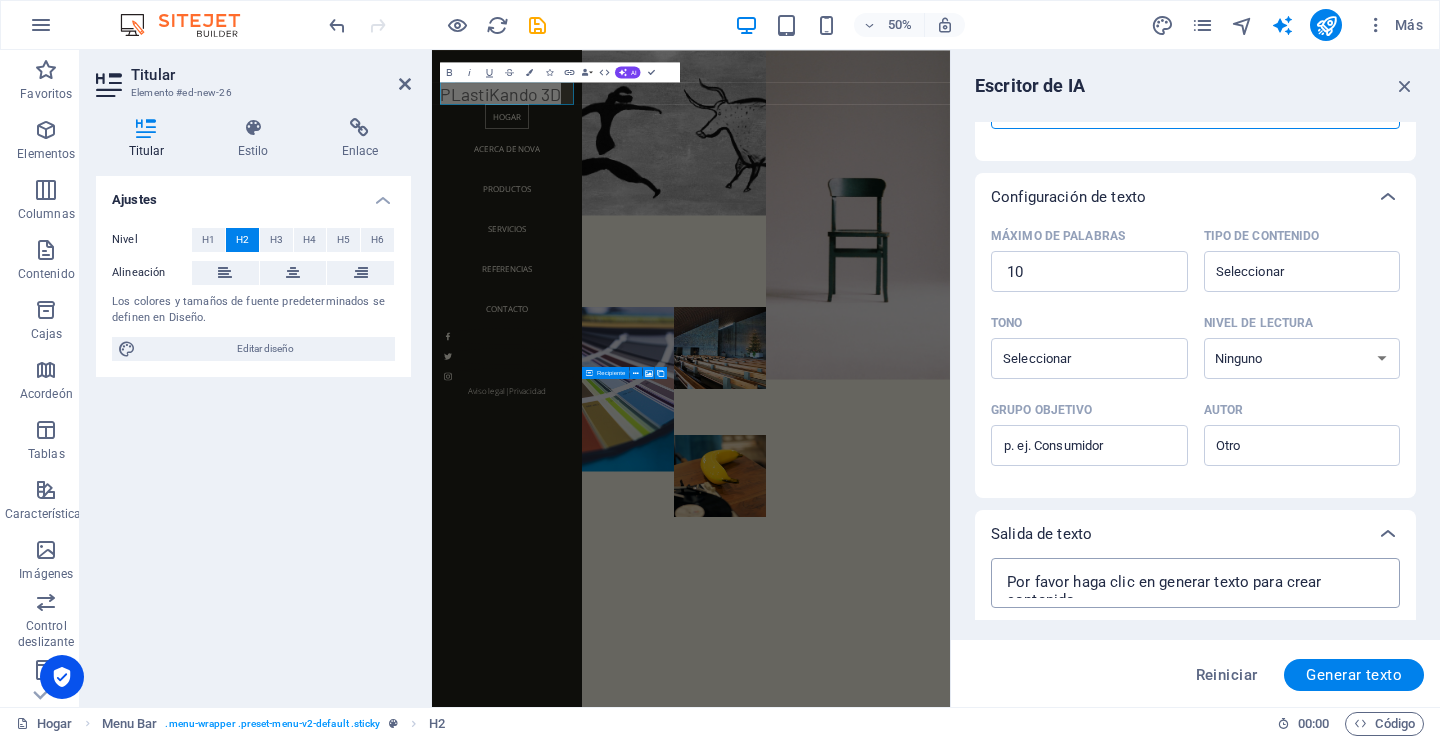 scroll, scrollTop: 417, scrollLeft: 0, axis: vertical 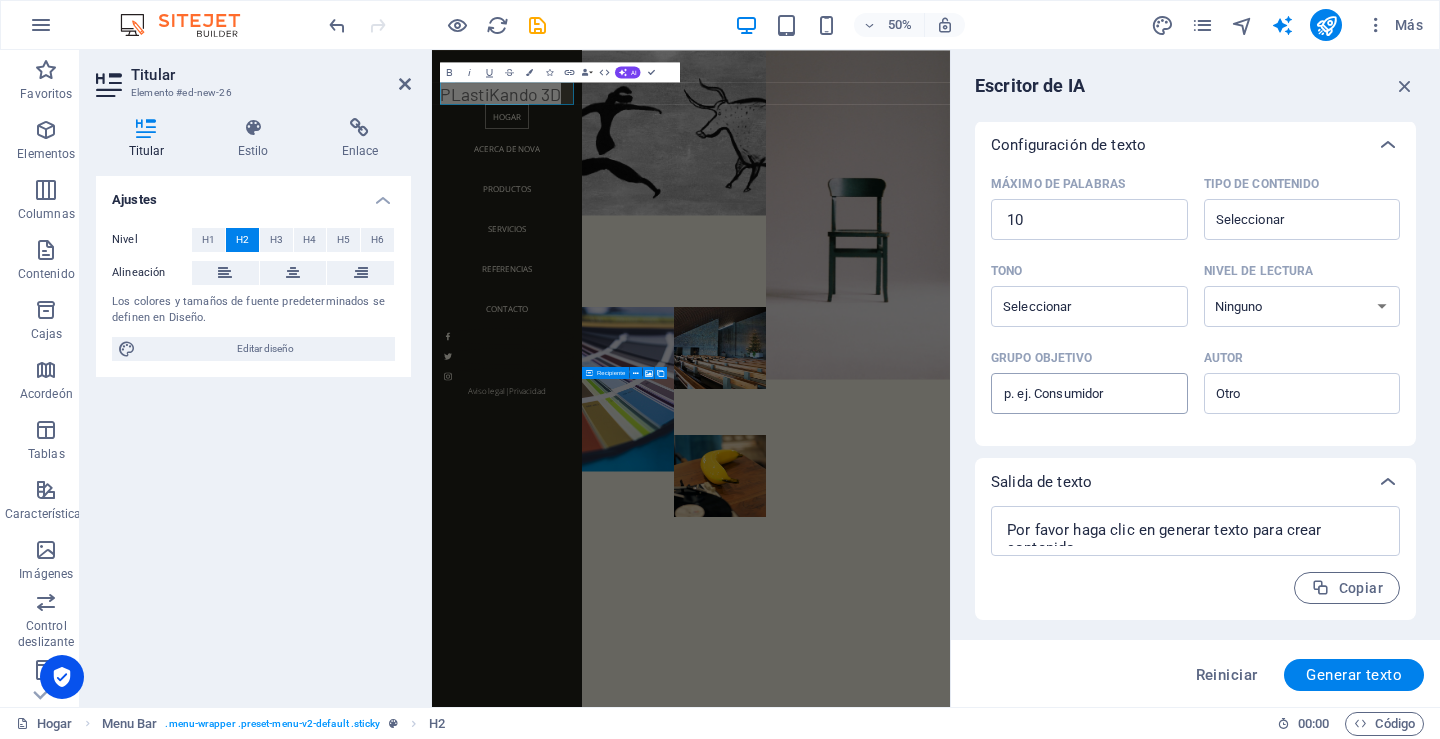 type on "PLastiKando
3D" 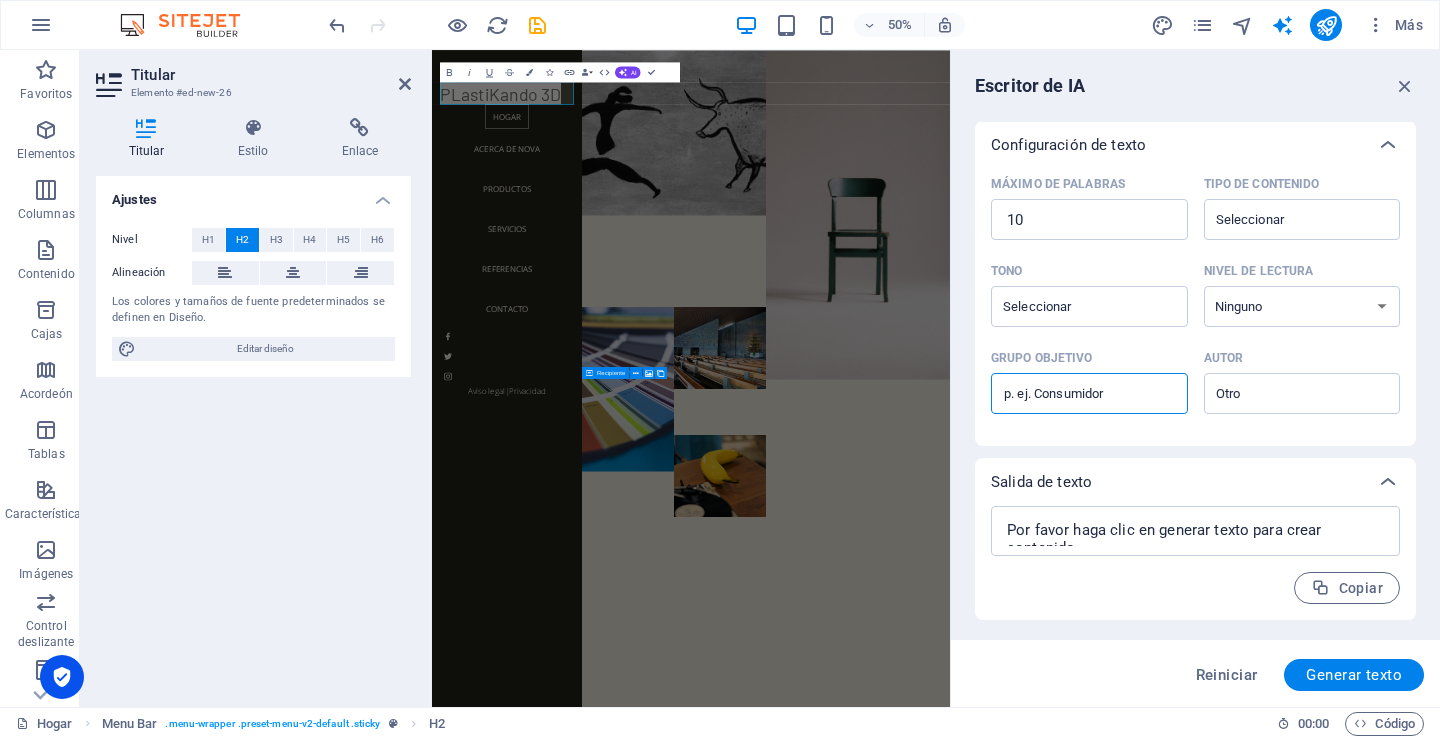 click on "Grupo objetivo ​" at bounding box center (1089, 394) 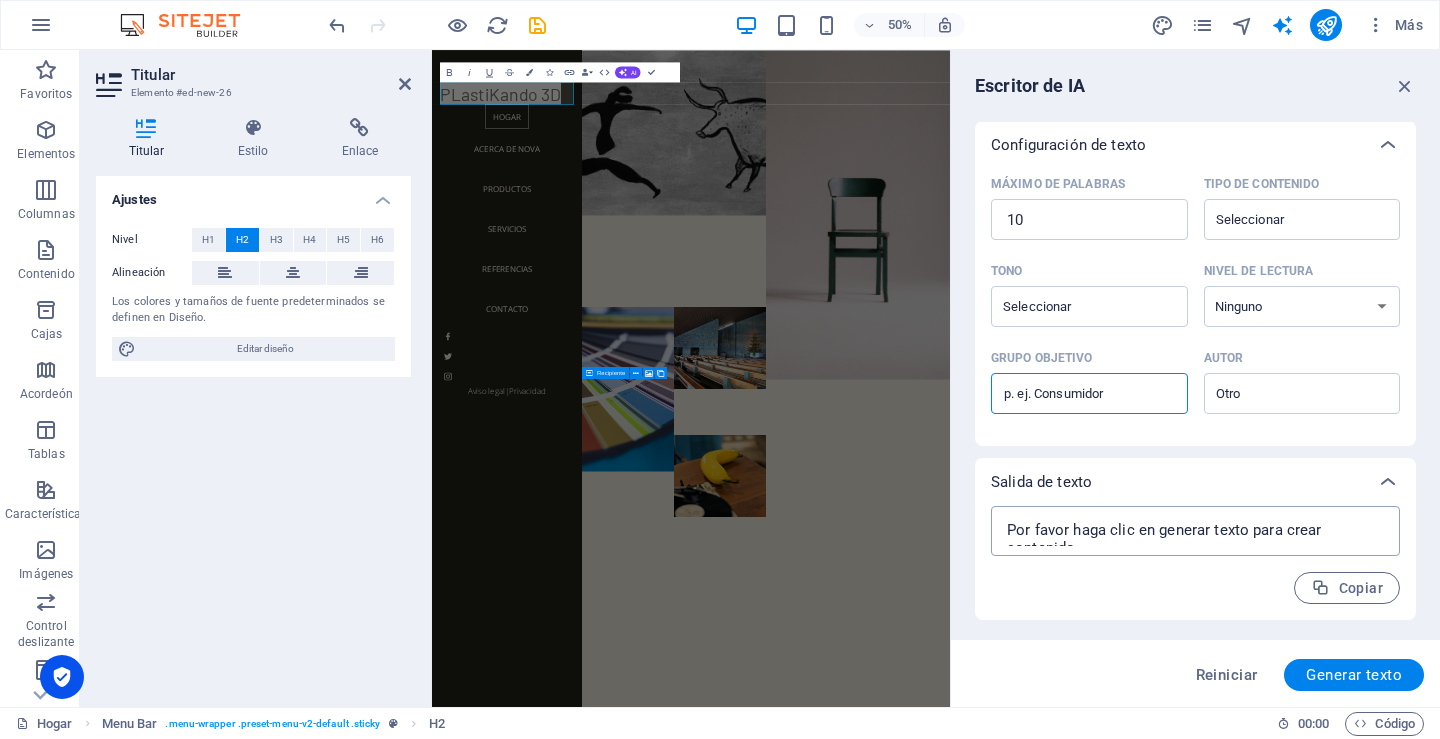 click at bounding box center [1195, 531] 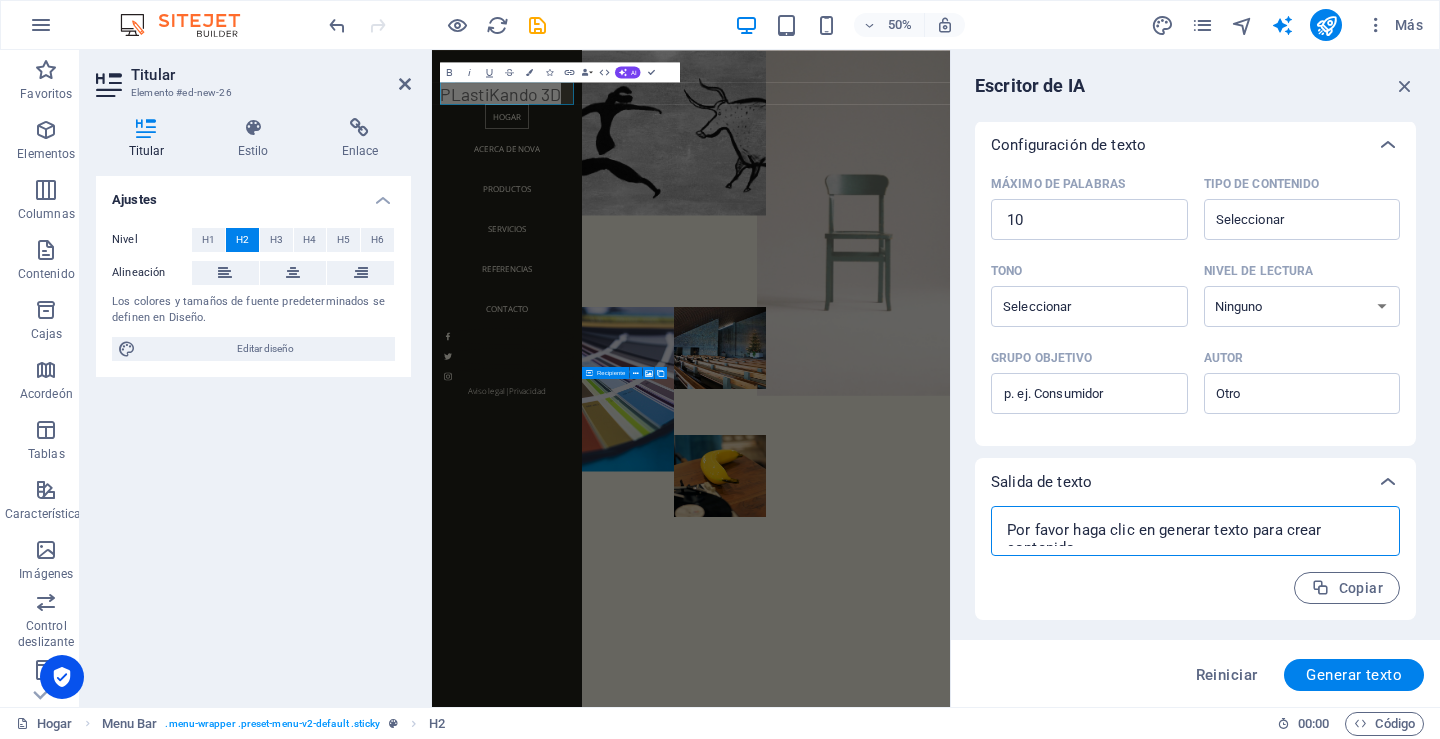 drag, startPoint x: 1781, startPoint y: 588, endPoint x: 1383, endPoint y: 545, distance: 400.31613 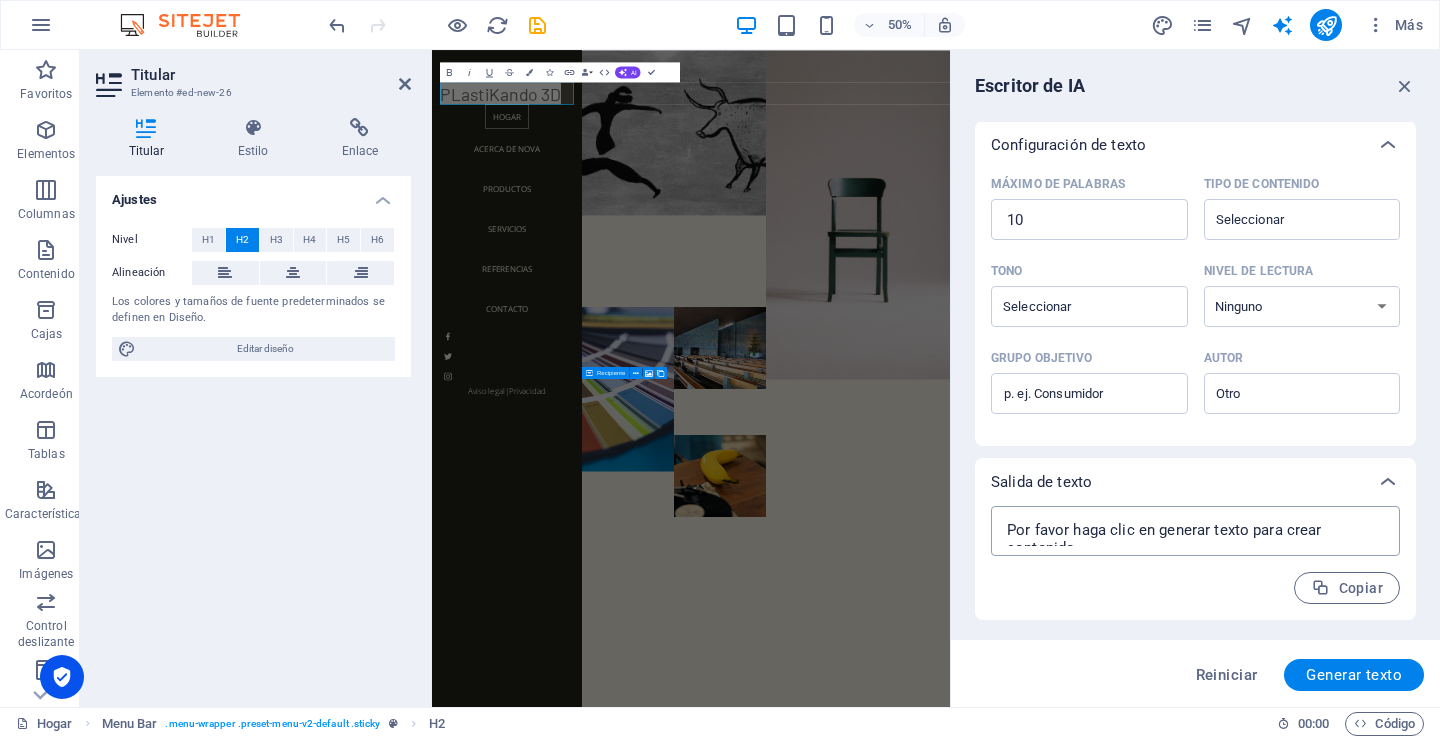 type on "x" 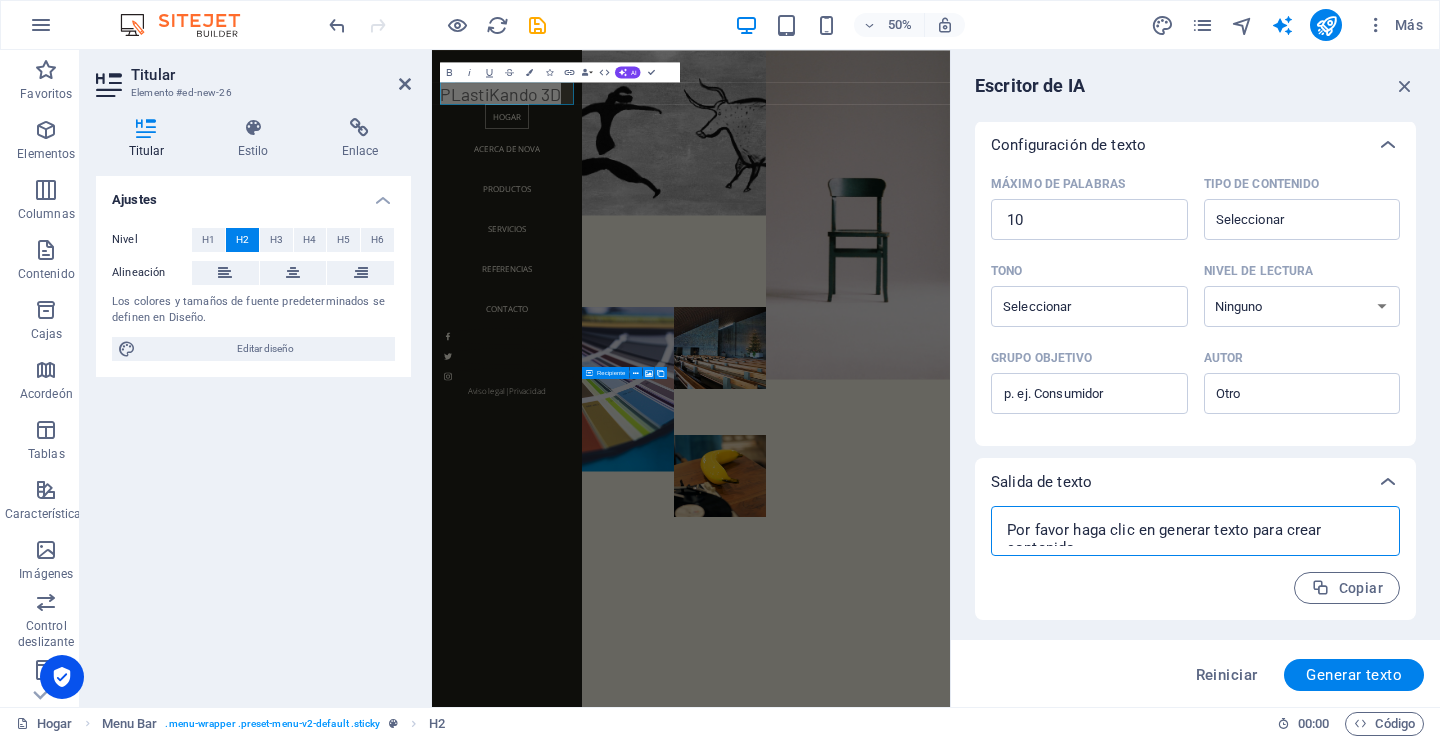 click at bounding box center (1195, 531) 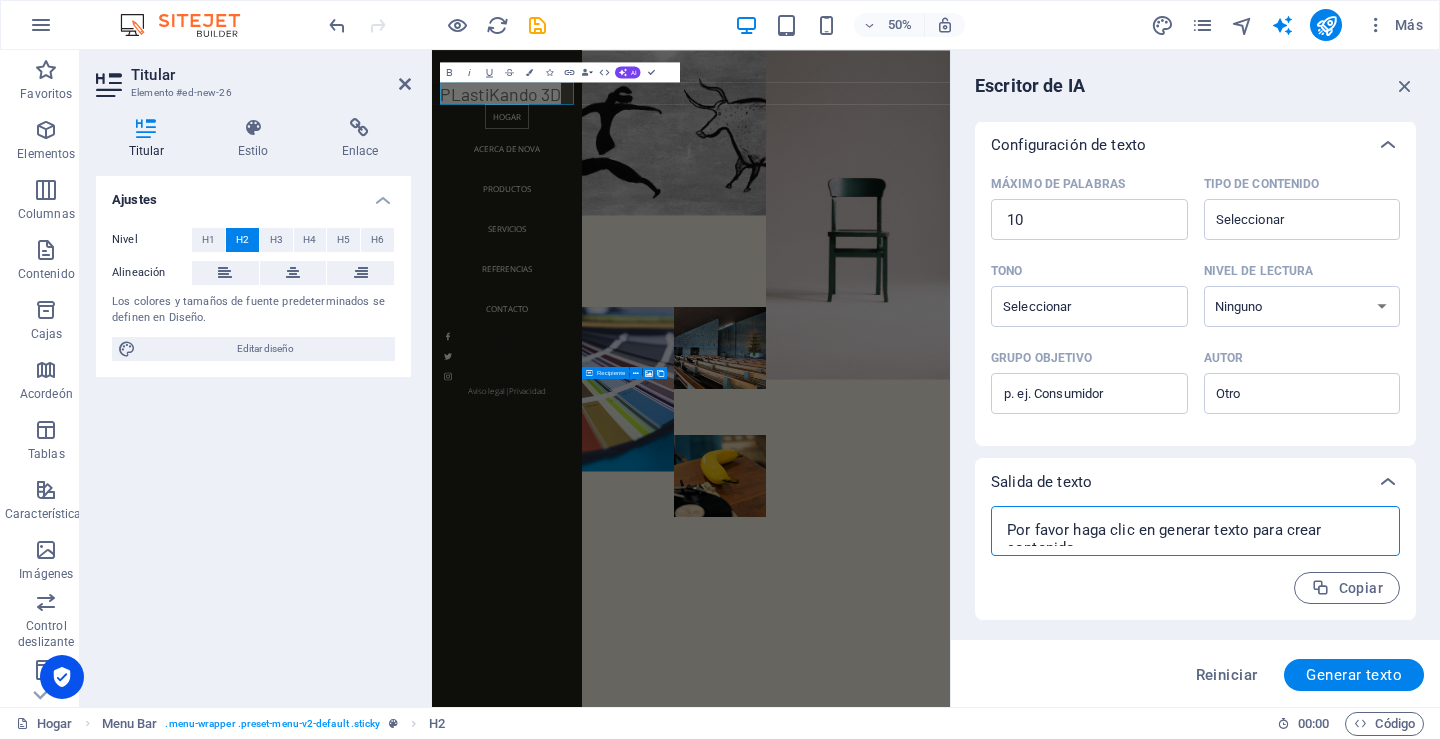 click at bounding box center (1195, 531) 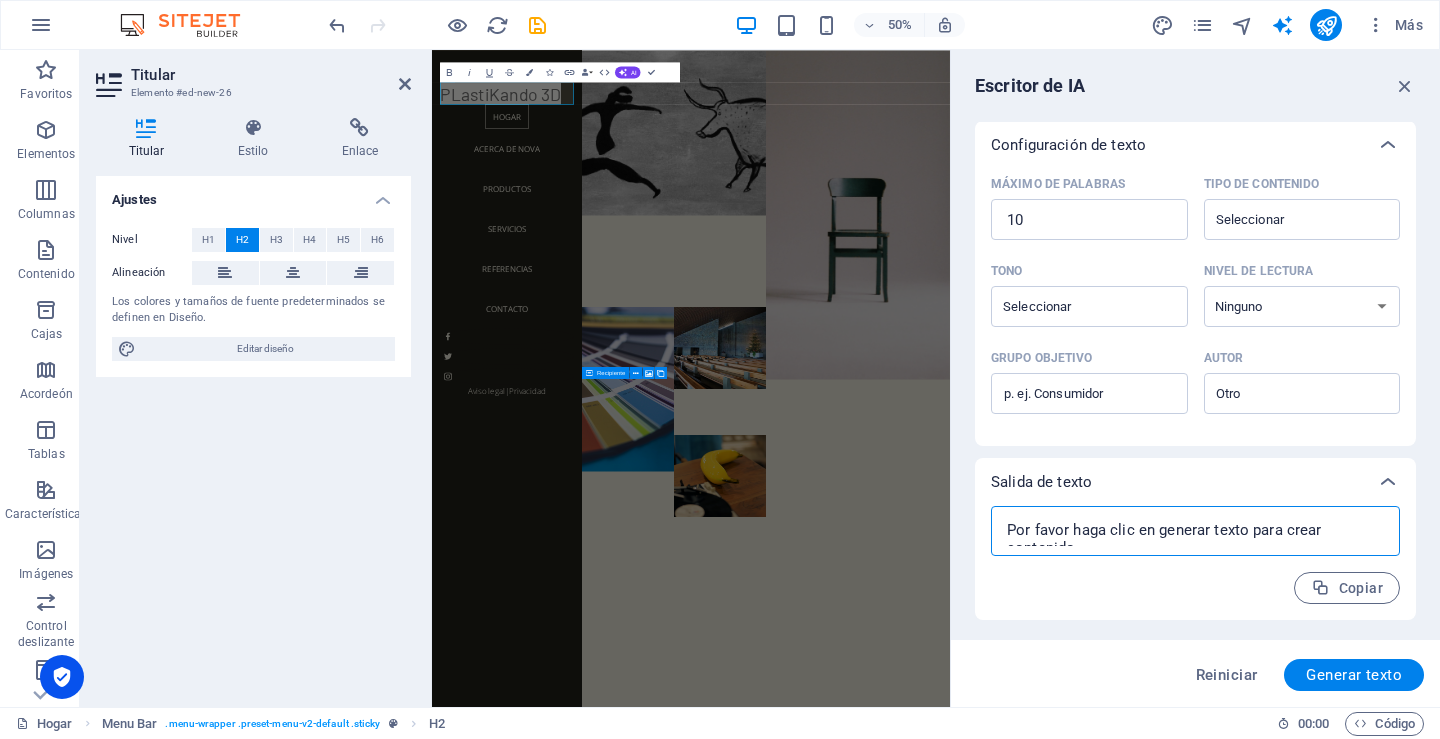 type 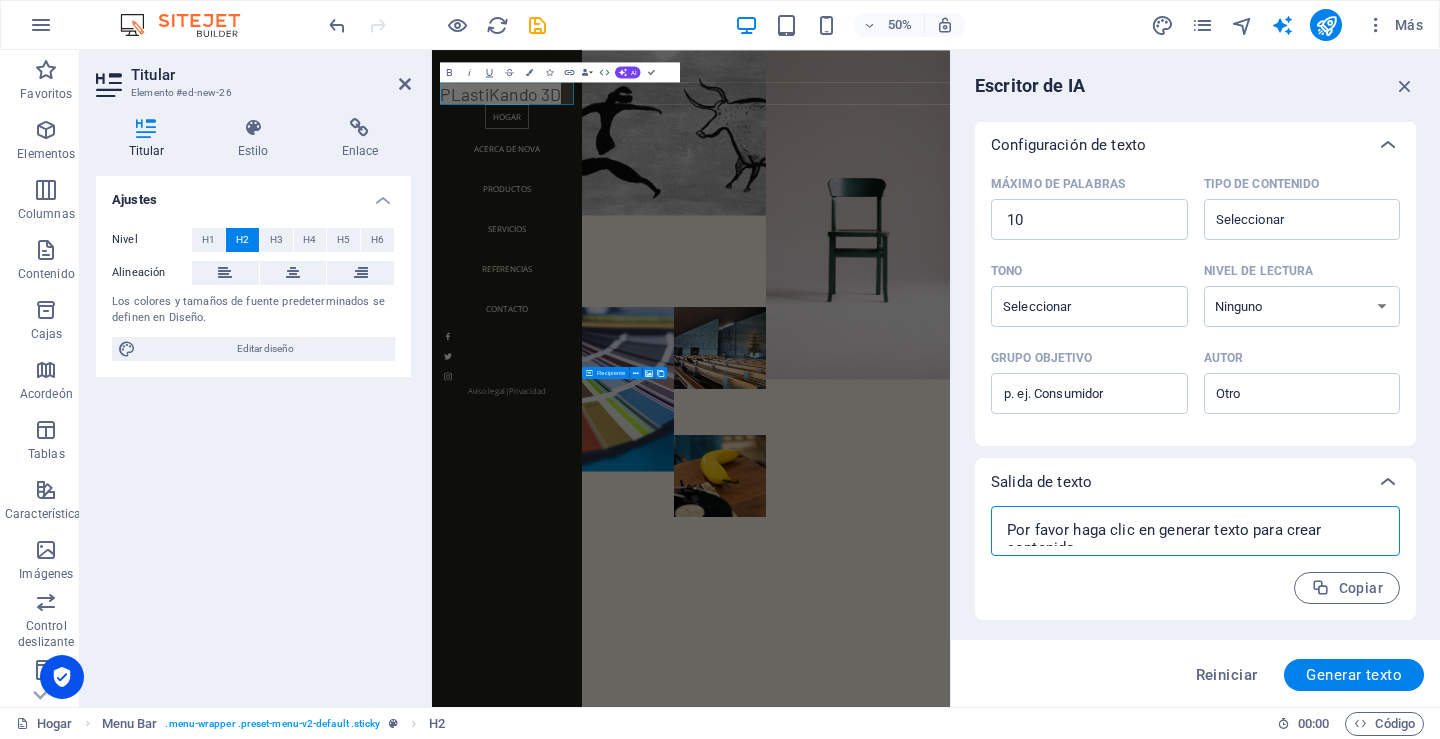 click at bounding box center (1195, 531) 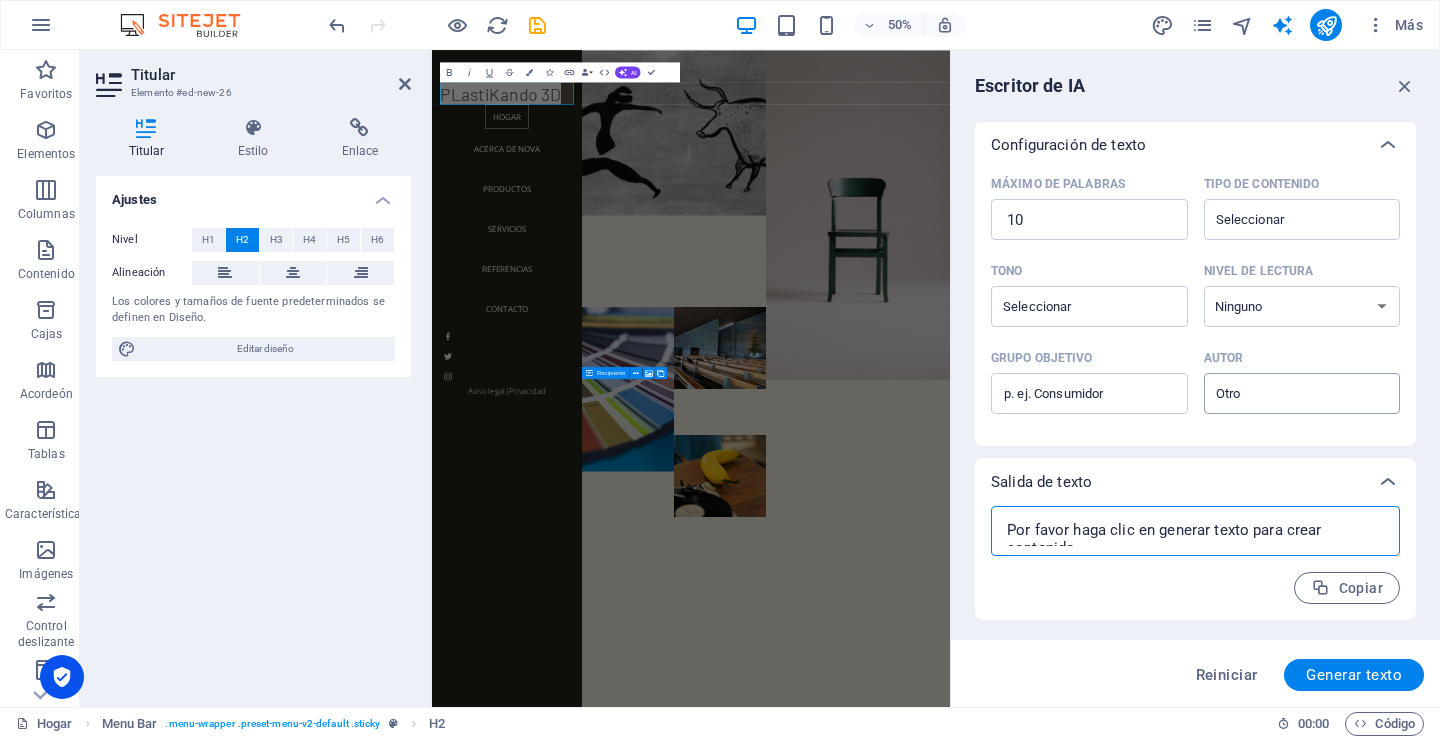 click on "​" at bounding box center (1302, 393) 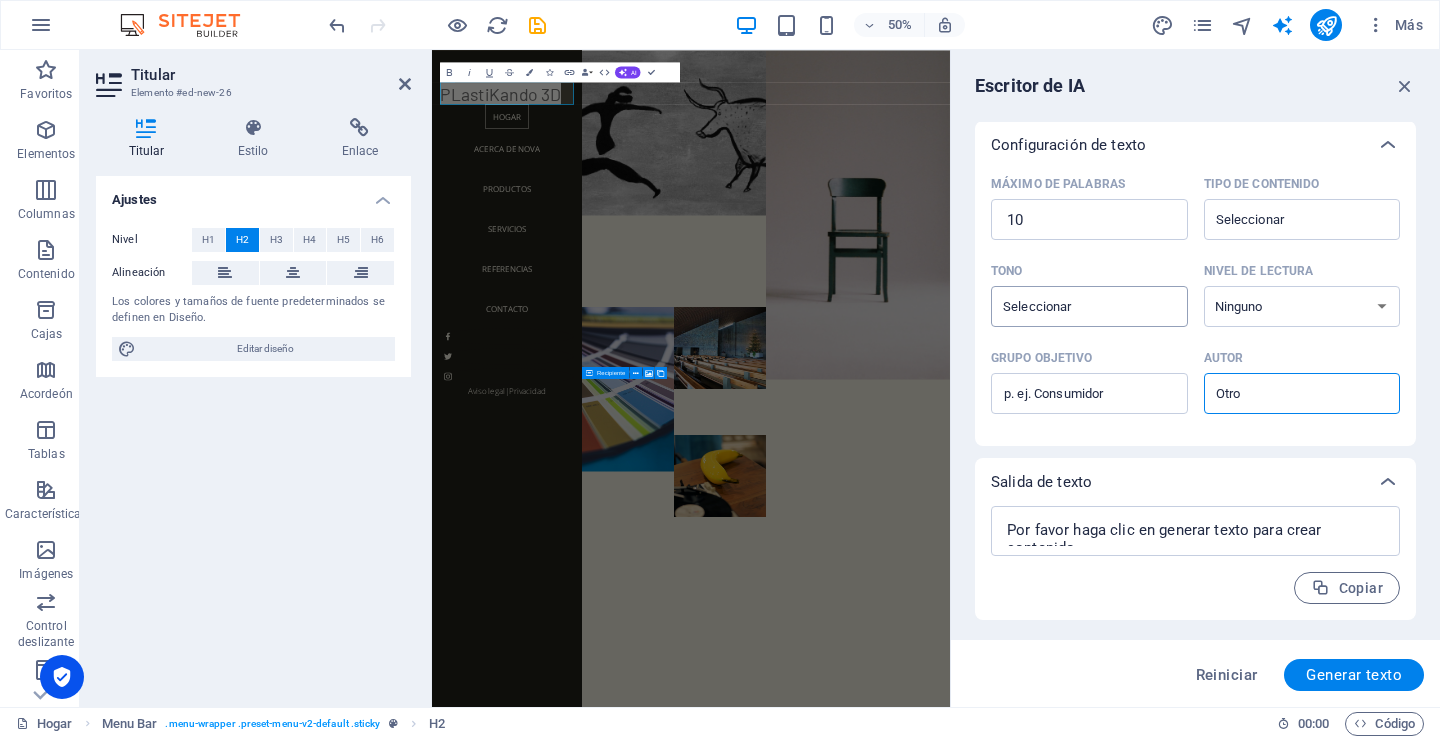 click on "Tono ​" at bounding box center [1073, 306] 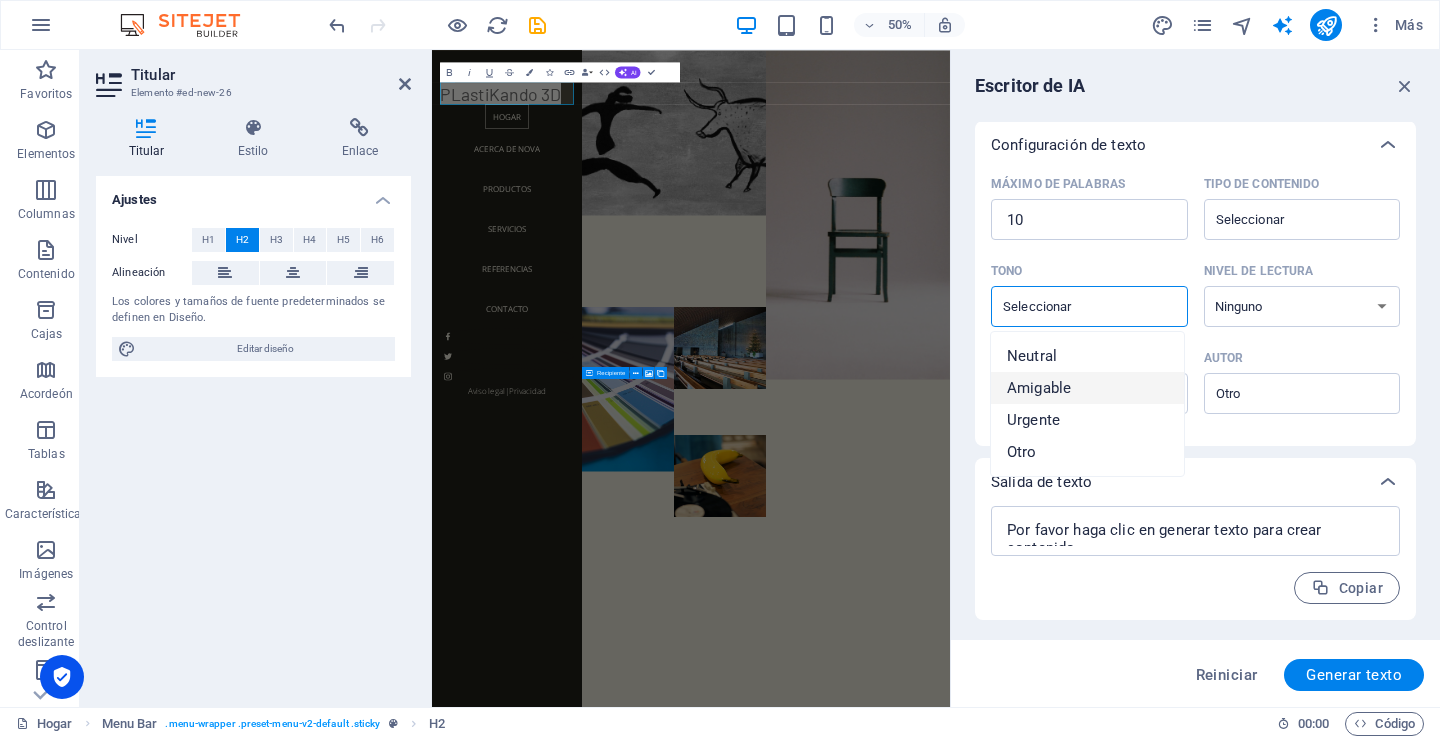 click on "Amigable" at bounding box center (1039, 388) 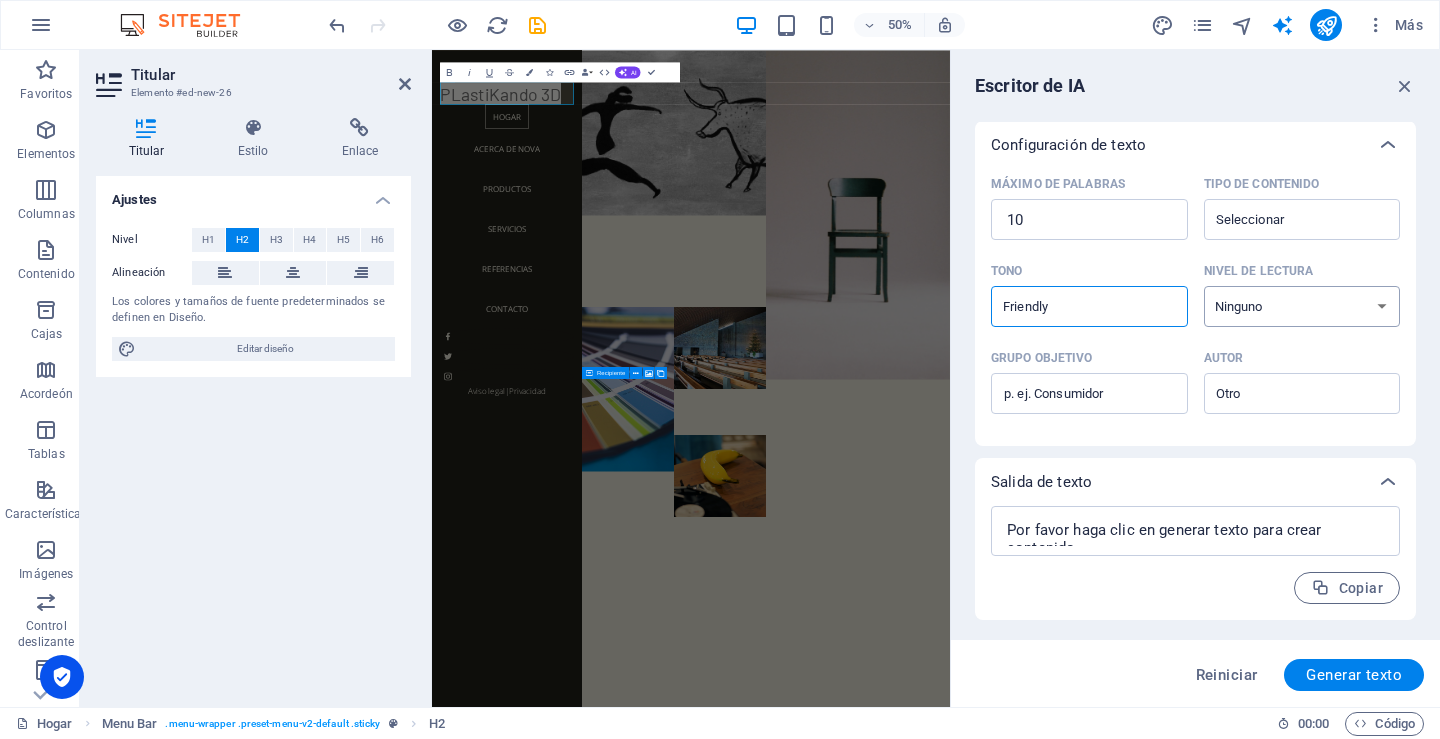 click on "Ninguno Académico Adulto Adolescente Niño" at bounding box center [1302, 306] 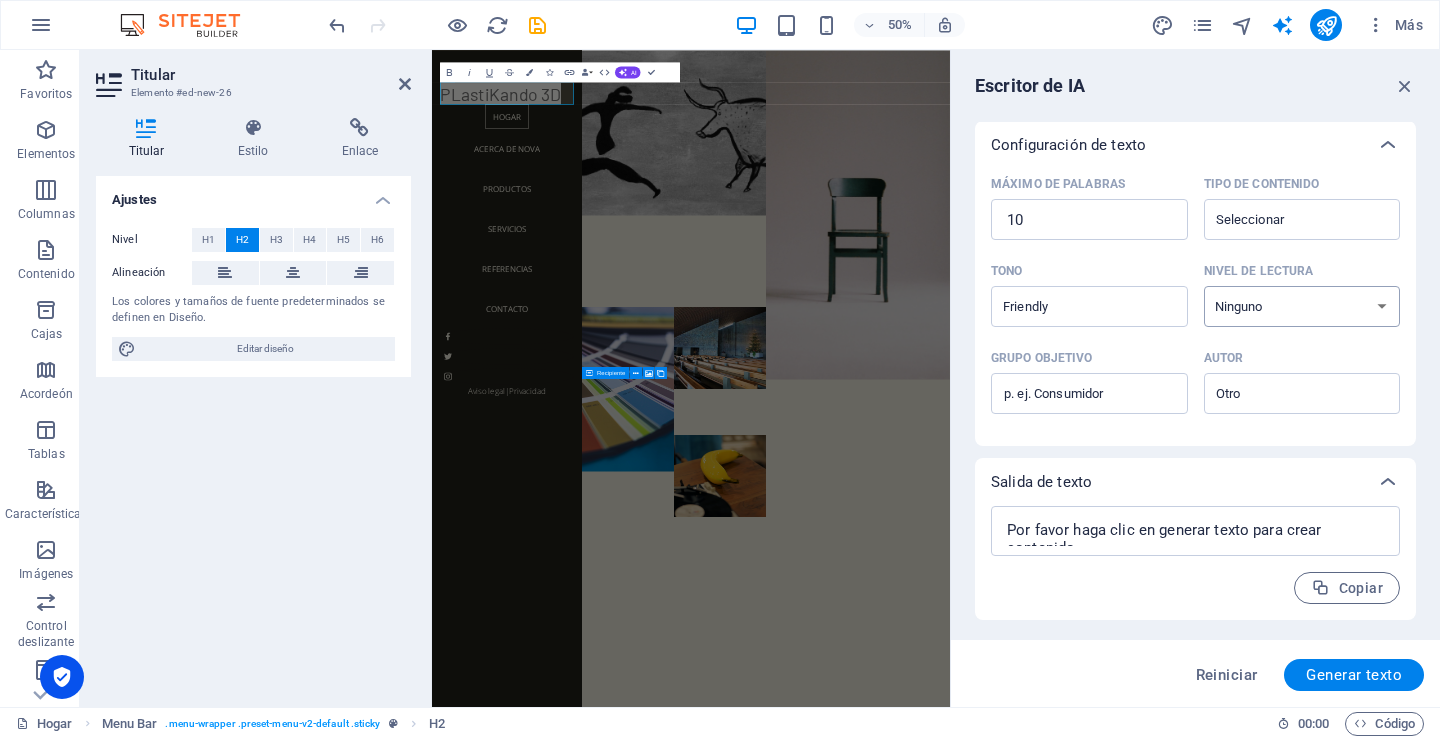 click on "Ninguno Académico Adulto Adolescente Niño" at bounding box center (1302, 306) 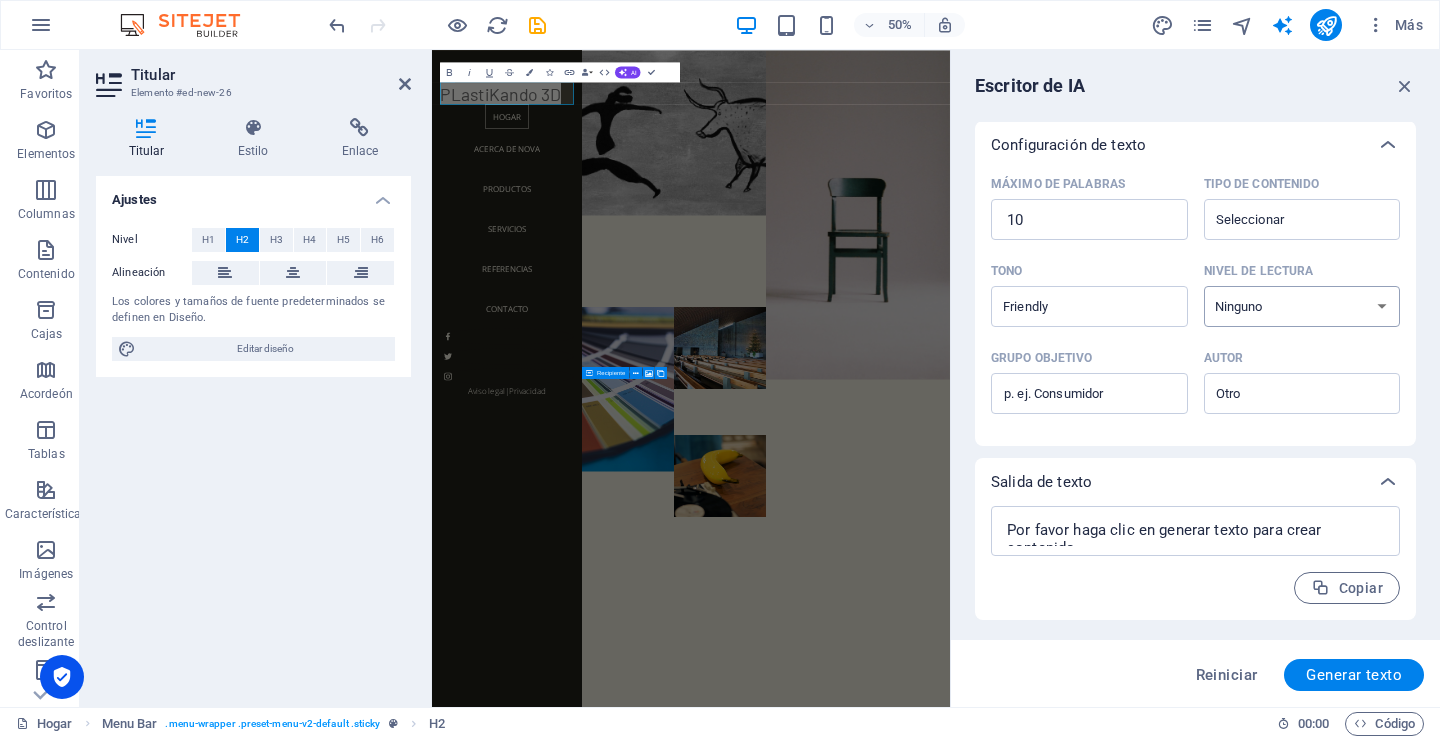 select on "Teen" 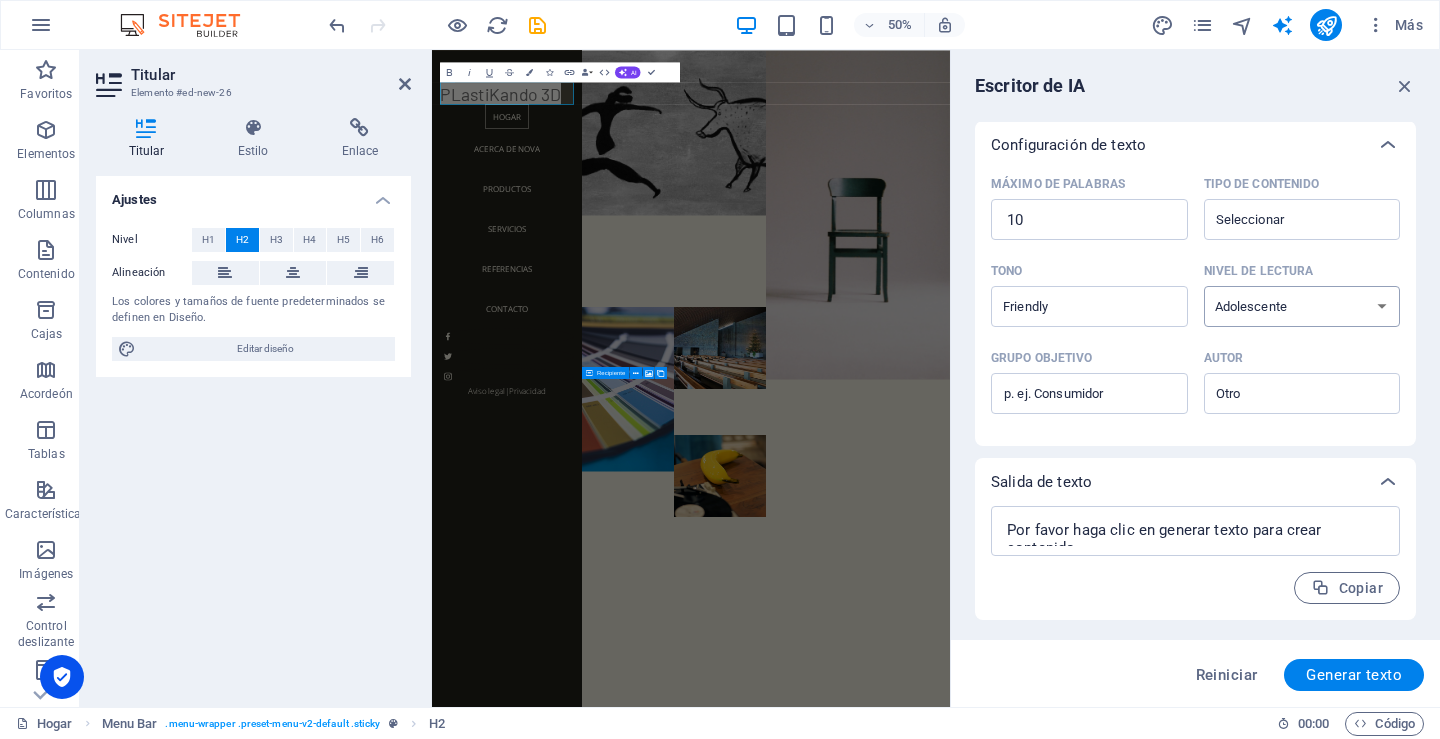 click on "Ninguno Académico Adulto Adolescente Niño" at bounding box center [1302, 306] 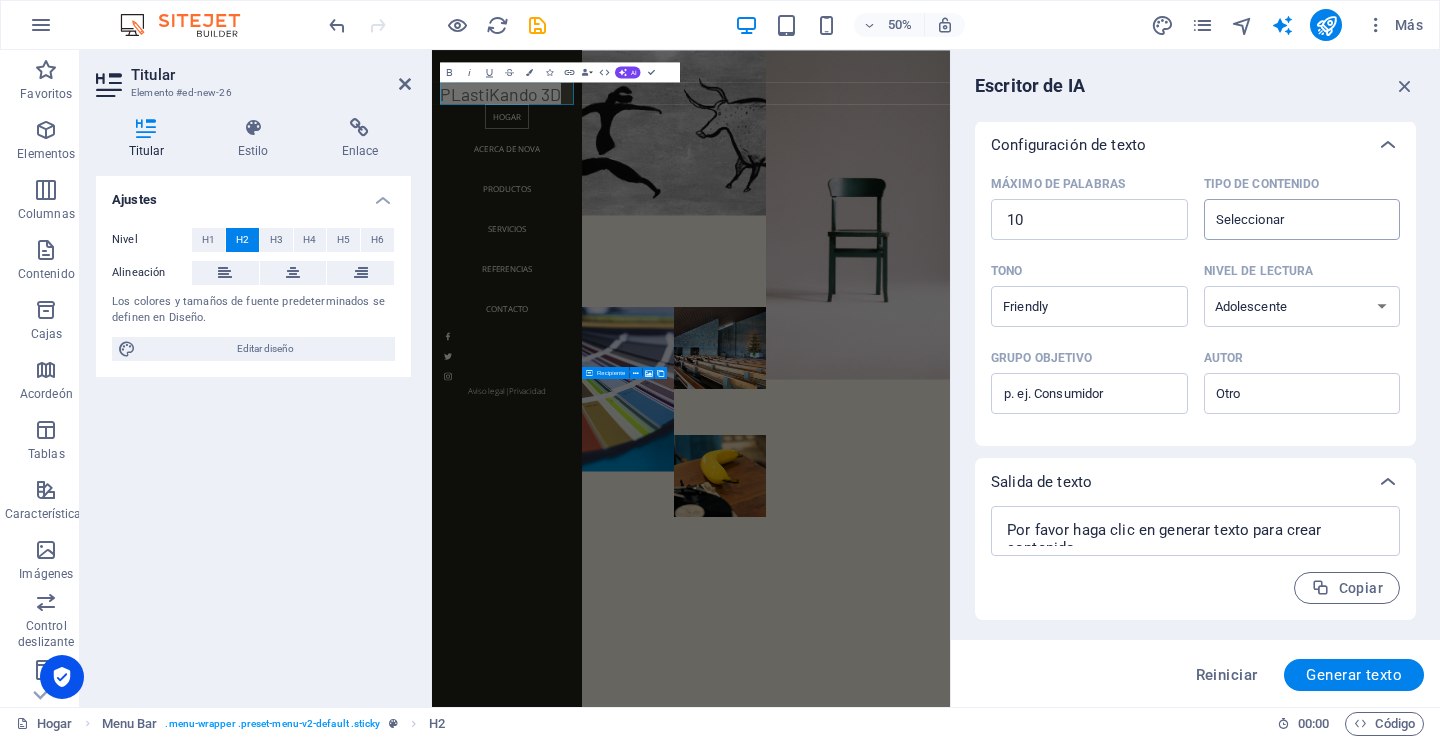 click on "​" at bounding box center [1302, 219] 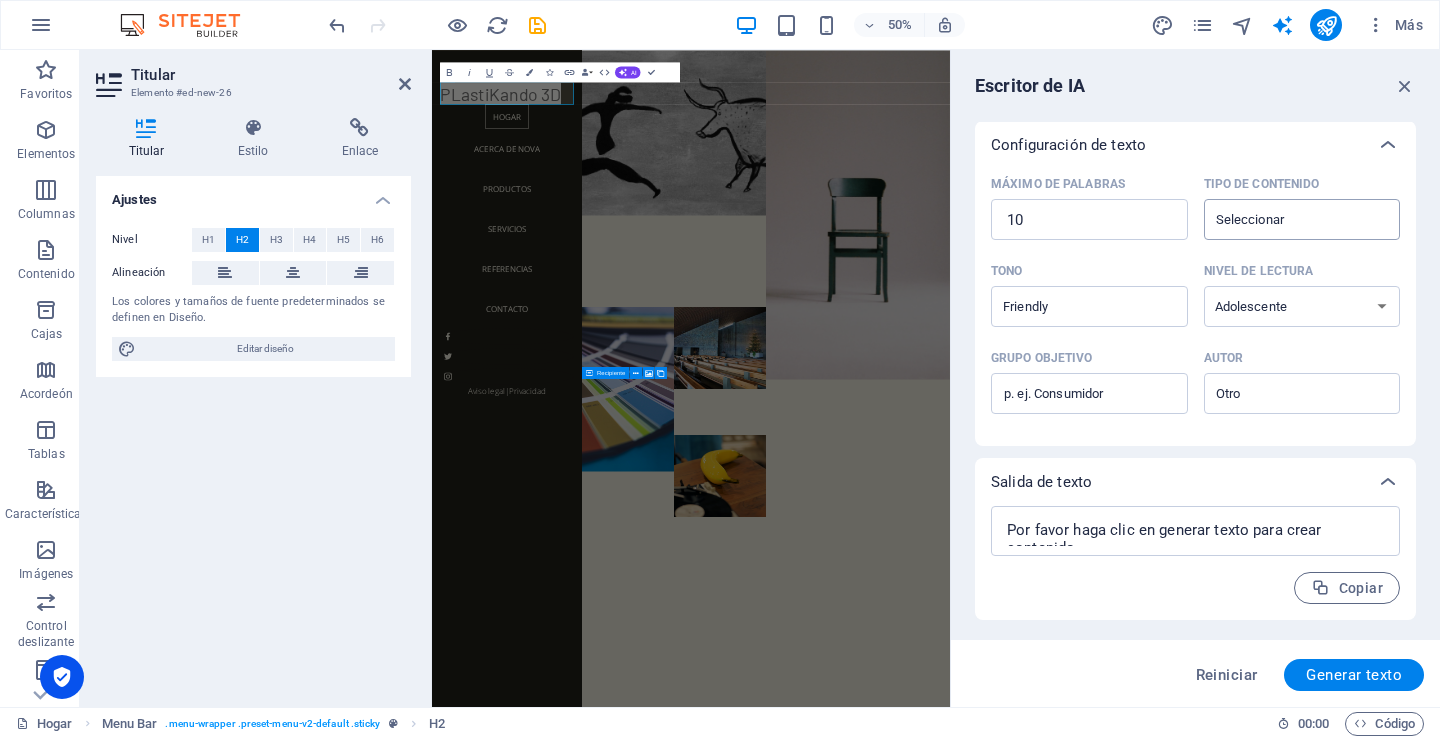 click on "Tipo de contenido ​" at bounding box center [1286, 219] 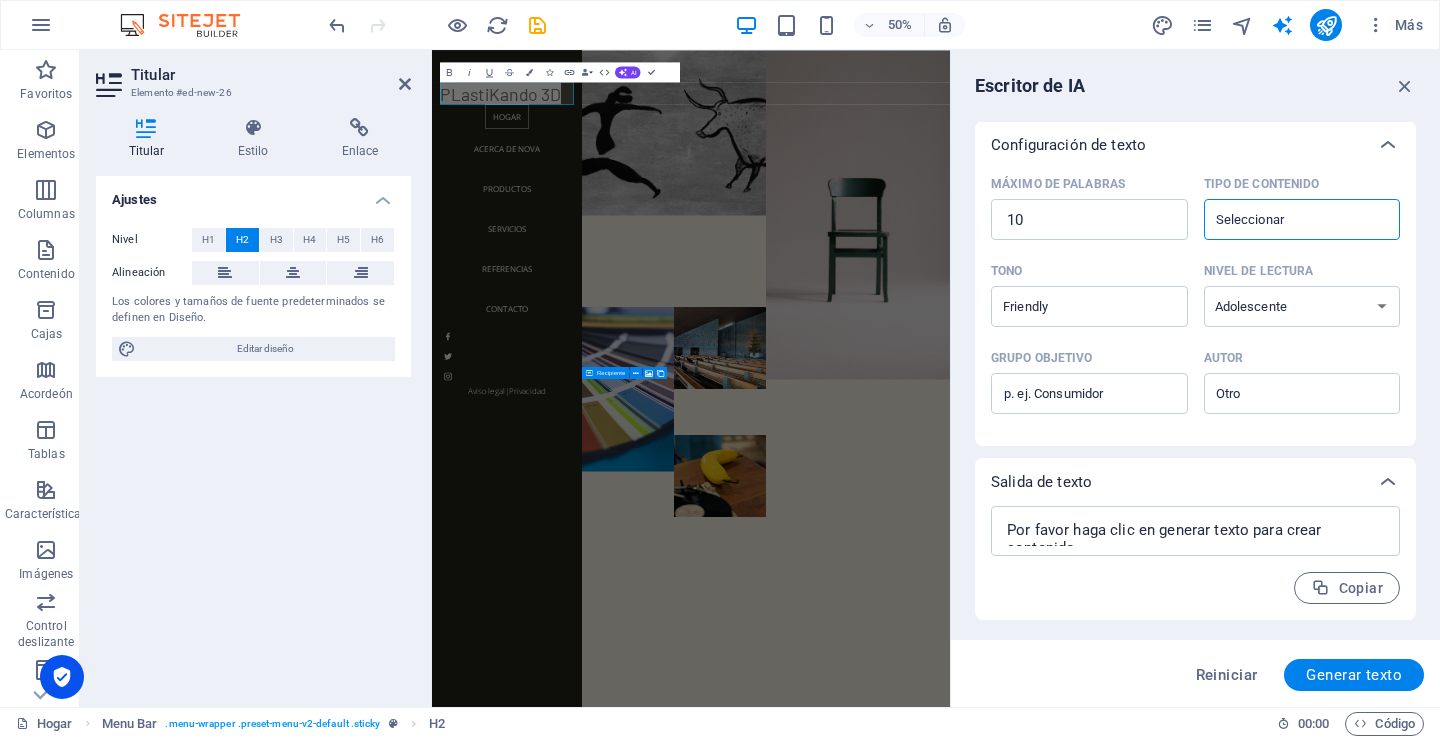 click on "Tipo de contenido ​" at bounding box center (1286, 219) 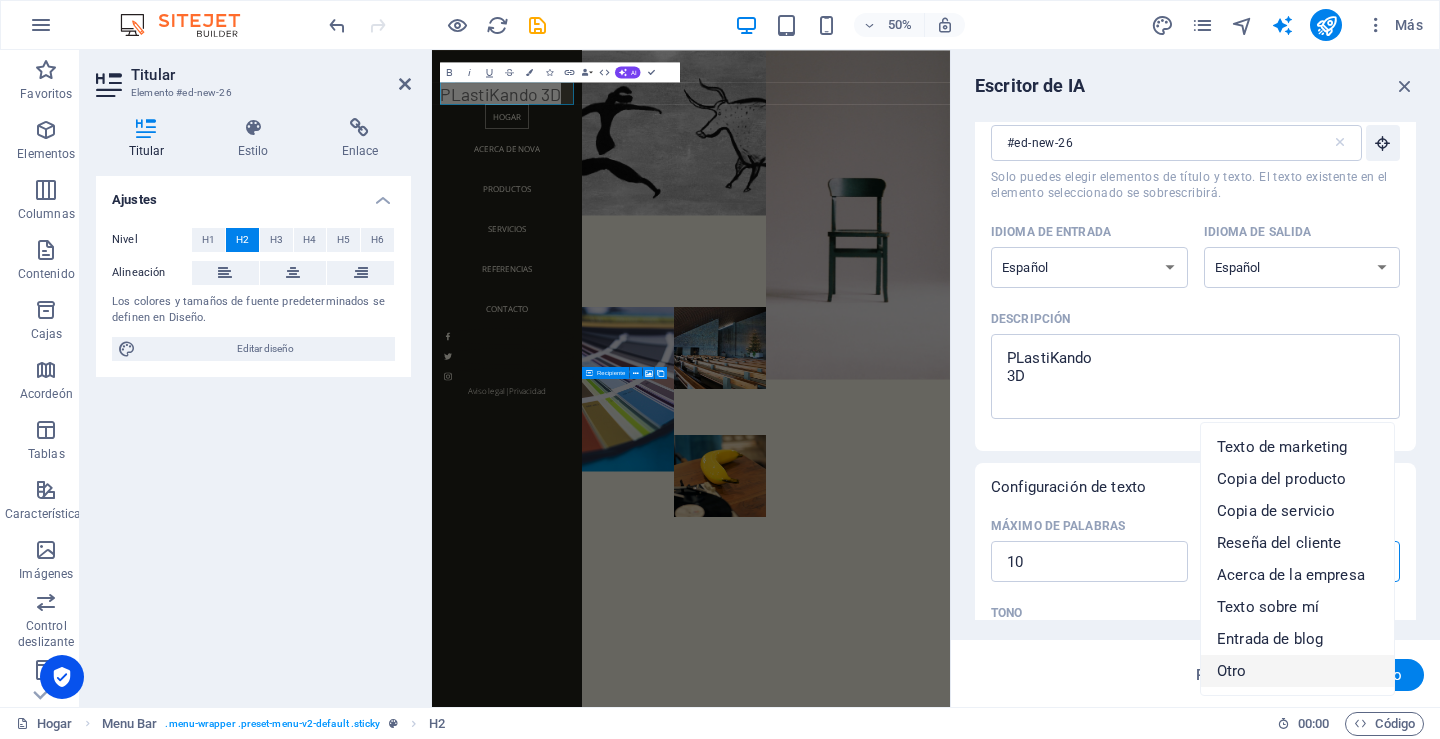 scroll, scrollTop: 17, scrollLeft: 0, axis: vertical 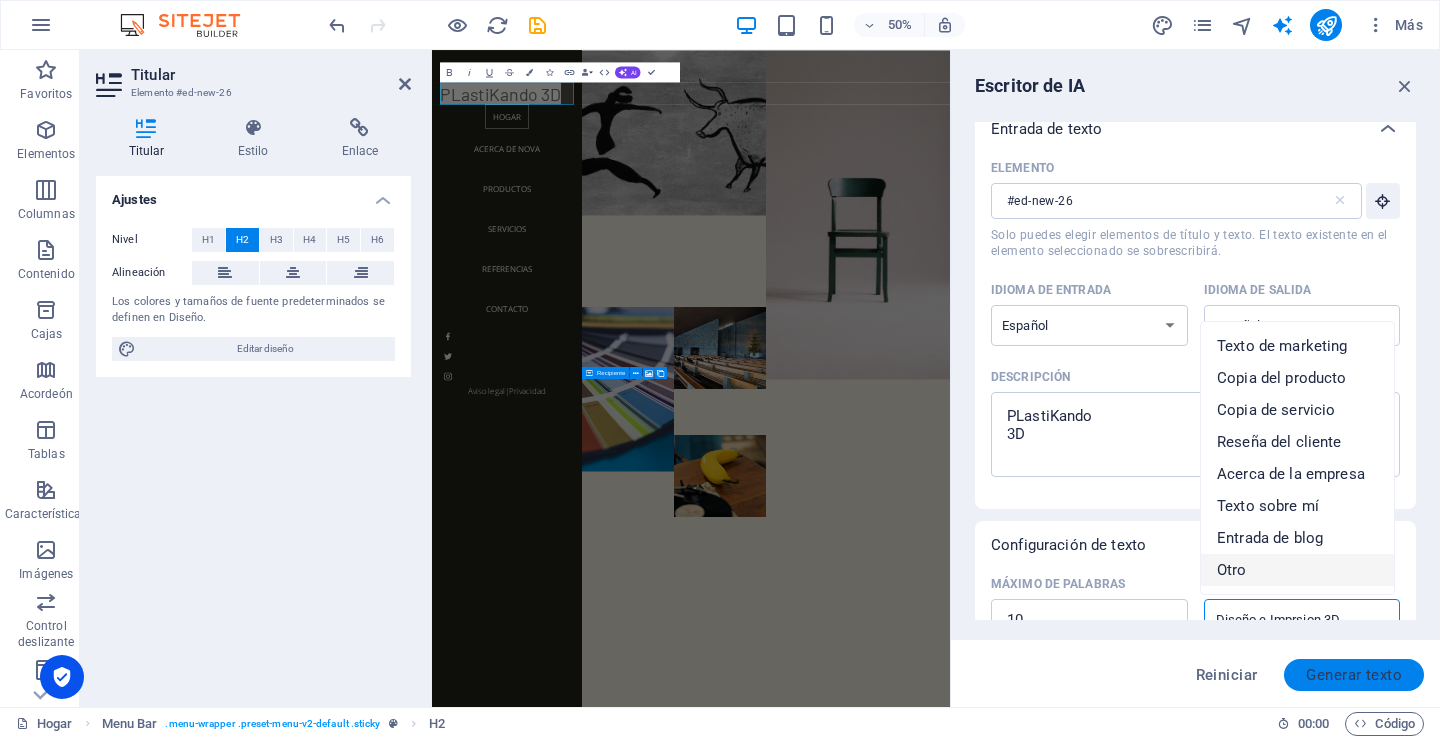 type on "Diseño e Imprsion 3D" 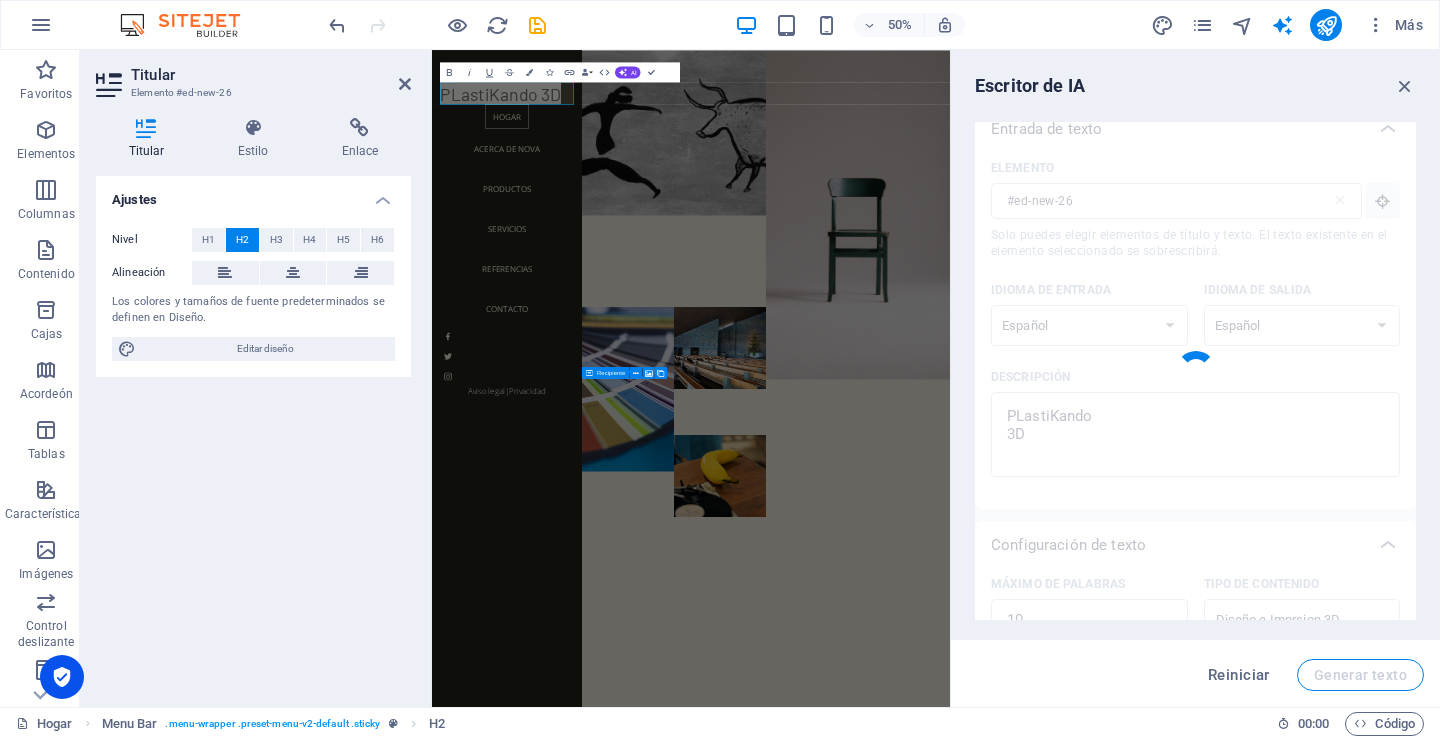 type 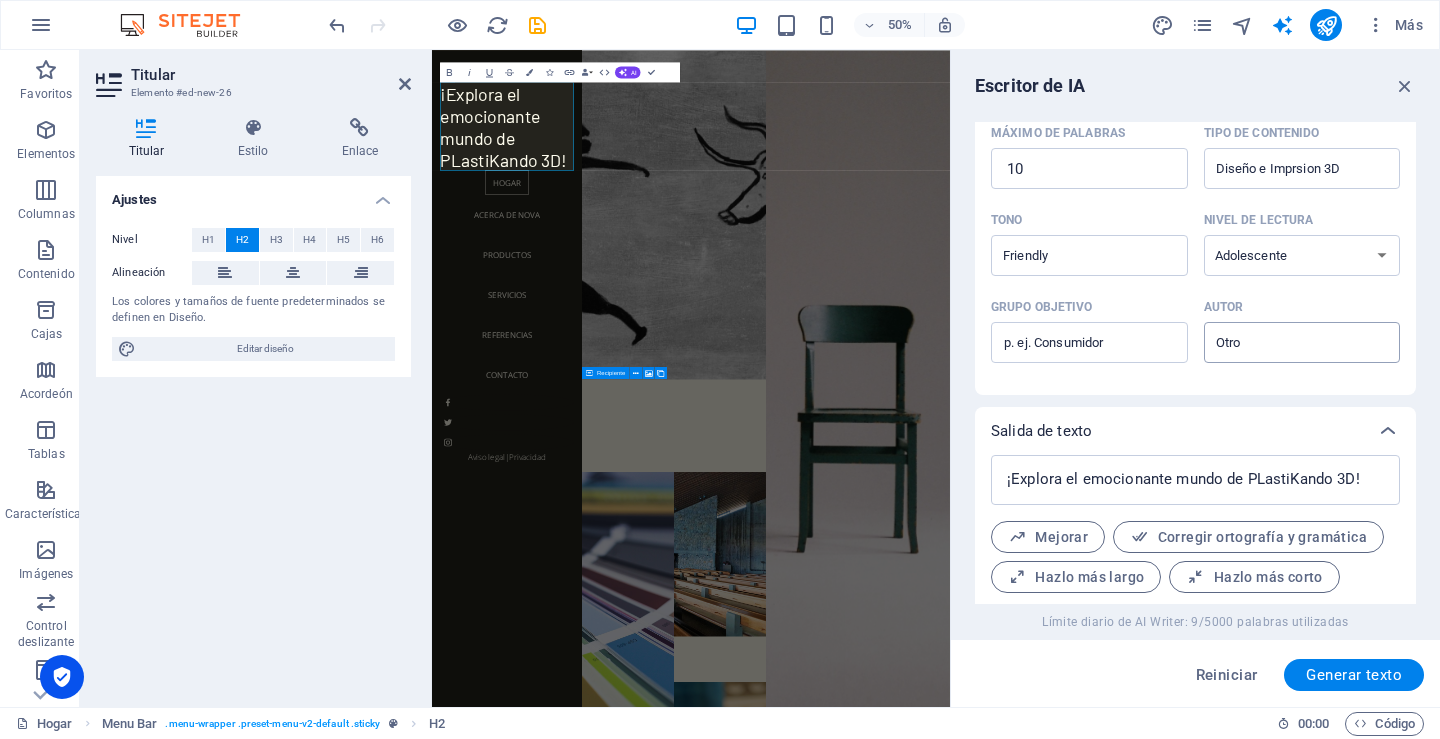 scroll, scrollTop: 521, scrollLeft: 0, axis: vertical 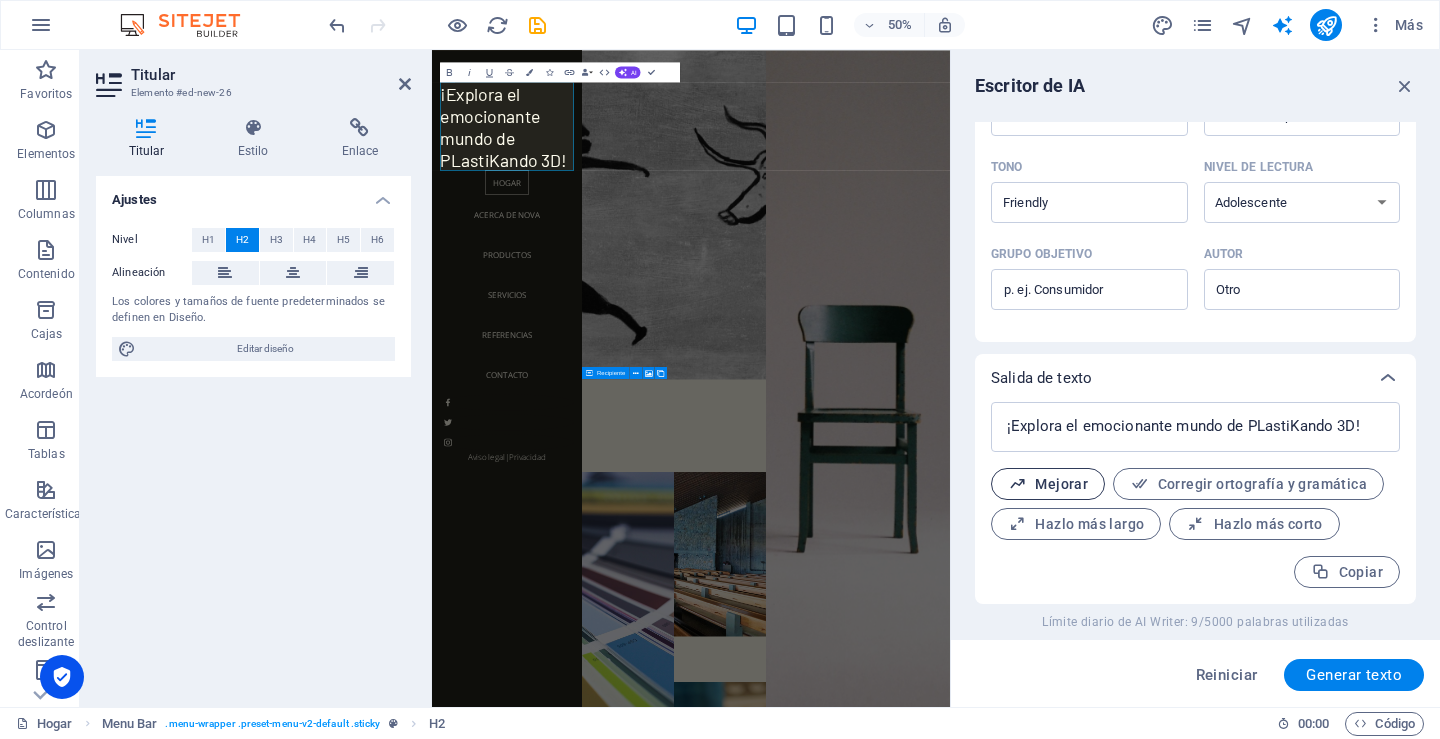 click on "Mejorar" at bounding box center [1048, 484] 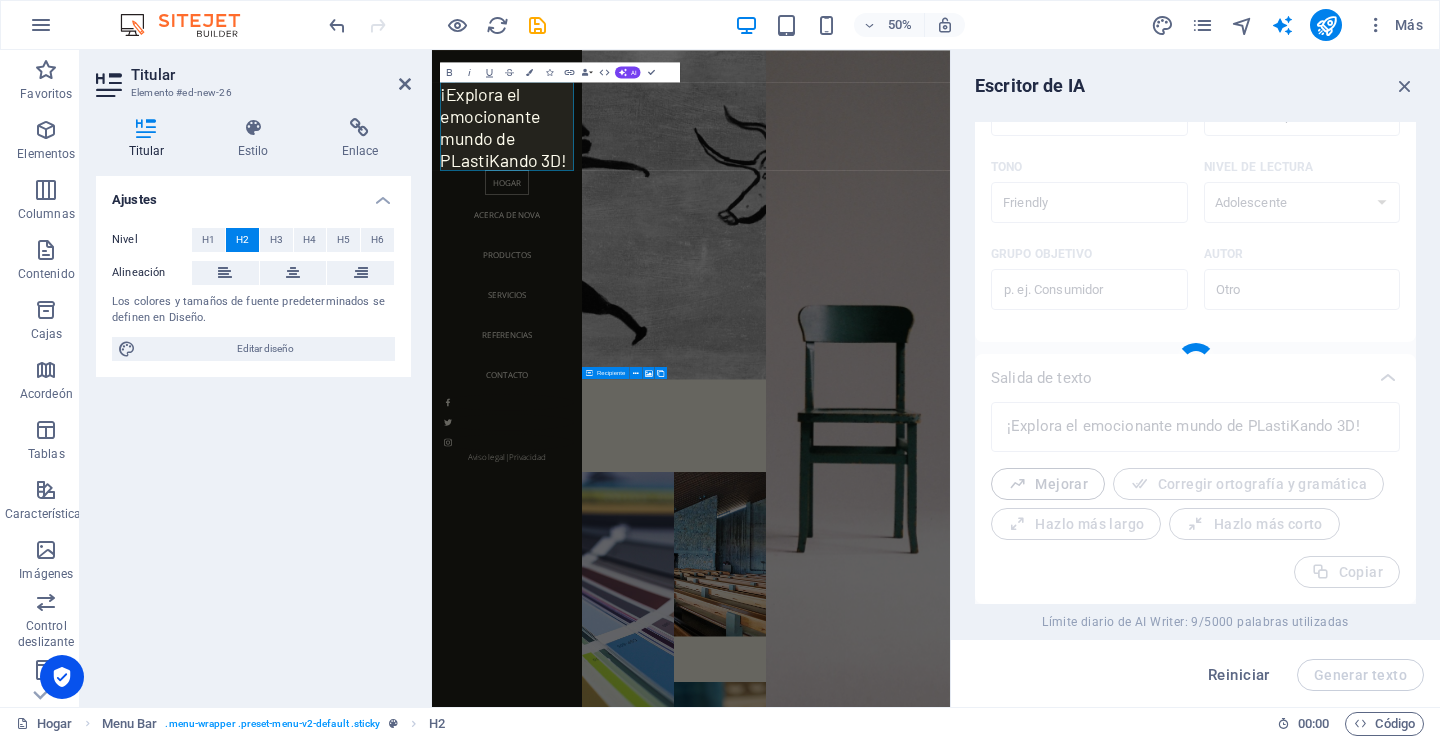 type on "x" 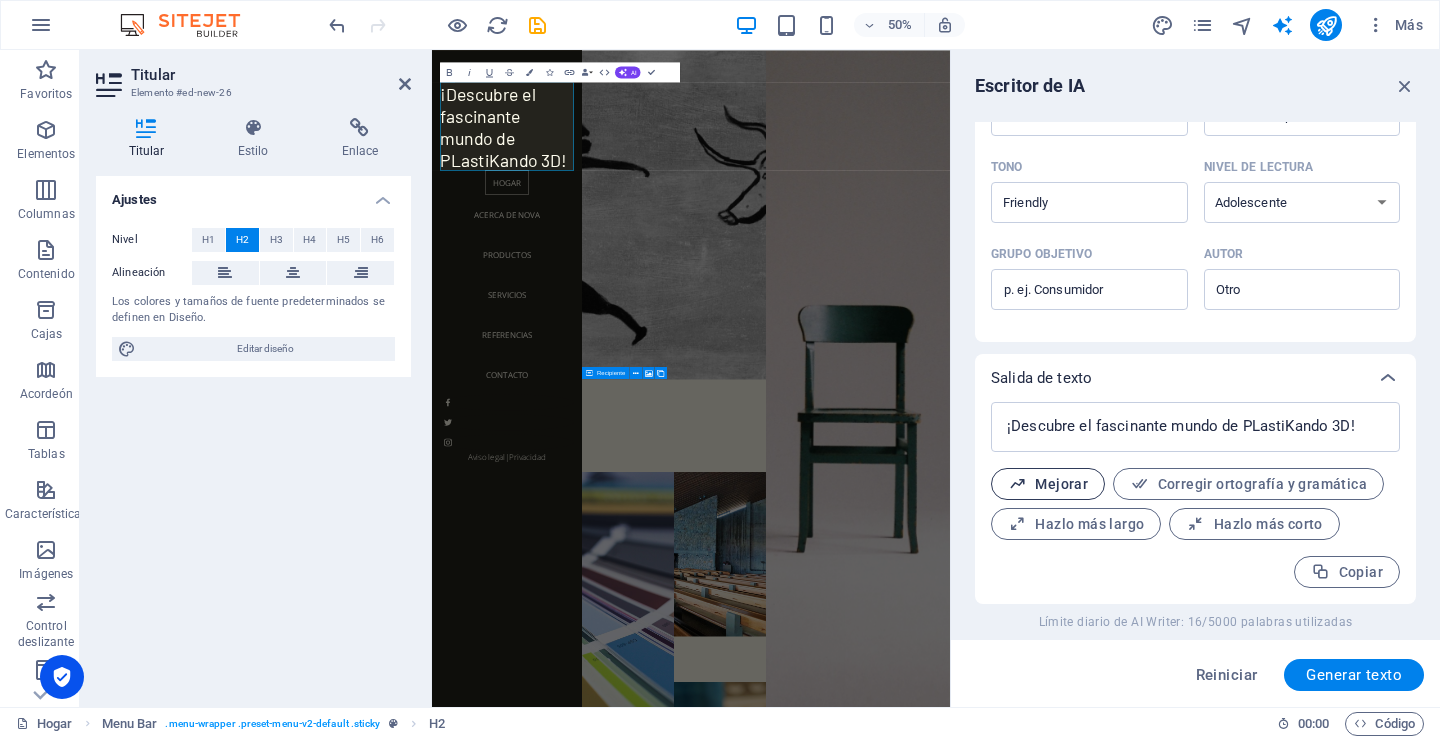 click on "Mejorar" at bounding box center [1061, 484] 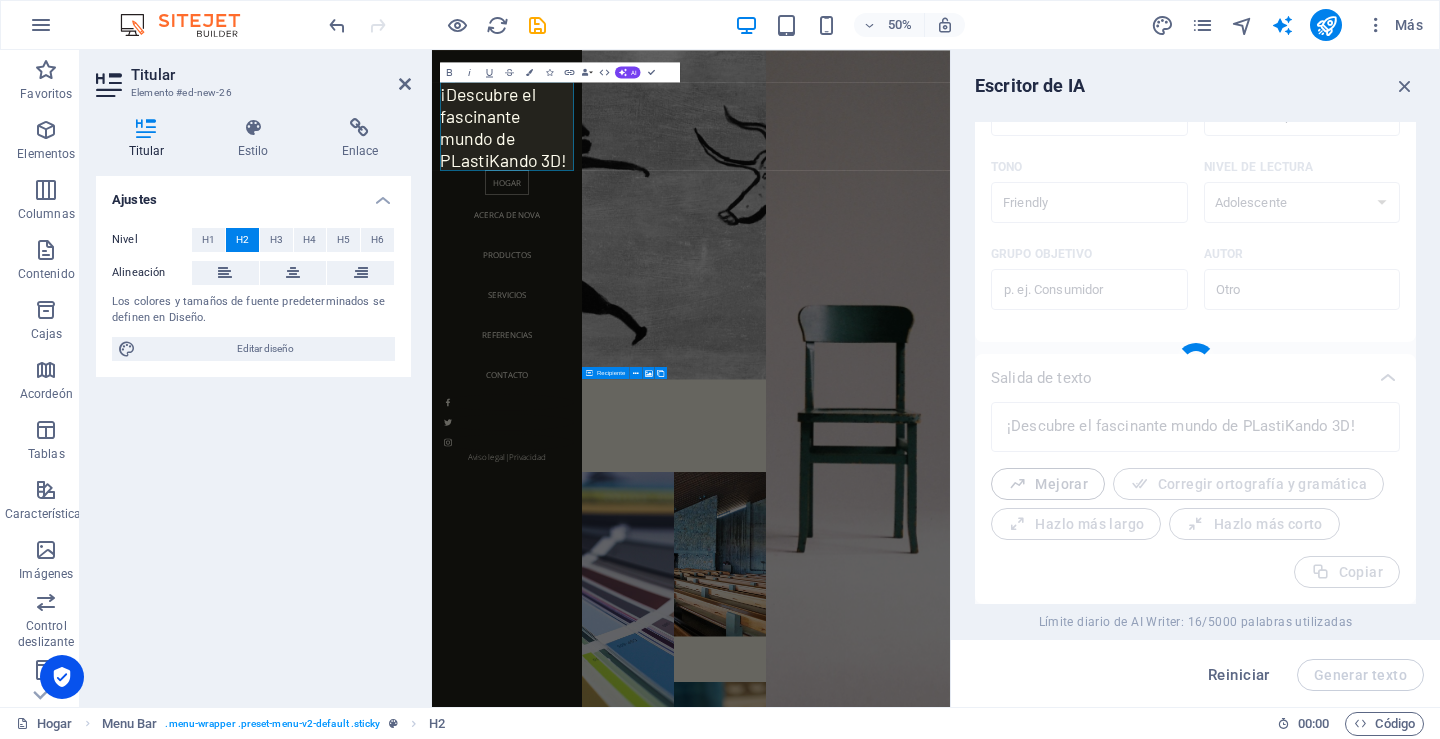 type on "x" 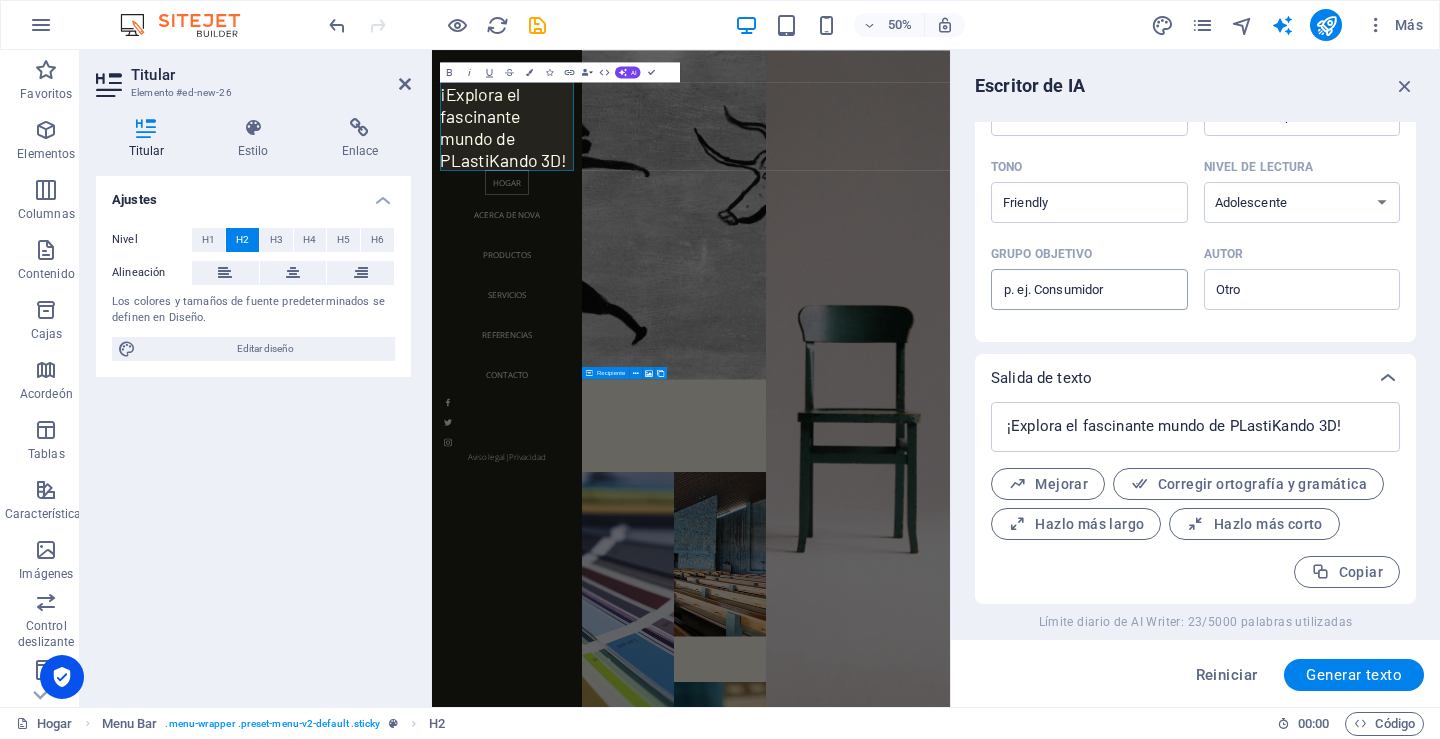 click on "Grupo objetivo ​" at bounding box center (1089, 290) 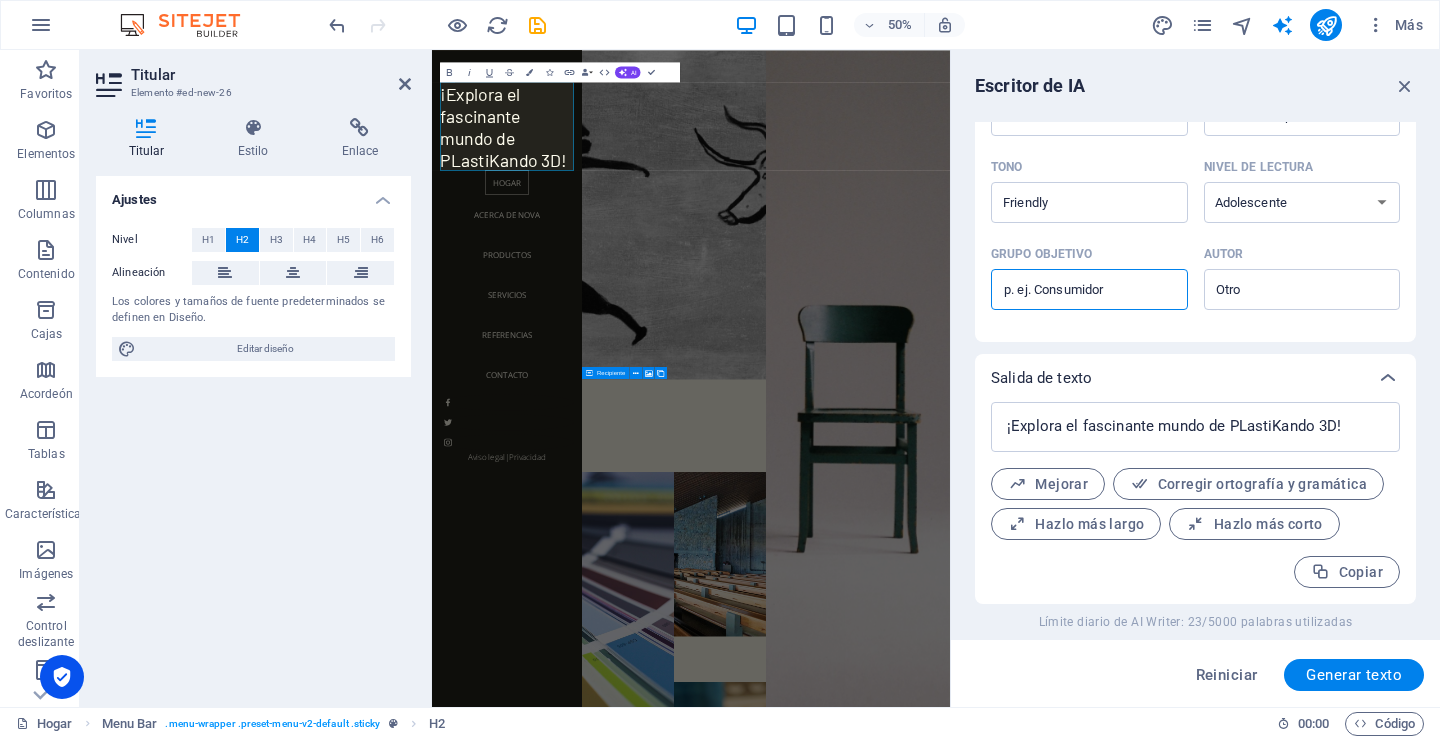 click on "Grupo objetivo ​" at bounding box center [1089, 290] 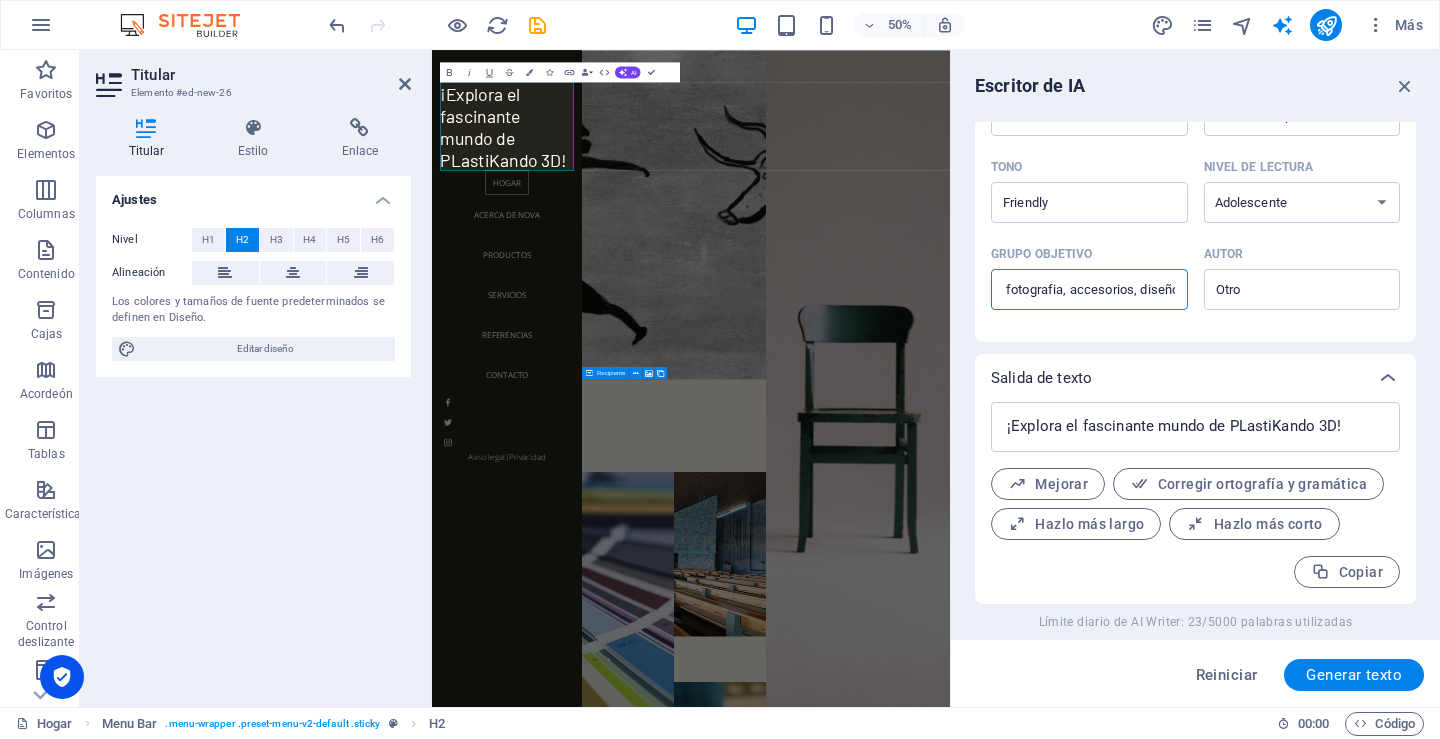scroll, scrollTop: 0, scrollLeft: 48, axis: horizontal 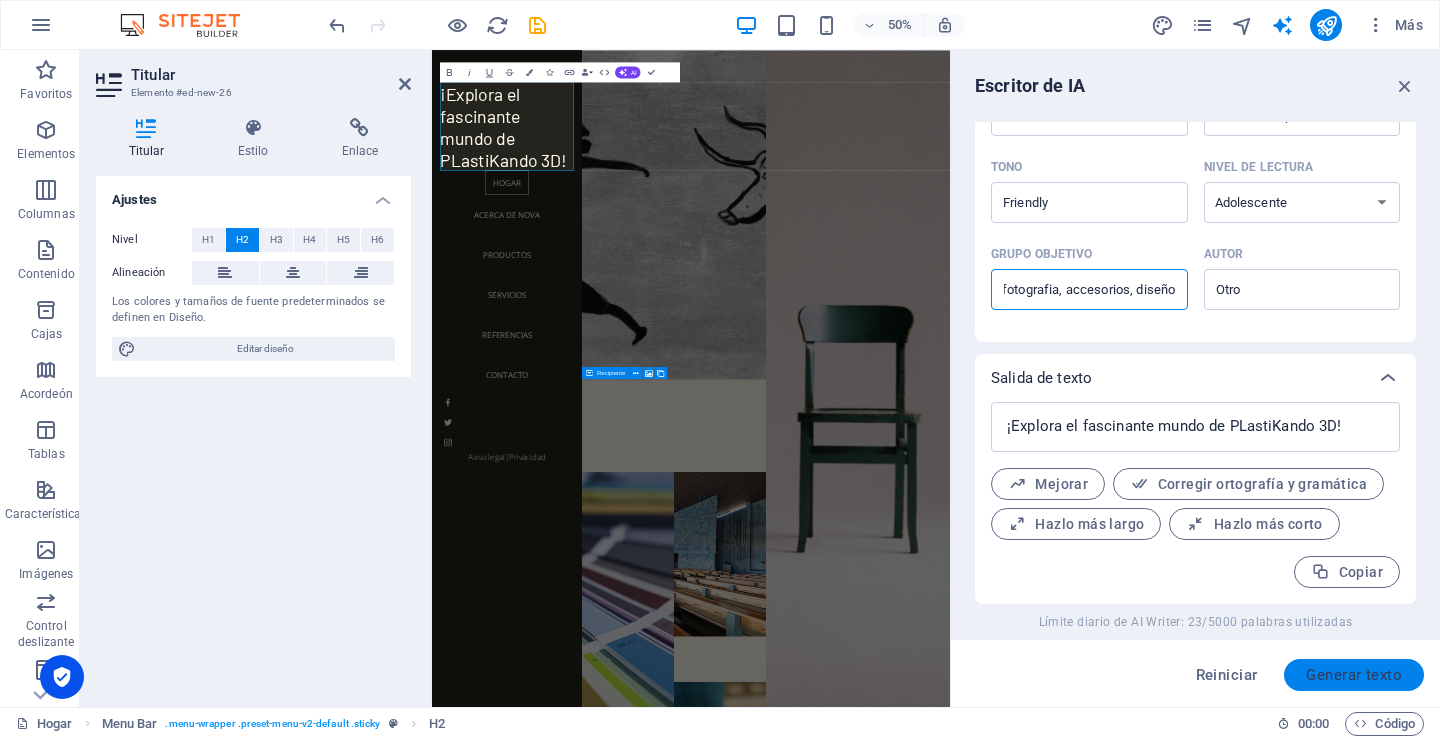 type on "buceo, fotografia, accesorios, diseño" 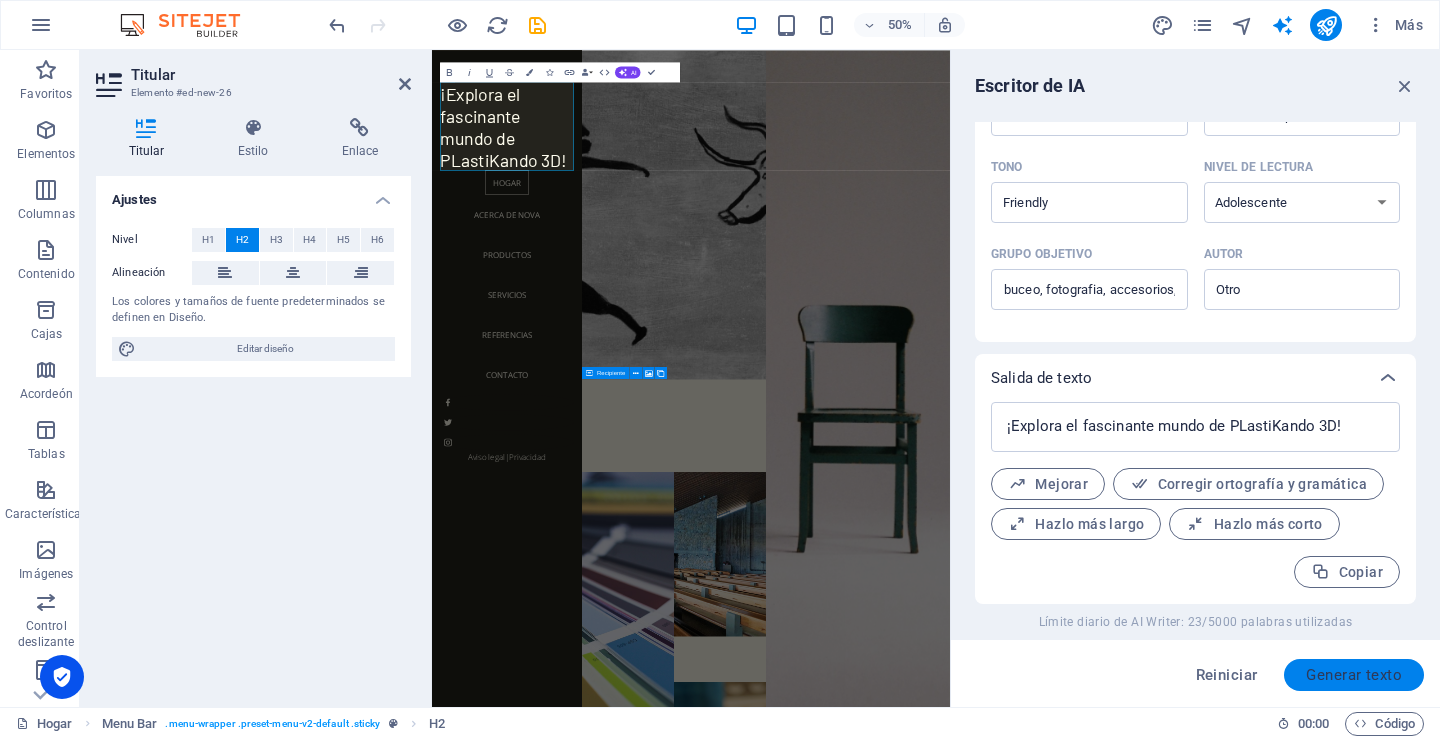click on "Generar texto" at bounding box center (1354, 675) 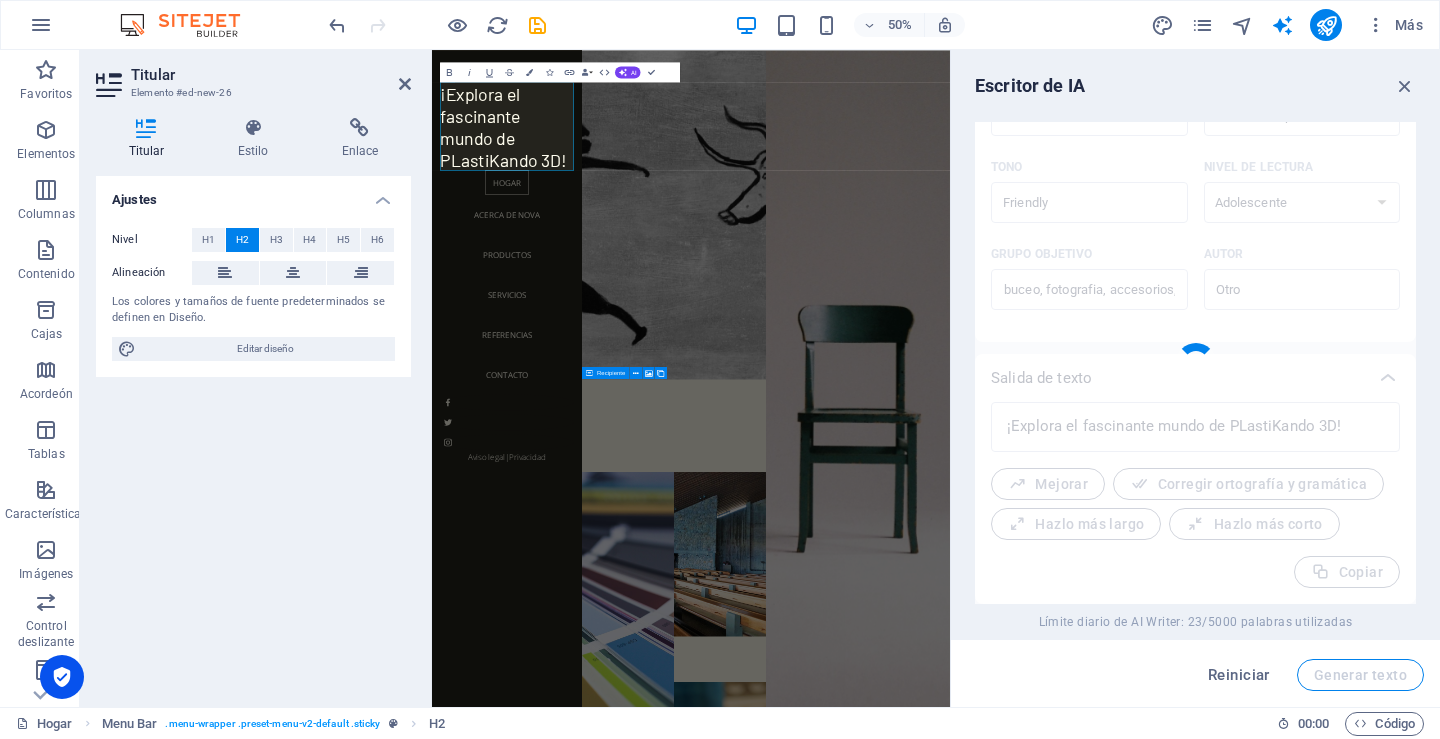 type on "x" 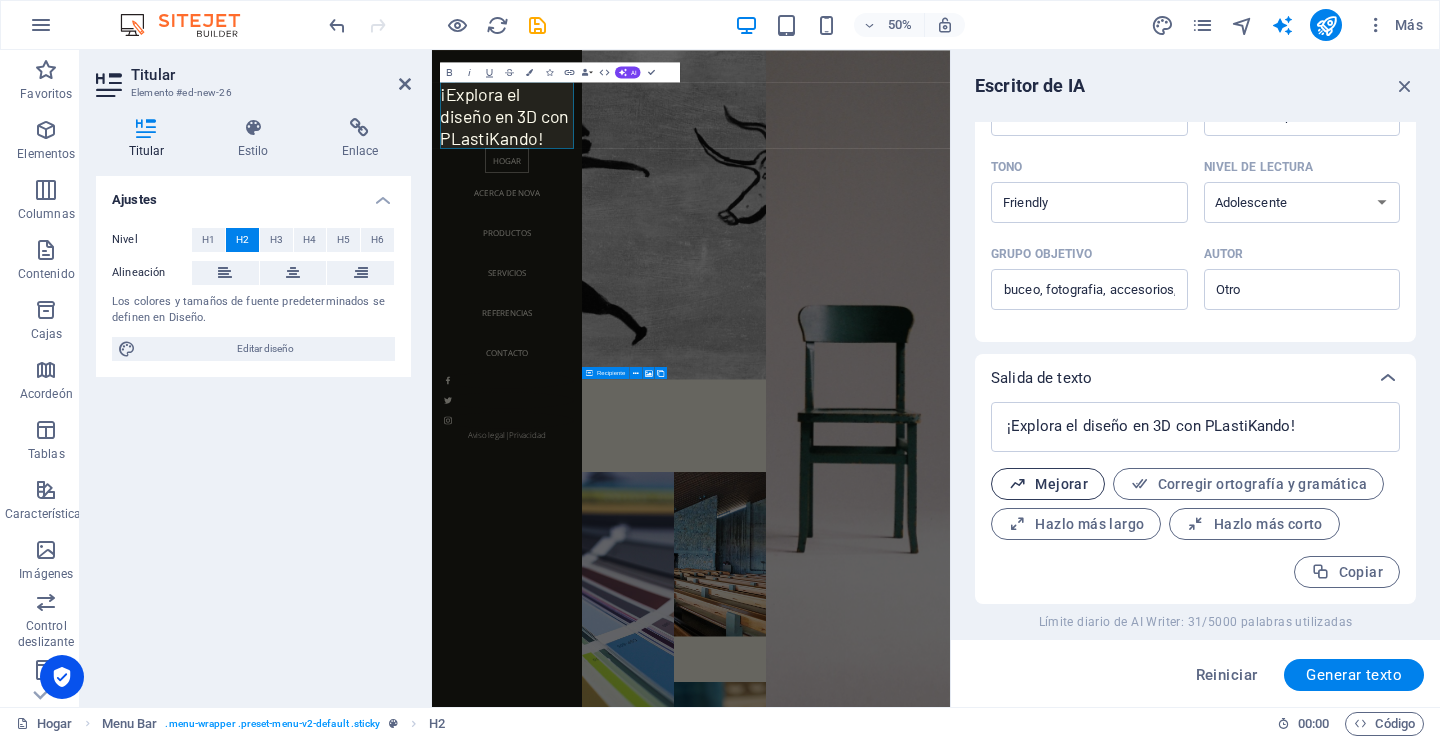 click on "Mejorar" at bounding box center (1048, 484) 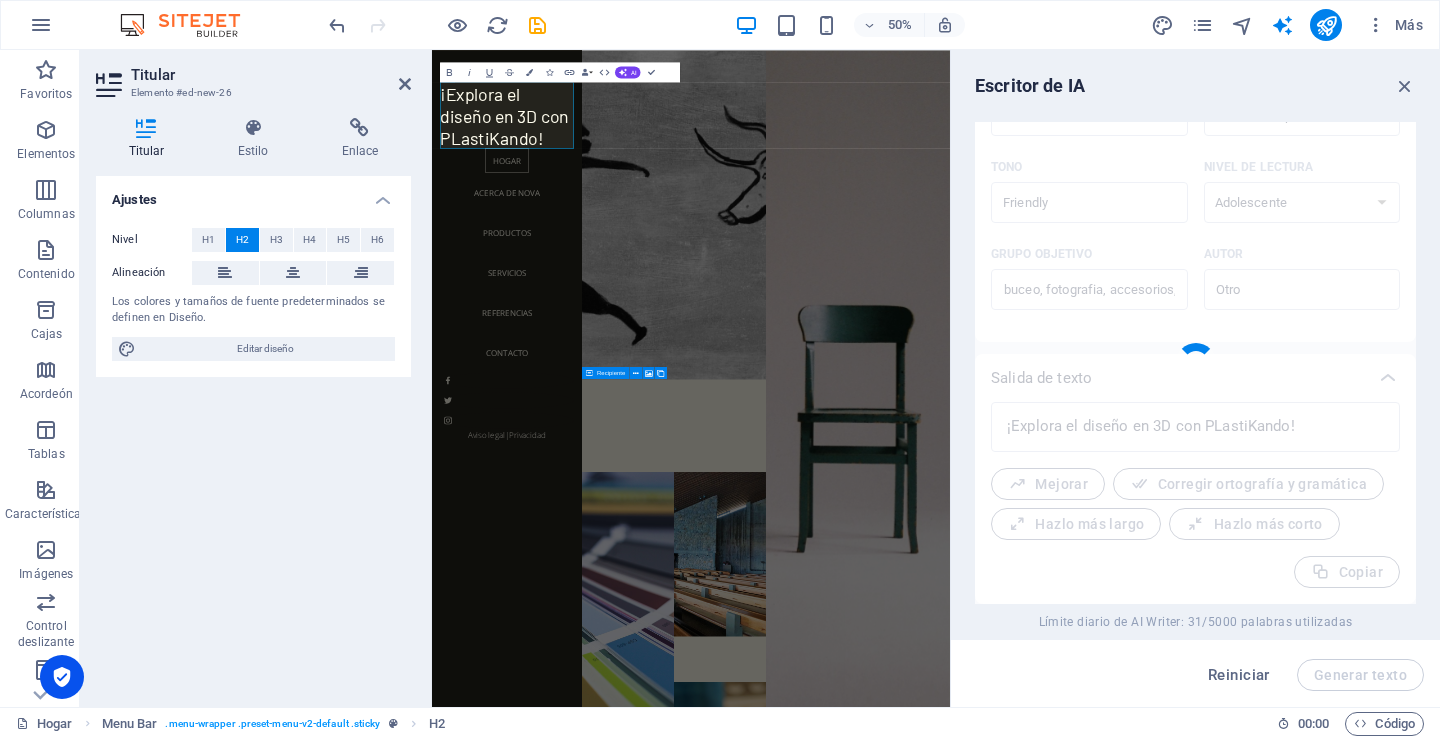 type on "x" 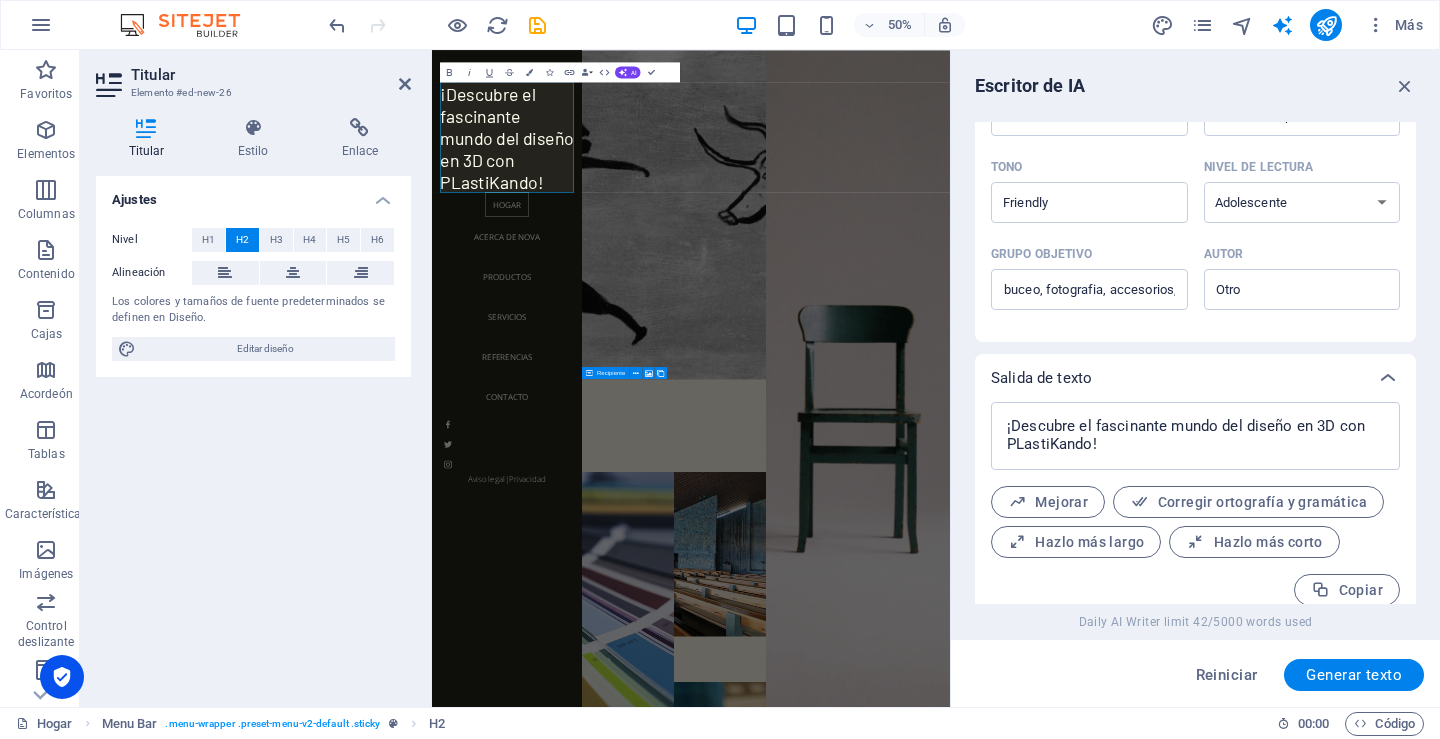 scroll, scrollTop: 539, scrollLeft: 0, axis: vertical 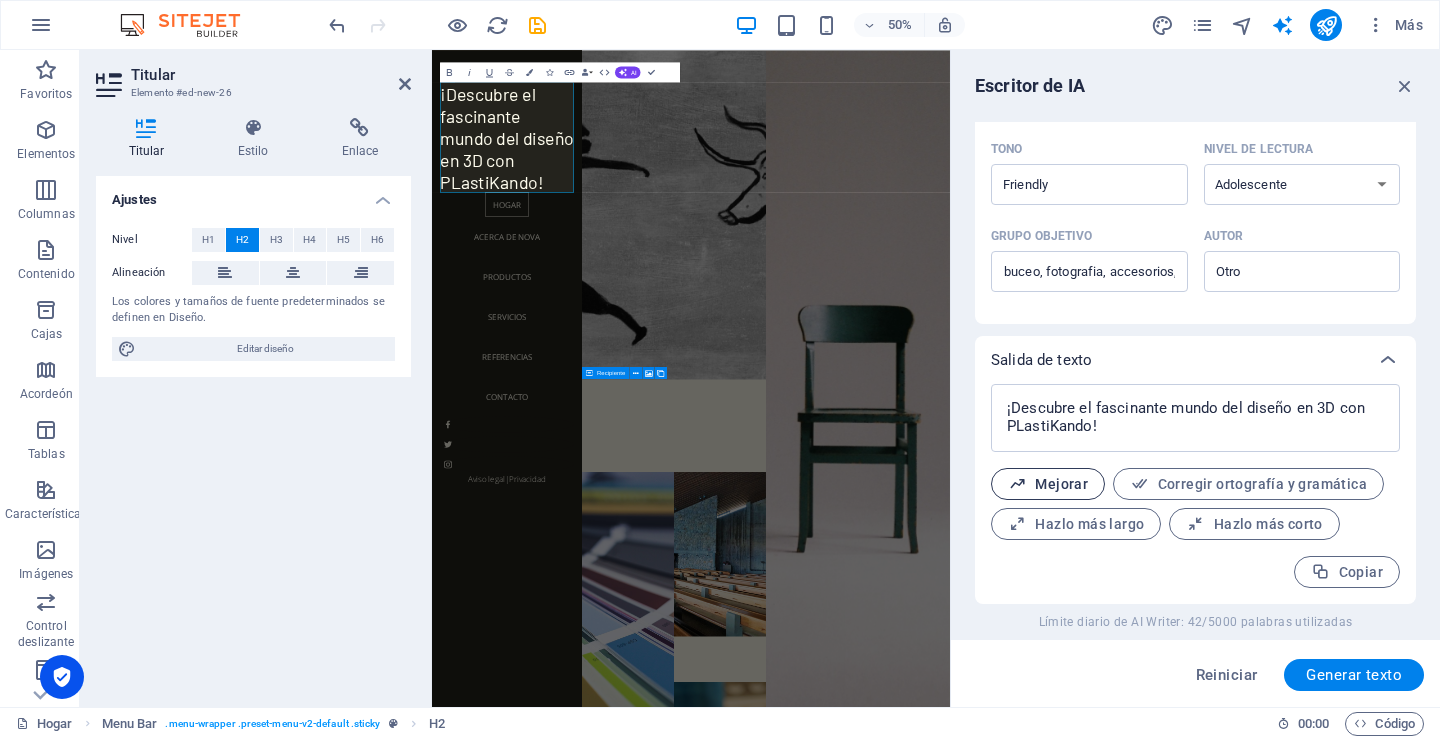 click on "Mejorar" at bounding box center [1048, 484] 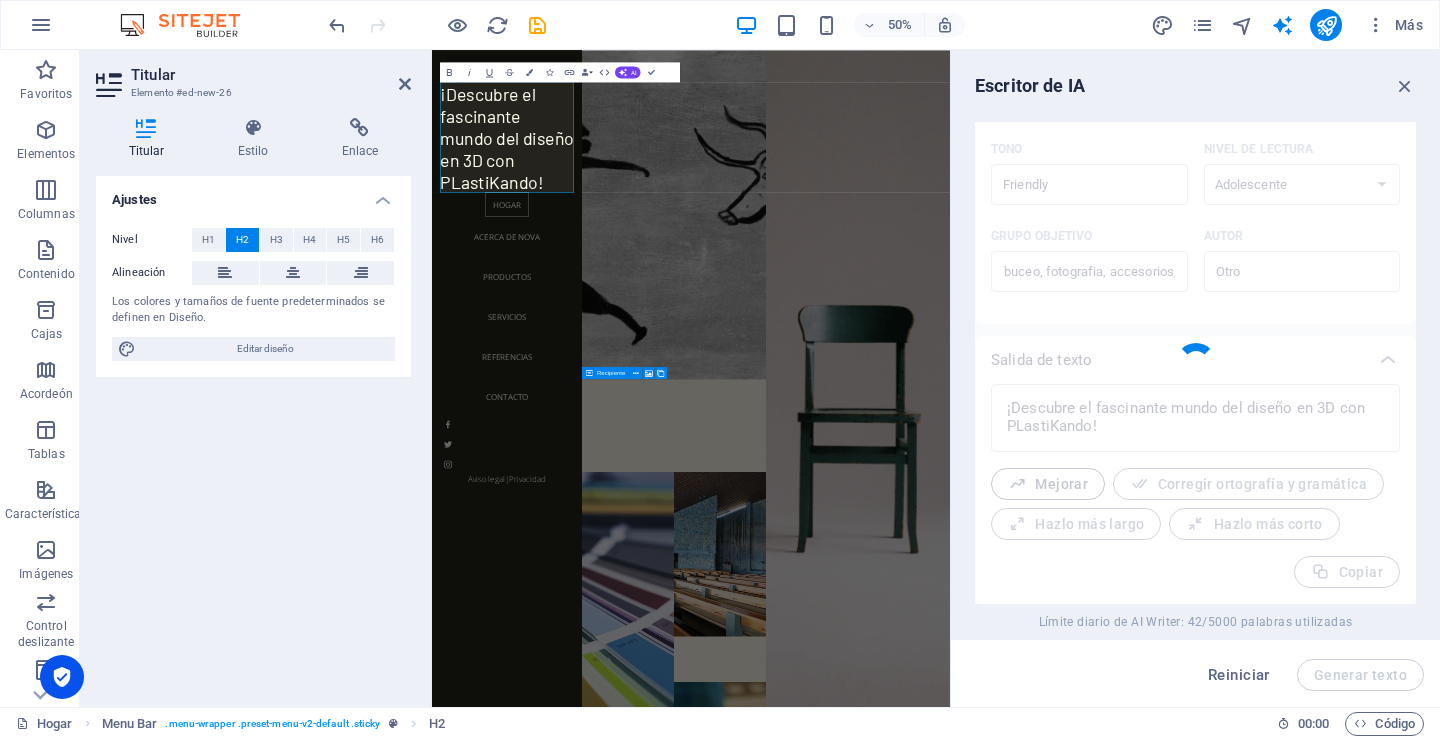 type on "x" 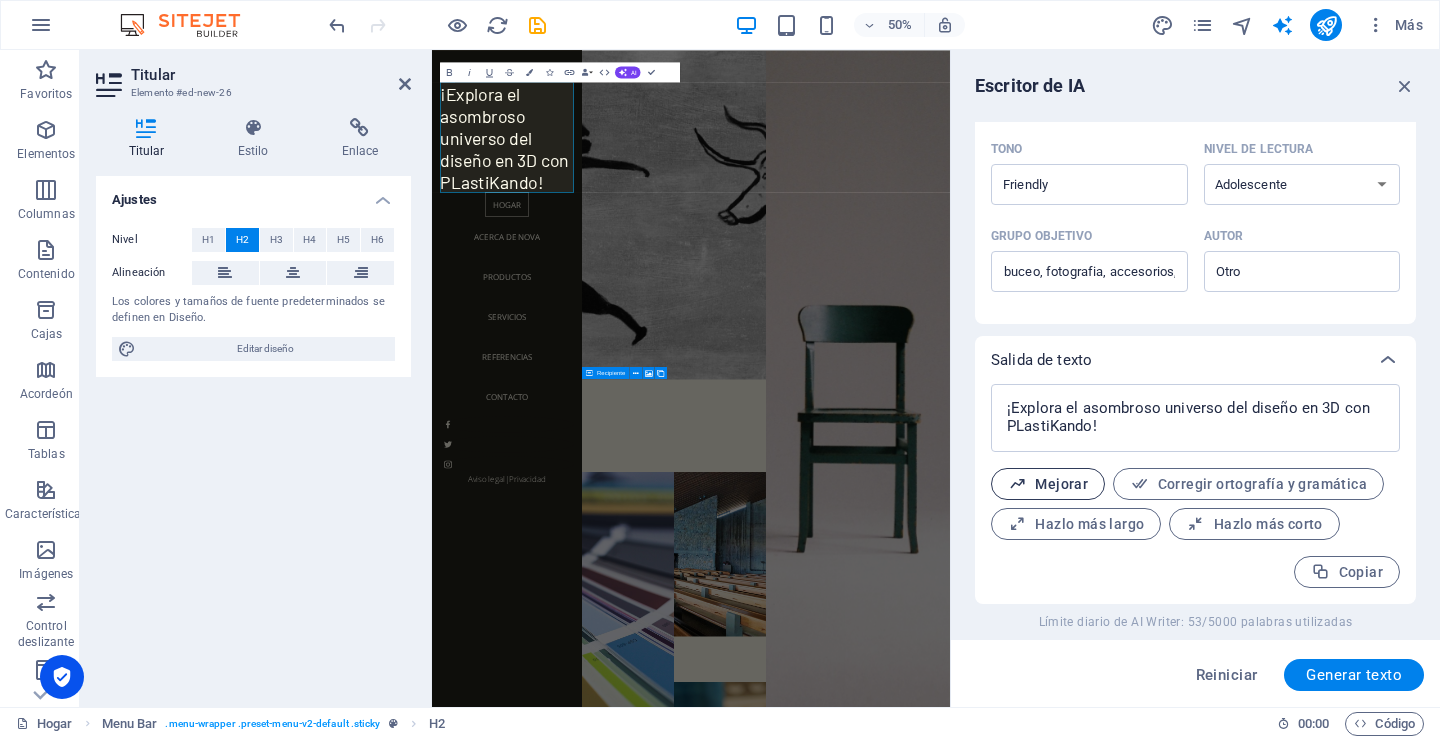 click on "Mejorar" at bounding box center (1061, 484) 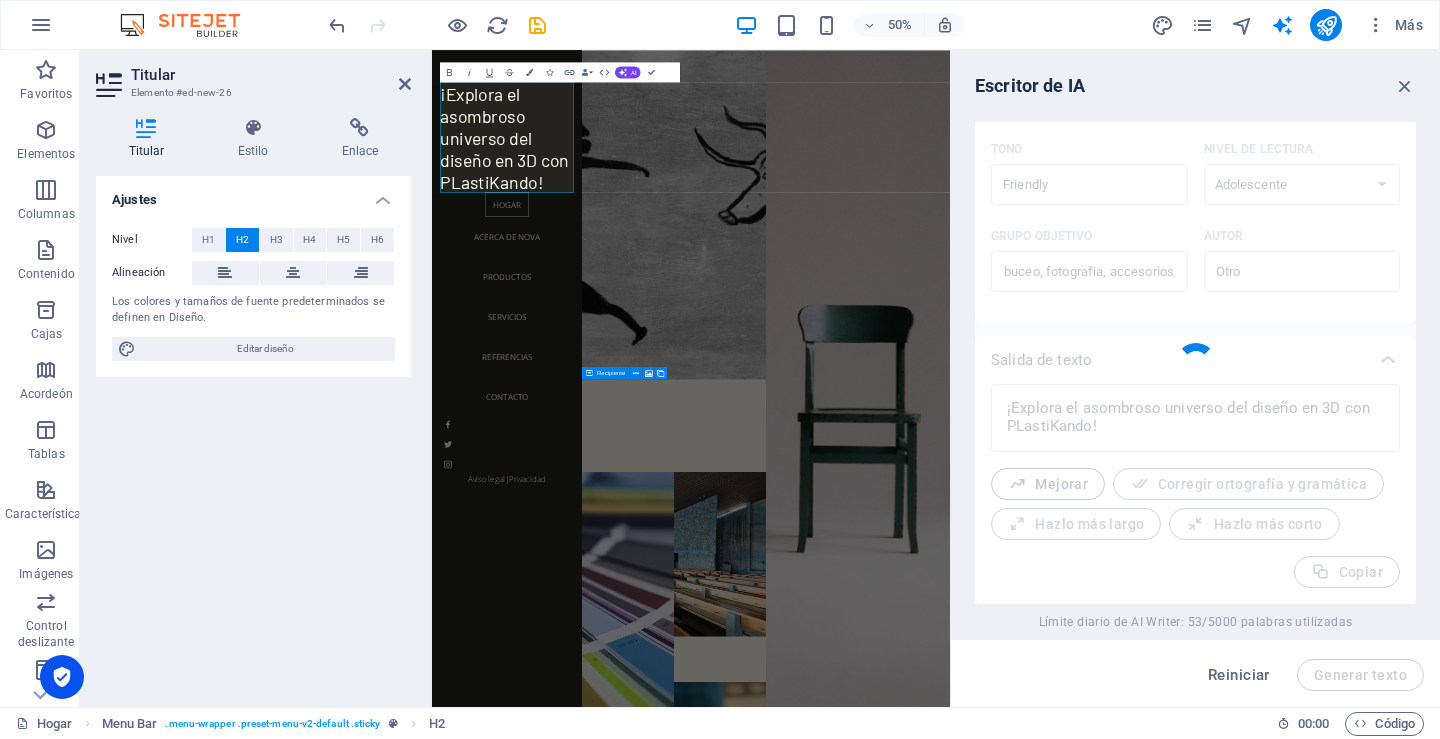 type on "x" 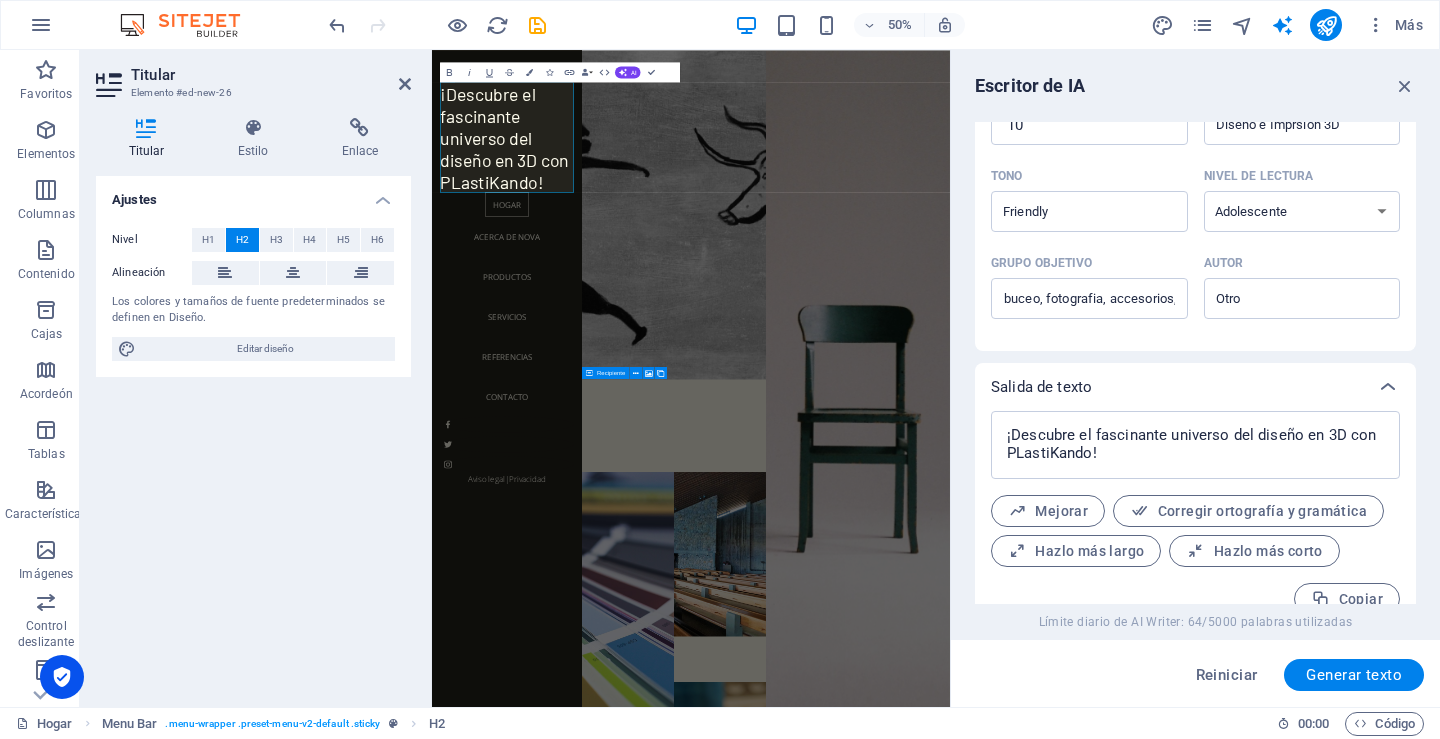 scroll, scrollTop: 539, scrollLeft: 0, axis: vertical 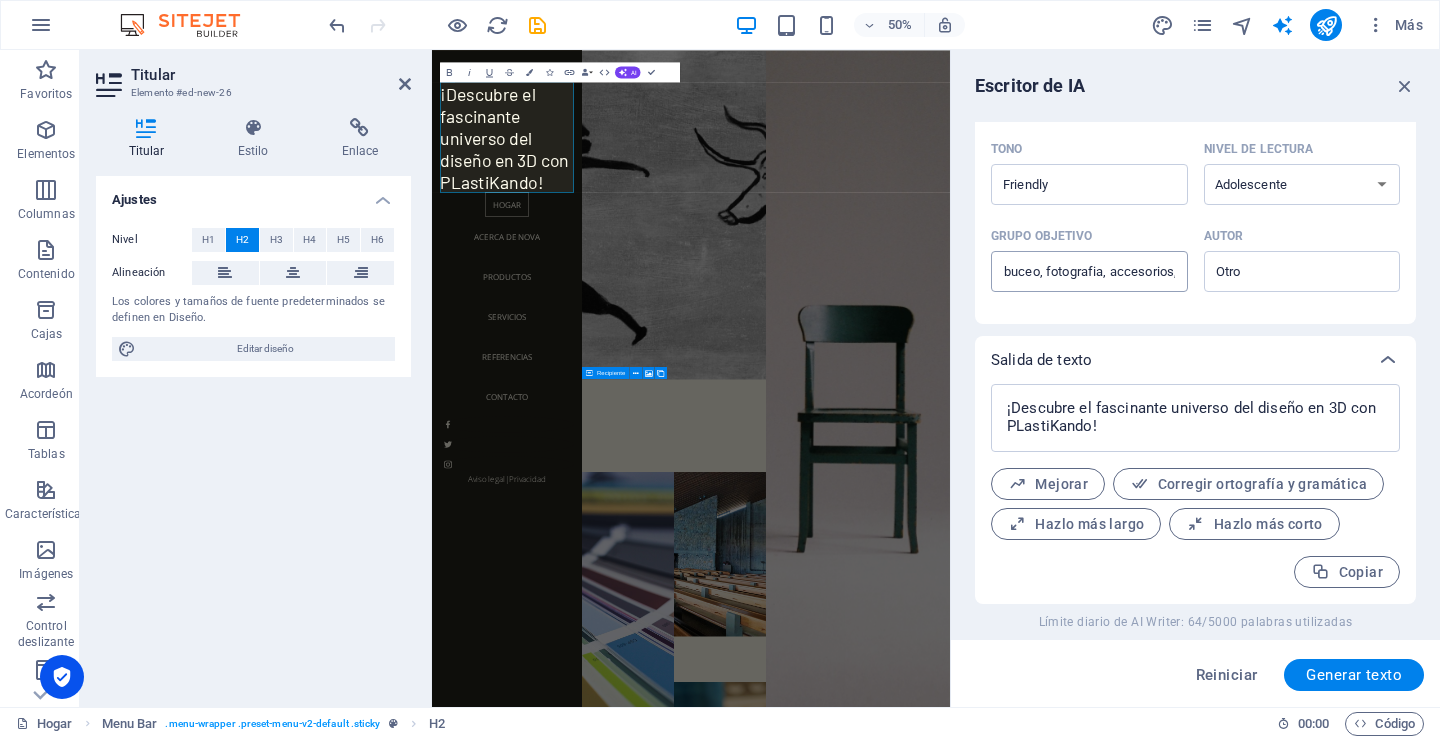 click on "buceo, fotografia, accesorios, diseño" at bounding box center (1089, 272) 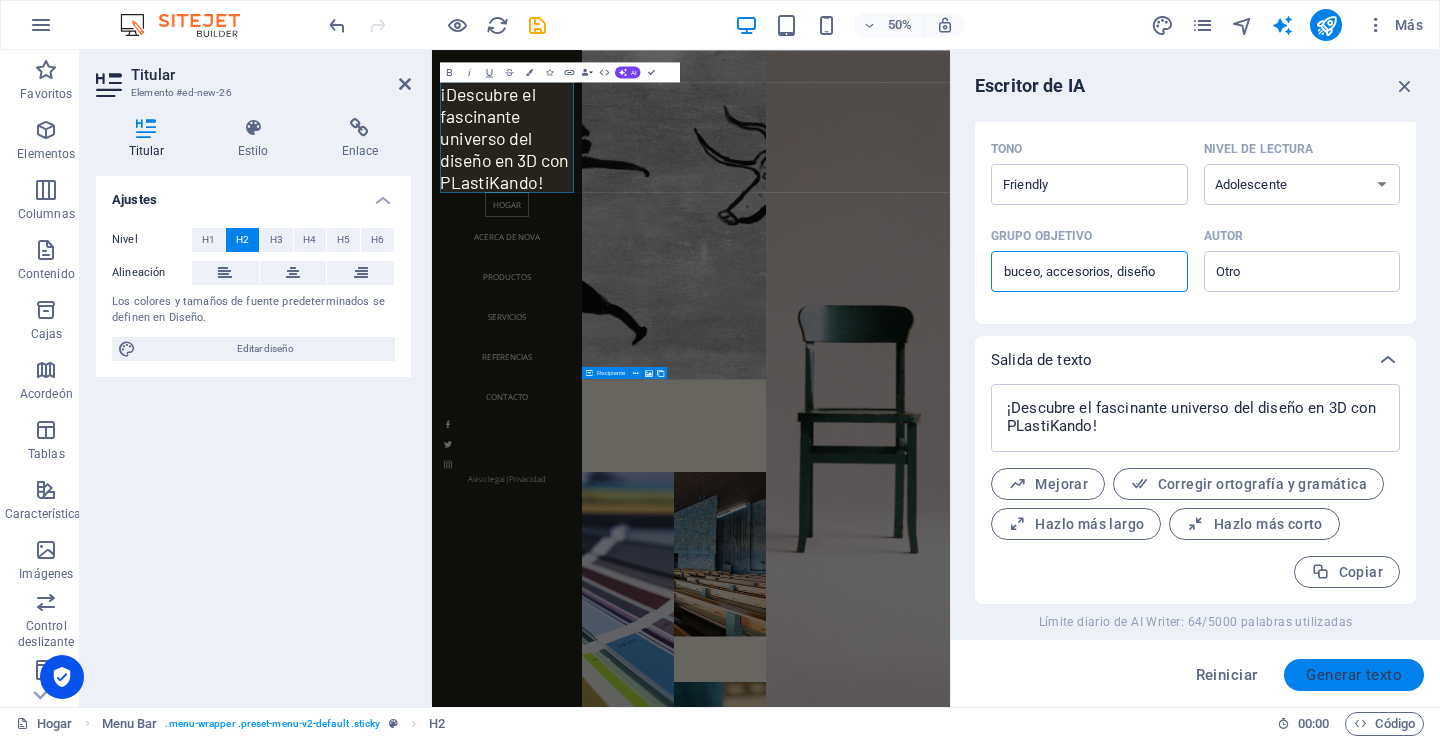 type on "buceo, accesorios, diseño" 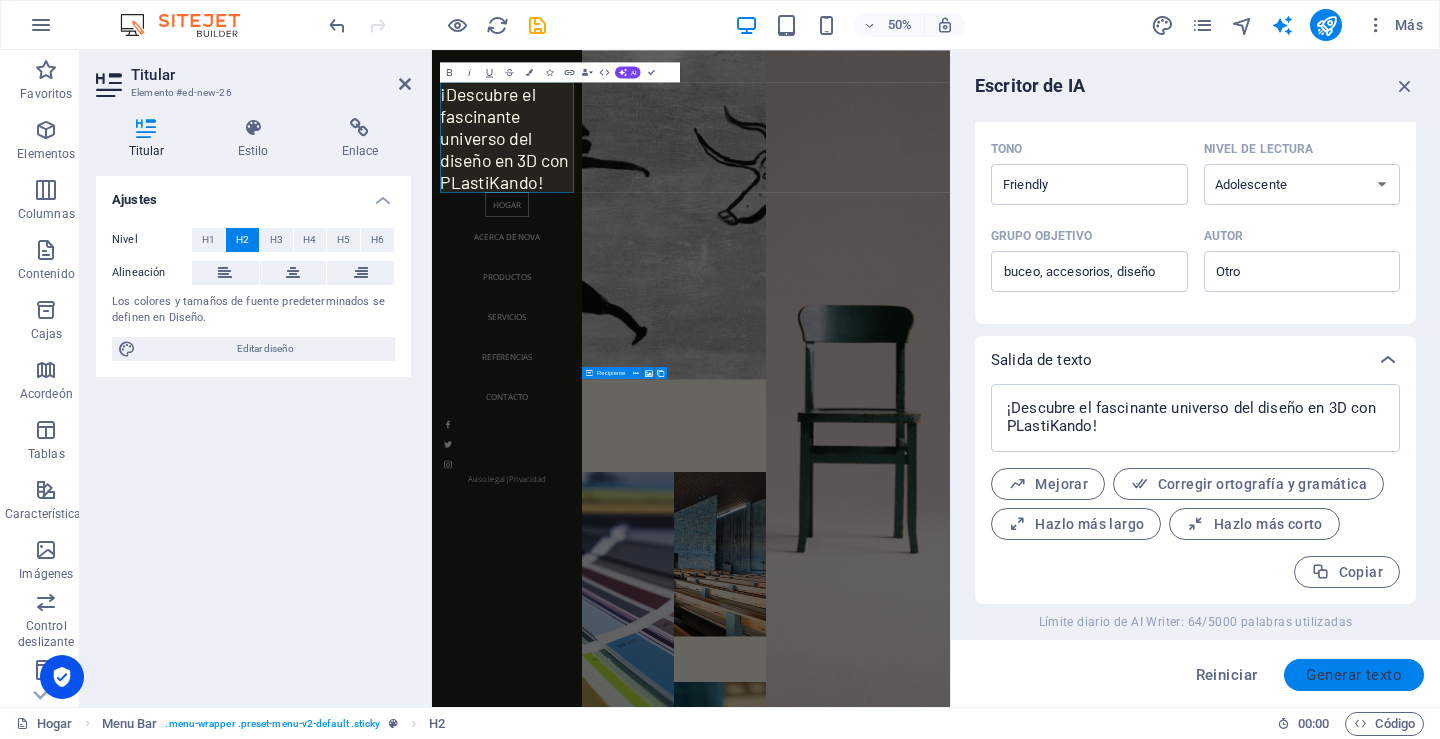 click on "Generar texto" at bounding box center [1354, 675] 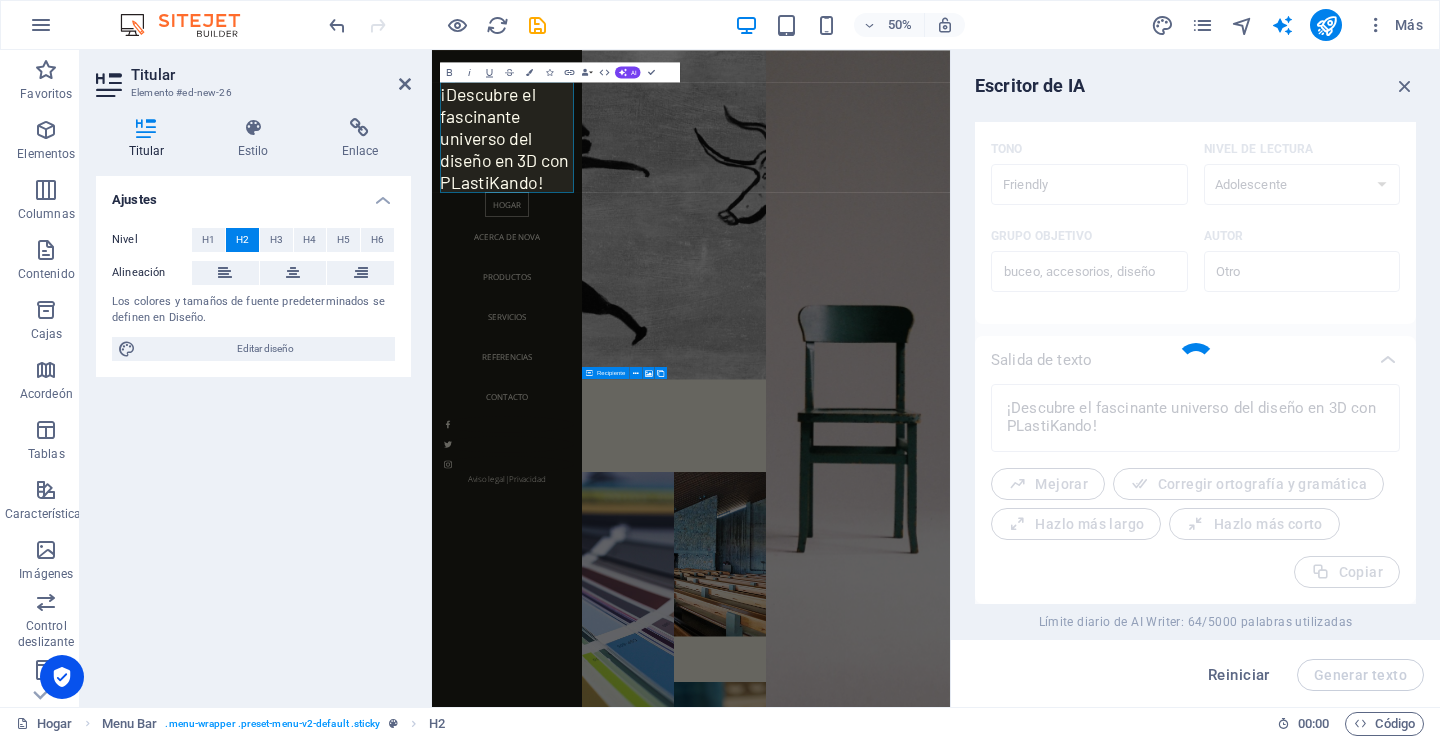 type on "x" 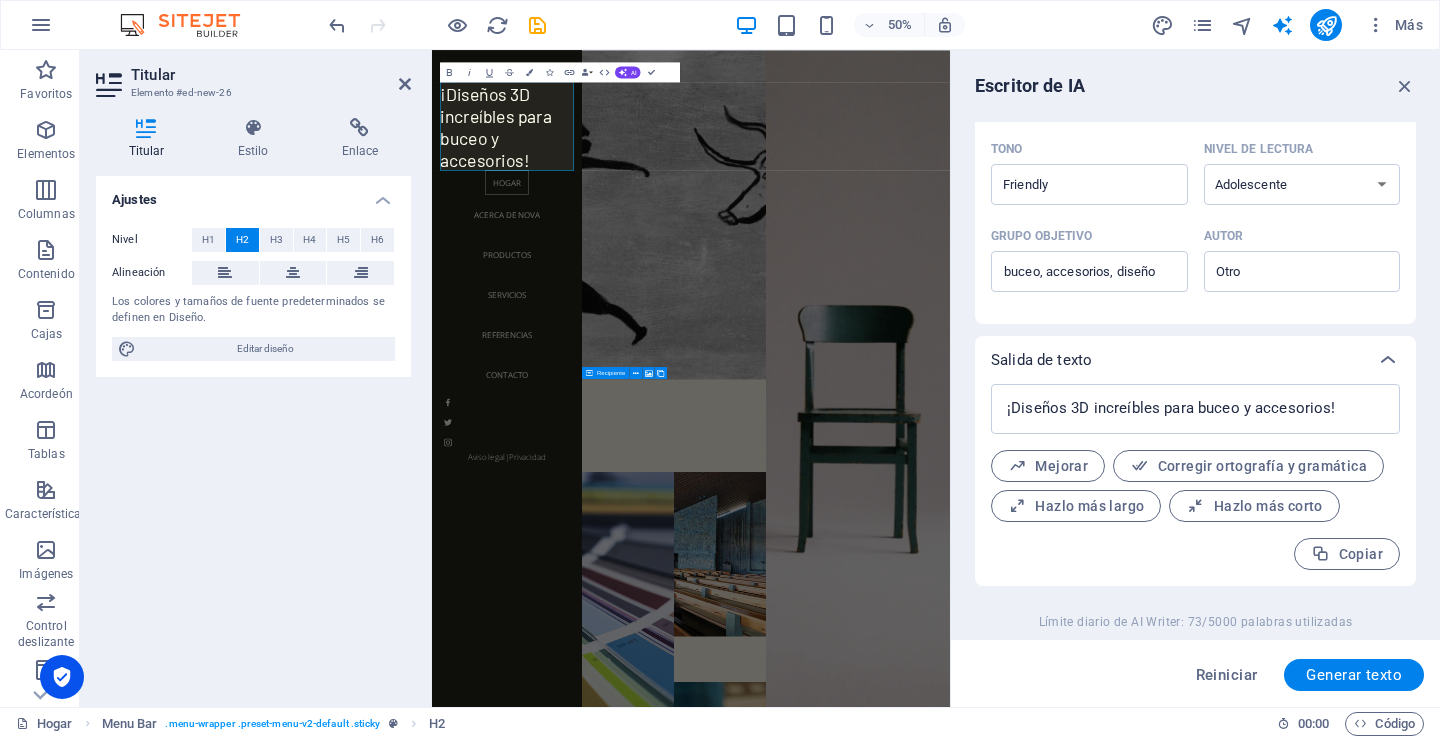 click on "¡Diseños 3D increíbles para buceo y accesorios! x ​ Mejorar Corregir ortografía y gramática Hazlo más largo Hazlo más corto Copiar" at bounding box center (1195, 477) 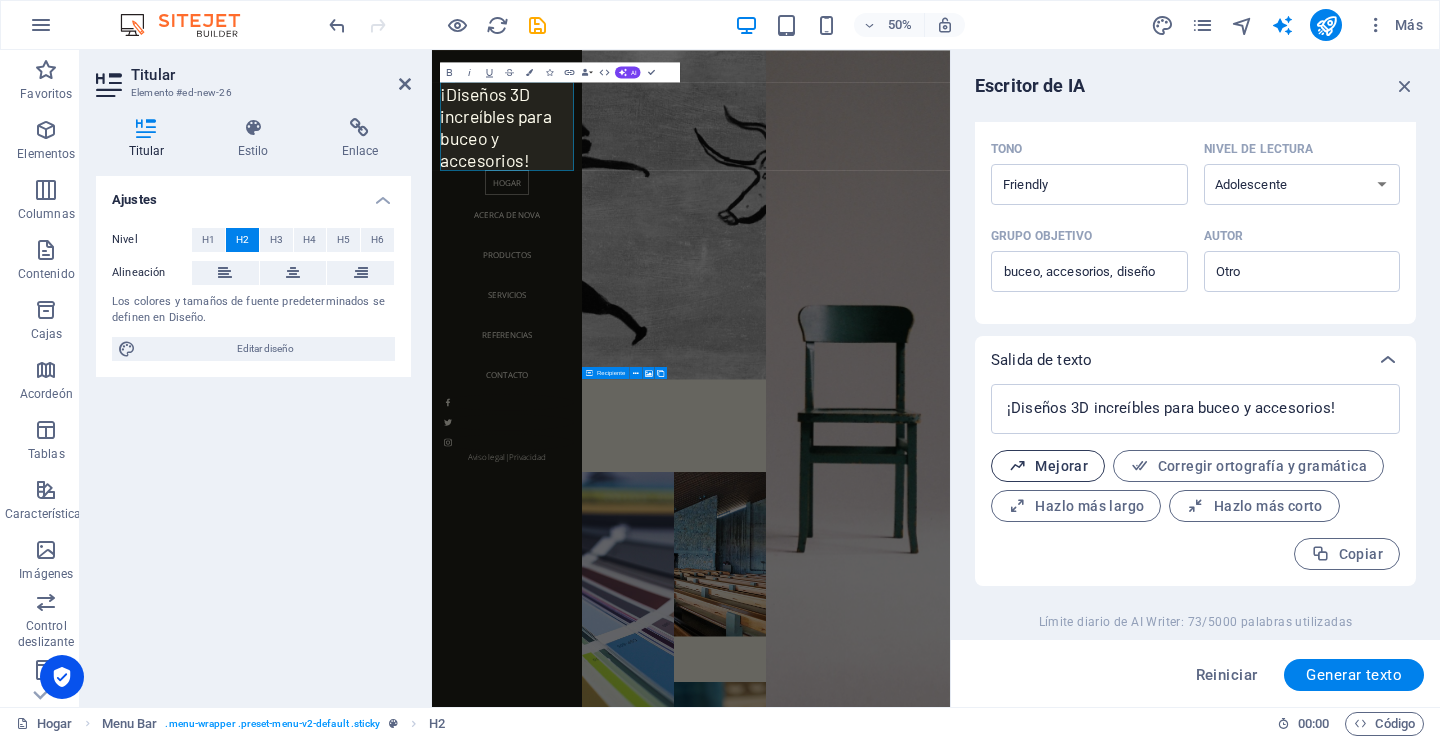 click on "Mejorar" at bounding box center [1061, 466] 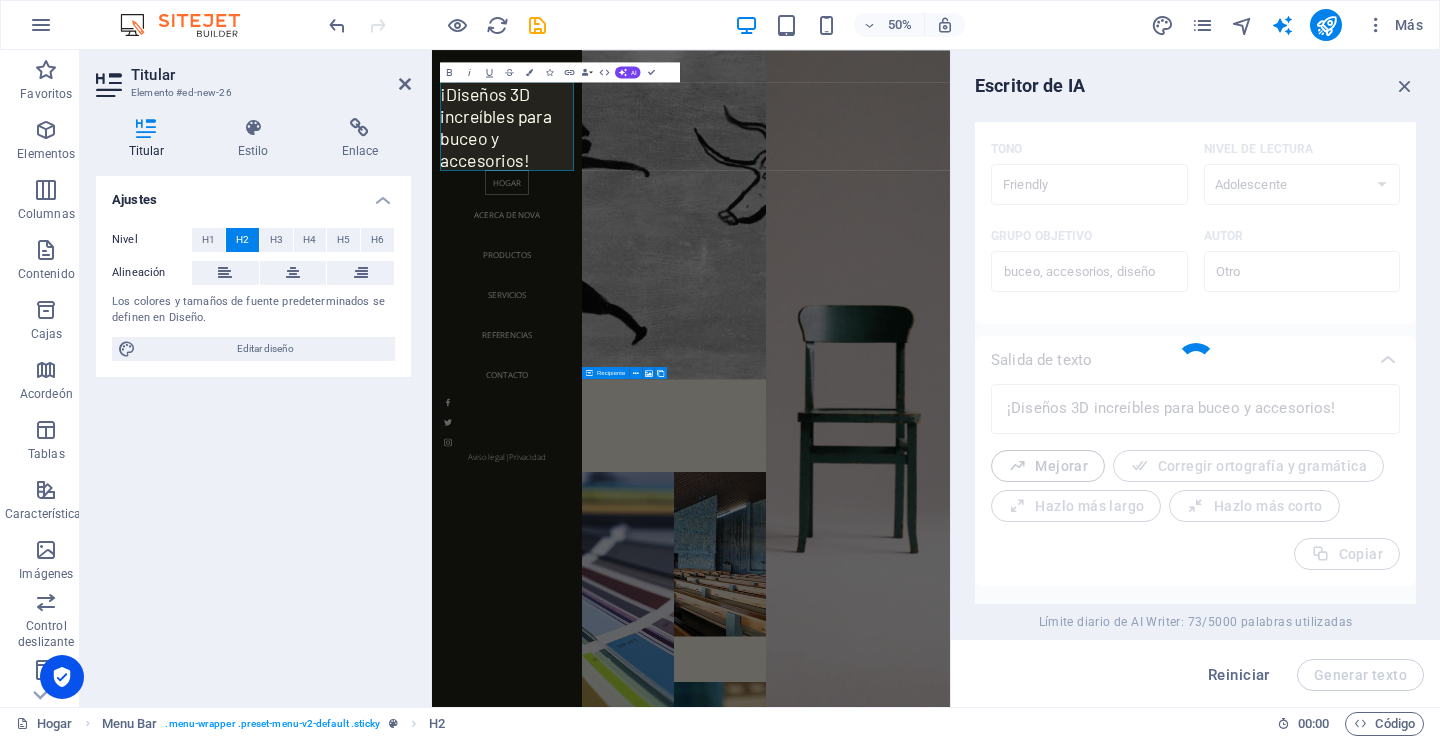 type on "x" 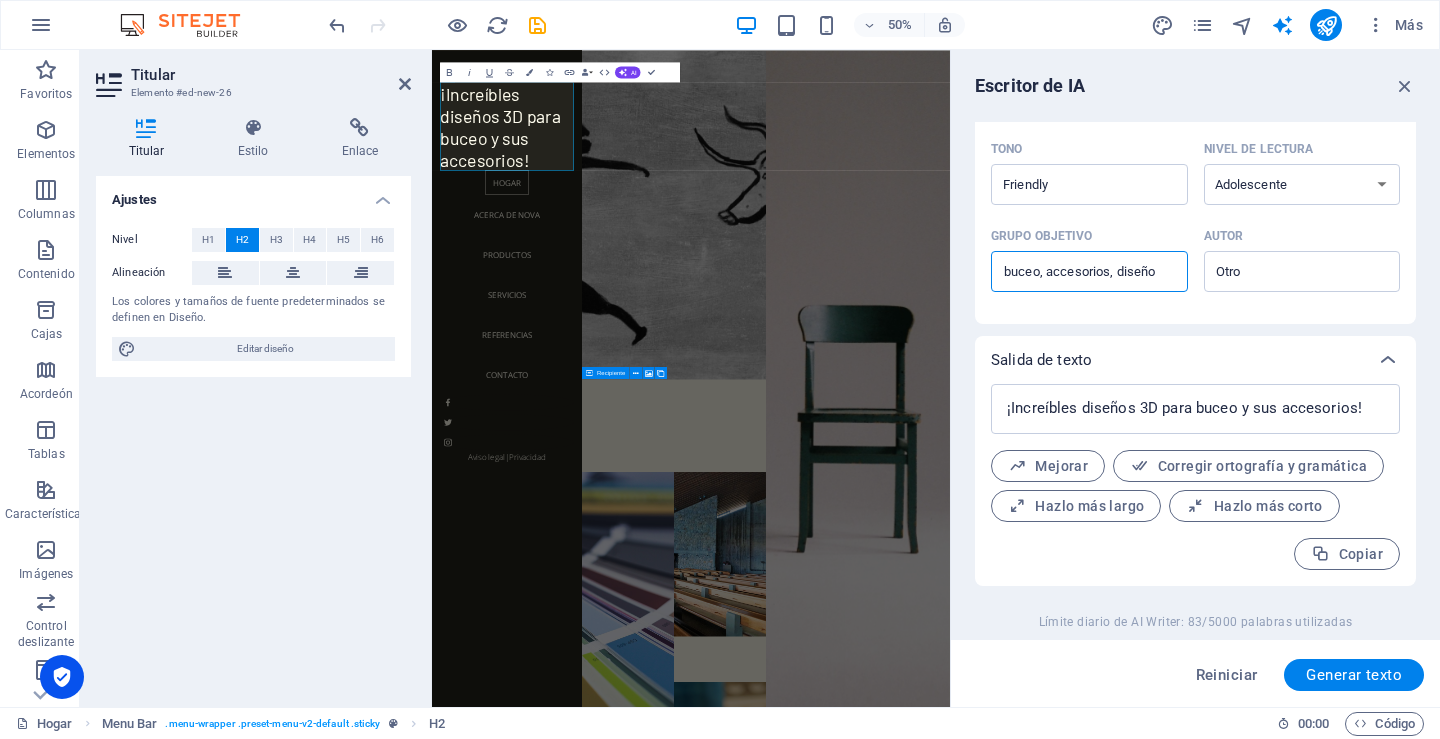 drag, startPoint x: 1159, startPoint y: 268, endPoint x: 963, endPoint y: 273, distance: 196.06377 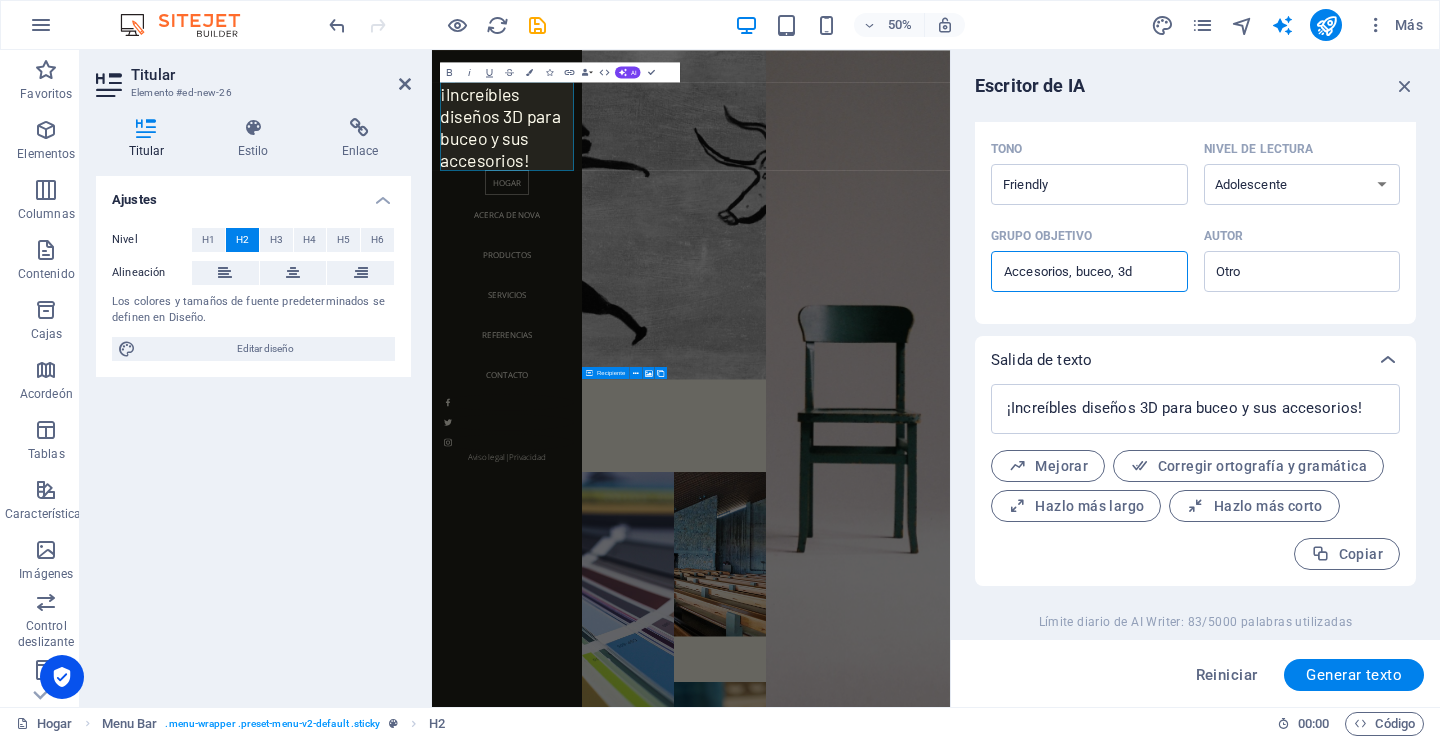 type on "Accesorios, buceo, 3d" 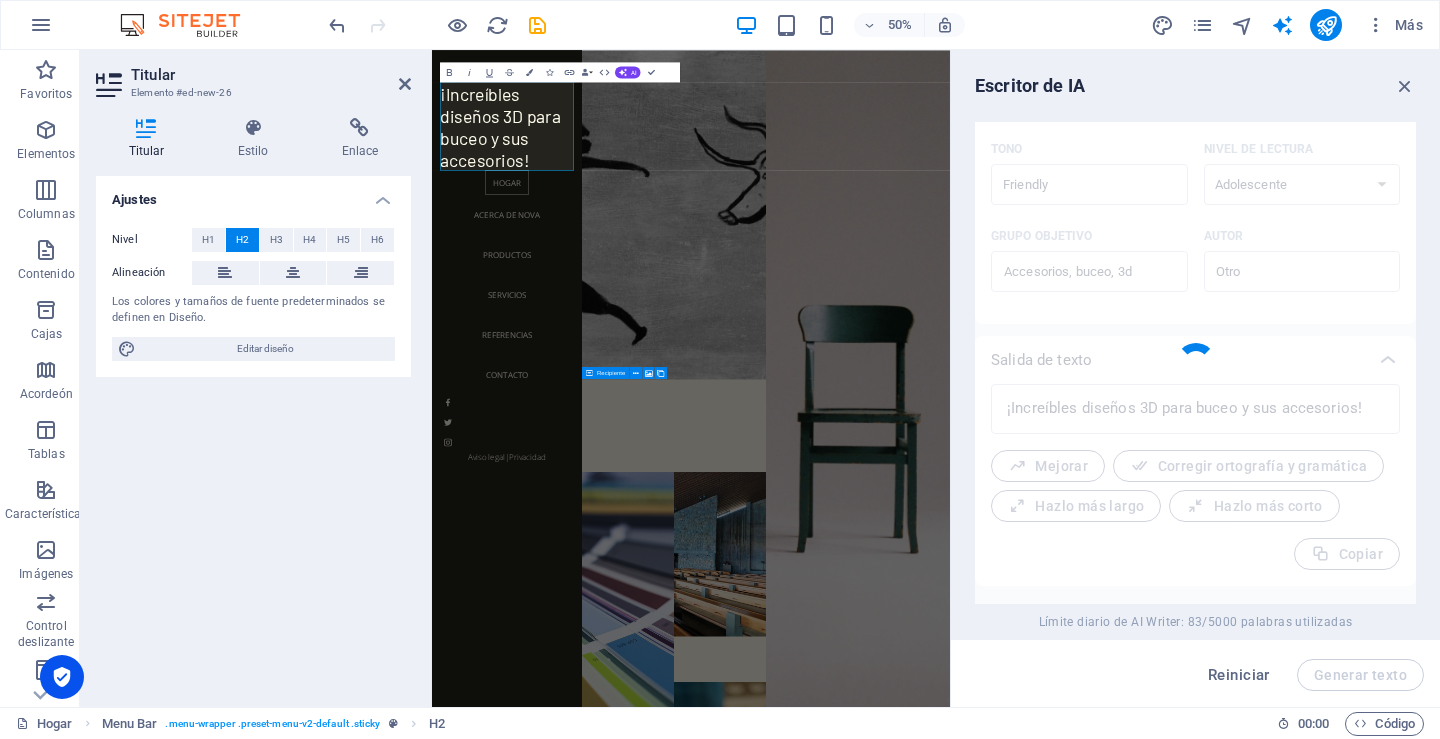 type on "x" 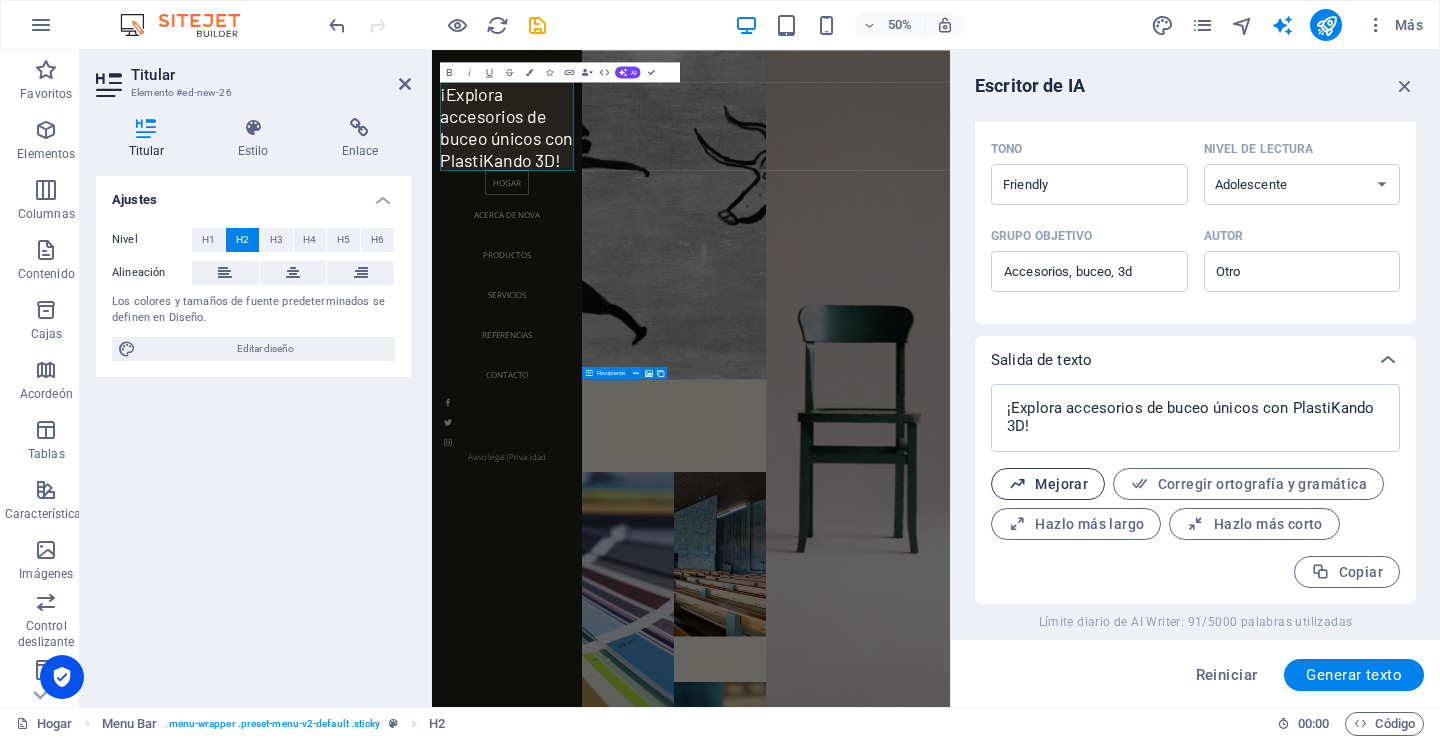 click on "Mejorar" at bounding box center (1061, 484) 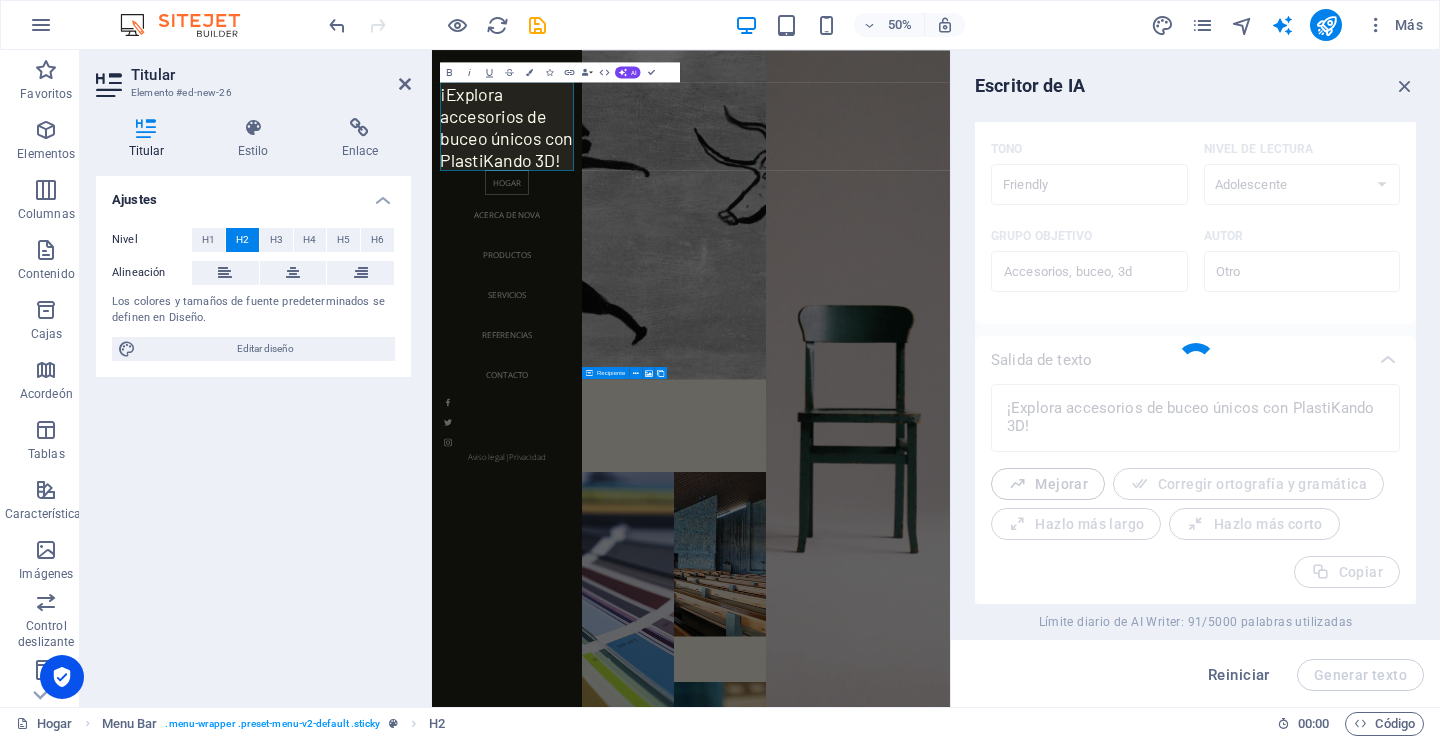 type on "x" 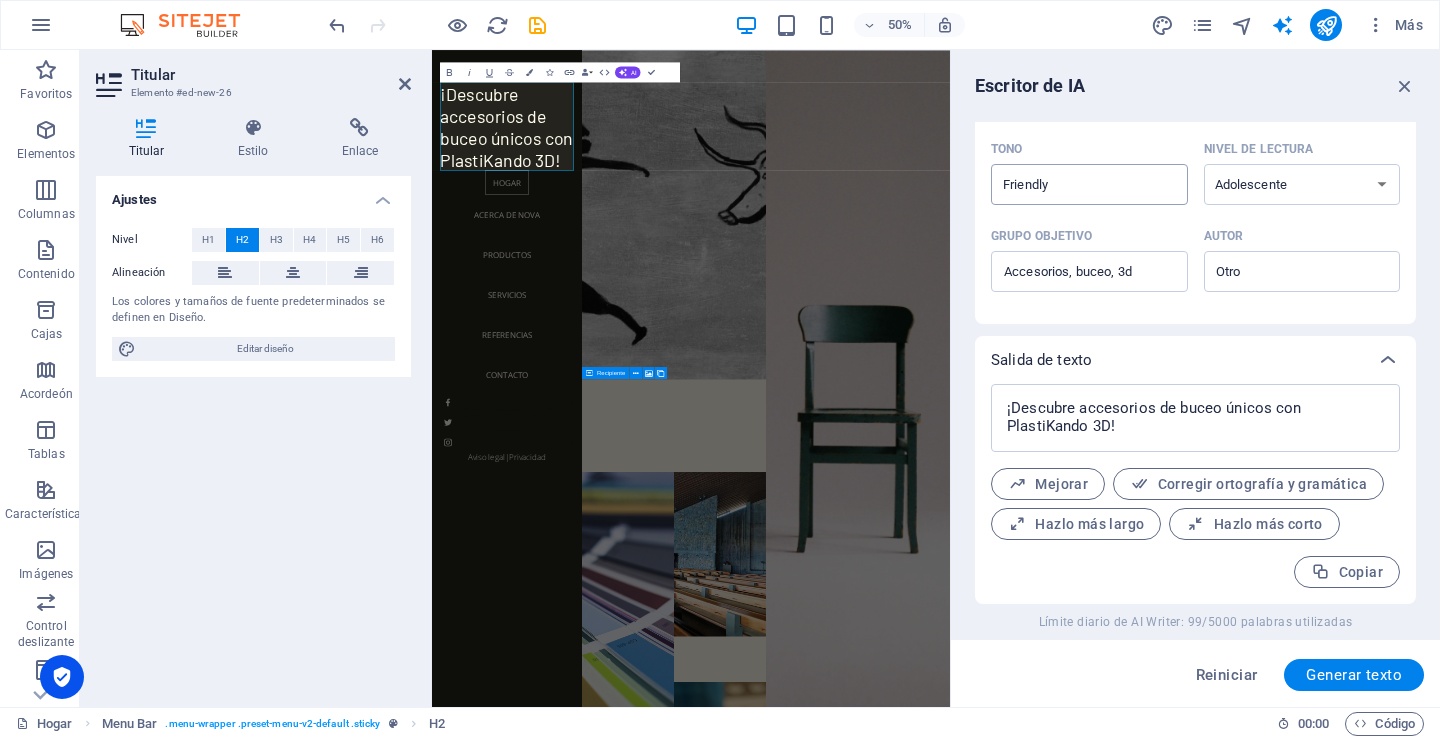 click on "Friendly" at bounding box center (1073, 184) 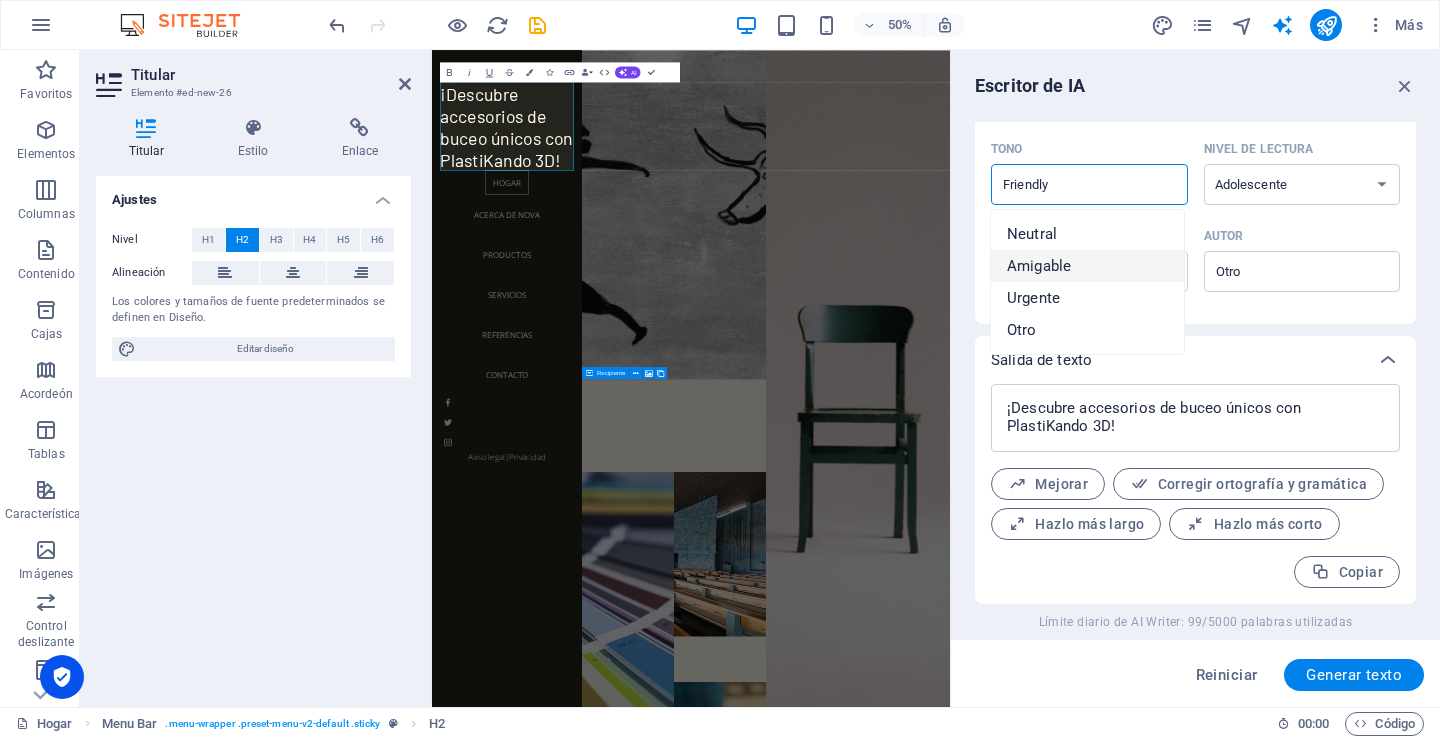 click on "Amigable" at bounding box center (1039, 266) 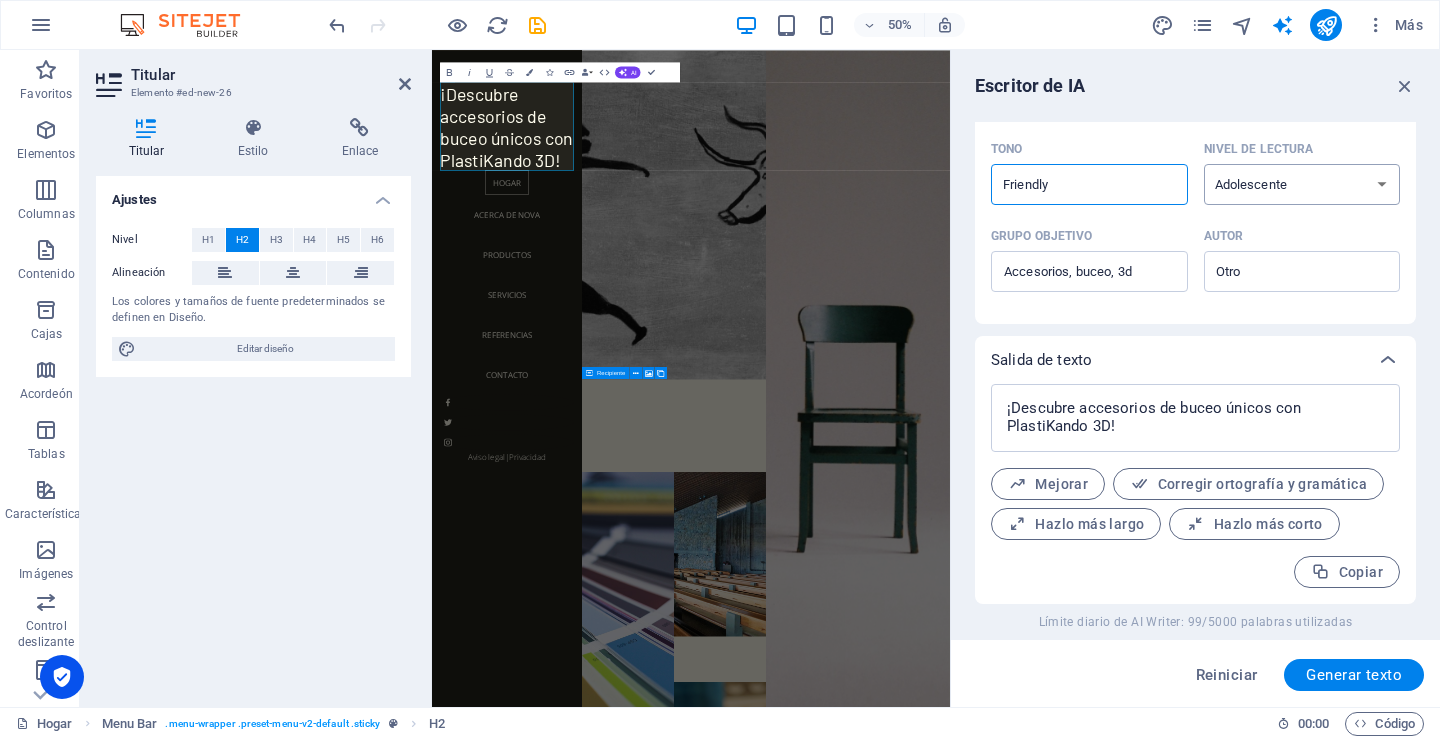 click on "Ninguno Académico Adulto Adolescente Niño" at bounding box center [1302, 184] 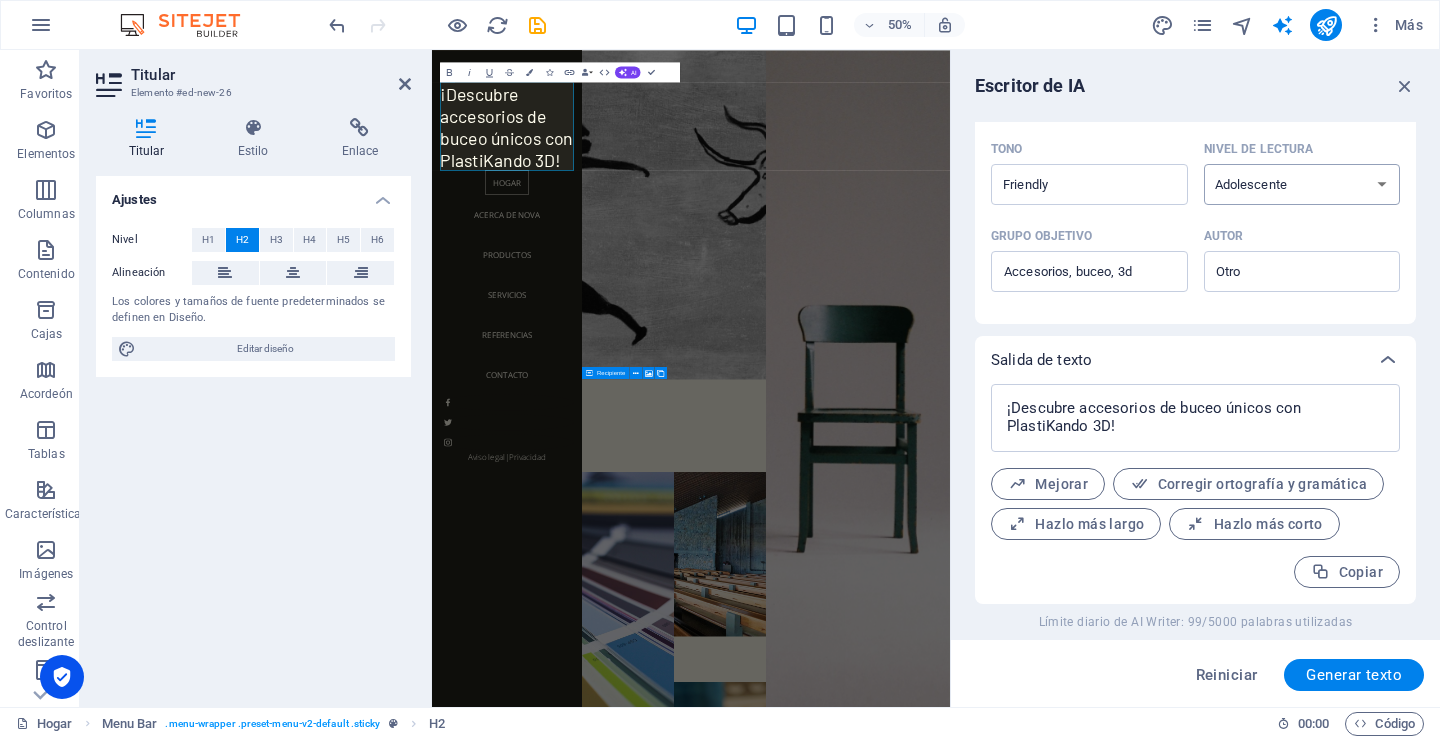 select on "Adult" 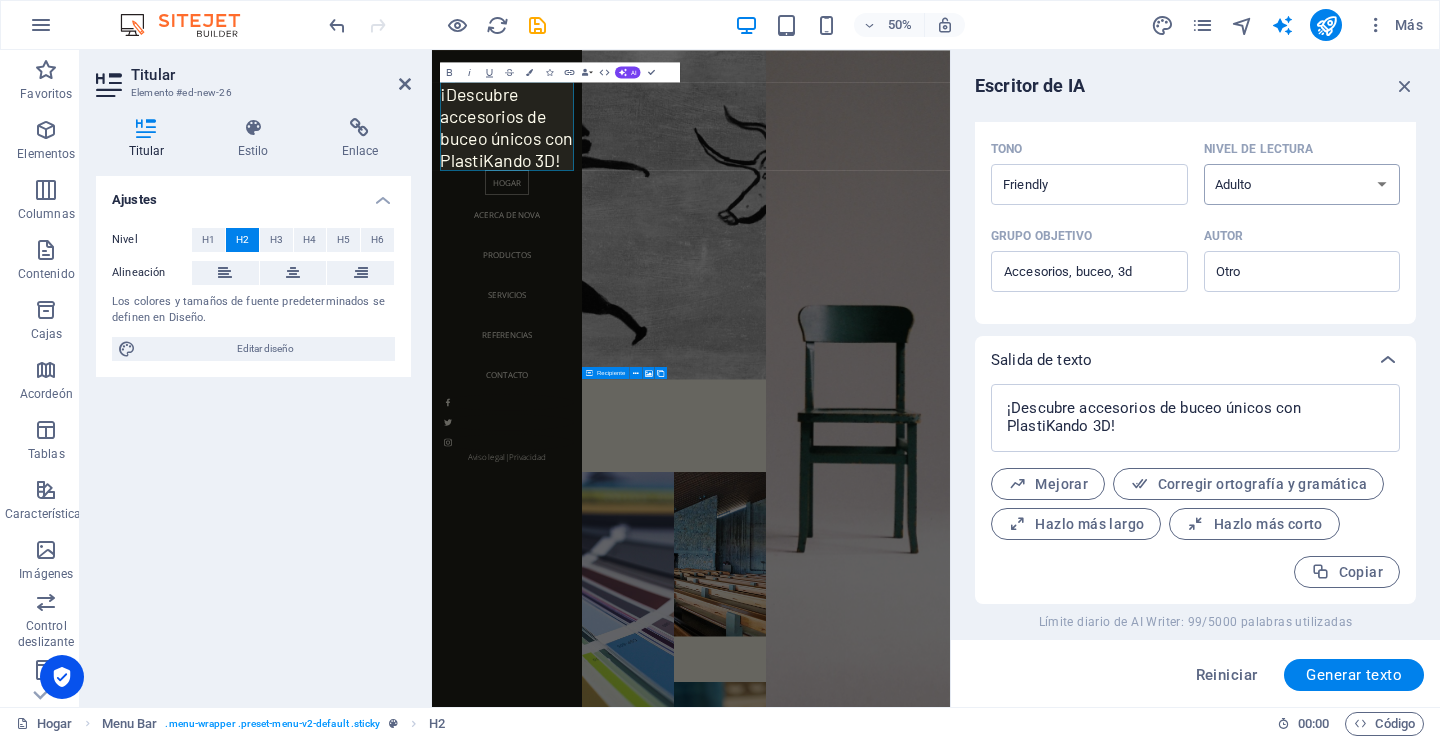 click on "Ninguno Académico Adulto Adolescente Niño" at bounding box center (1302, 184) 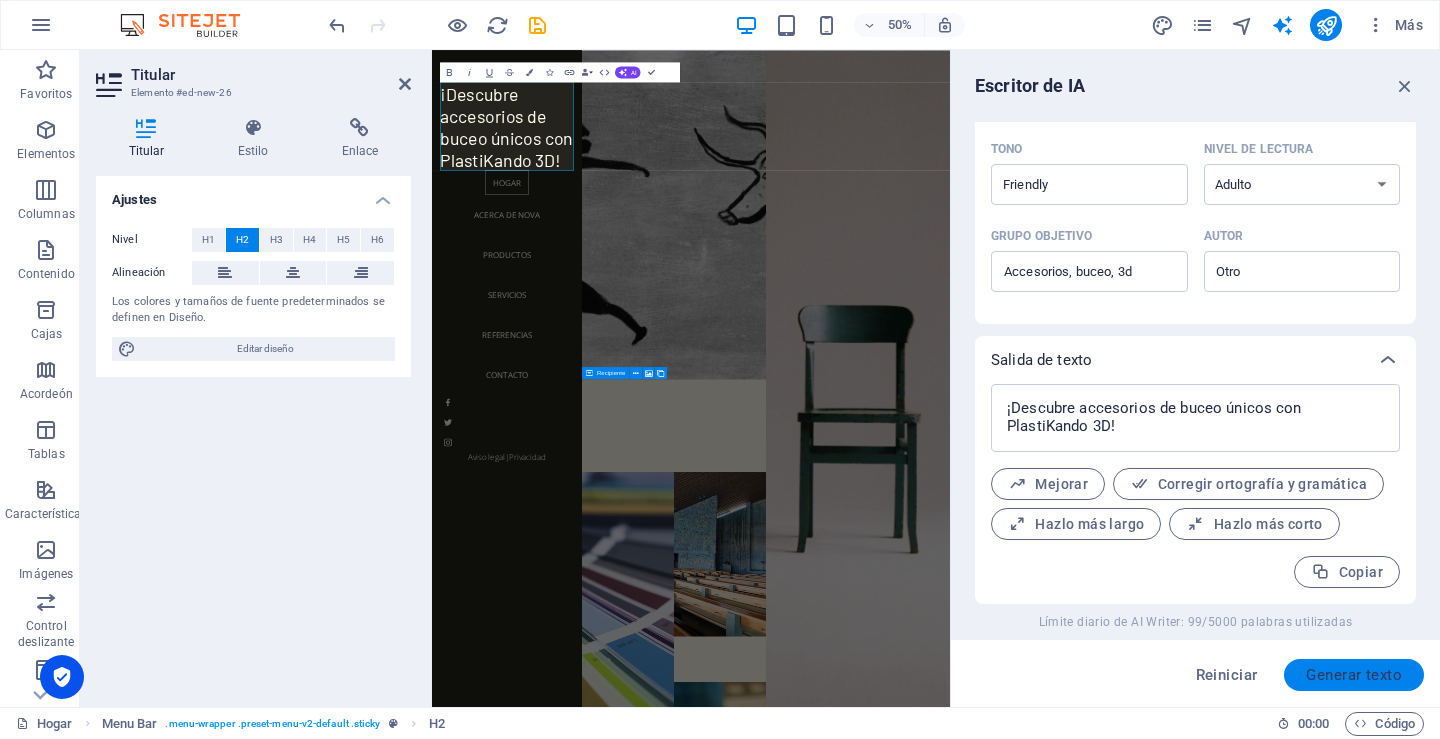 click on "Generar texto" at bounding box center (1354, 675) 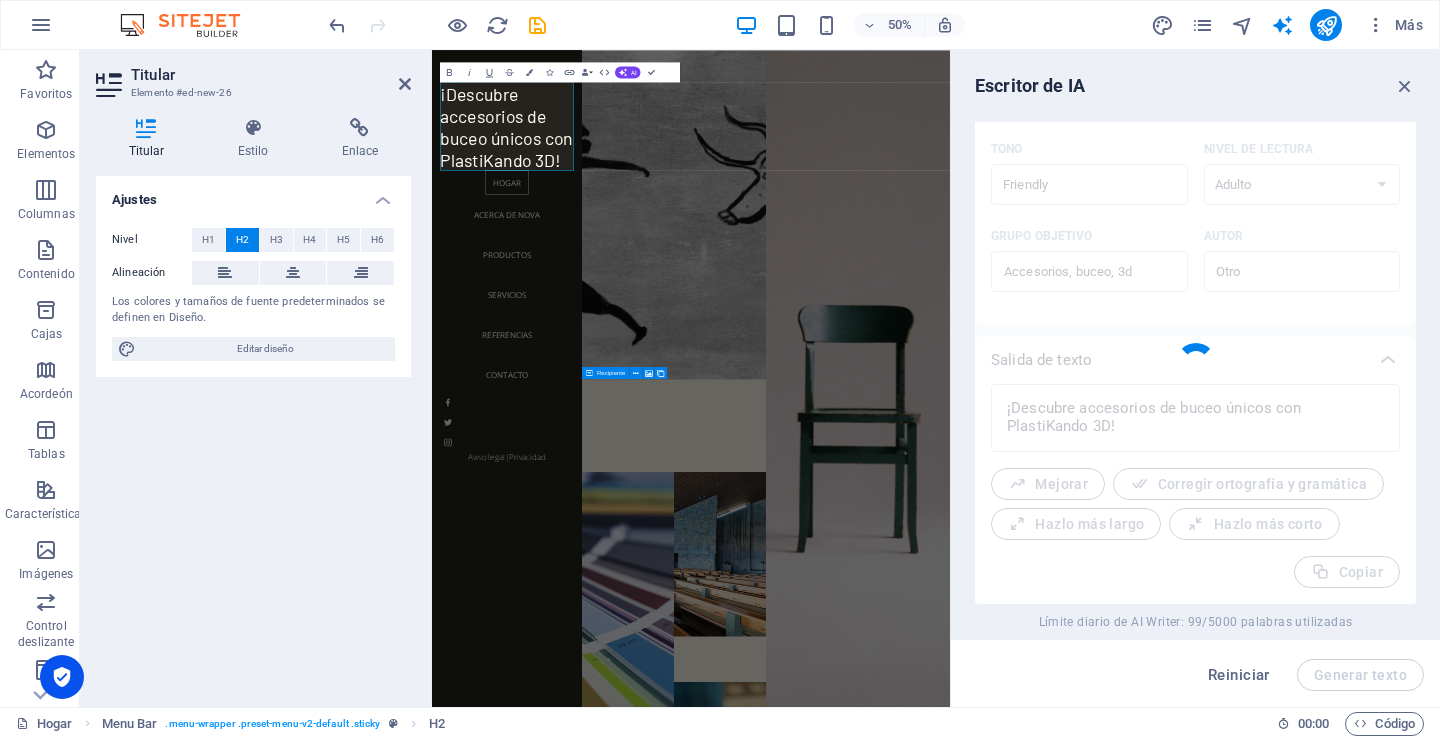 type on "x" 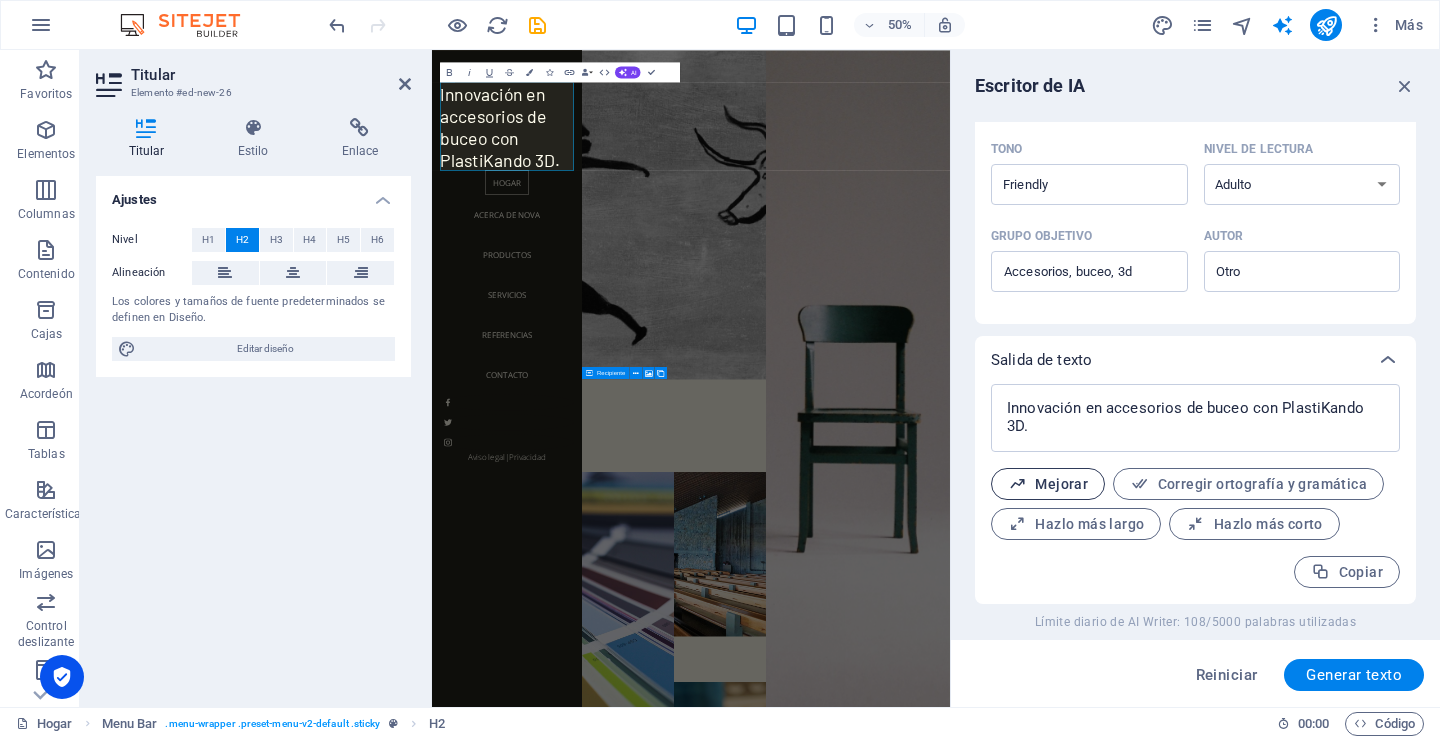 click on "Mejorar" at bounding box center (1061, 484) 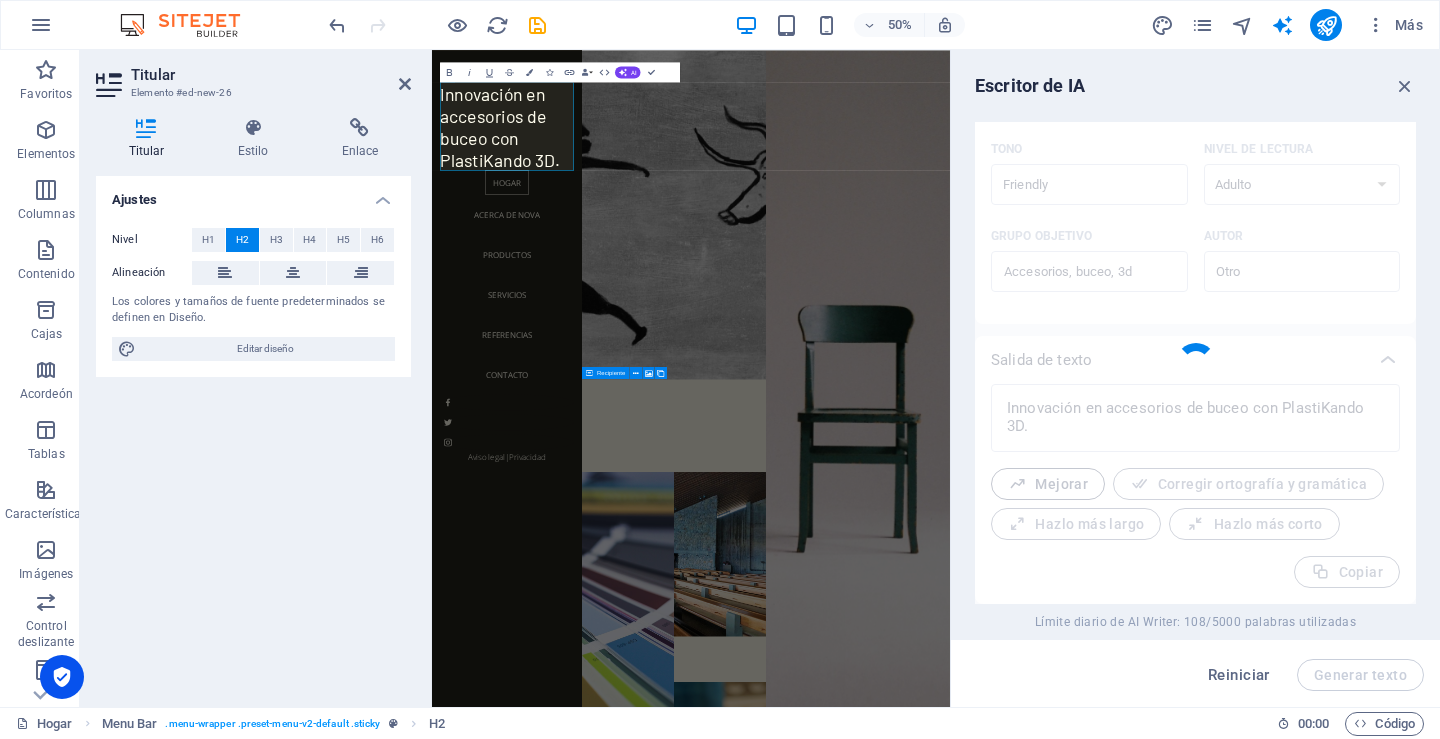 type on "x" 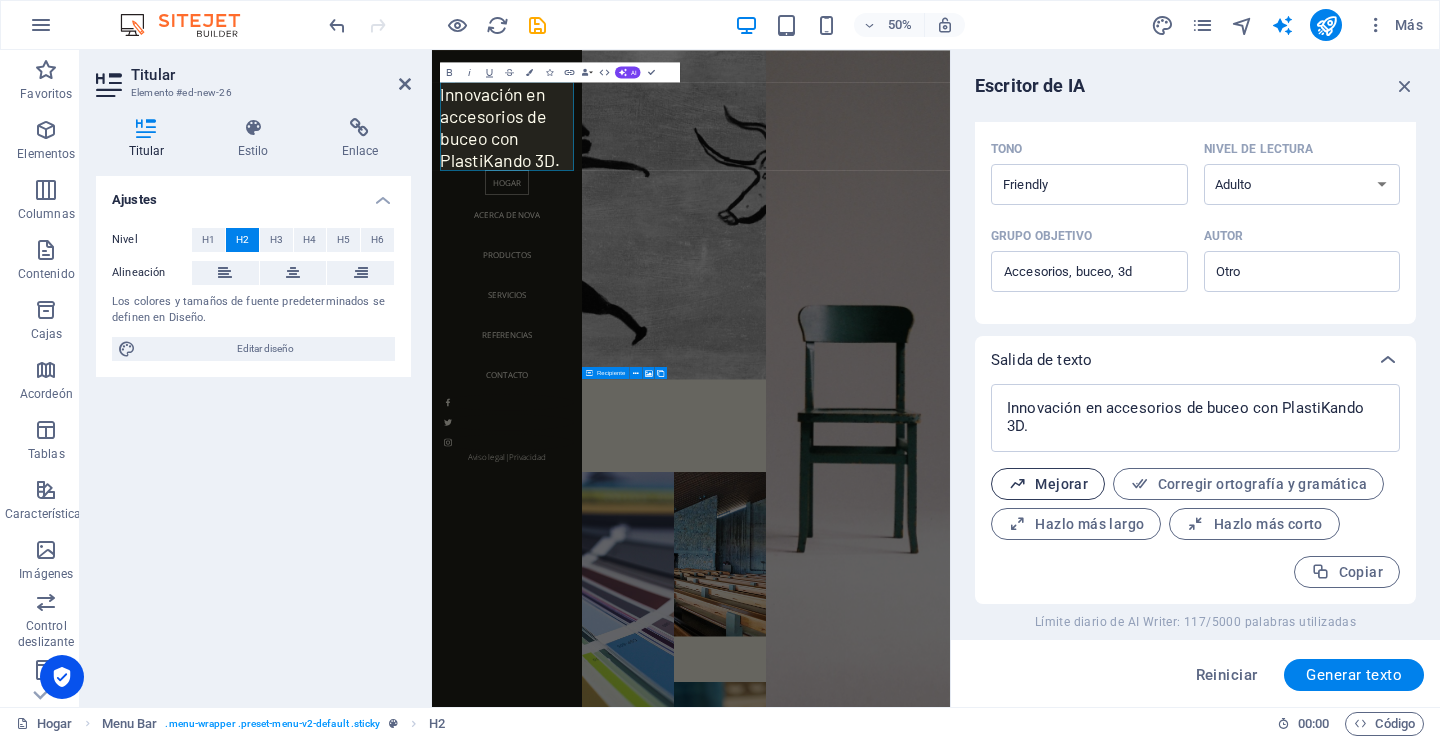 click on "Mejorar" at bounding box center (1061, 484) 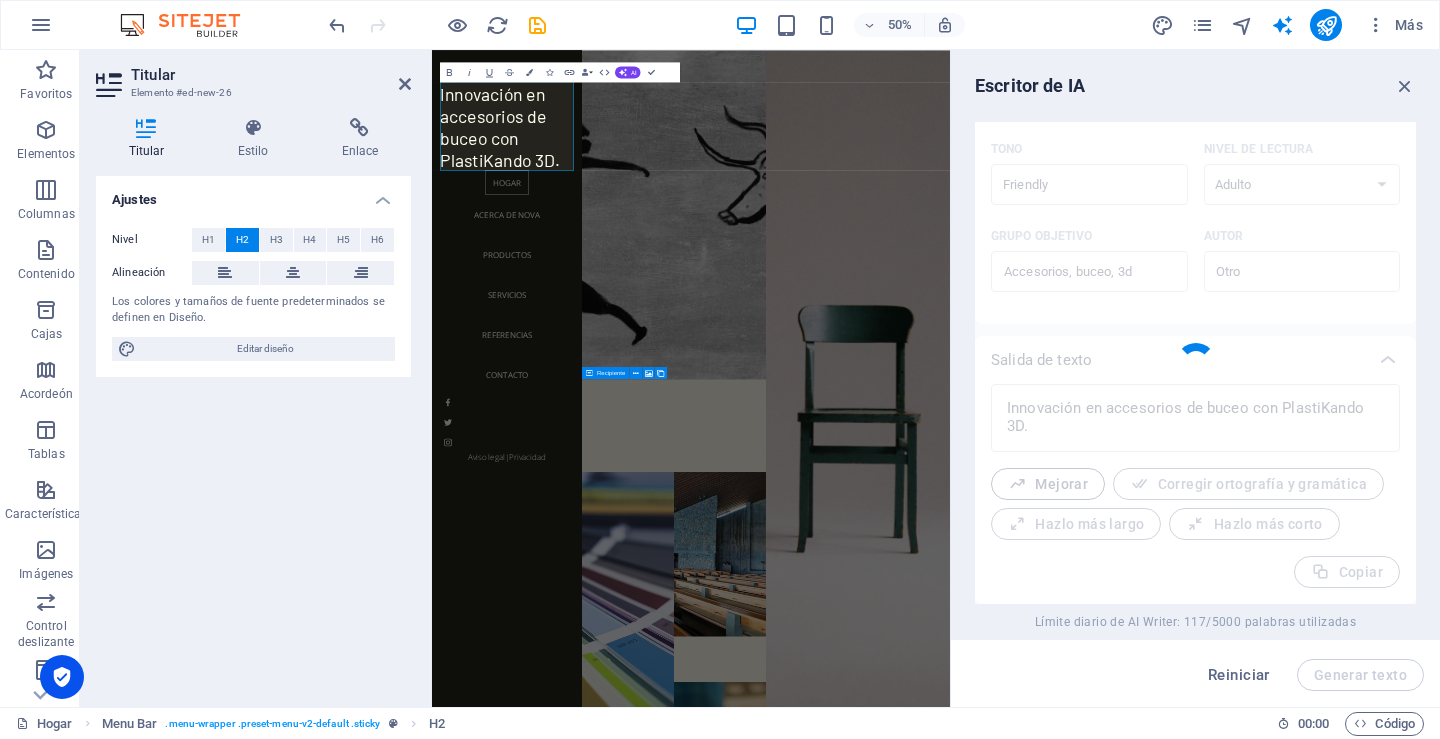 type on "x" 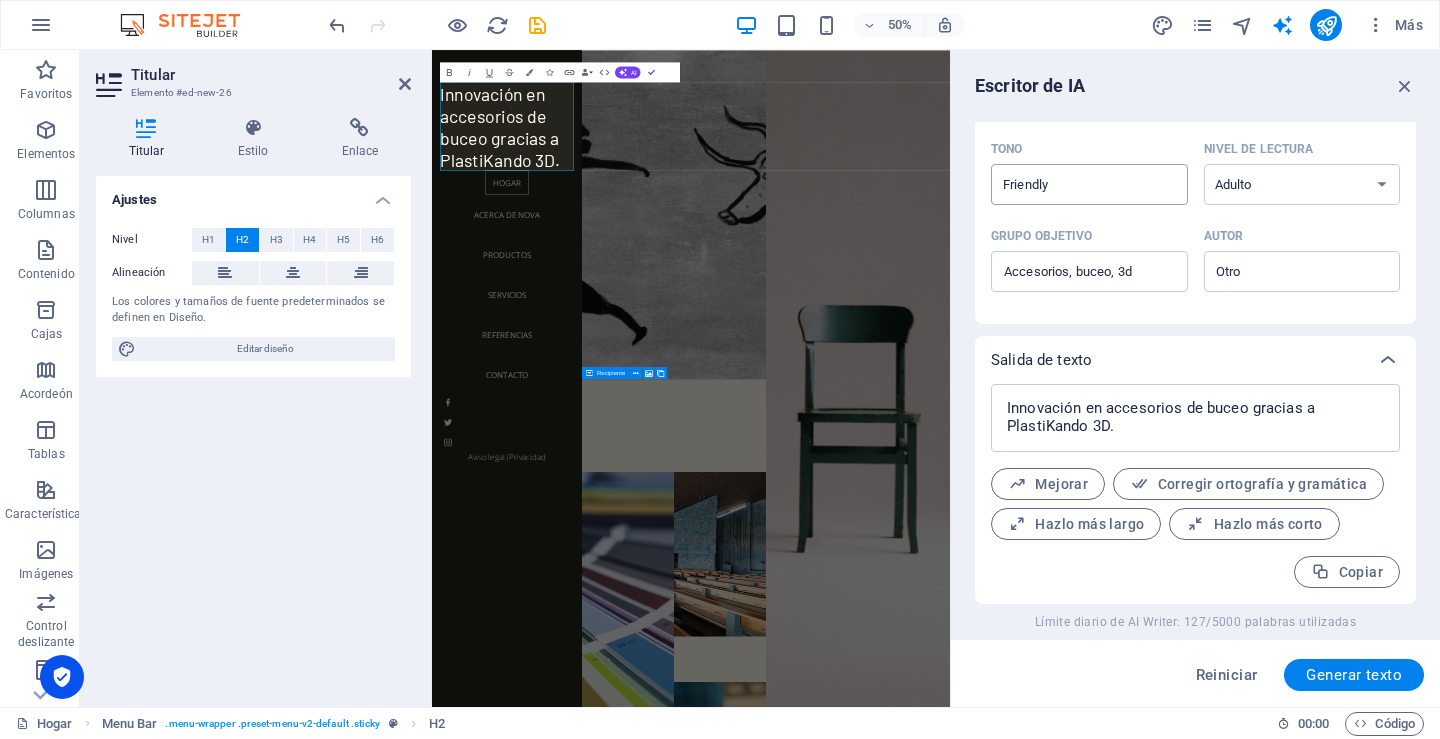 click on "Friendly" at bounding box center (1073, 184) 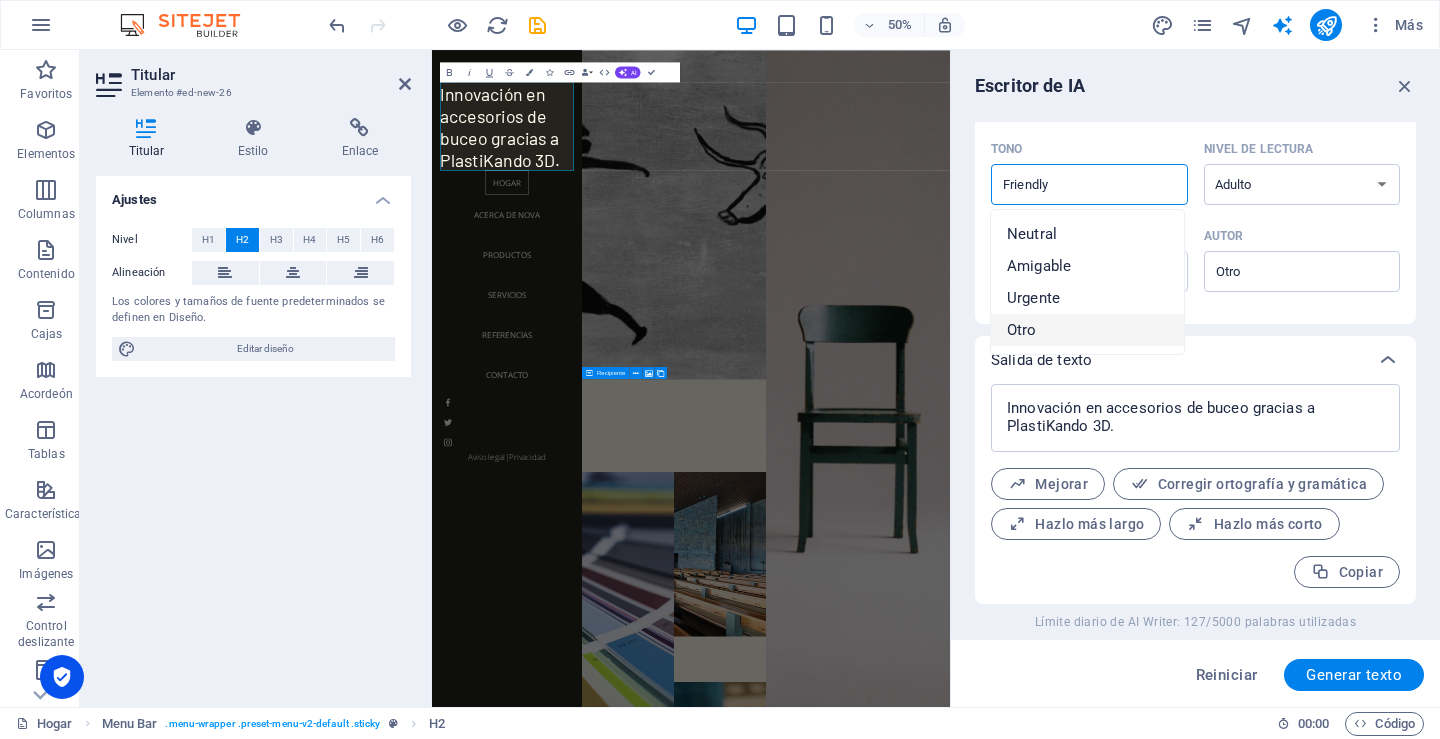 click on "Otro" at bounding box center (1022, 330) 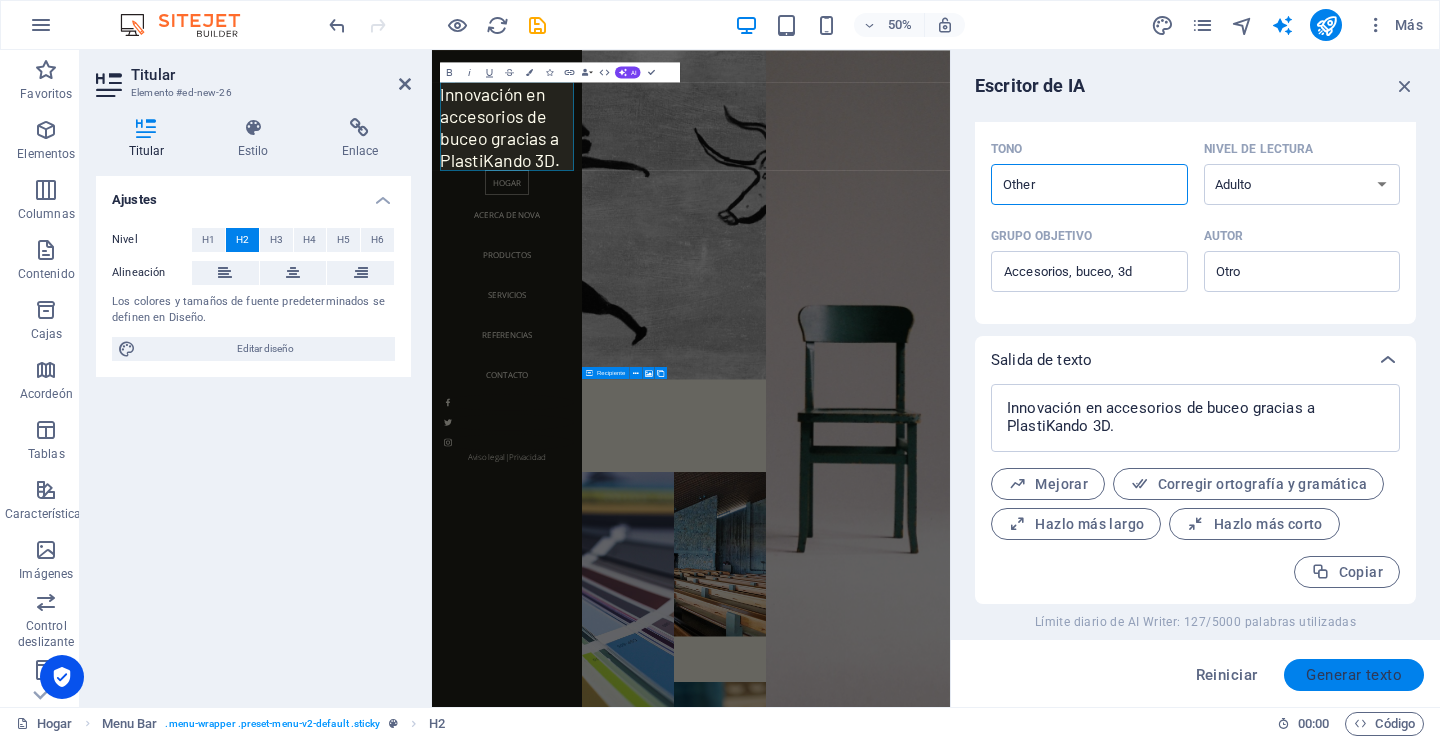 click on "Generar texto" at bounding box center (1354, 675) 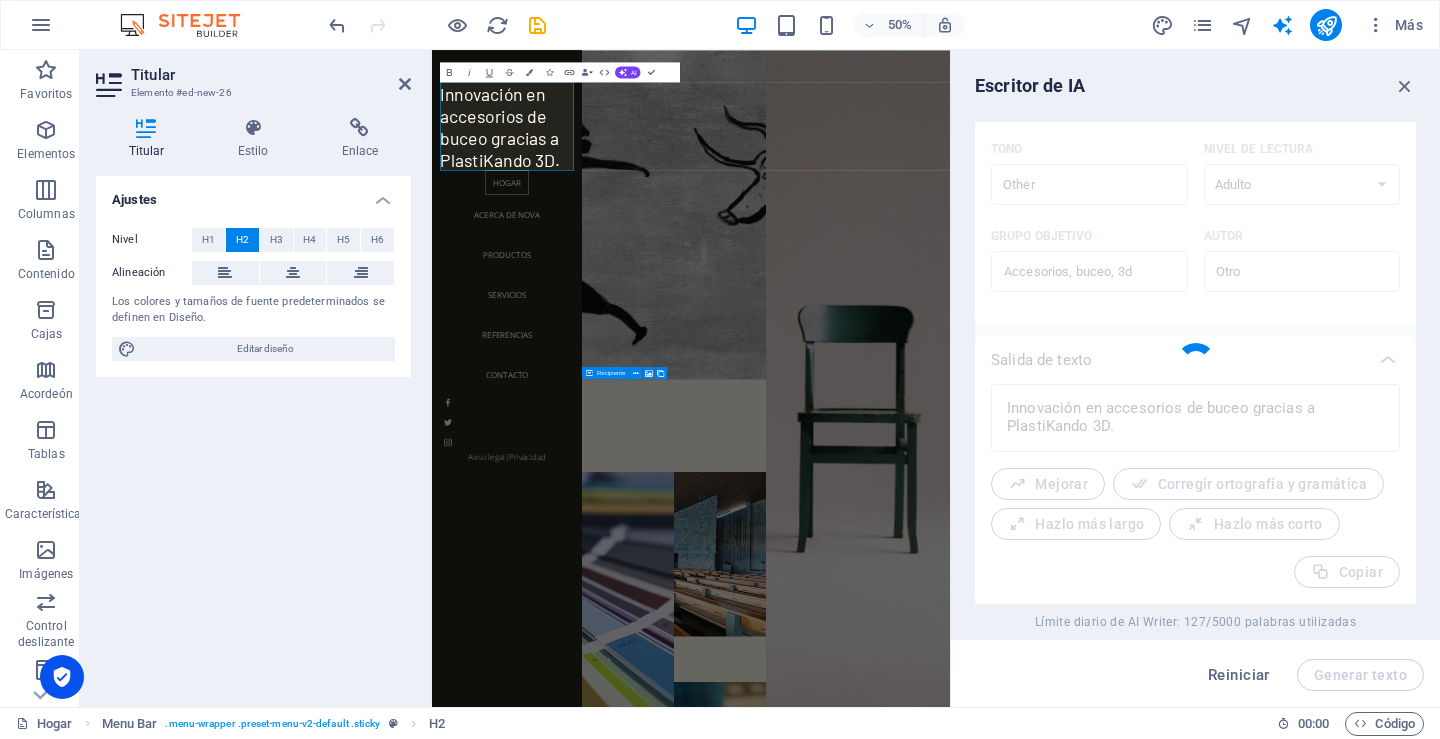 type on "x" 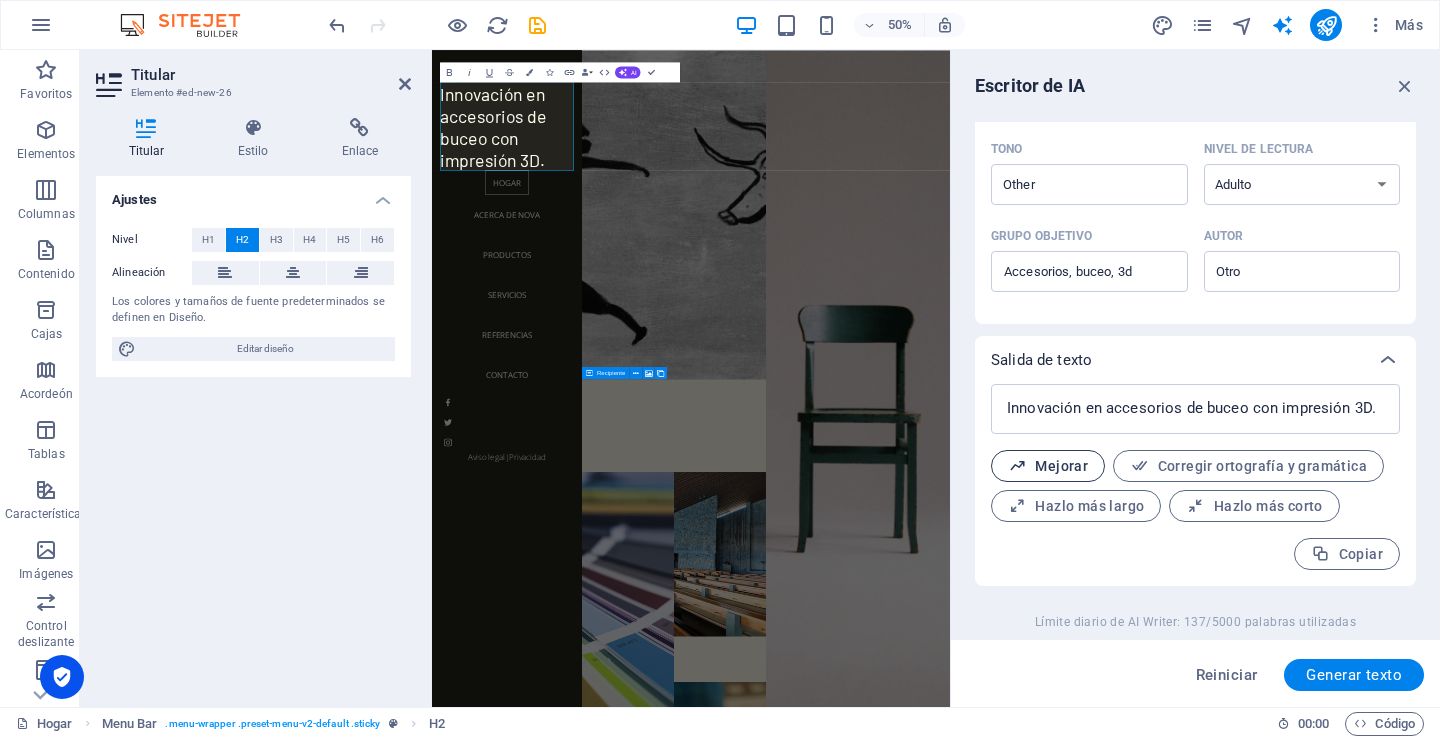 click on "Mejorar" at bounding box center [1061, 466] 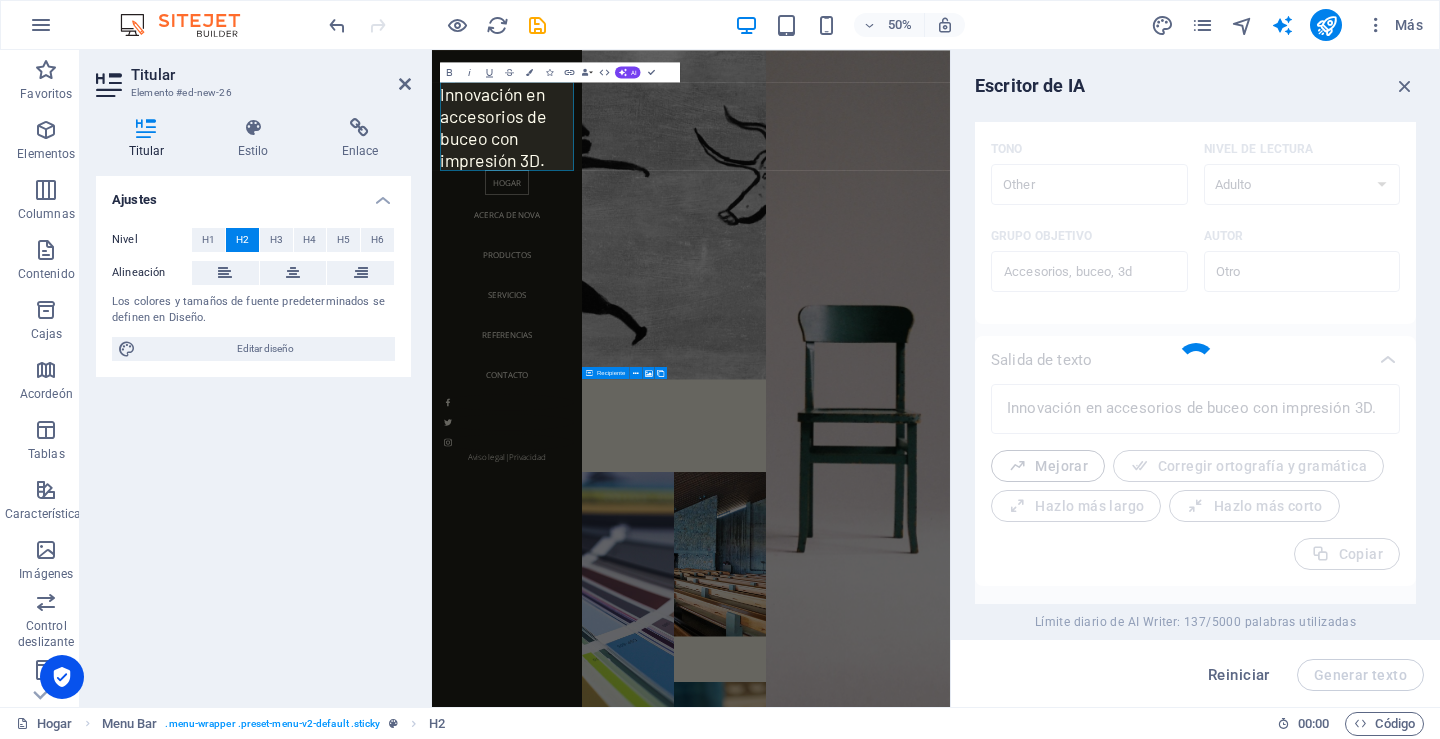 type on "x" 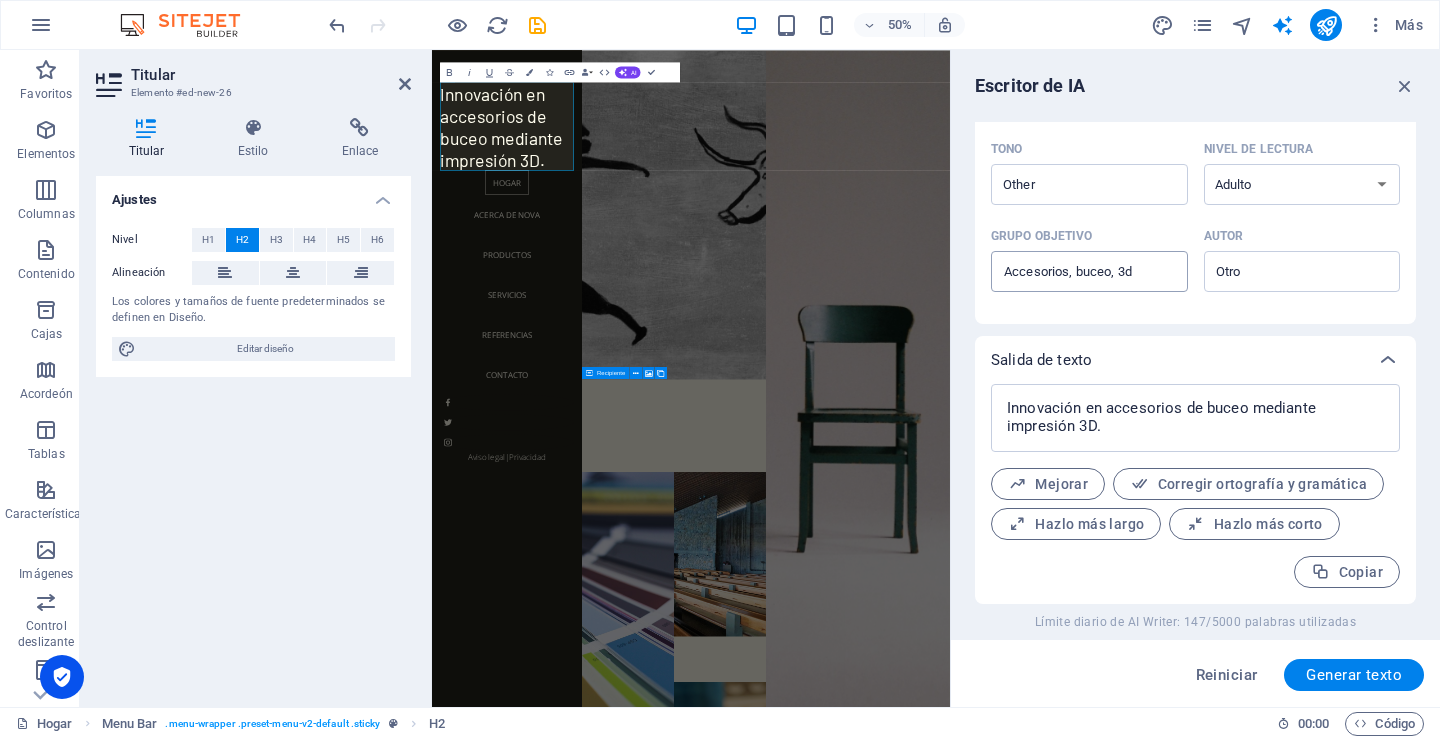 click on "Accesorios, buceo, 3d" at bounding box center (1089, 272) 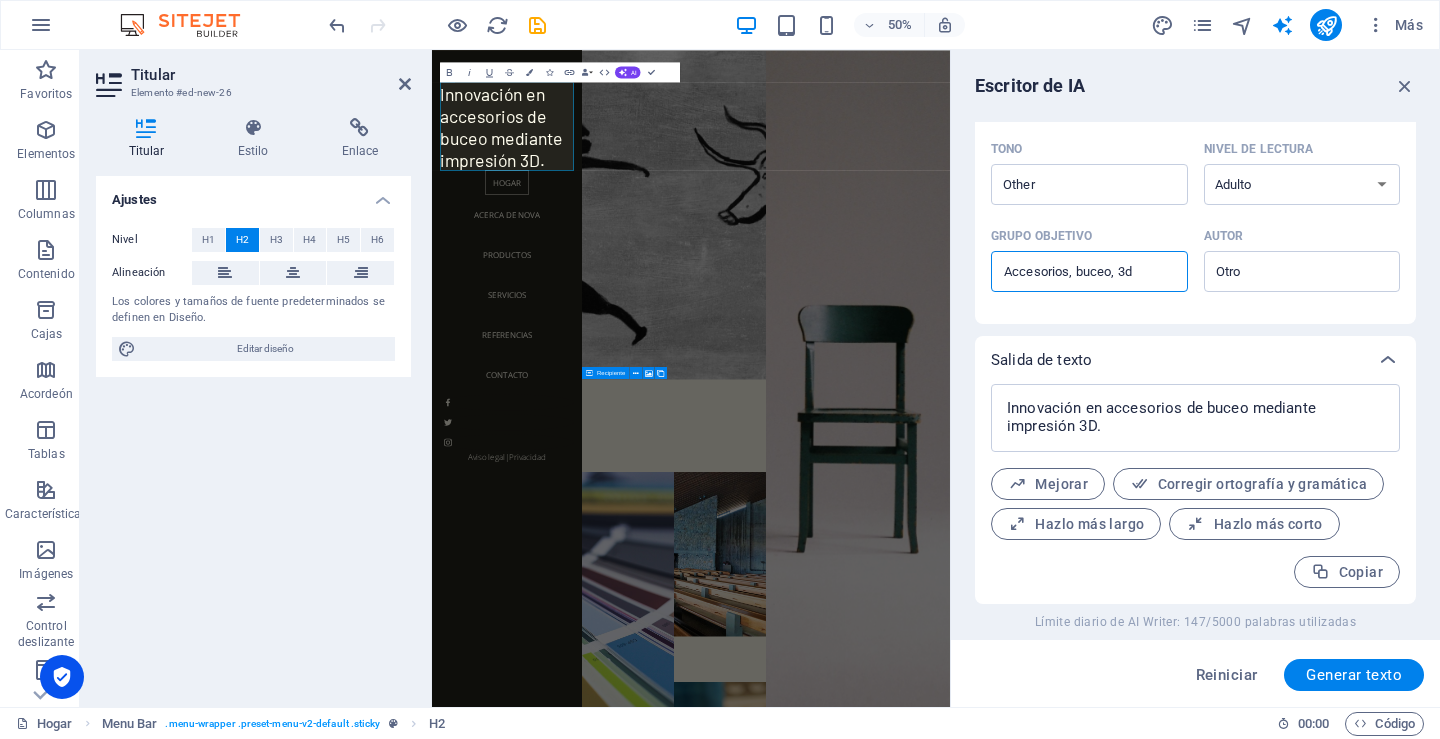 click on "Accesorios, buceo, 3d" at bounding box center [1089, 272] 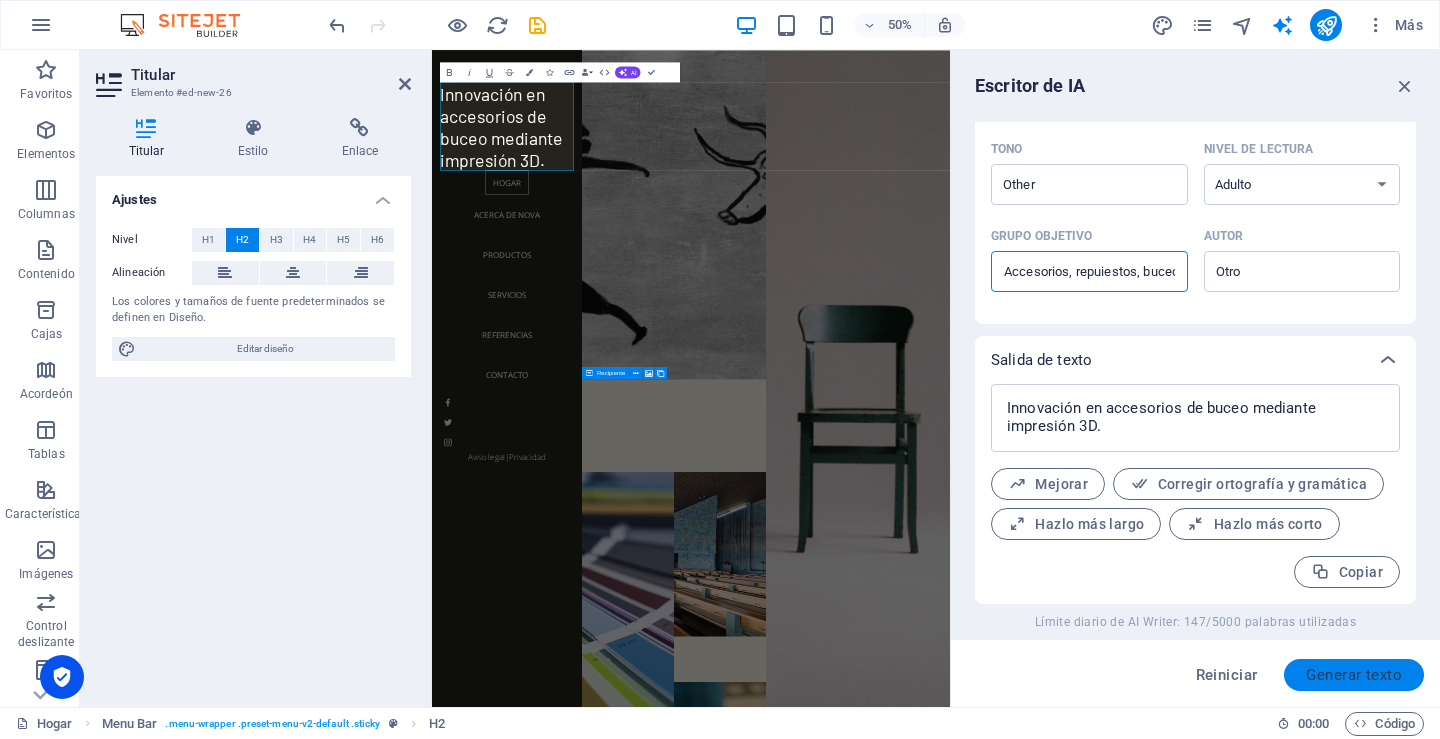 type on "Accesorios, repuiestos, buceo, 3d" 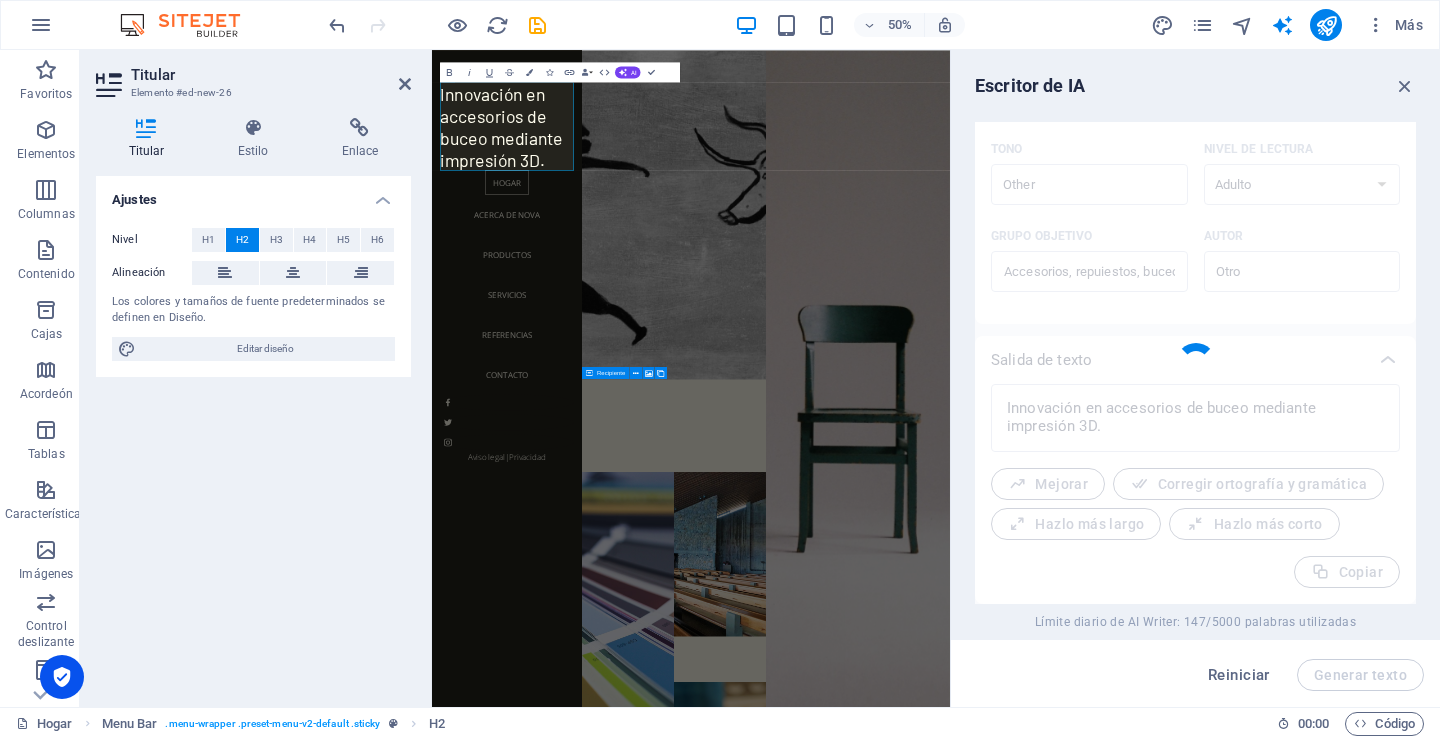 type on "x" 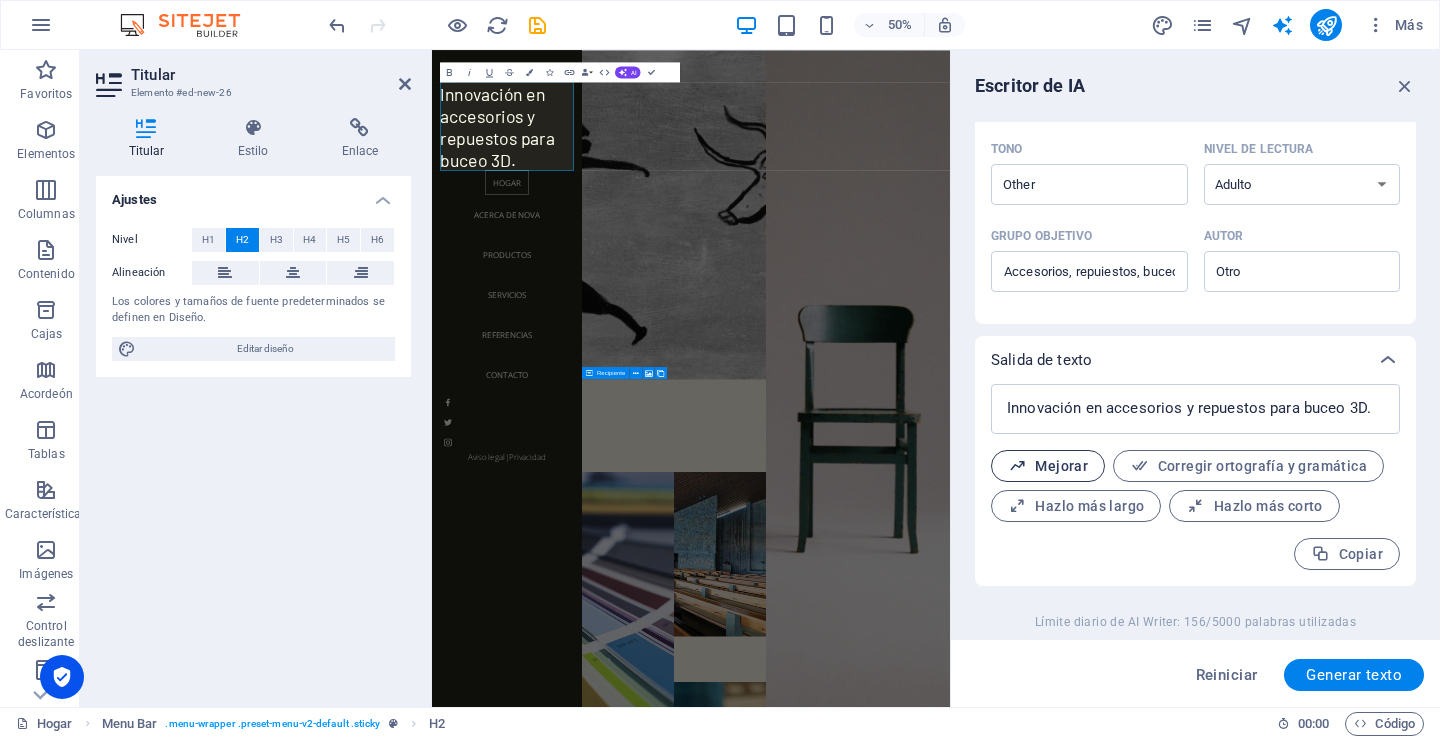 click on "Mejorar" at bounding box center [1061, 466] 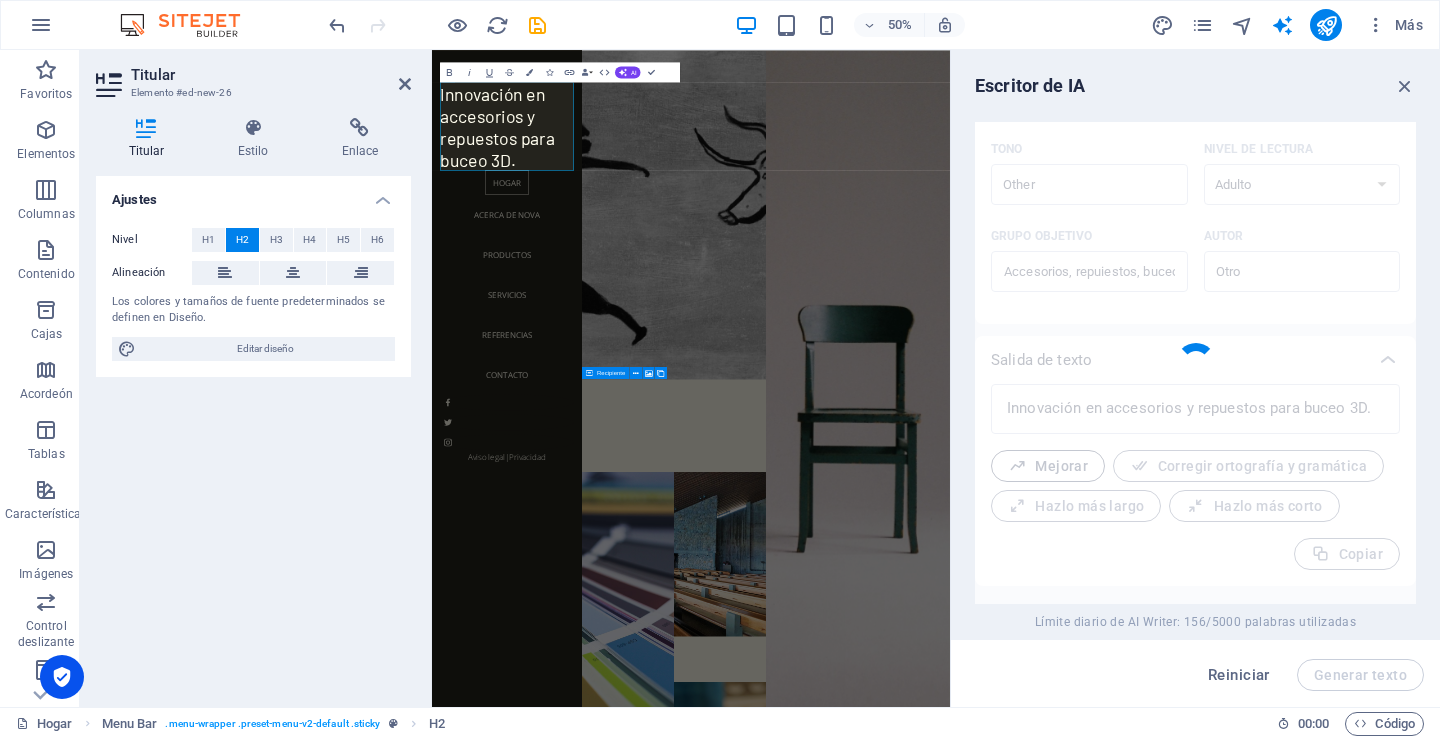 type on "x" 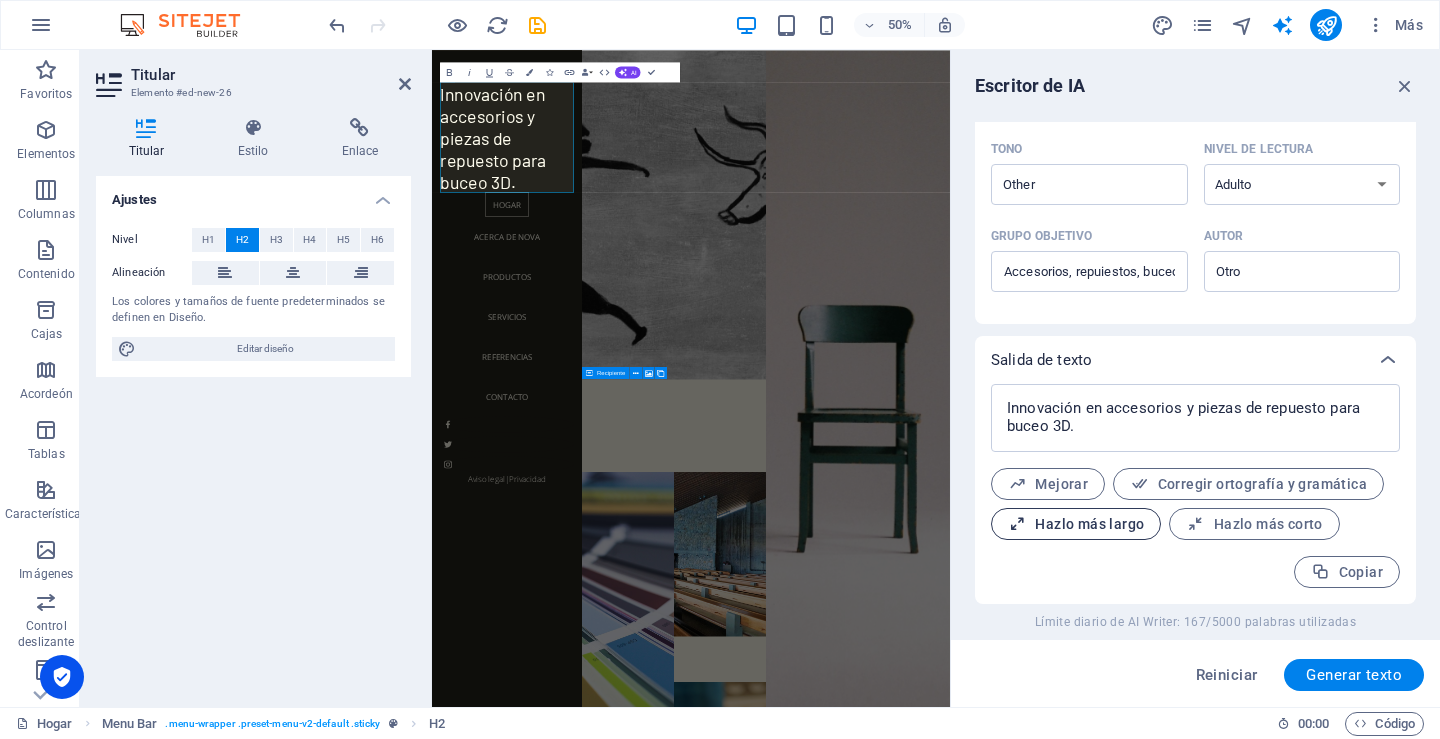 click on "Hazlo más largo" at bounding box center (1089, 524) 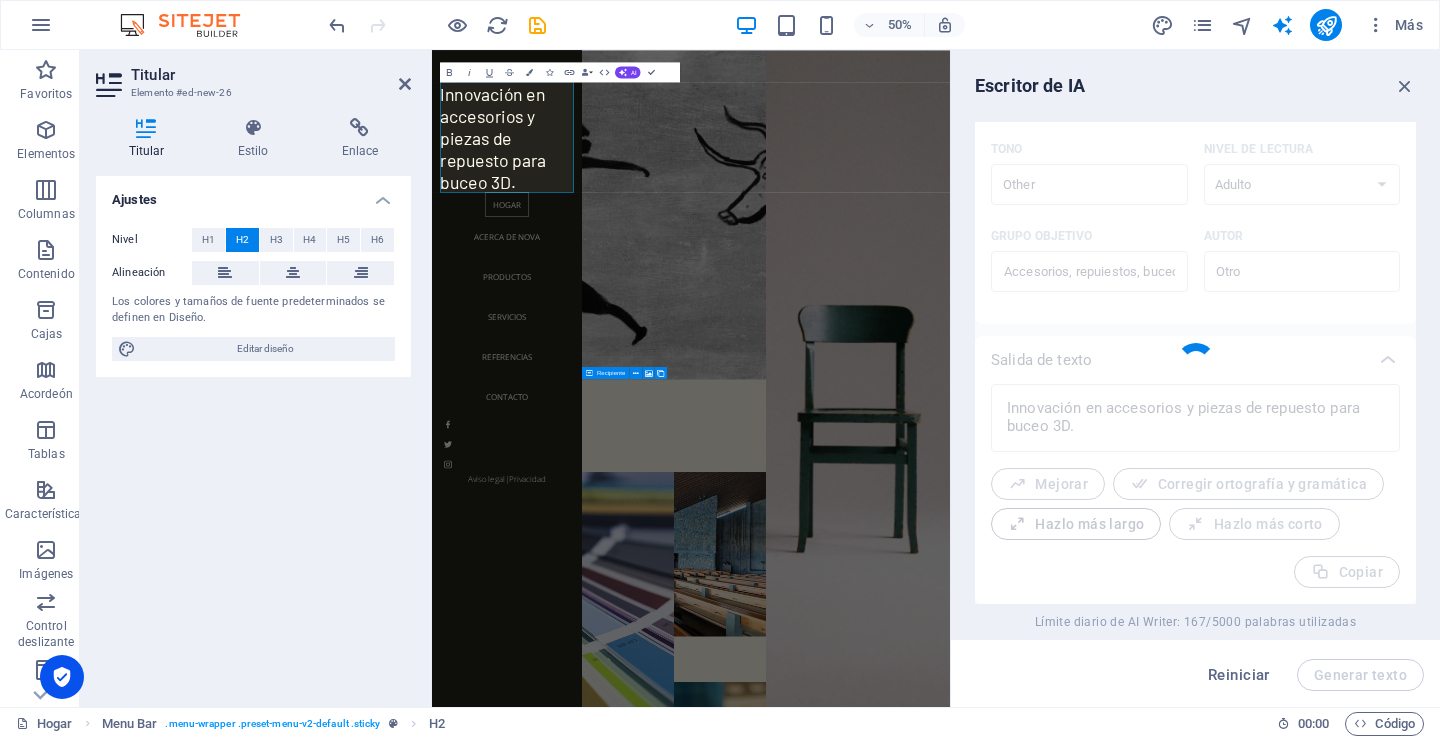 type on "x" 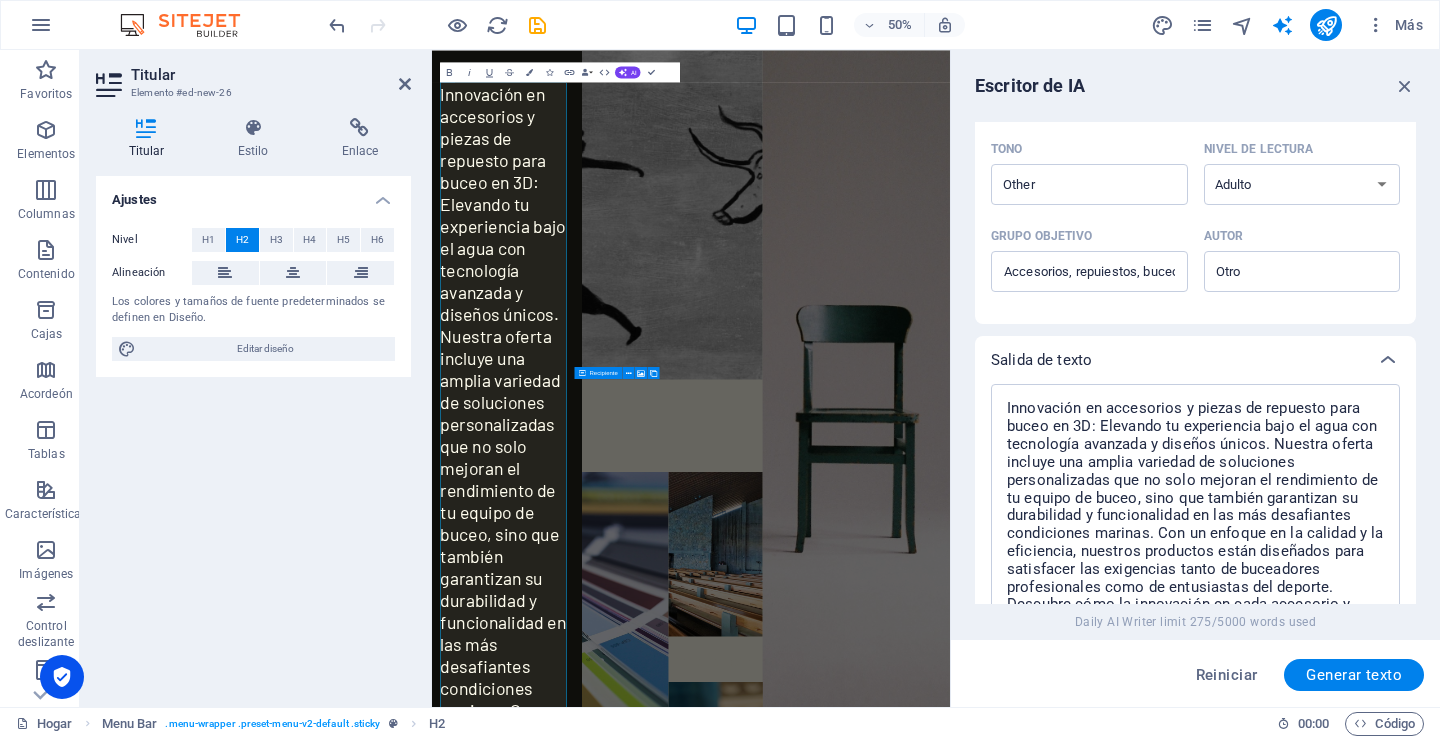 scroll, scrollTop: 752, scrollLeft: 0, axis: vertical 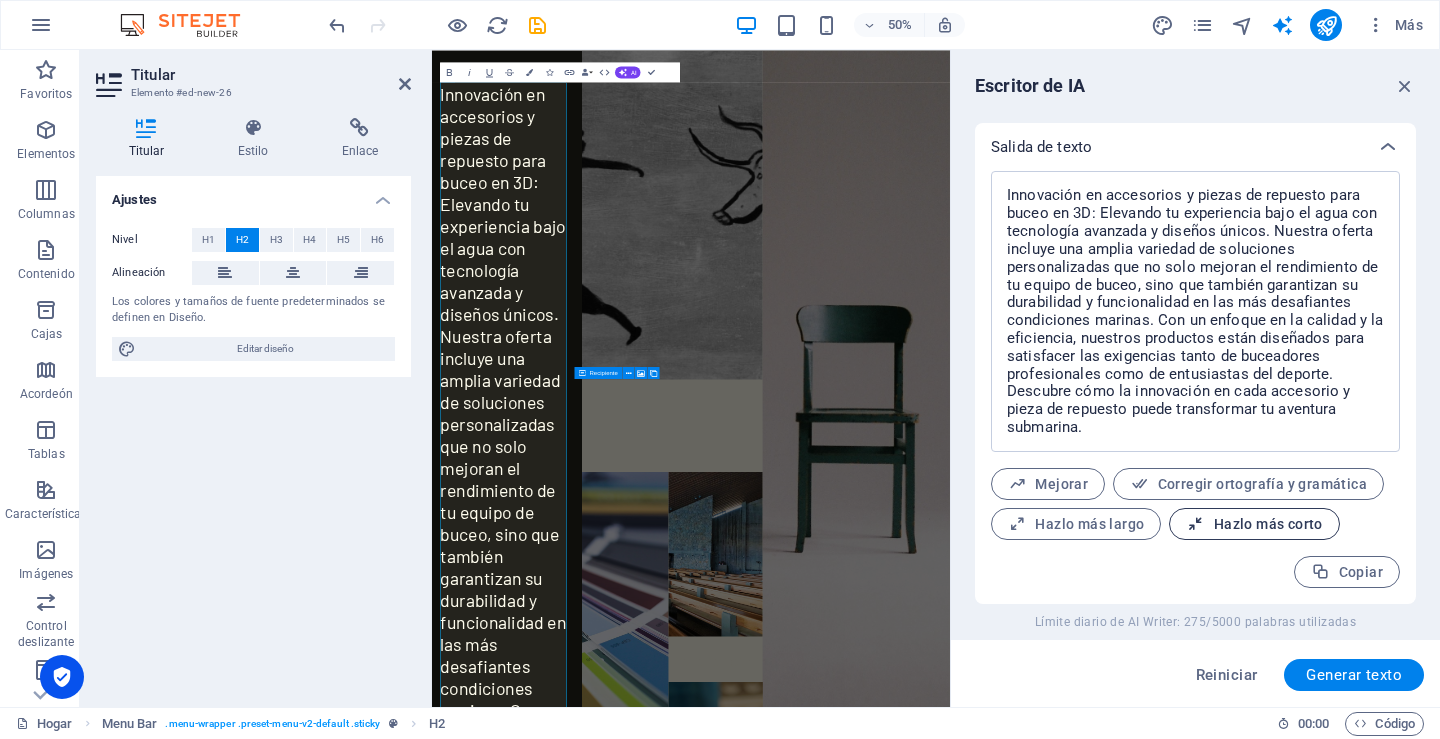 click on "Hazlo más corto" at bounding box center (1268, 524) 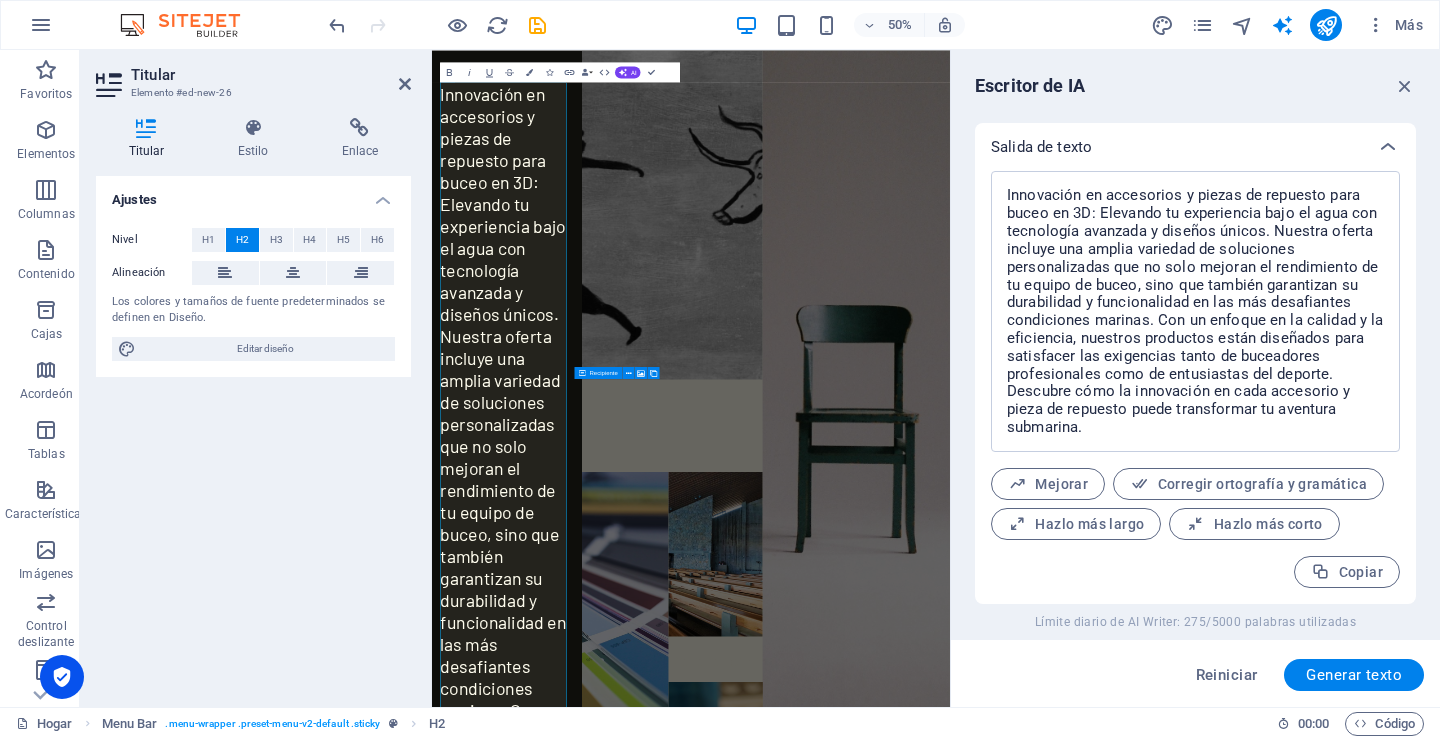 type on "x" 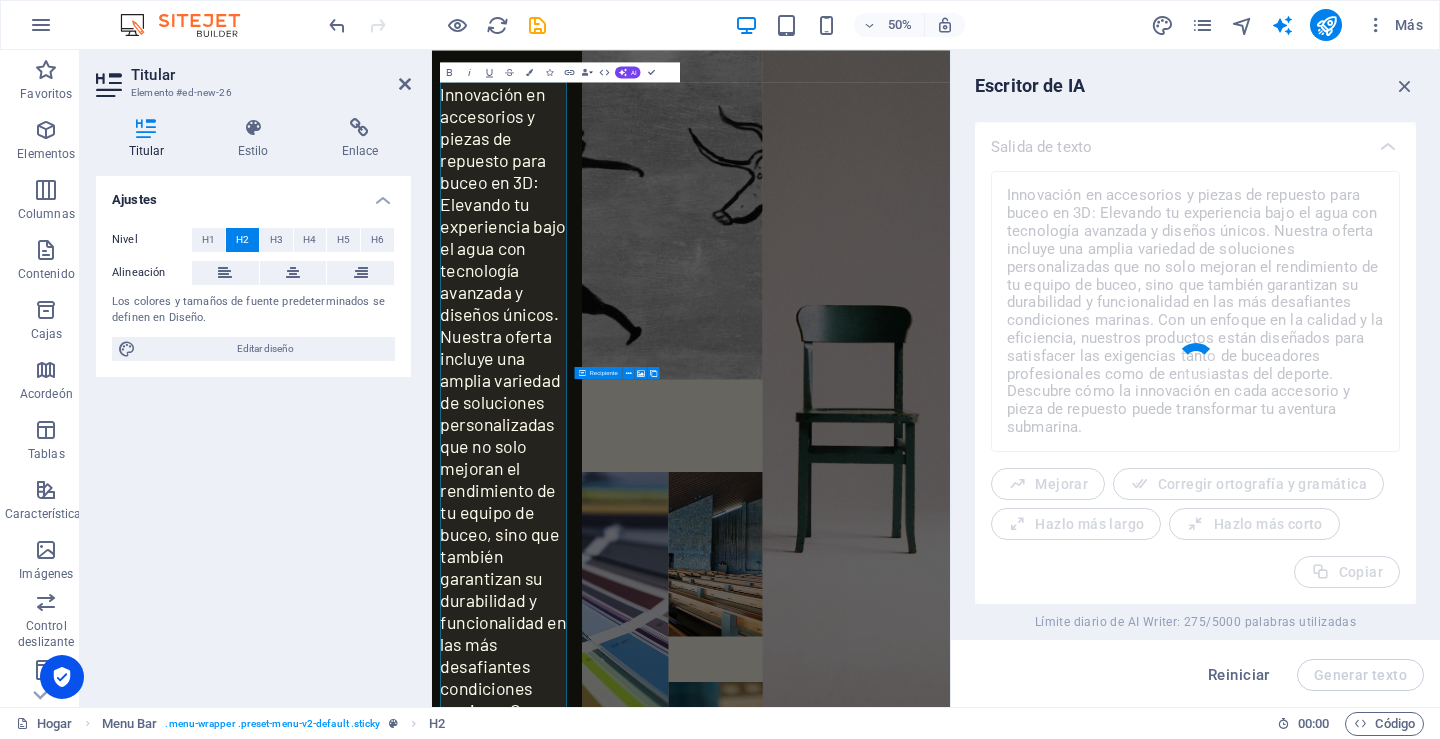 type on "x" 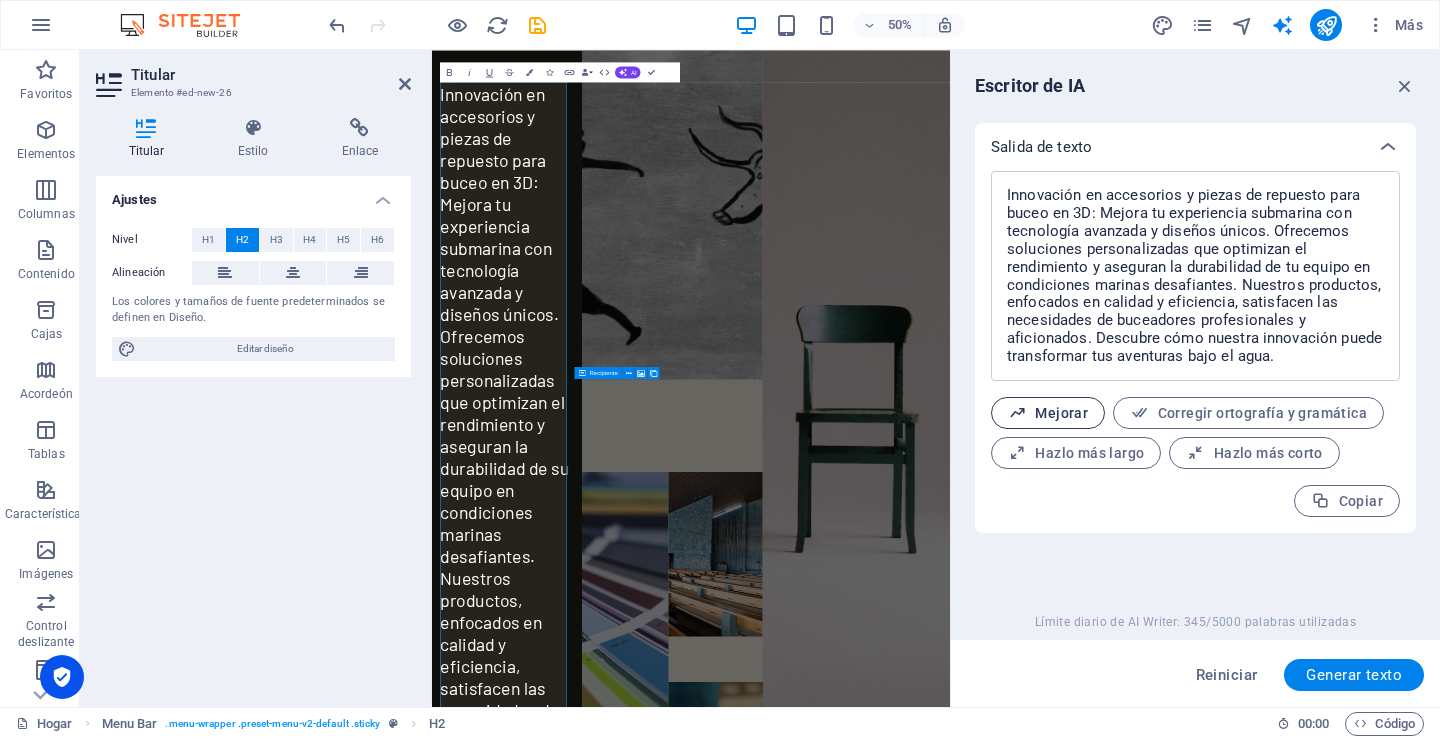 click on "Mejorar" at bounding box center [1048, 413] 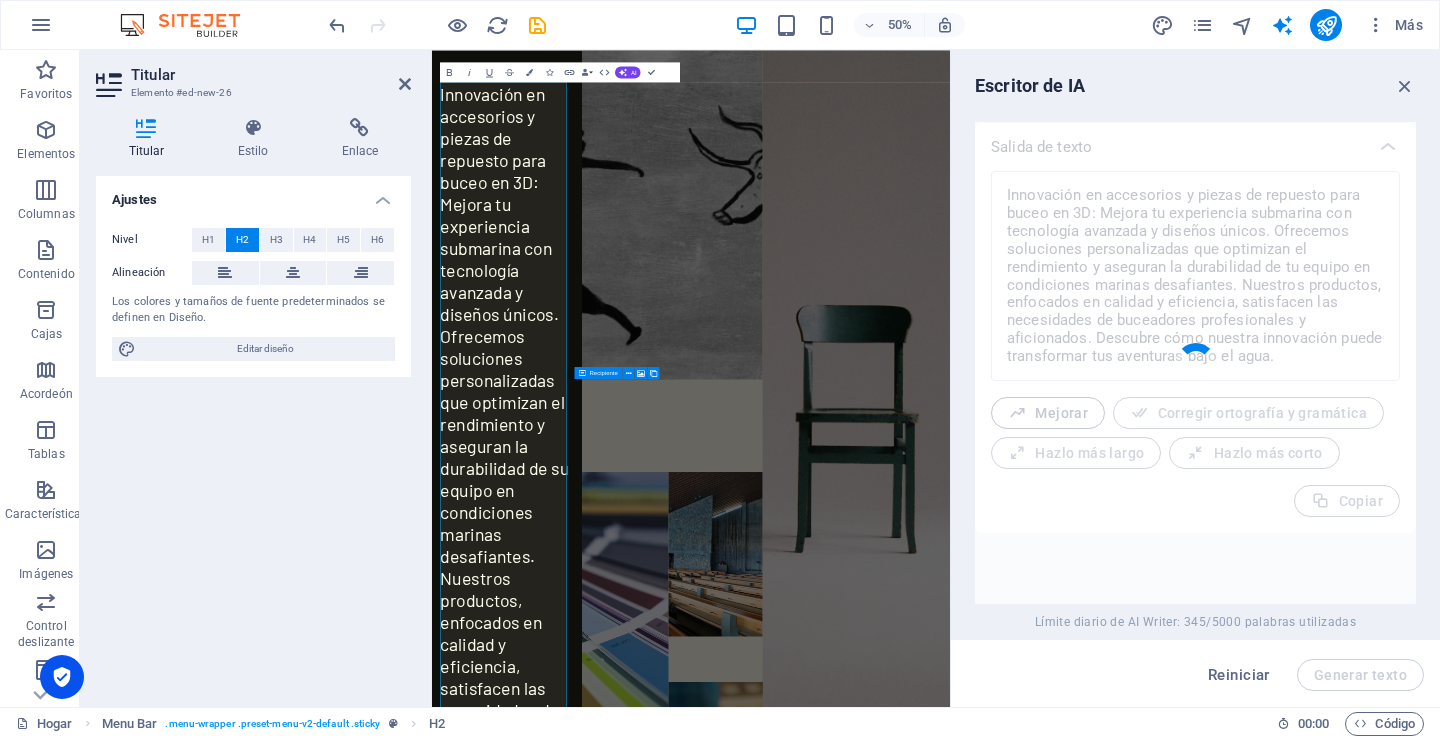 type on "x" 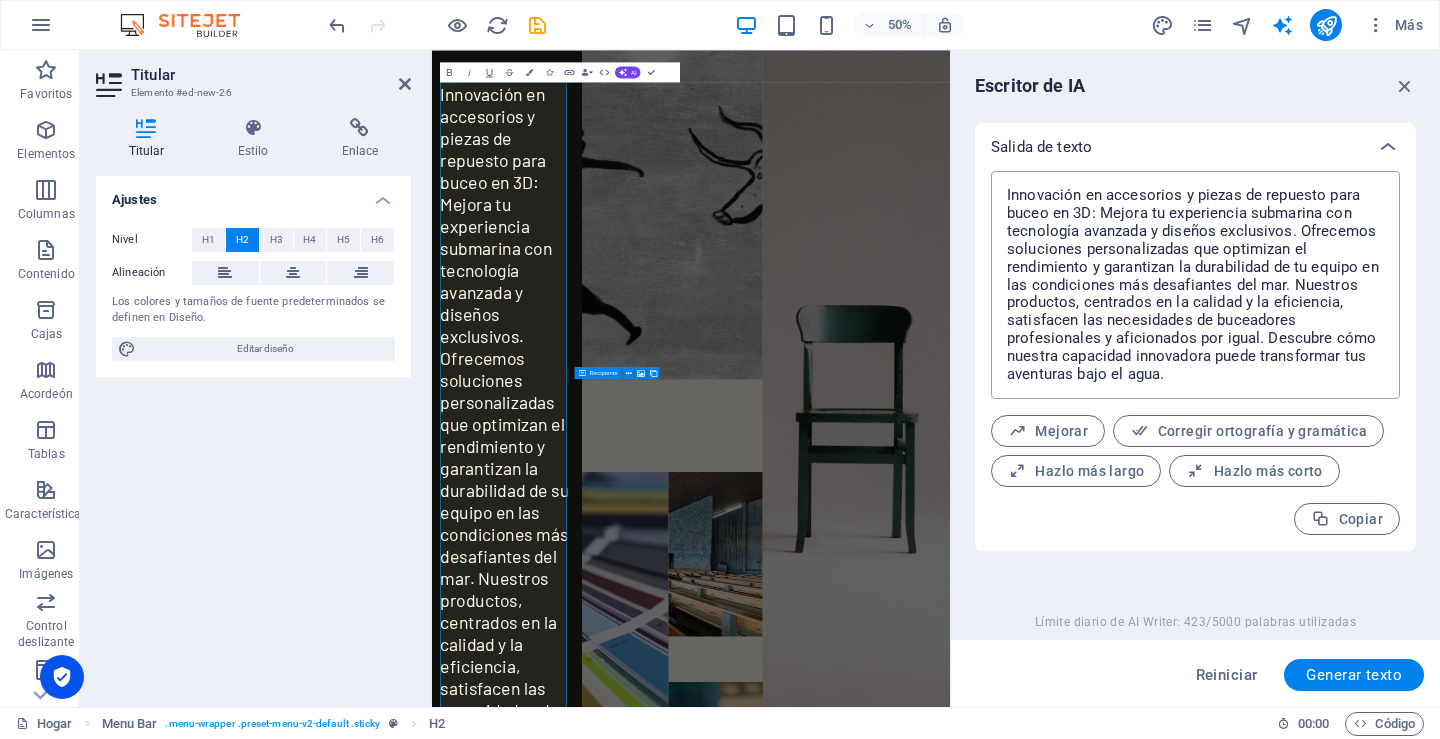 type on "x" 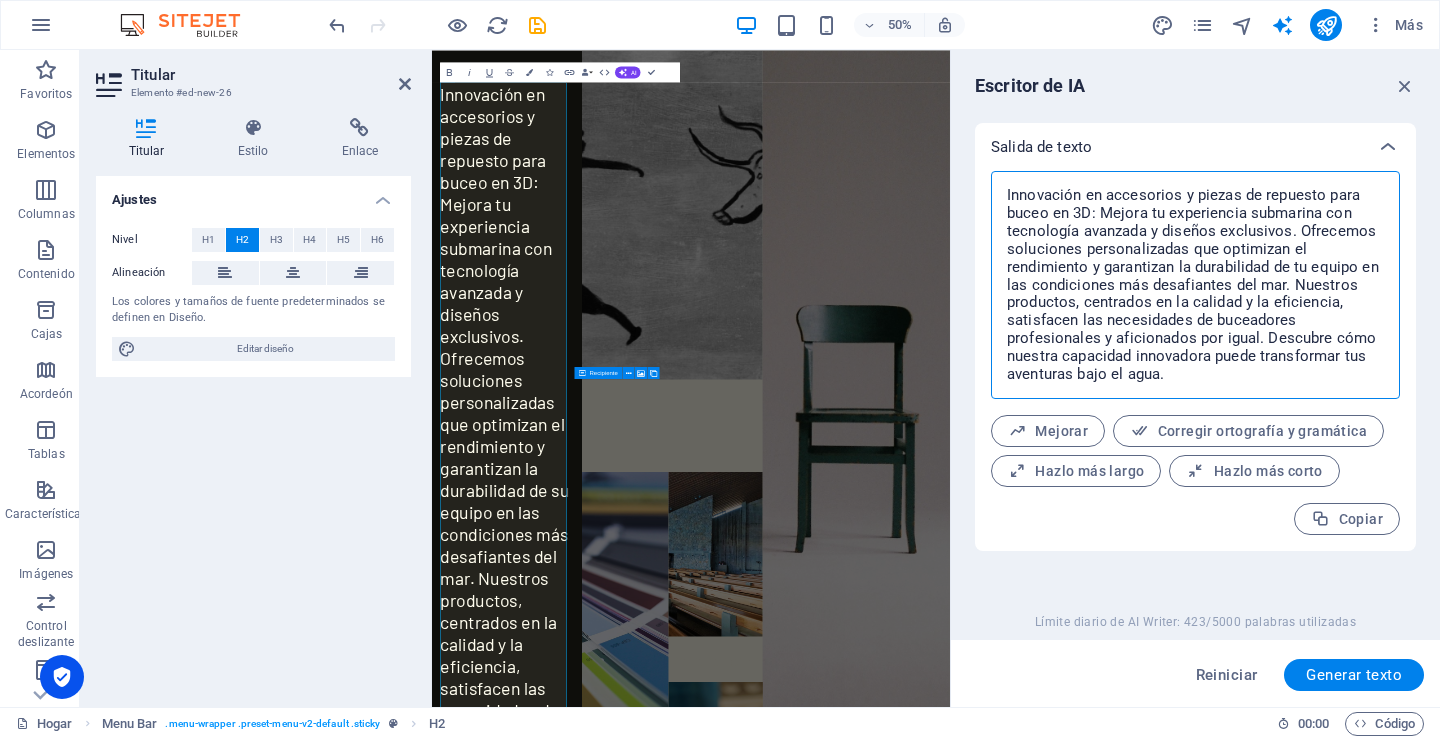 drag, startPoint x: 1174, startPoint y: 373, endPoint x: 976, endPoint y: 185, distance: 273.0348 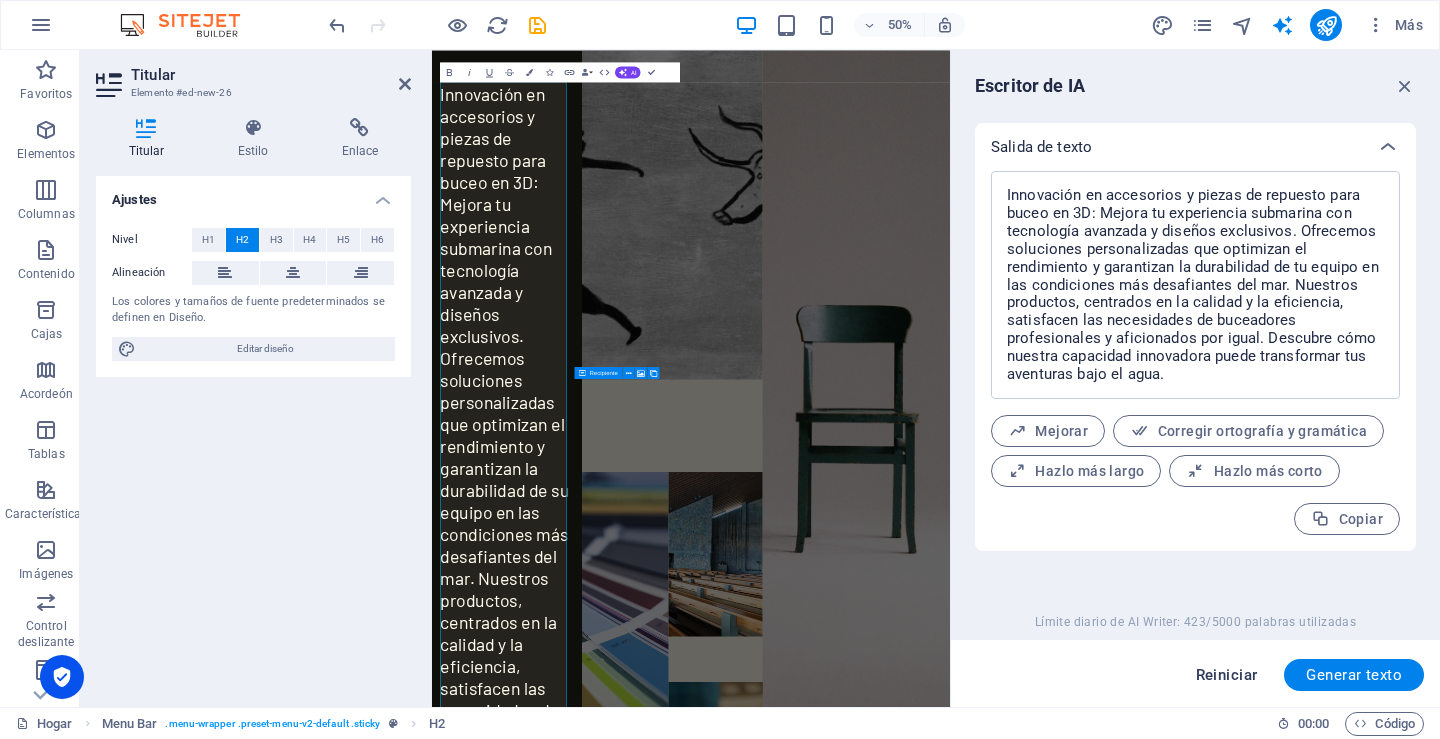 type on "x" 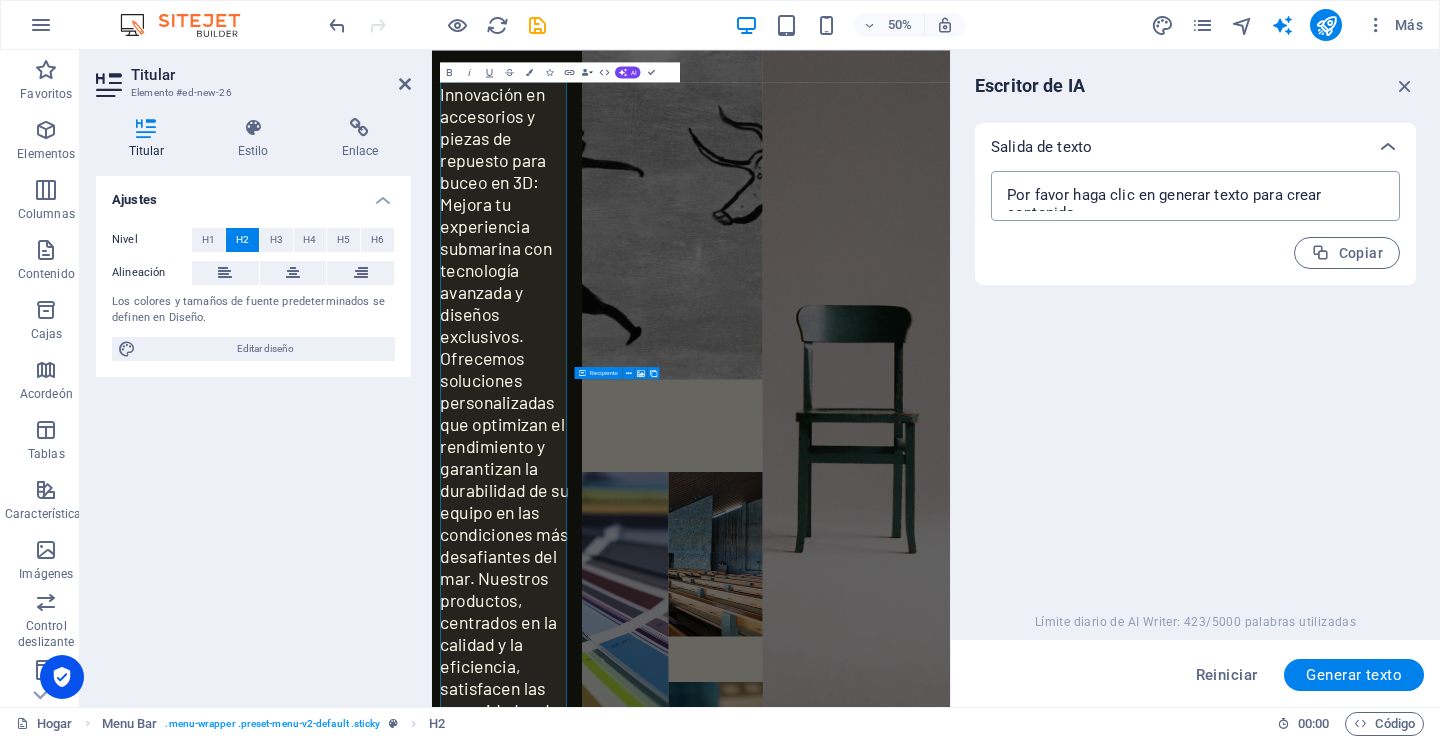 click at bounding box center (1195, 196) 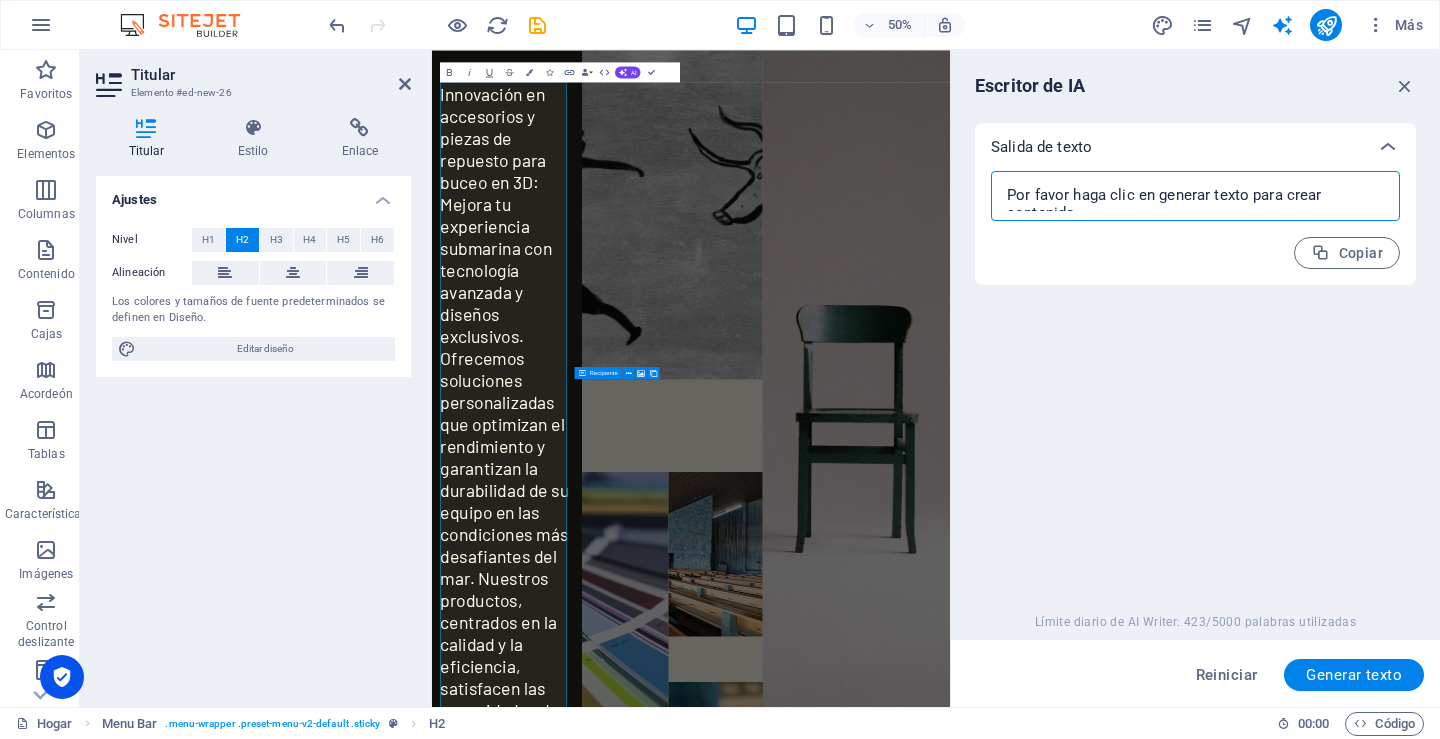 click at bounding box center [1195, 196] 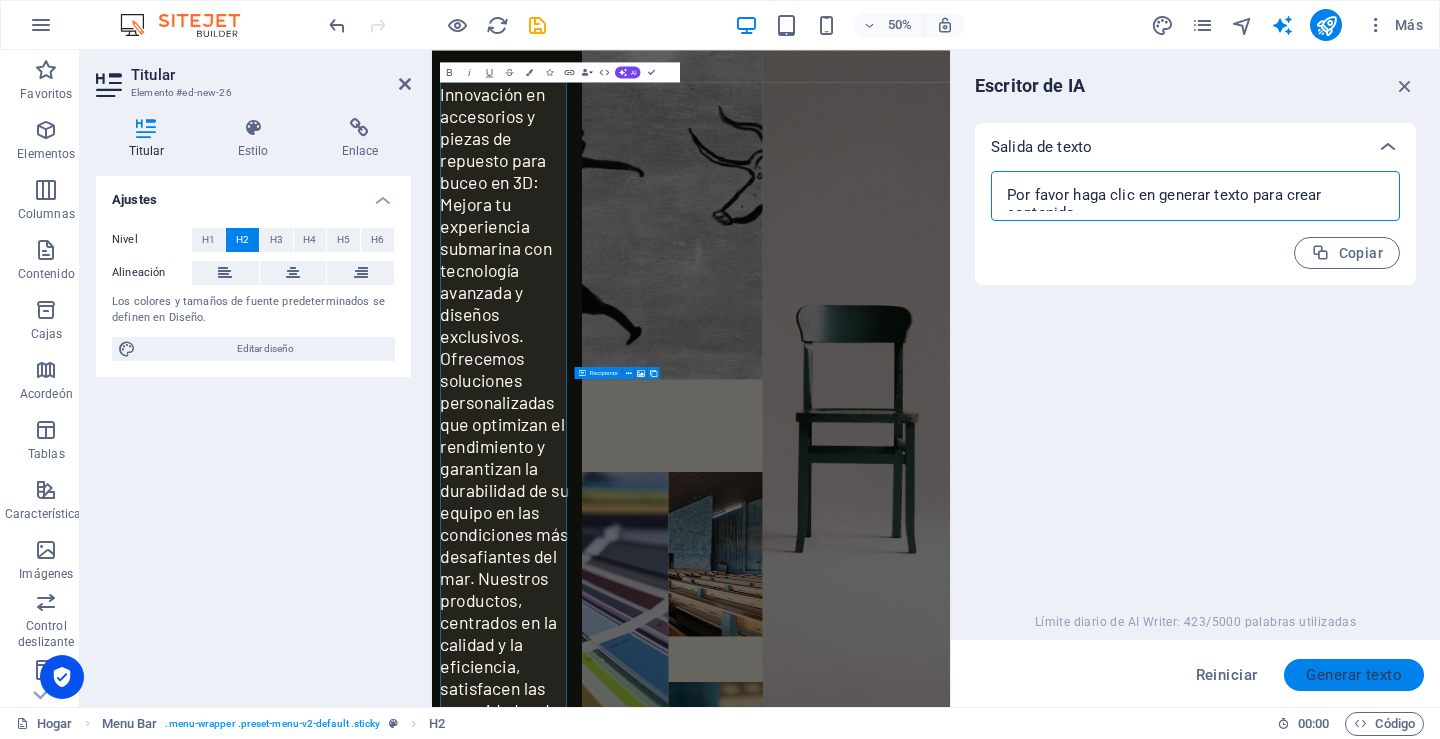 type on "x" 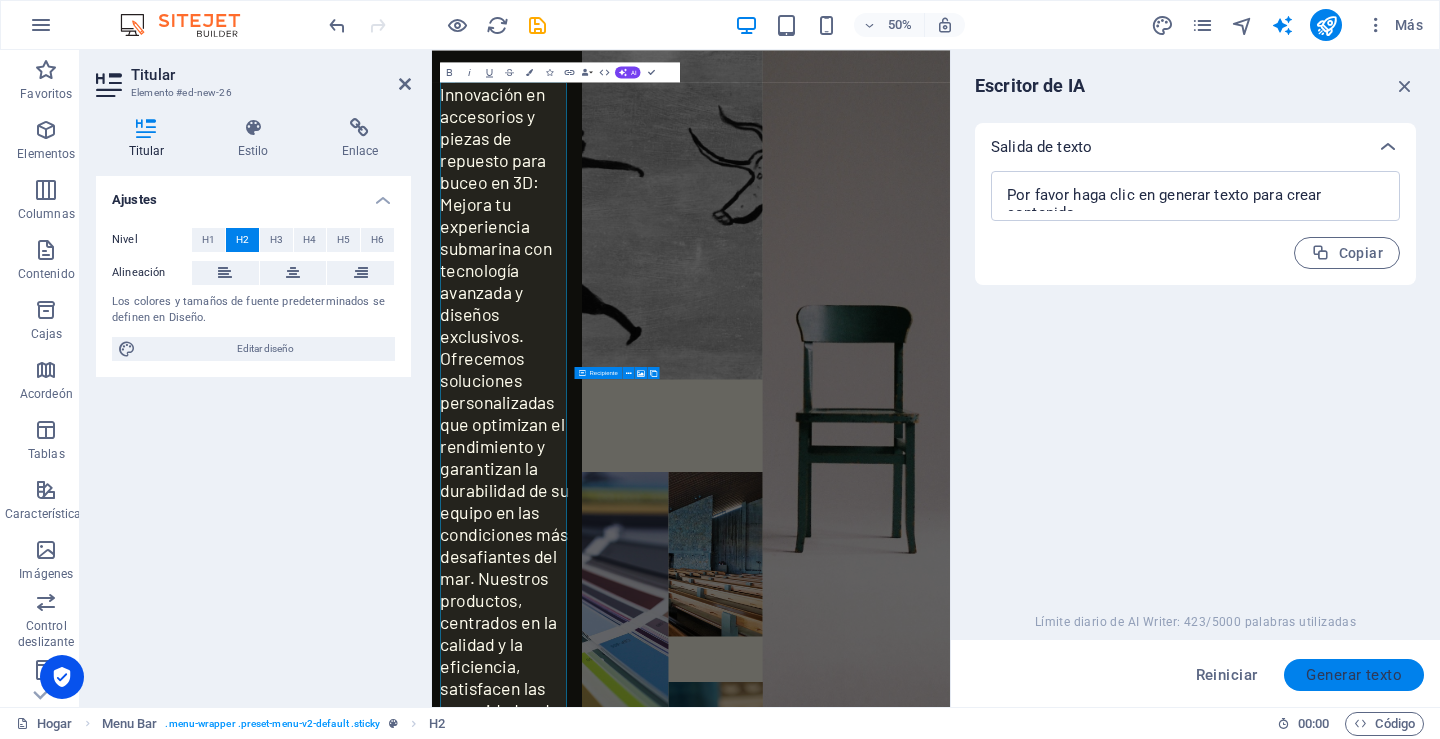 click on "Generar texto" at bounding box center (1354, 675) 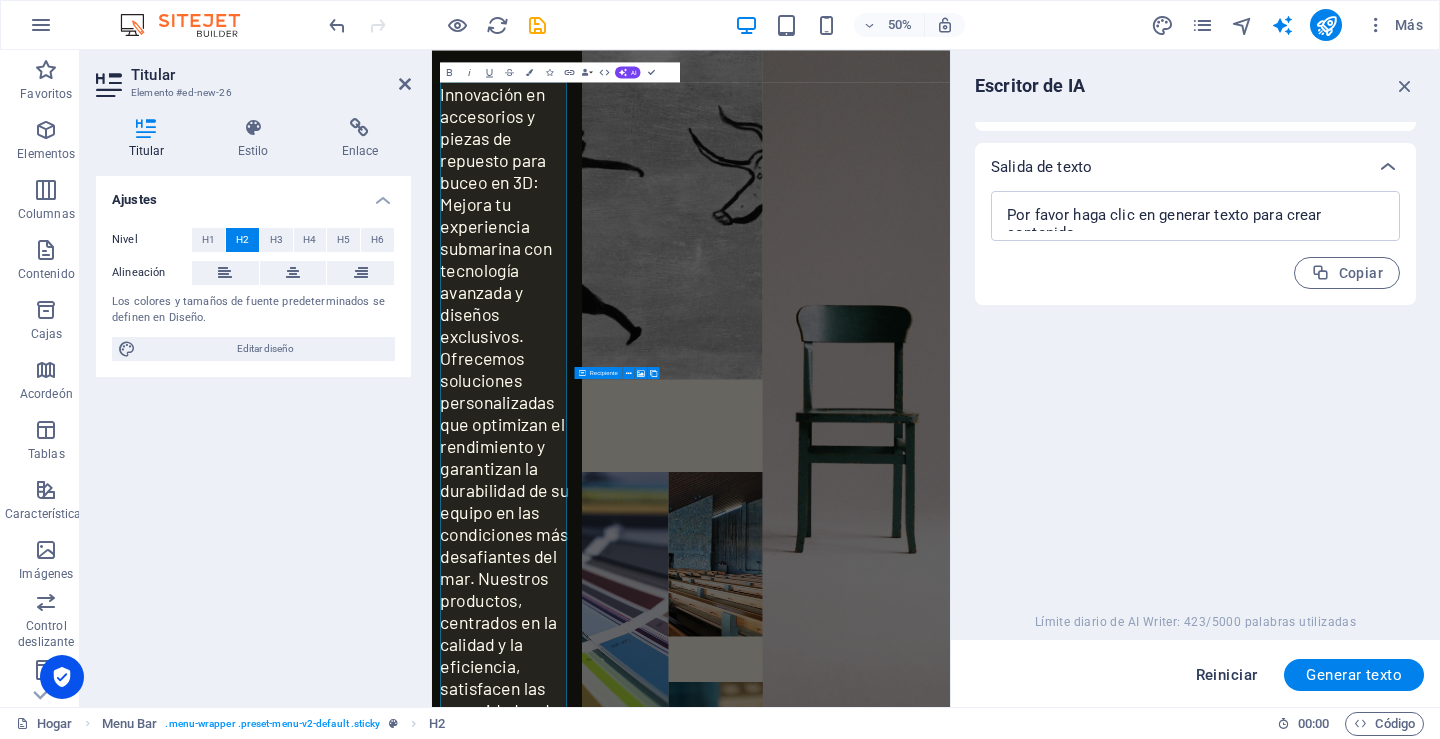 click on "Reiniciar" at bounding box center [1227, 675] 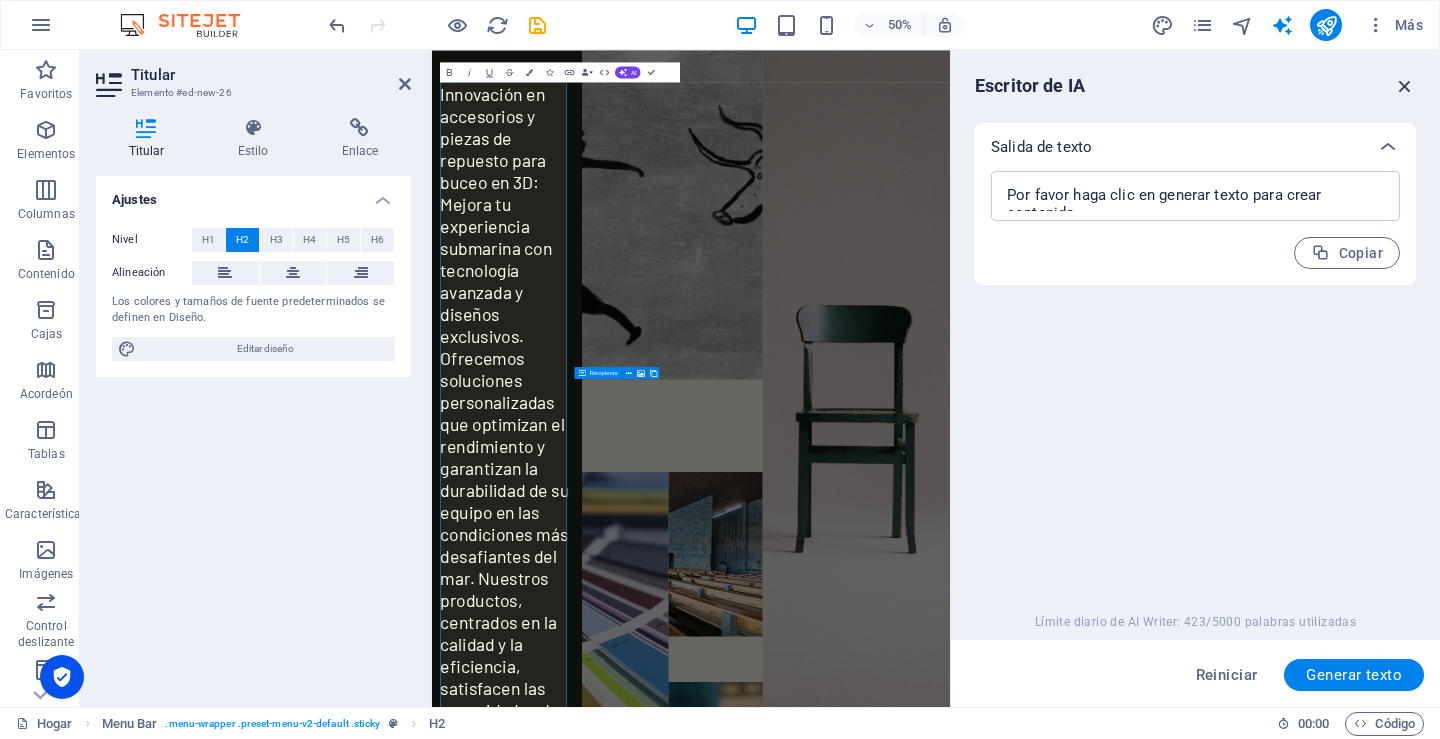 click at bounding box center [1405, 86] 